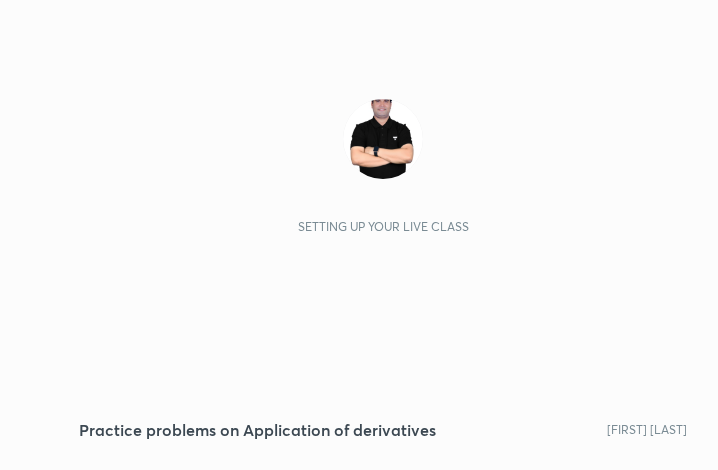 scroll, scrollTop: 0, scrollLeft: 0, axis: both 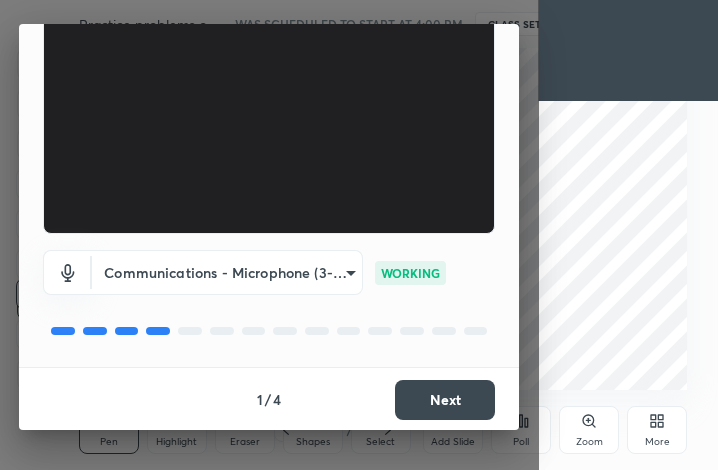 click on "Next" at bounding box center [445, 400] 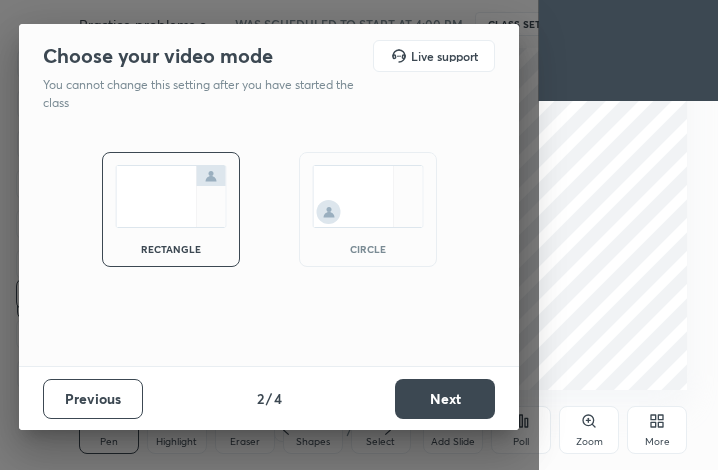 scroll, scrollTop: 0, scrollLeft: 0, axis: both 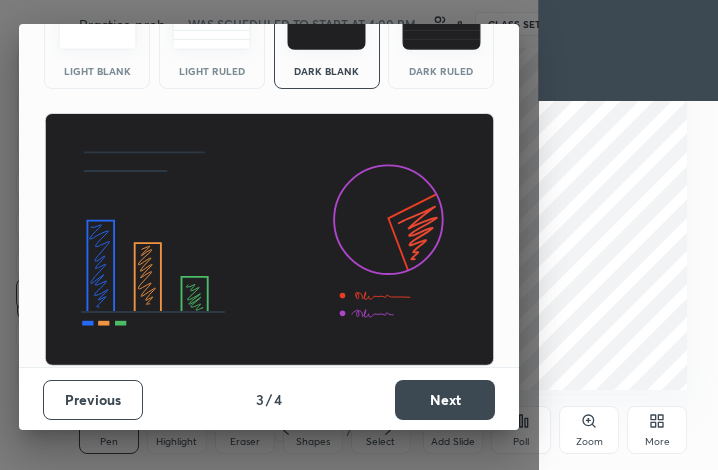 click on "Next" at bounding box center (445, 400) 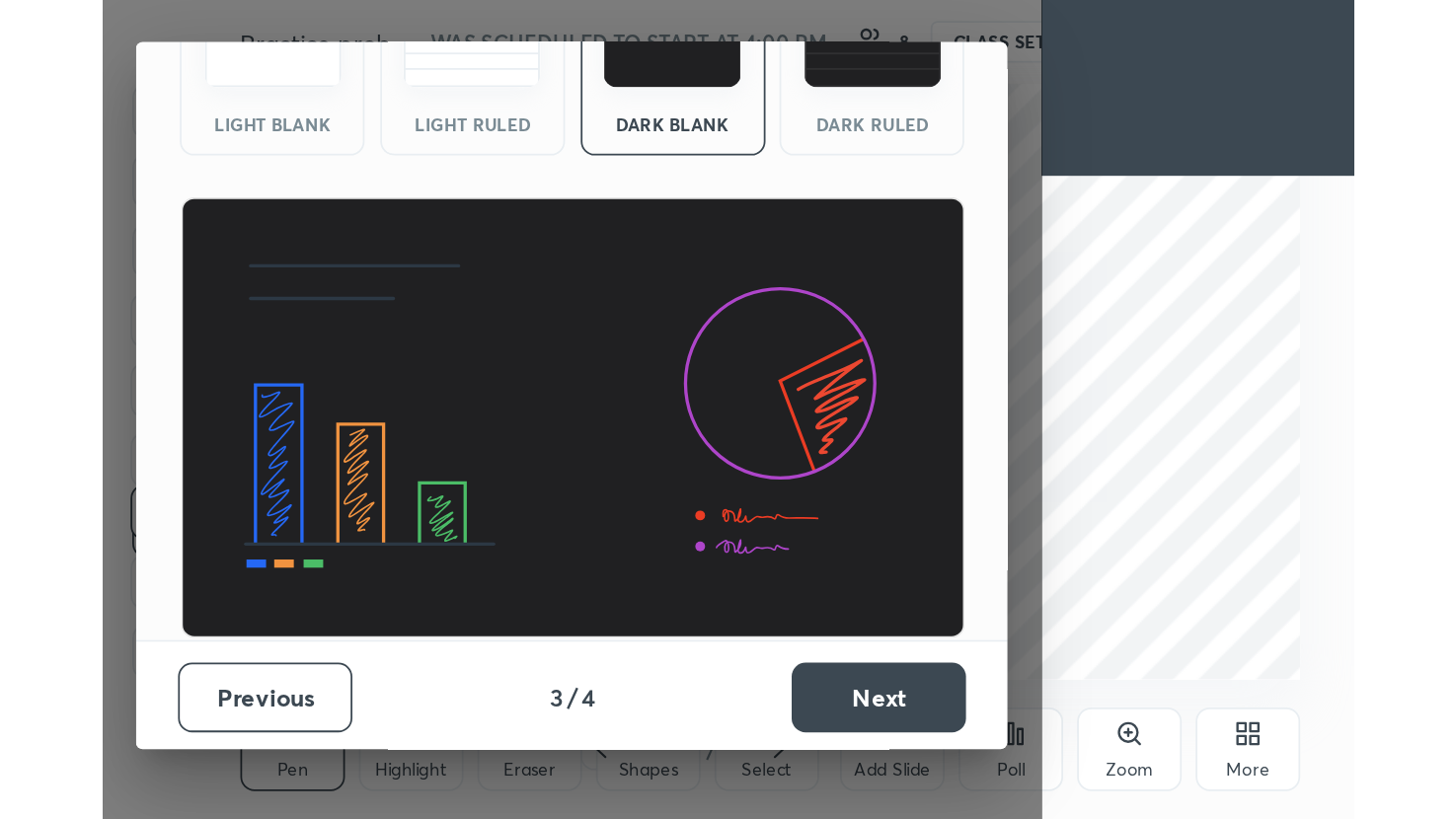 scroll, scrollTop: 0, scrollLeft: 0, axis: both 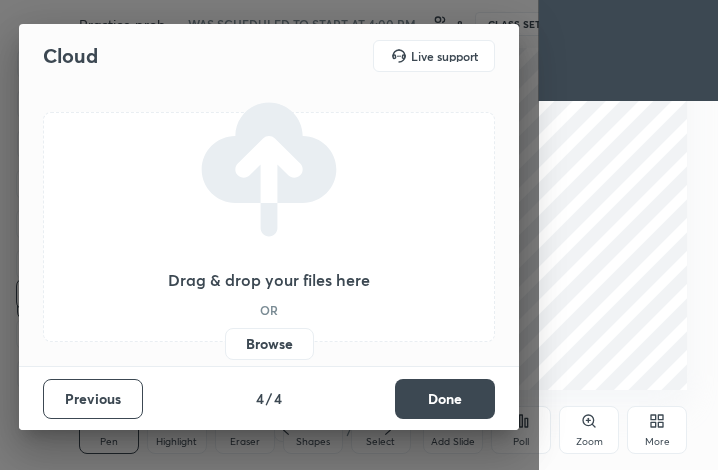click on "Done" at bounding box center (445, 399) 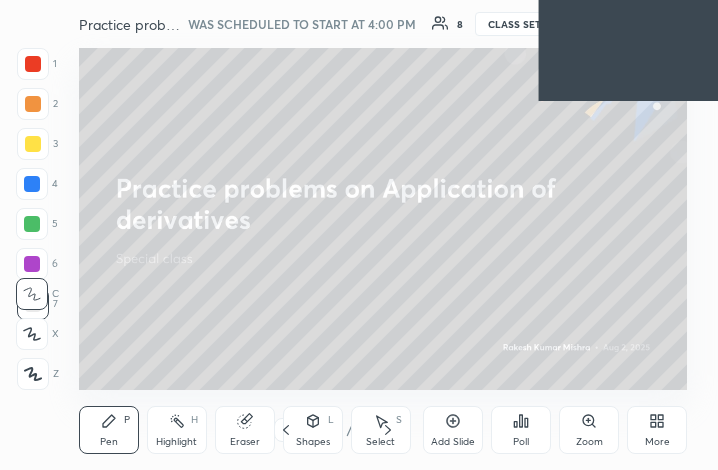click 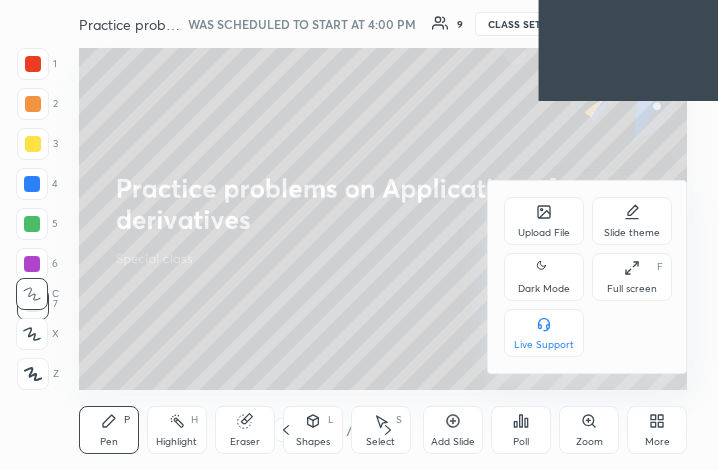 click 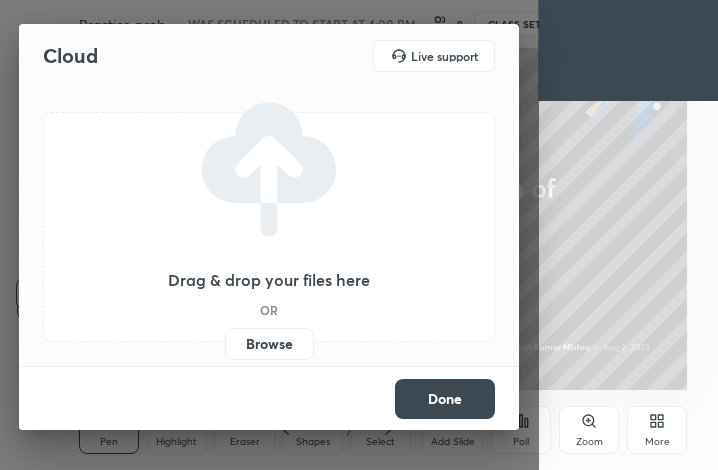 click on "Browse" at bounding box center [269, 344] 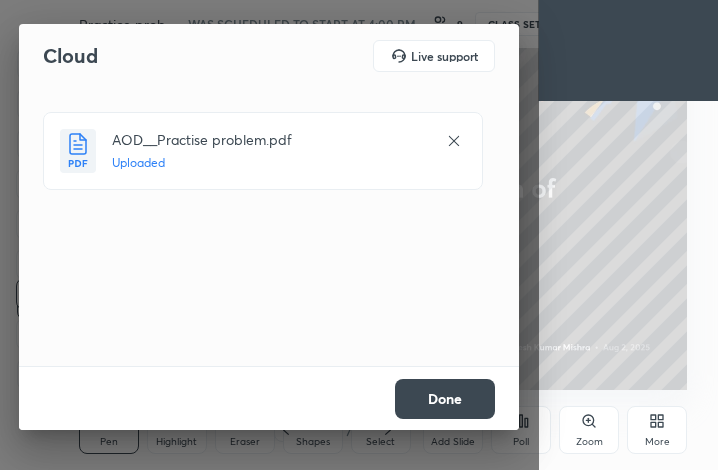 click on "Done" at bounding box center (445, 399) 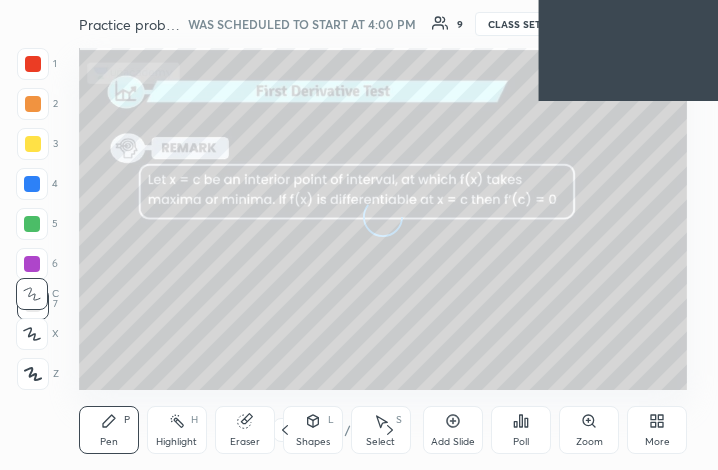 click 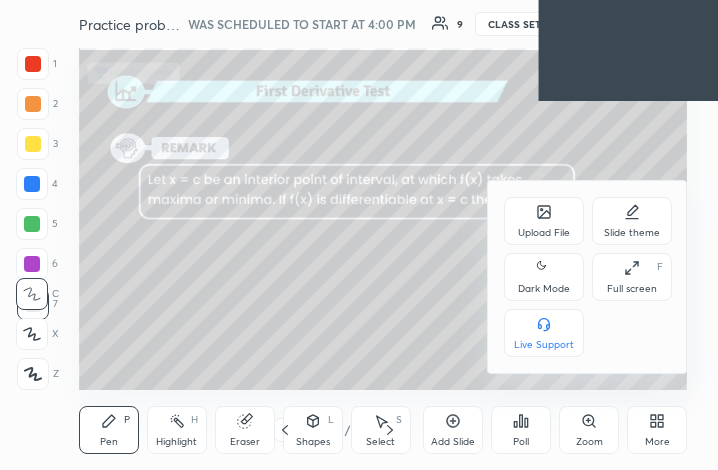 click 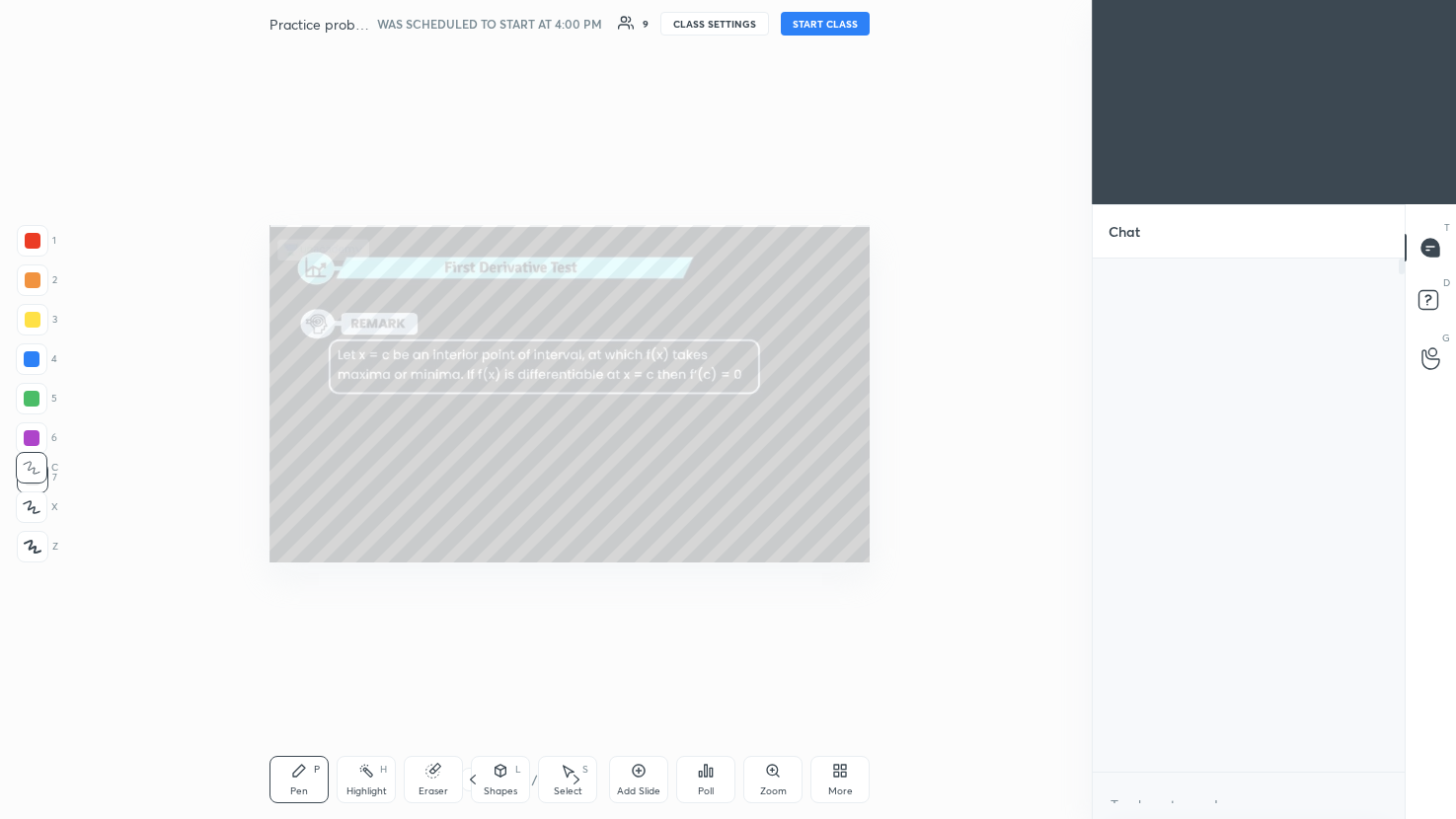 scroll, scrollTop: 97981, scrollLeft: 97334, axis: both 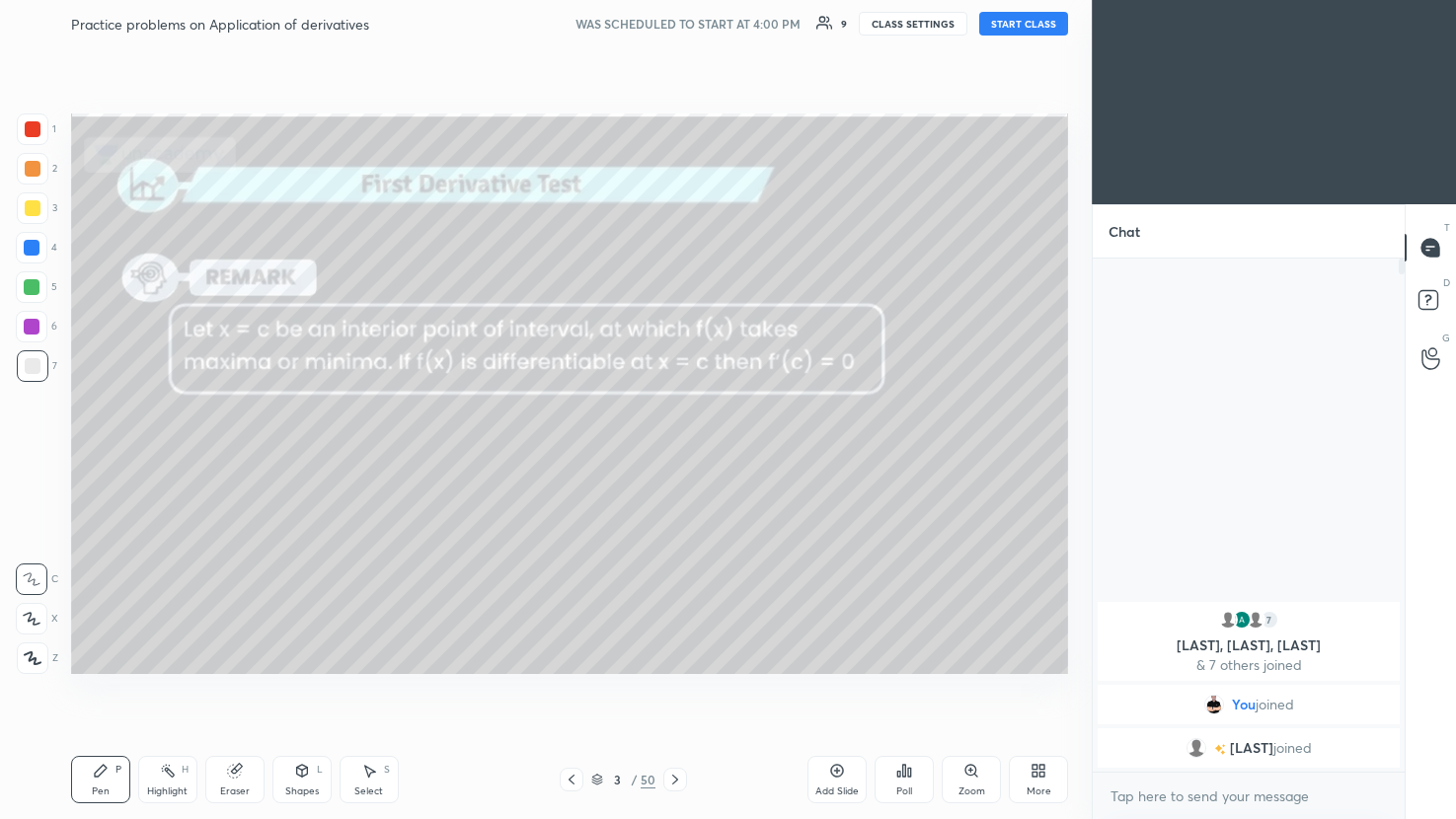 click on "START CLASS" at bounding box center [1024, 24] 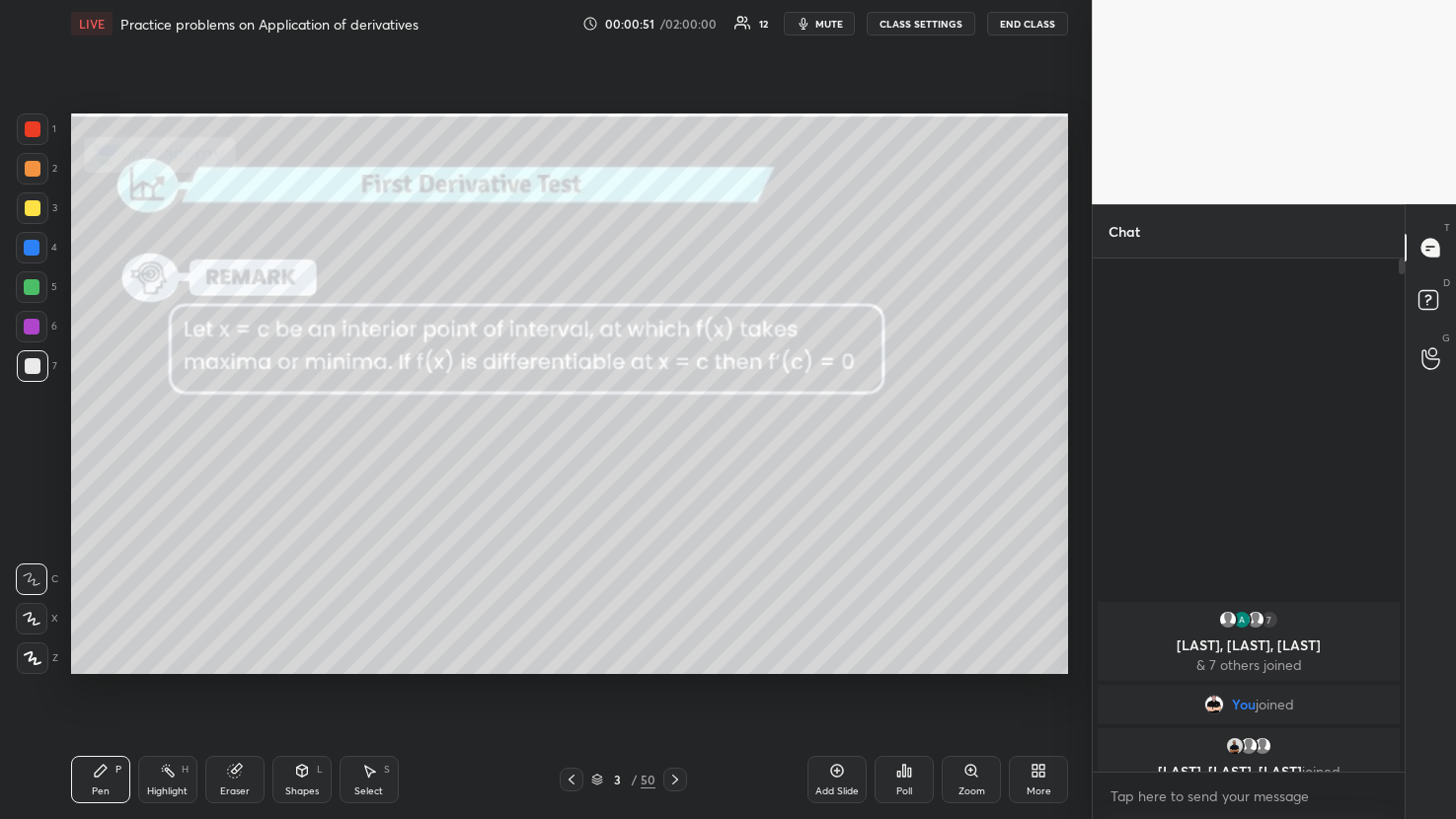 click 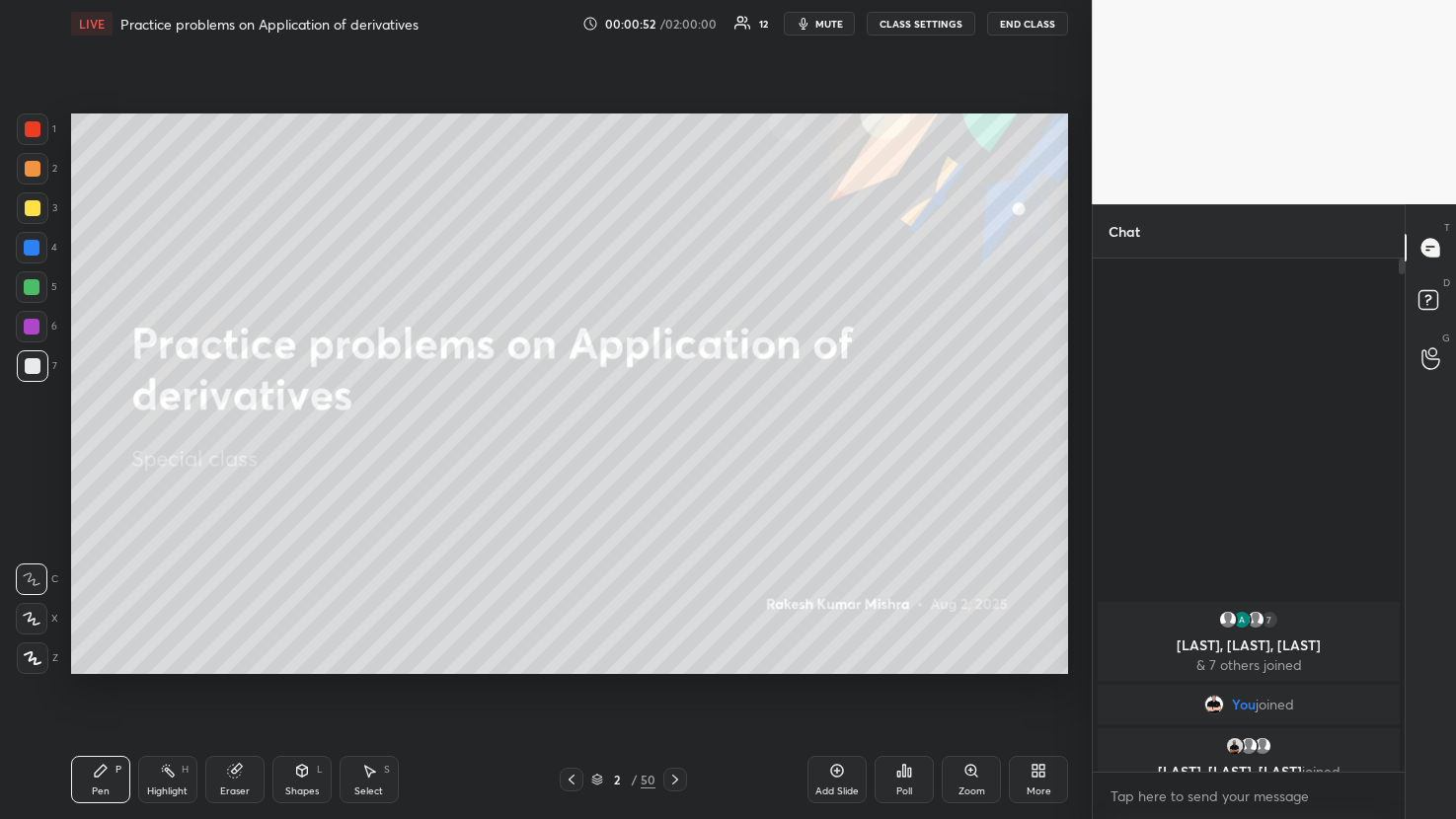 click 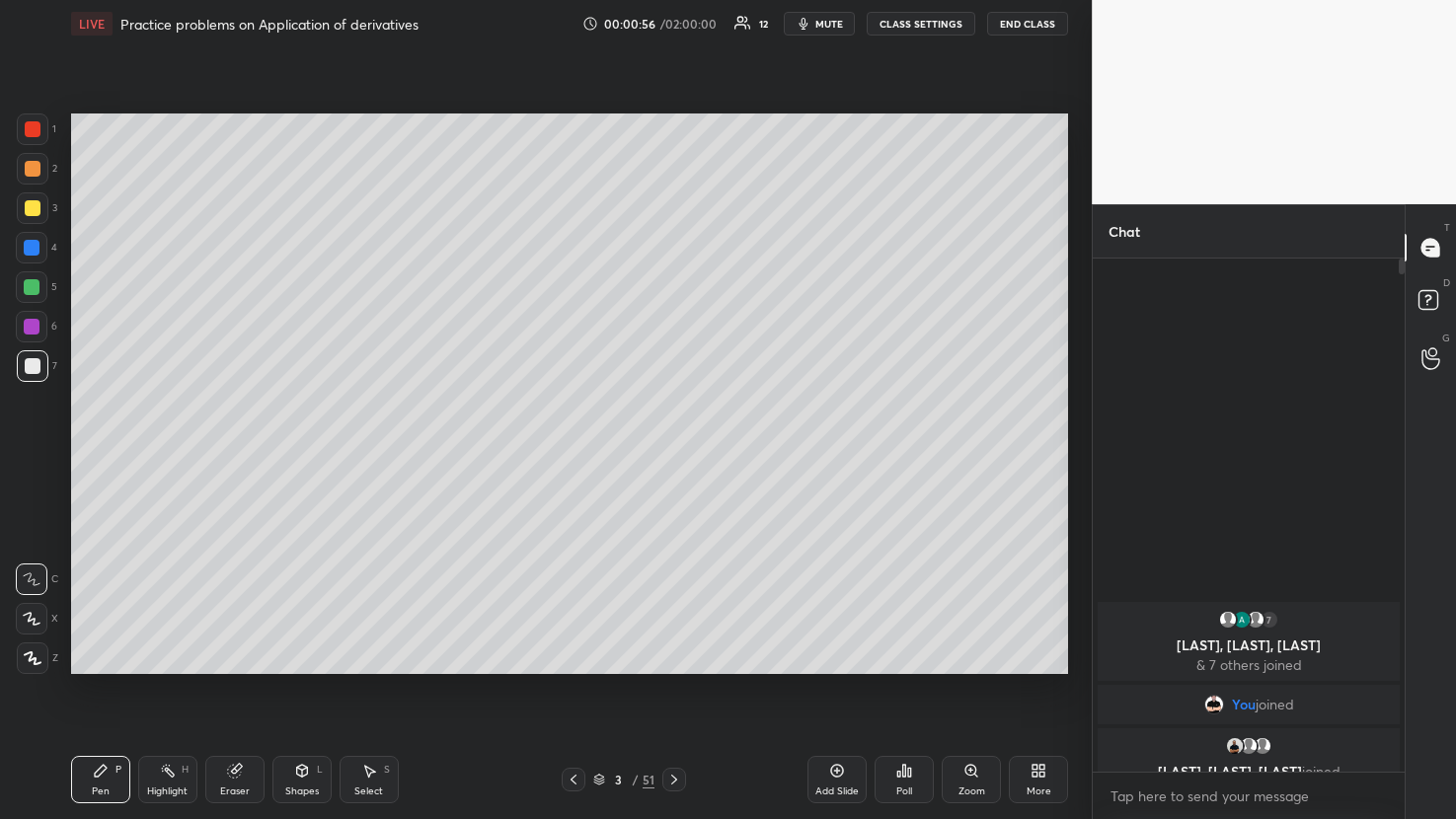 click at bounding box center [33, 208] 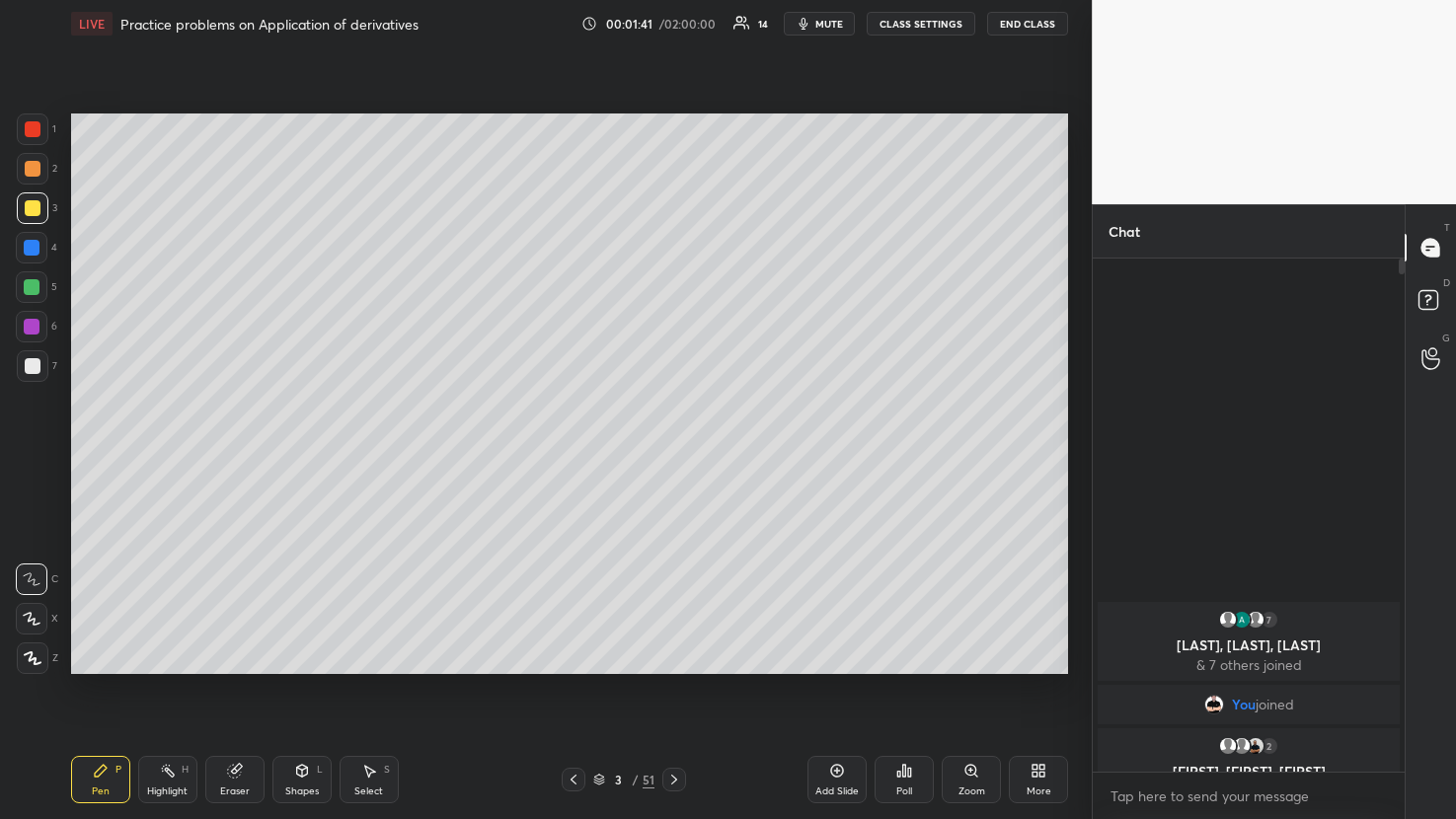 click at bounding box center (32, 248) 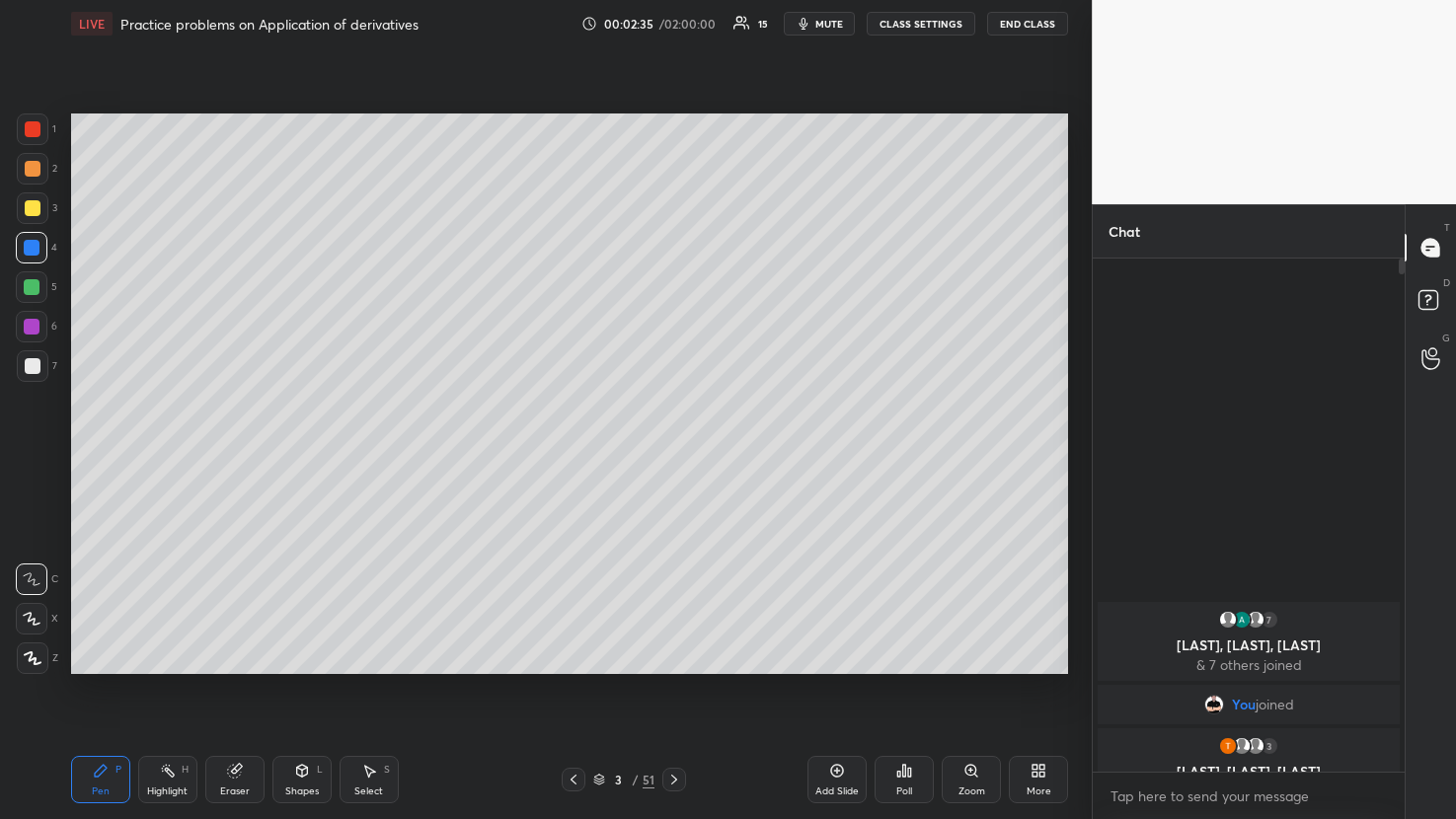 click 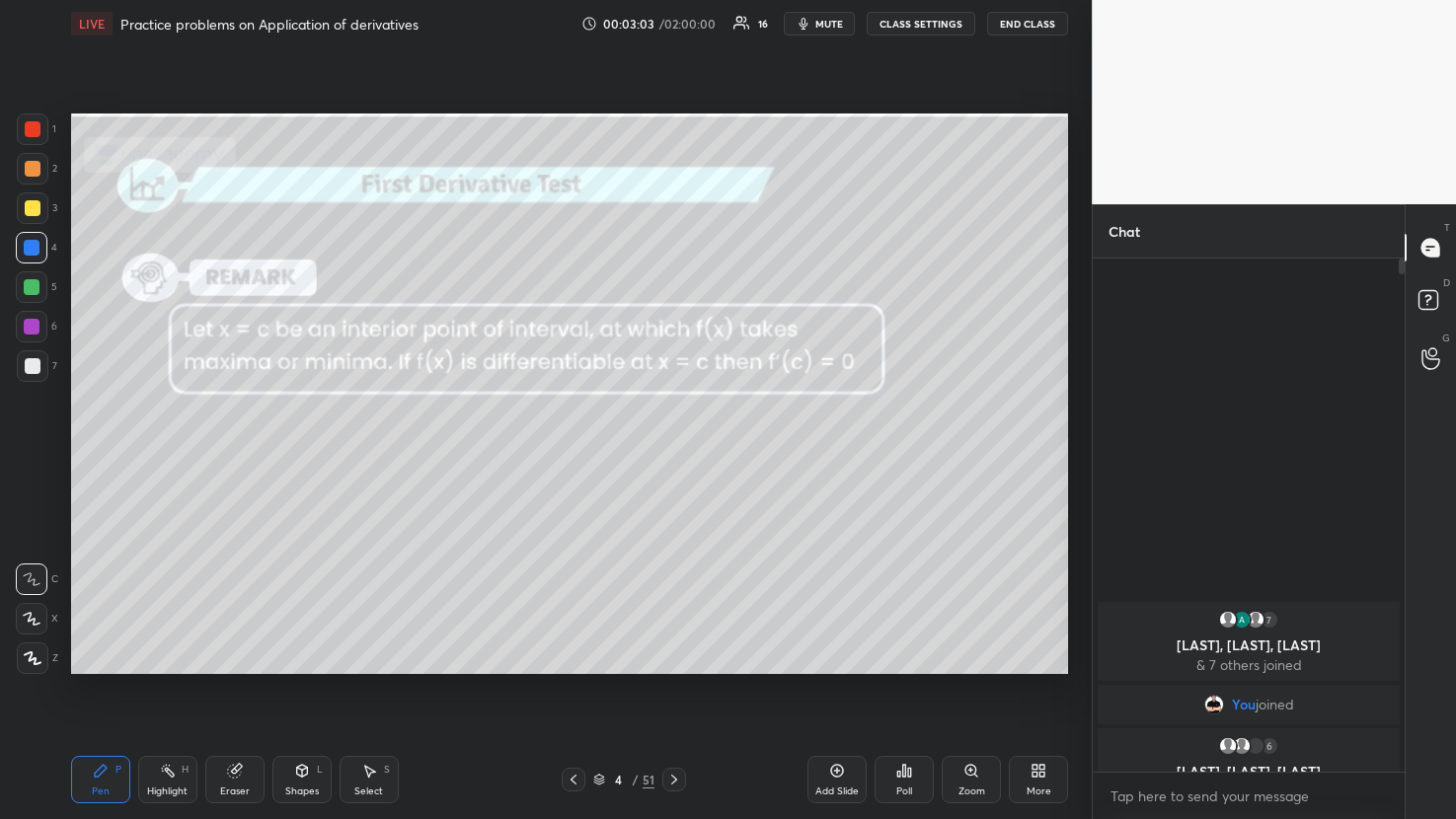 click at bounding box center [33, 208] 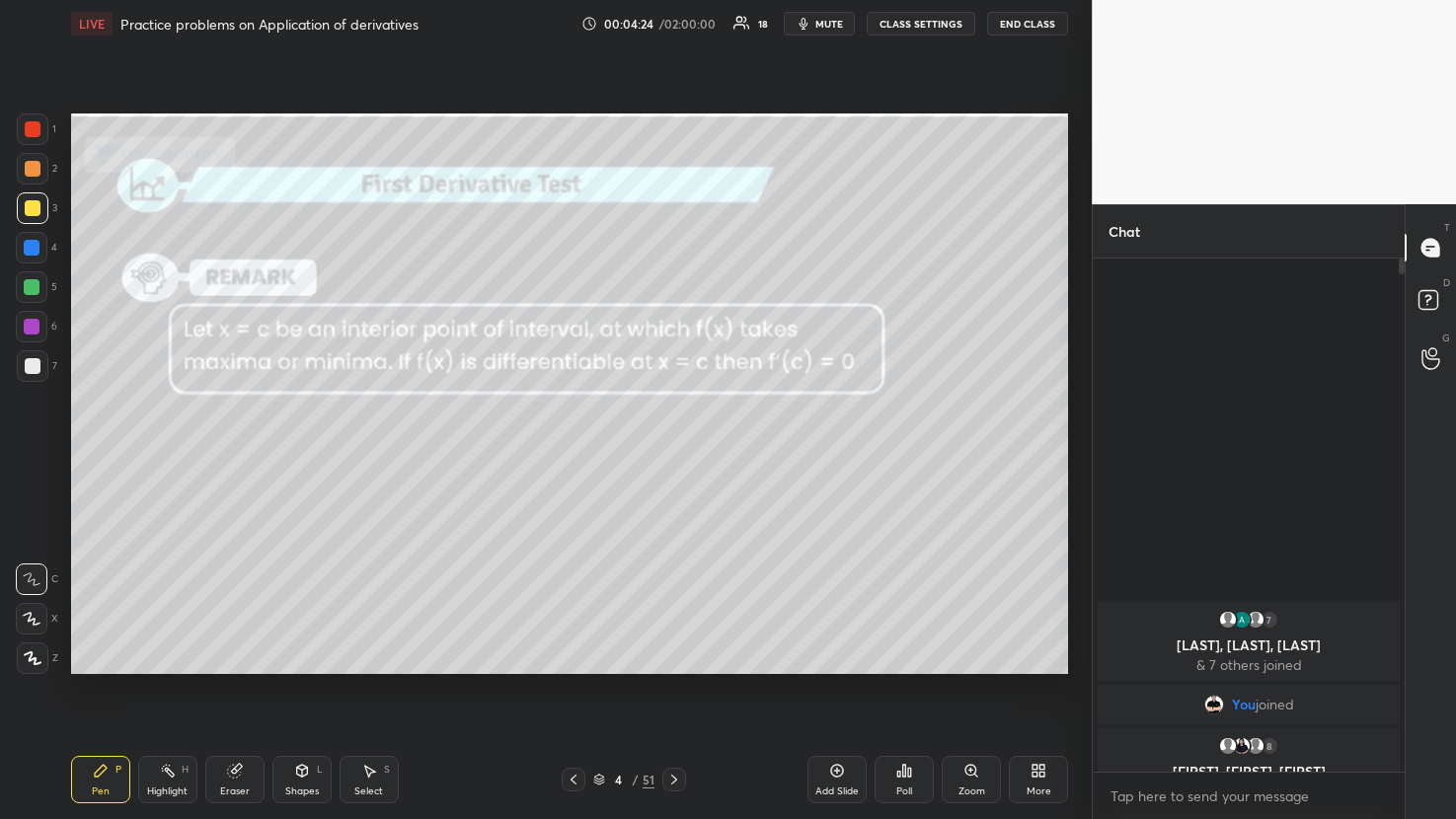 click on "8" at bounding box center (1269, 746) 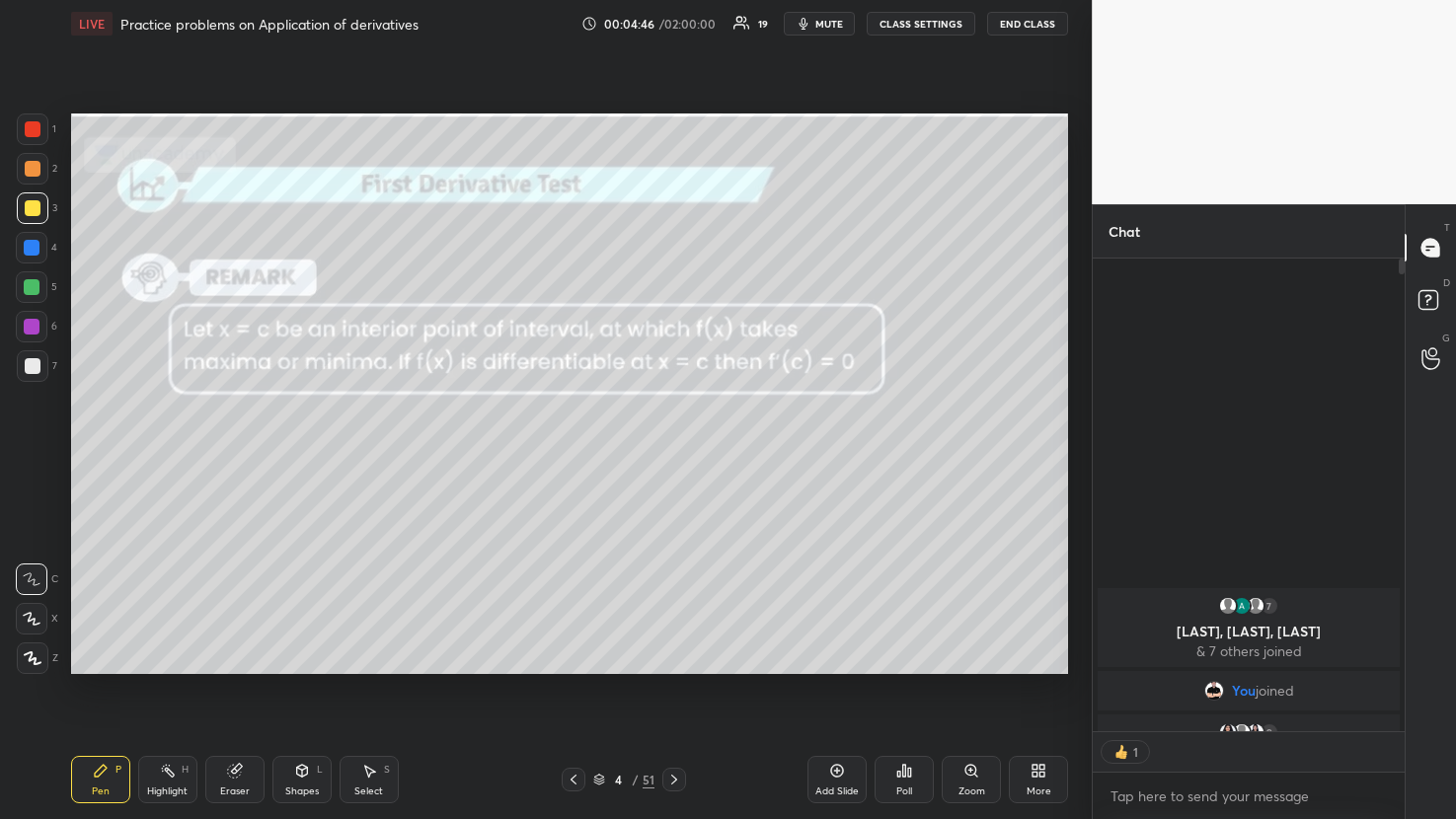 scroll, scrollTop: 467, scrollLeft: 306, axis: both 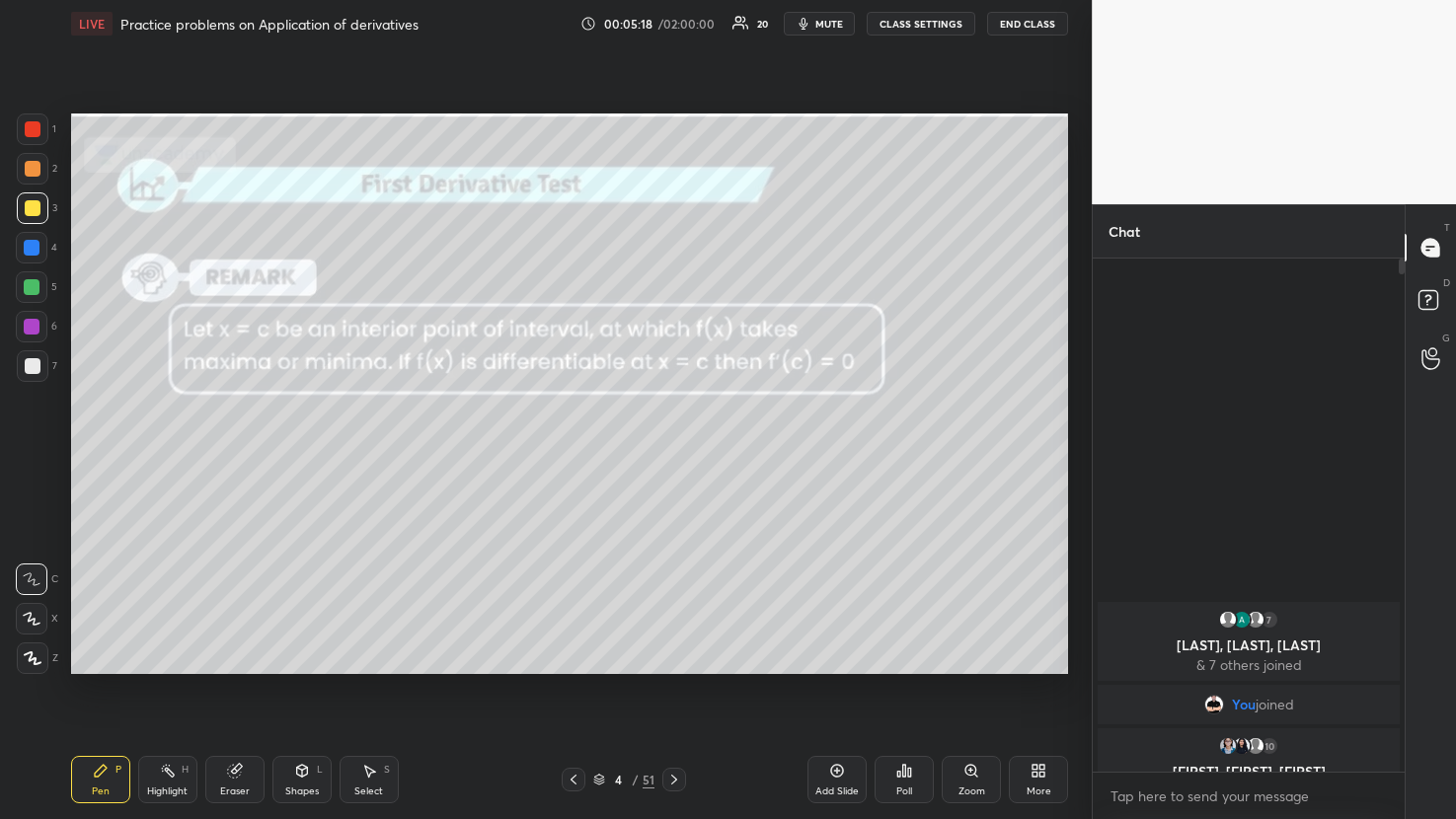 click 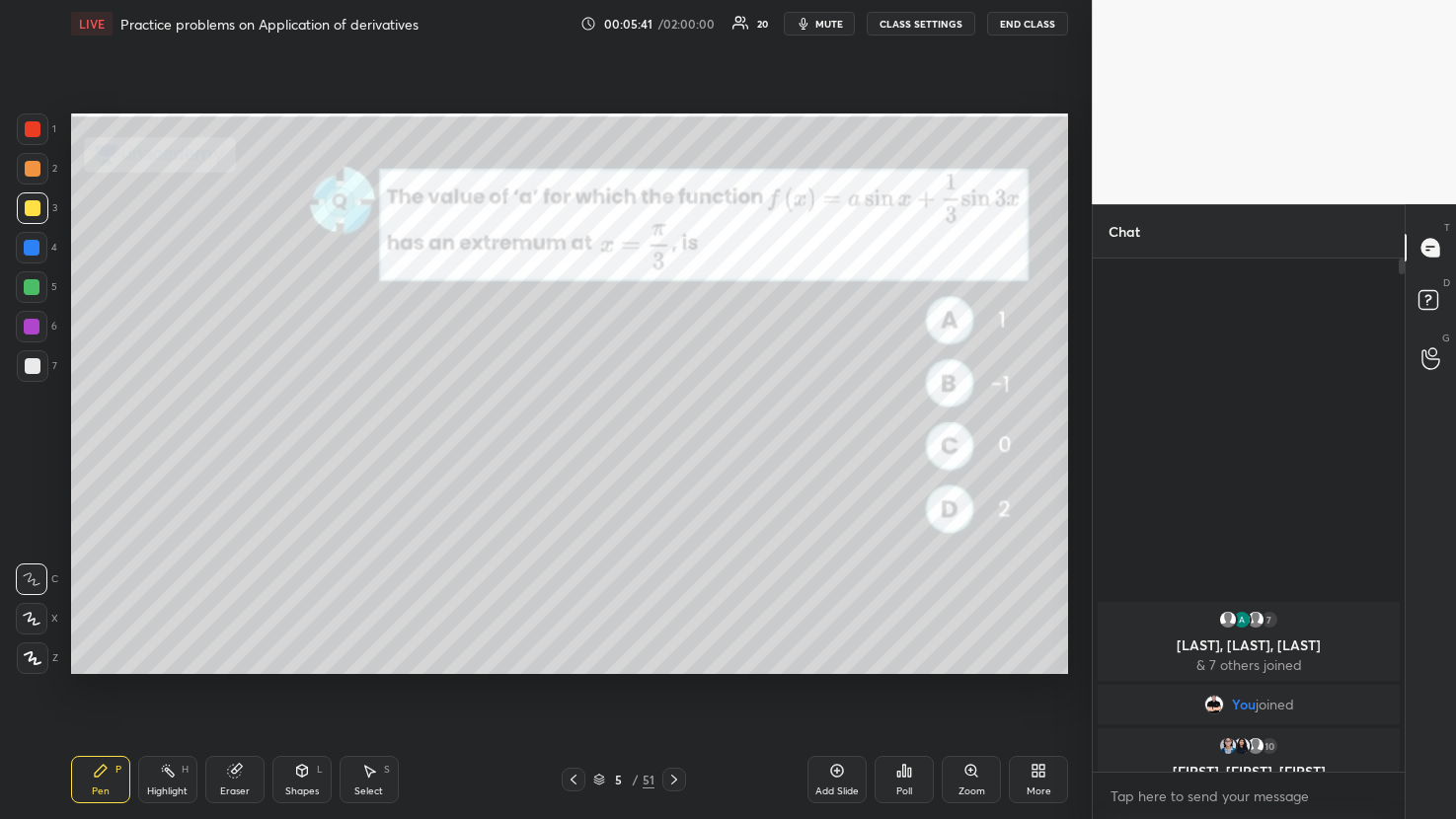 click at bounding box center (33, 208) 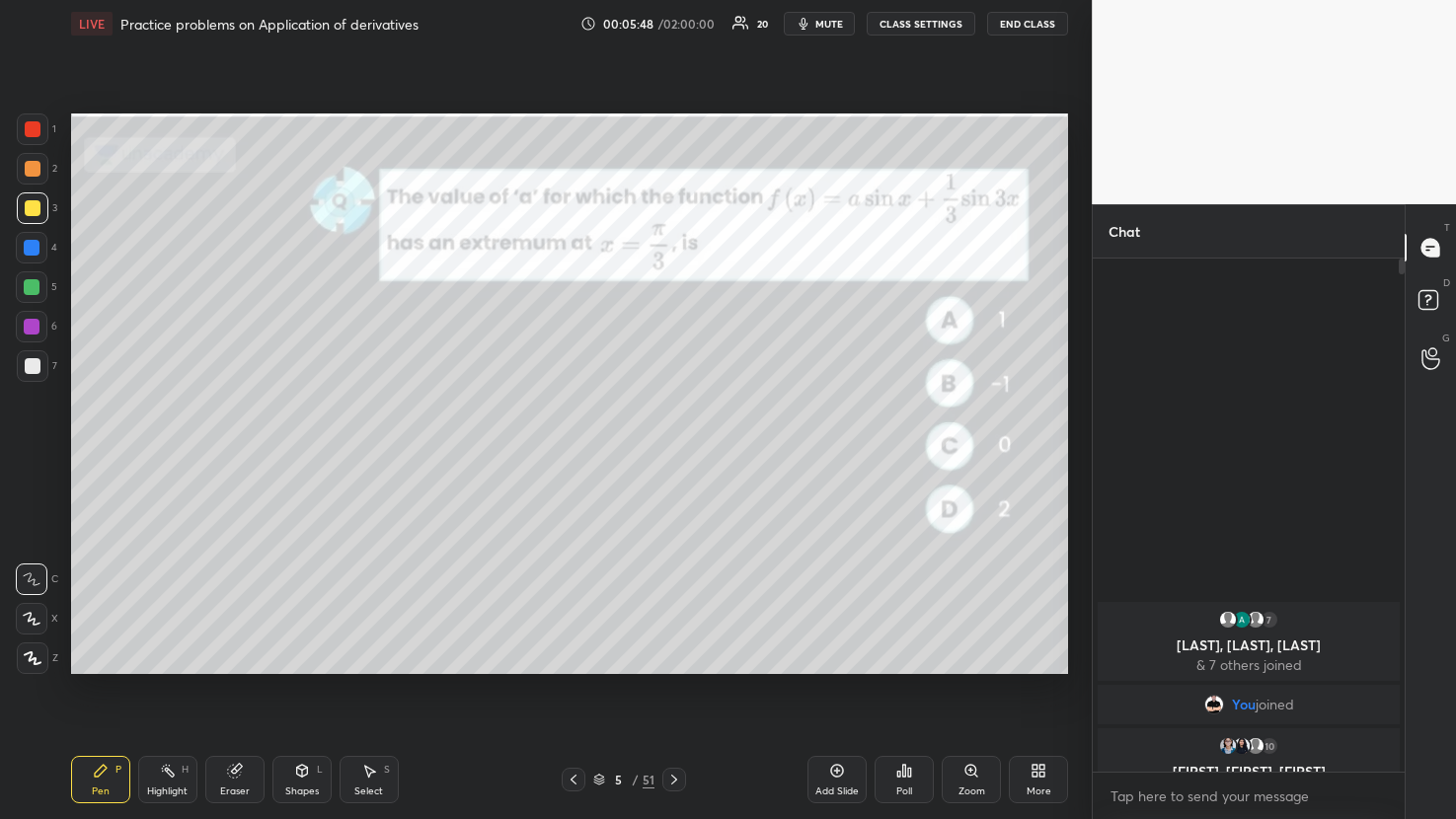 click at bounding box center [32, 287] 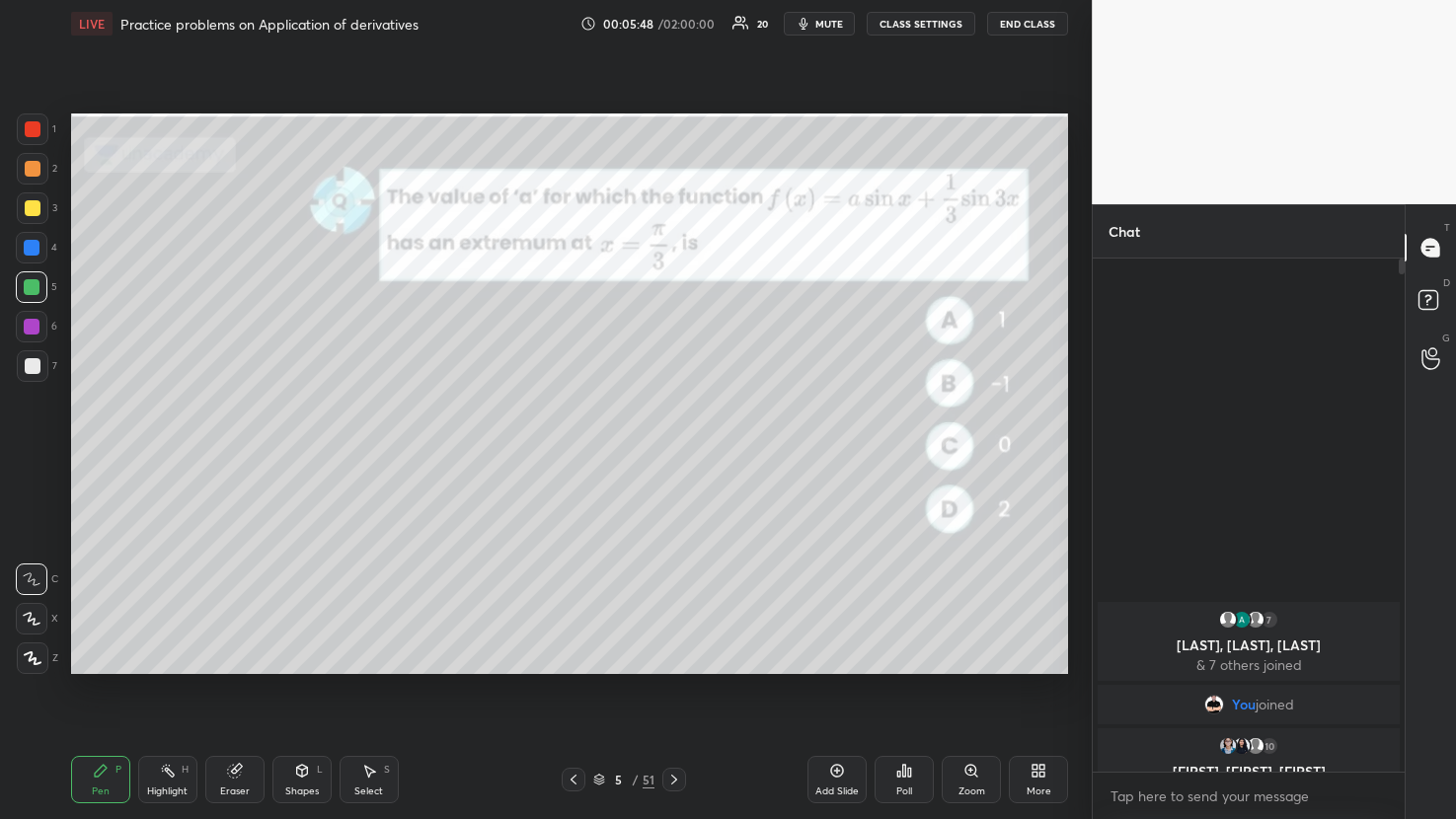 click at bounding box center [32, 327] 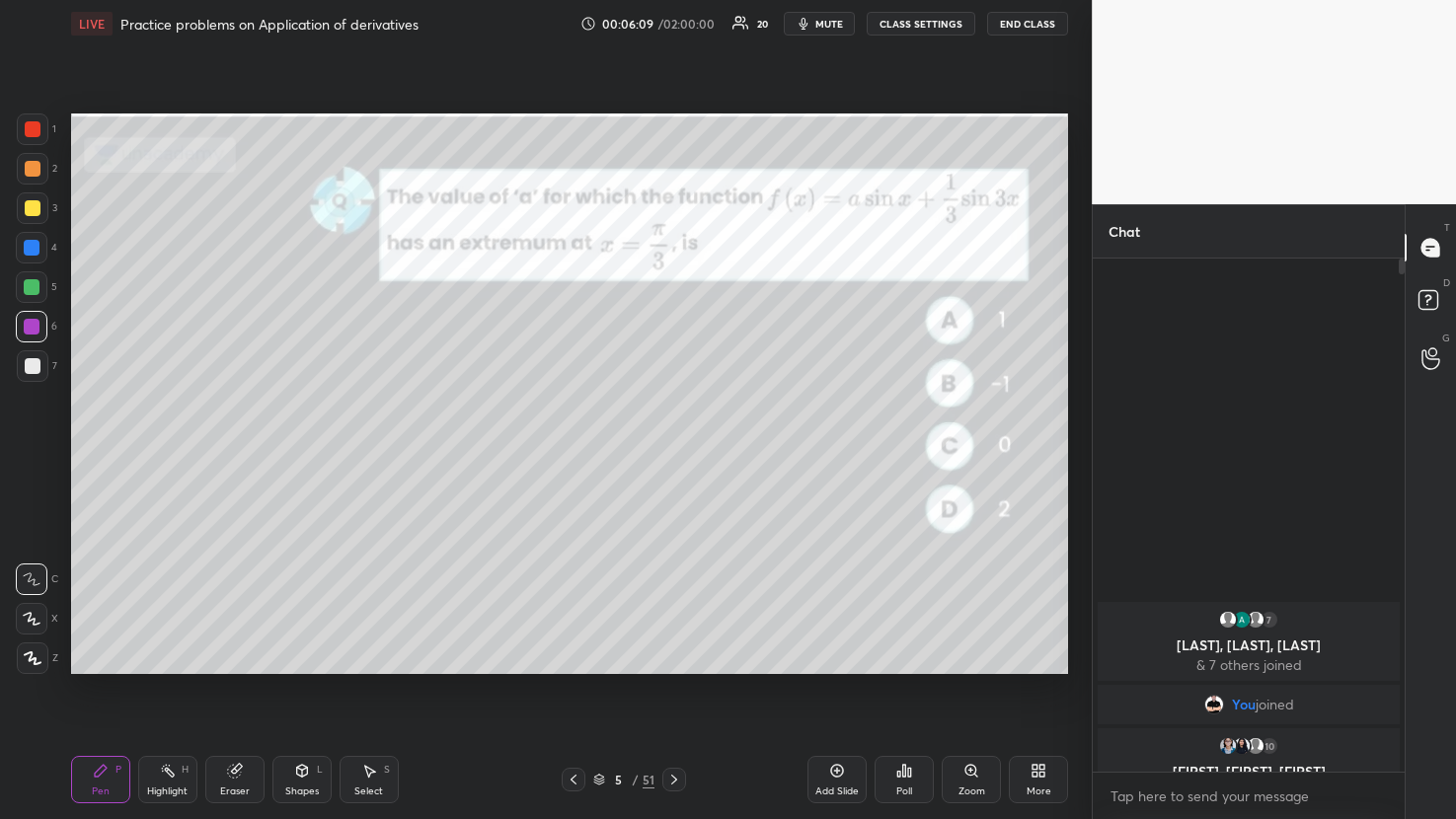 click 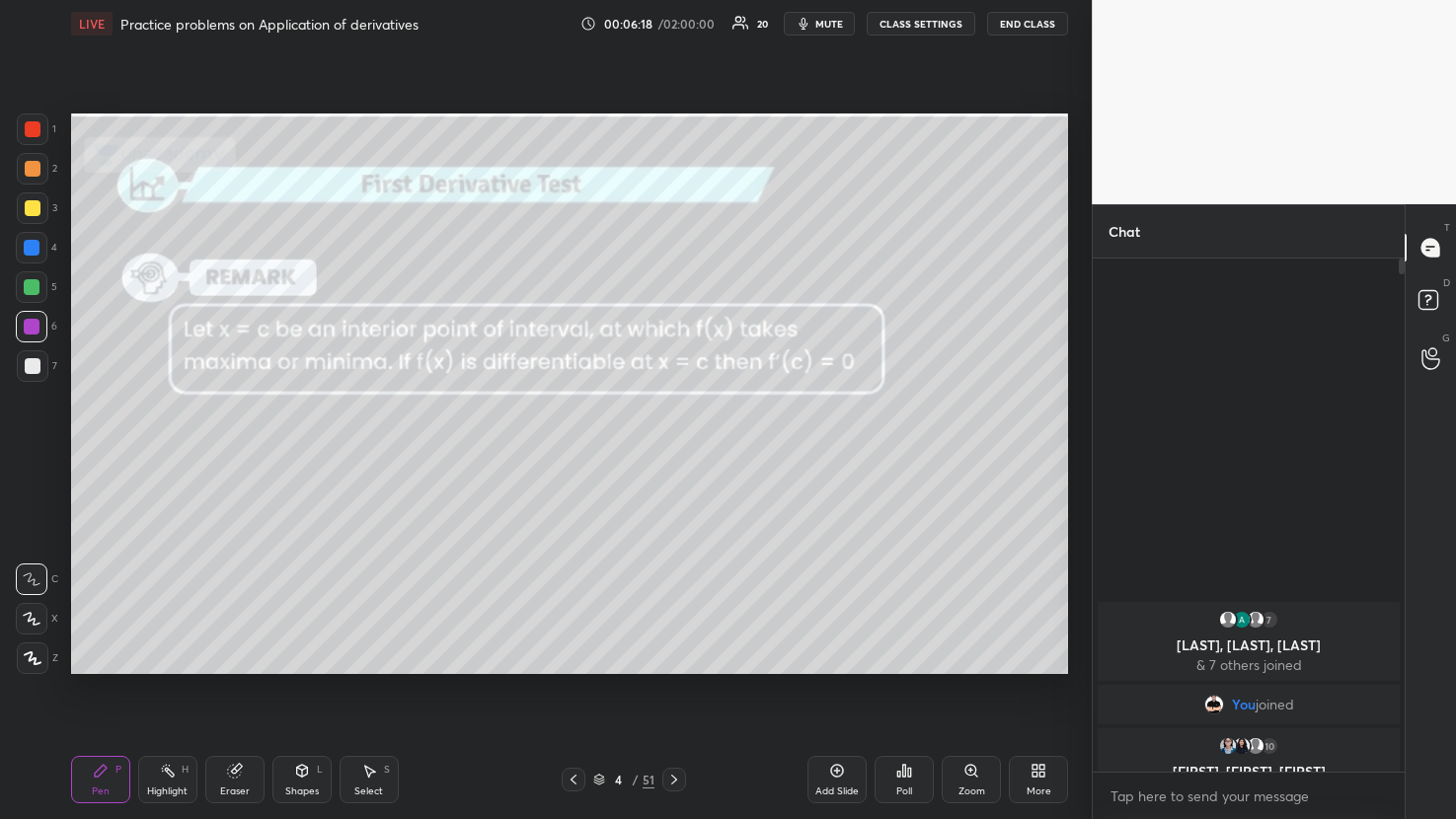 click 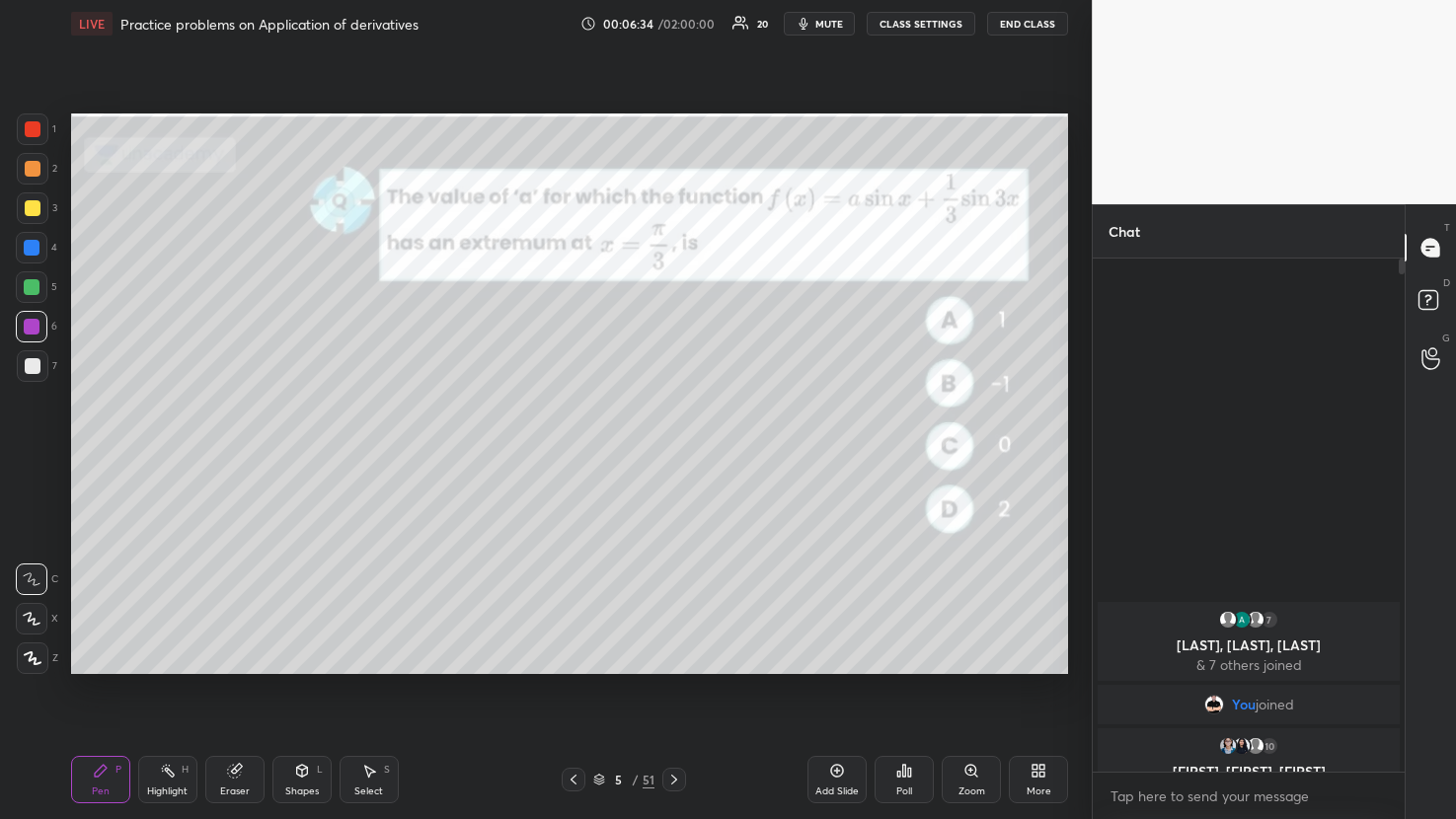 click at bounding box center [33, 208] 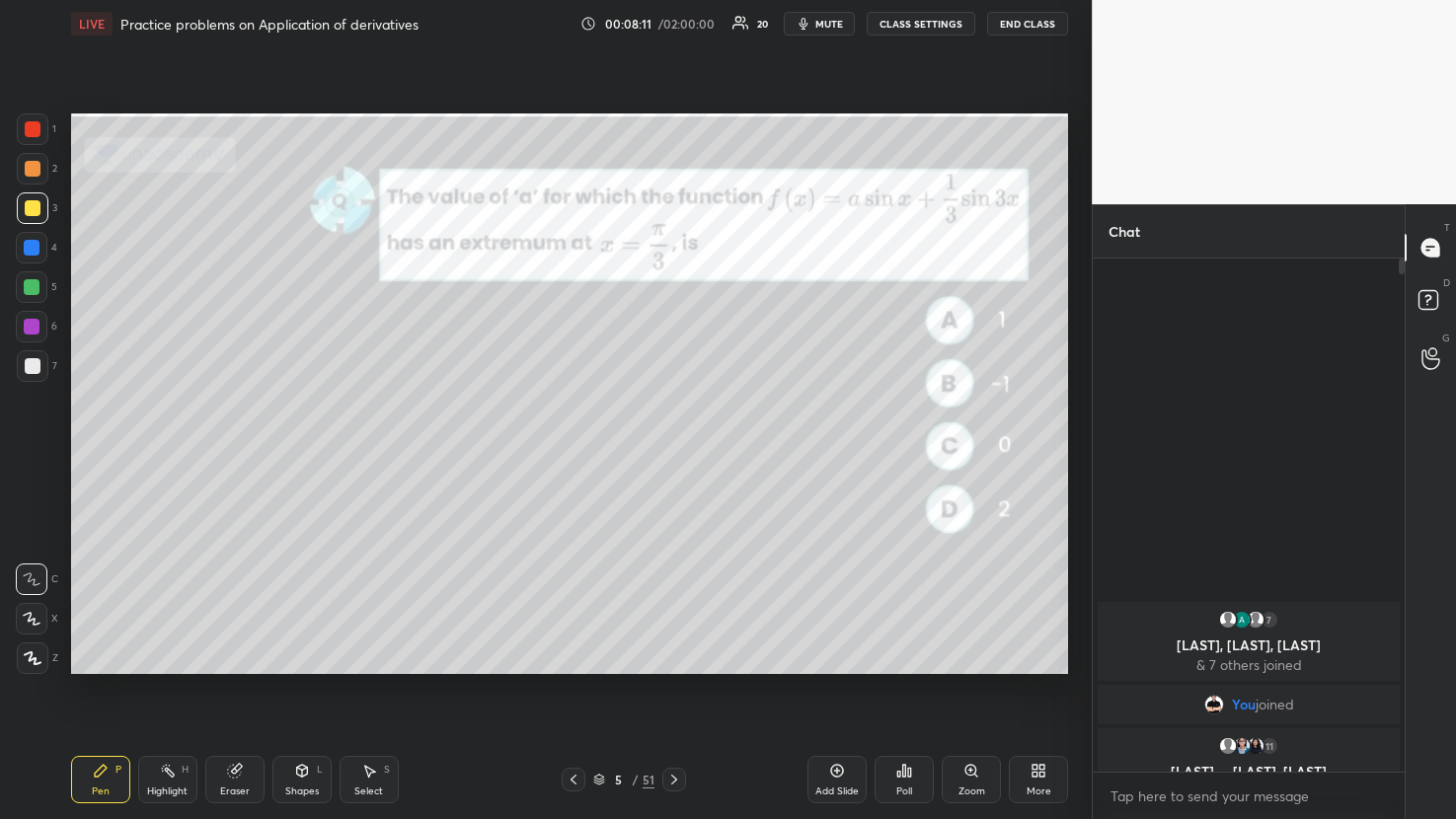 click 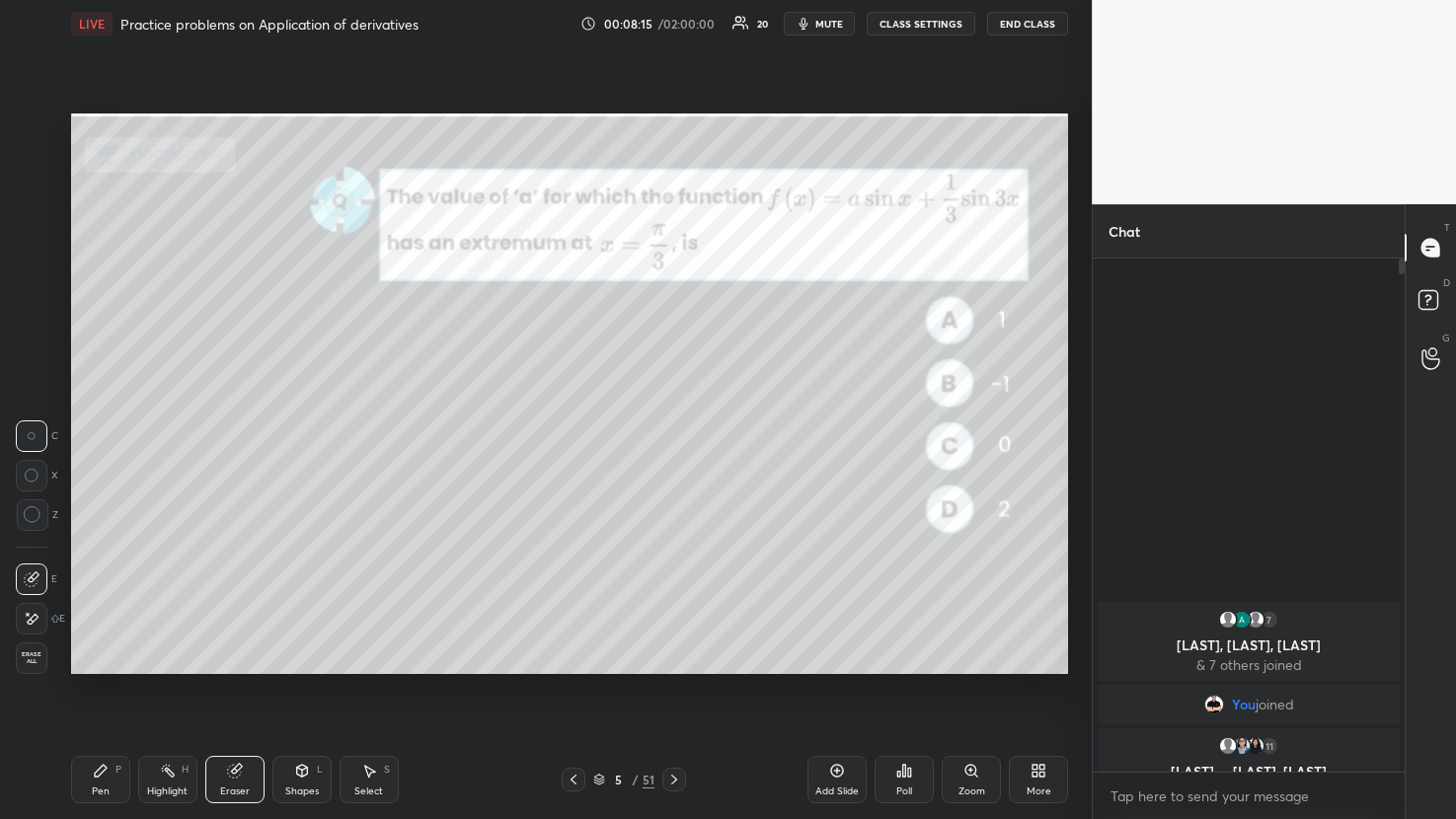 click 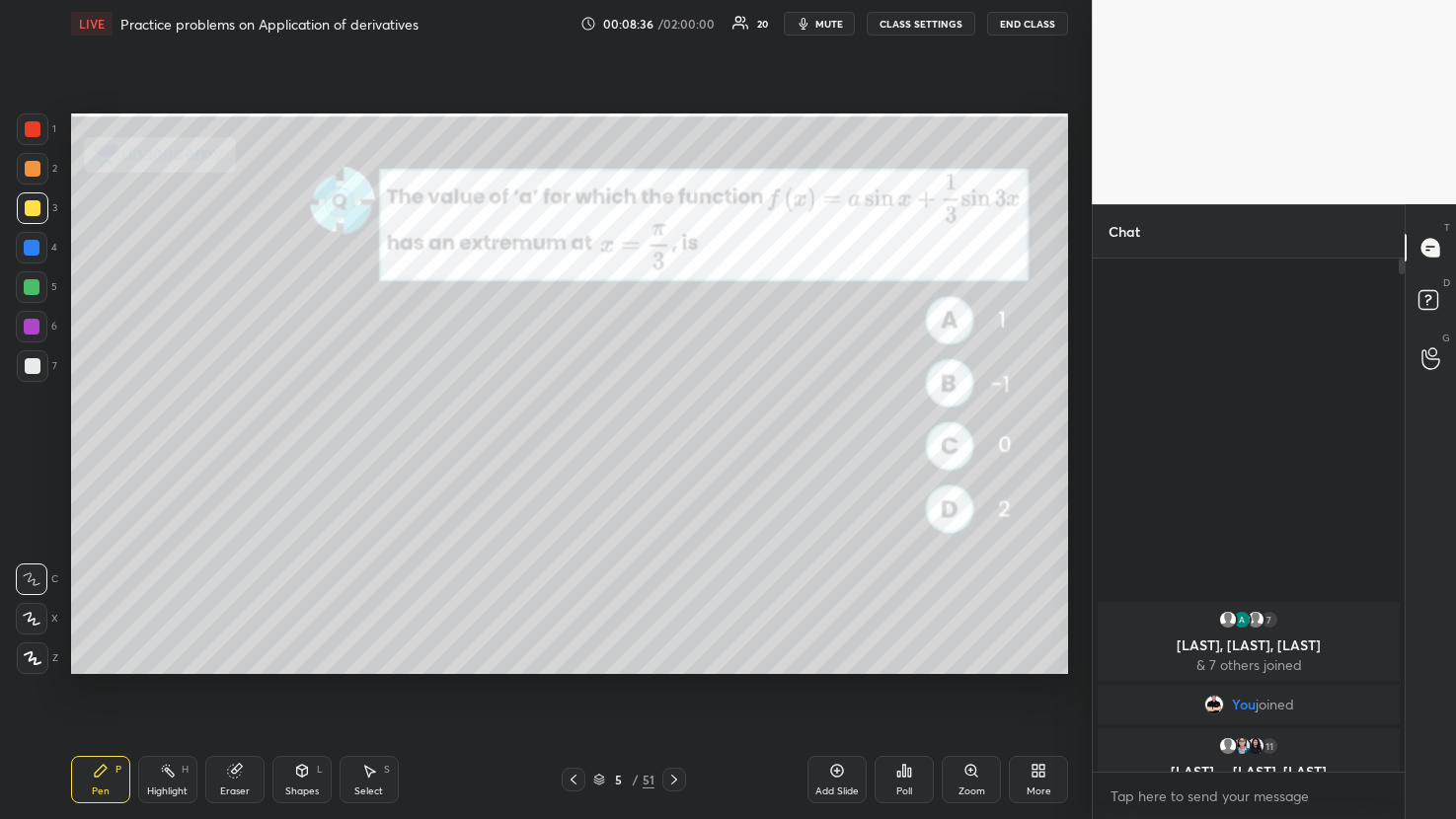 click 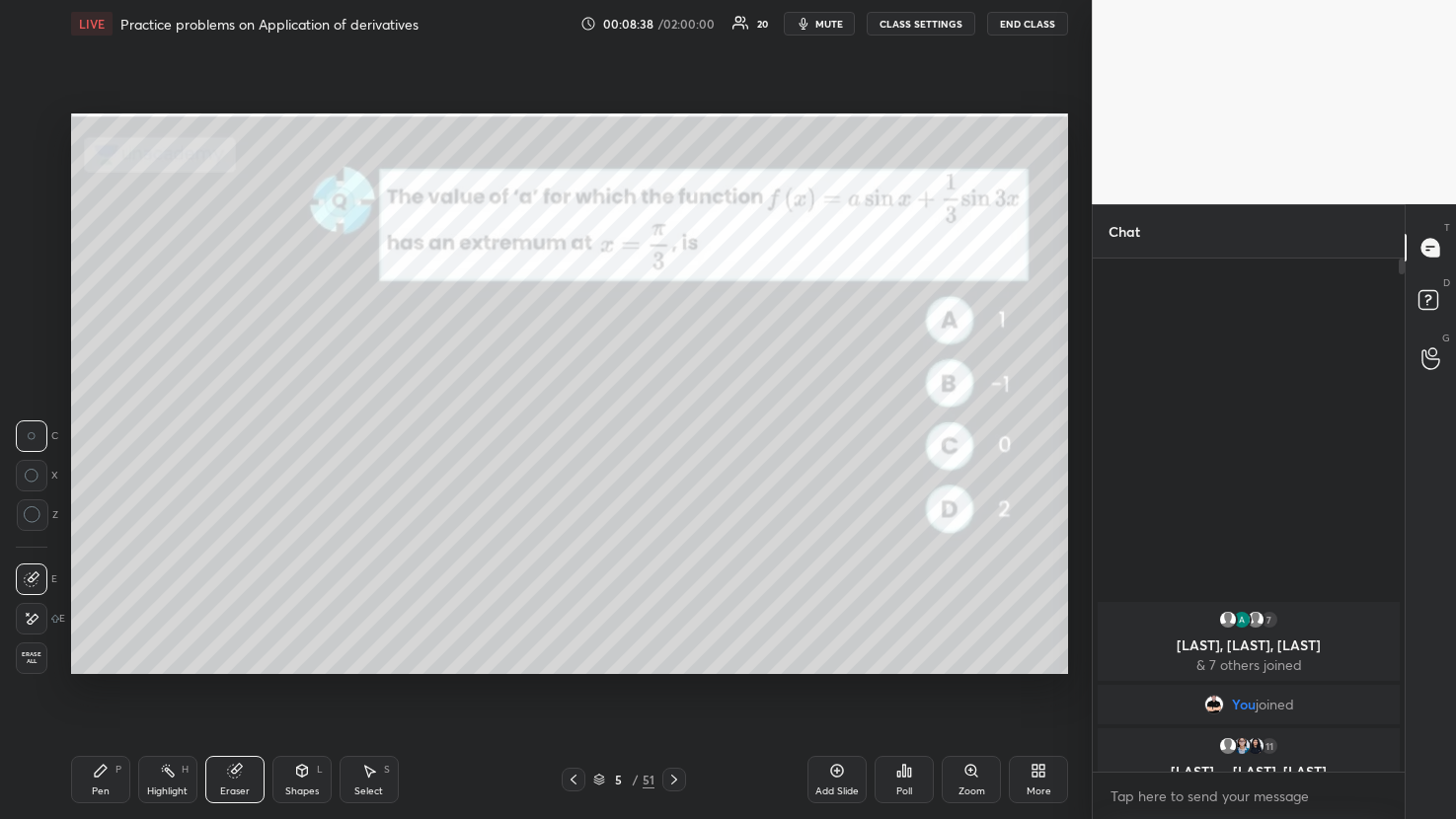 click 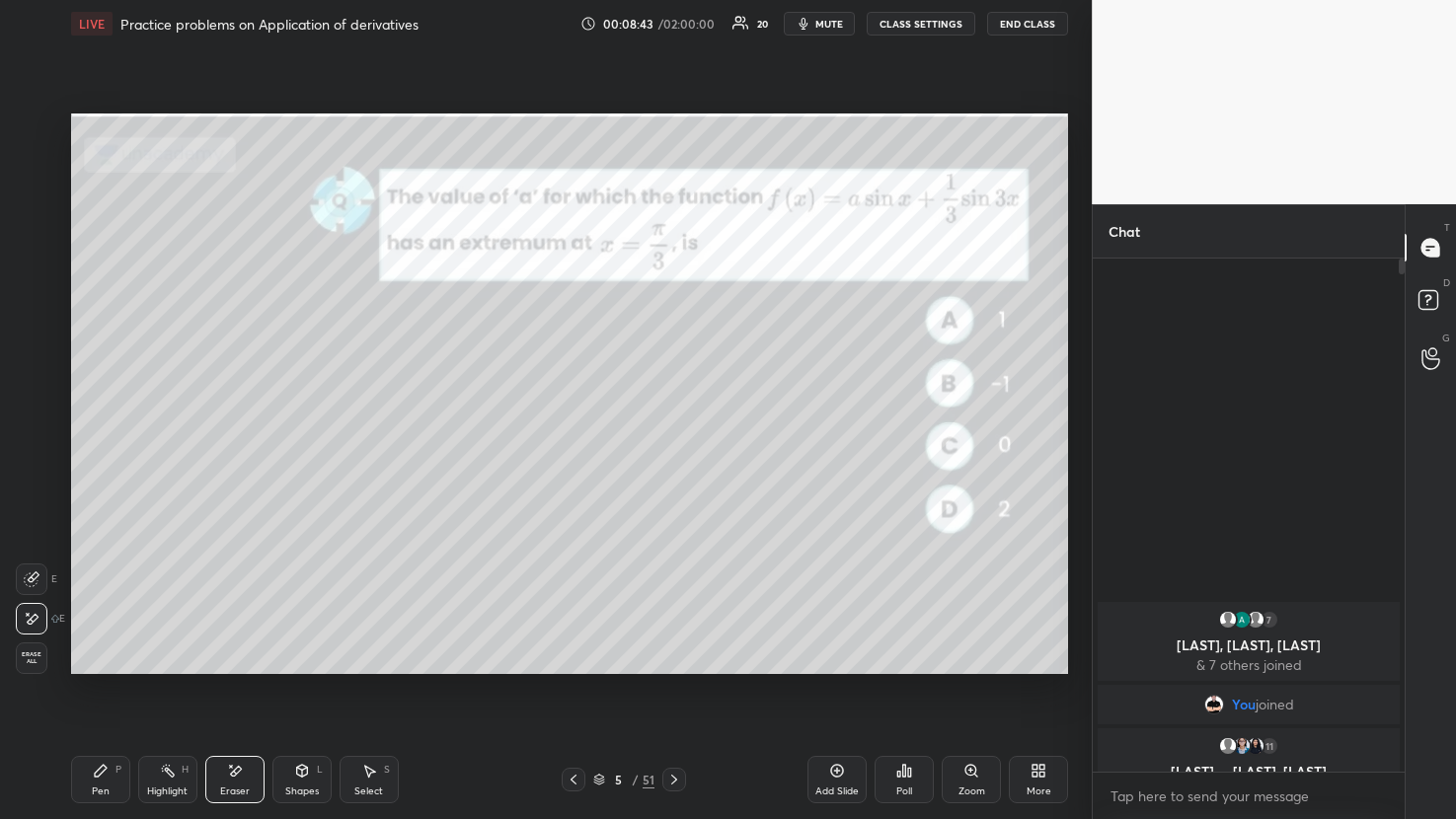click 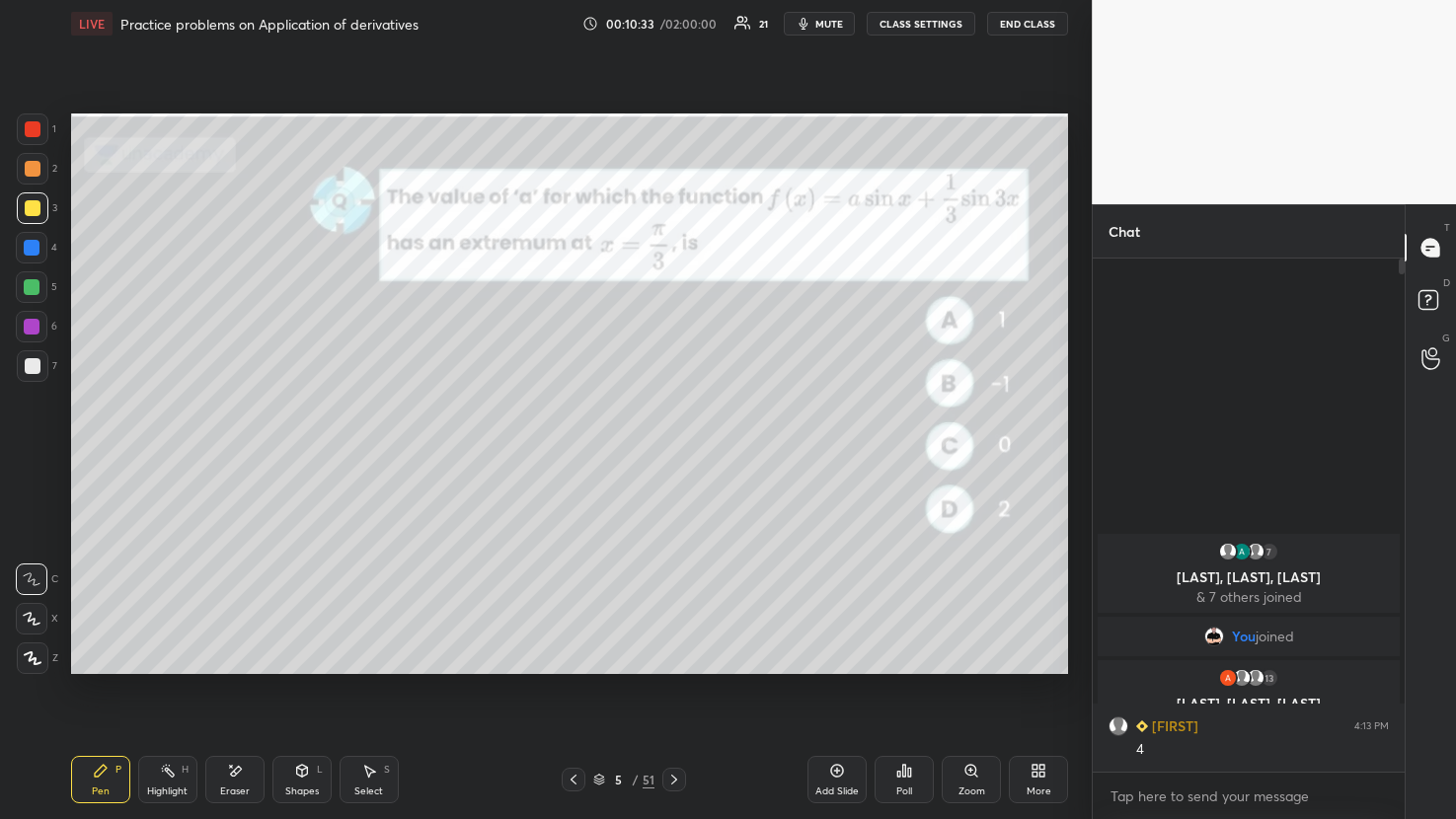 click 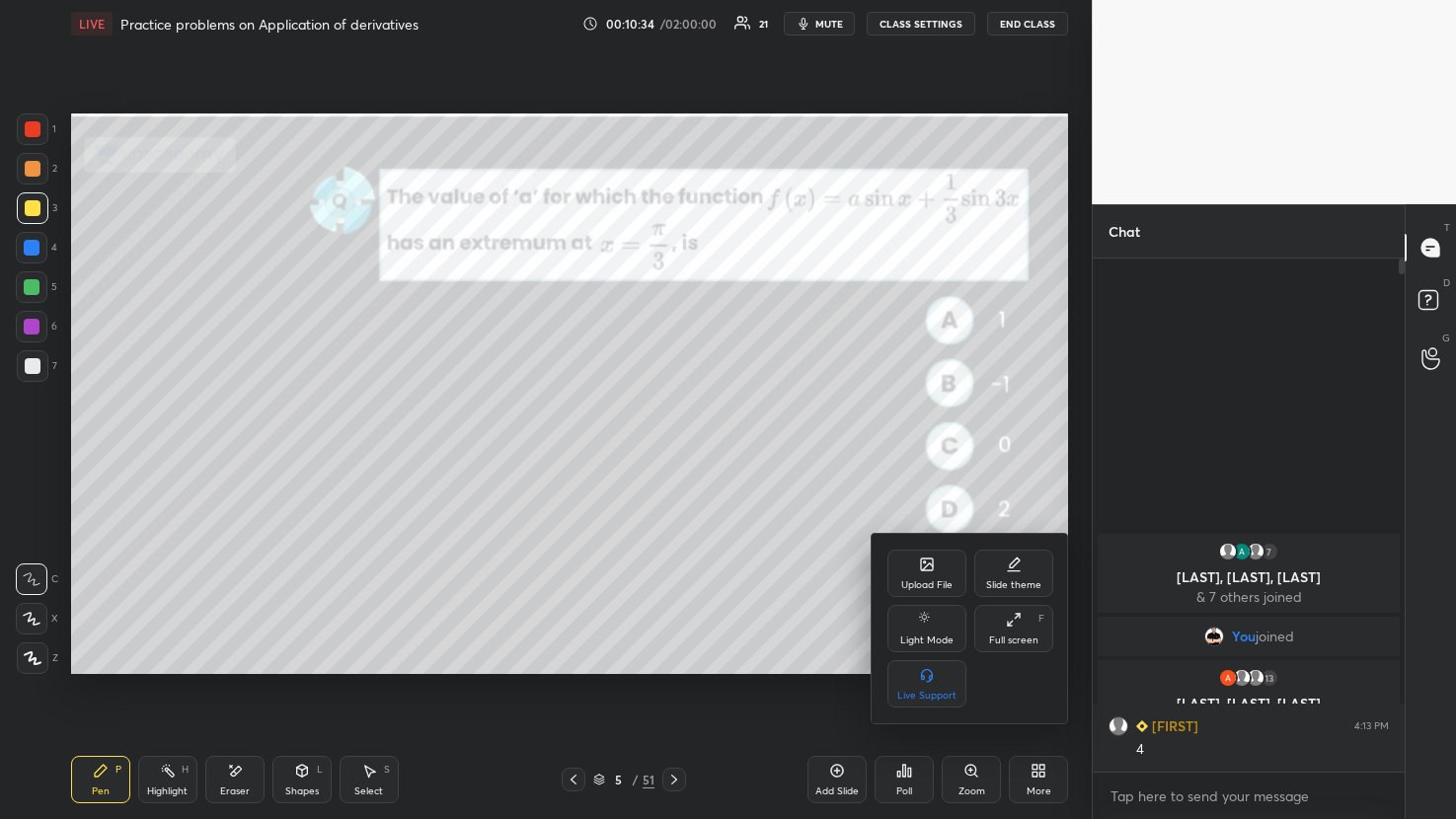 click 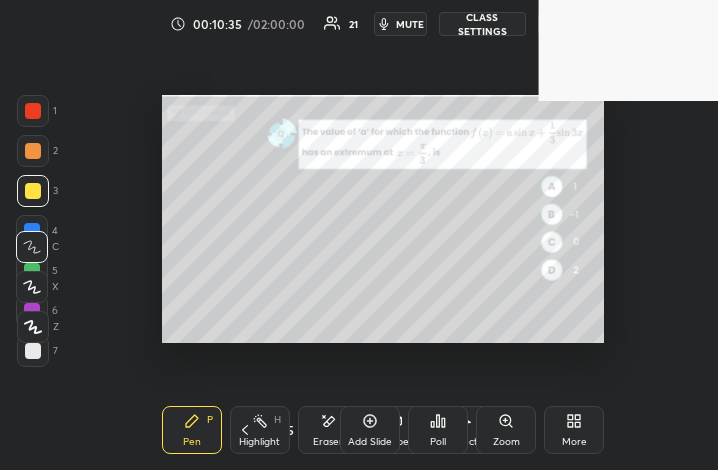 scroll, scrollTop: 341, scrollLeft: 491, axis: both 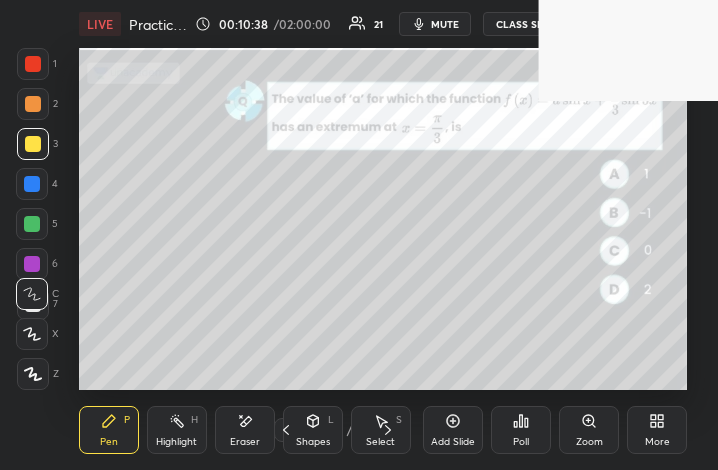 click on "More" at bounding box center (657, 430) 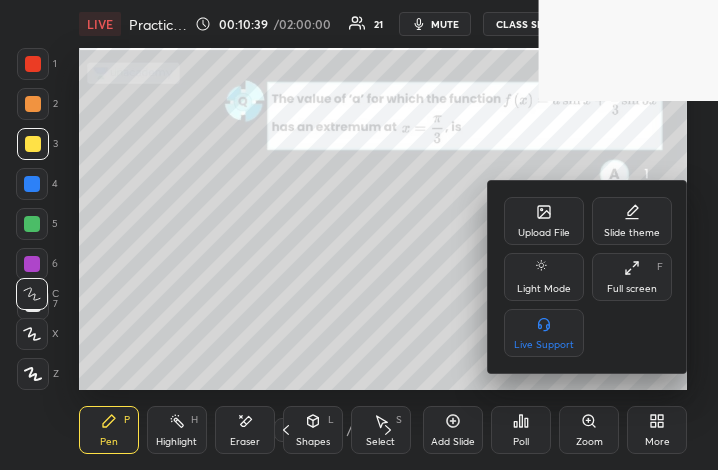 click on "Full screen F" at bounding box center [632, 277] 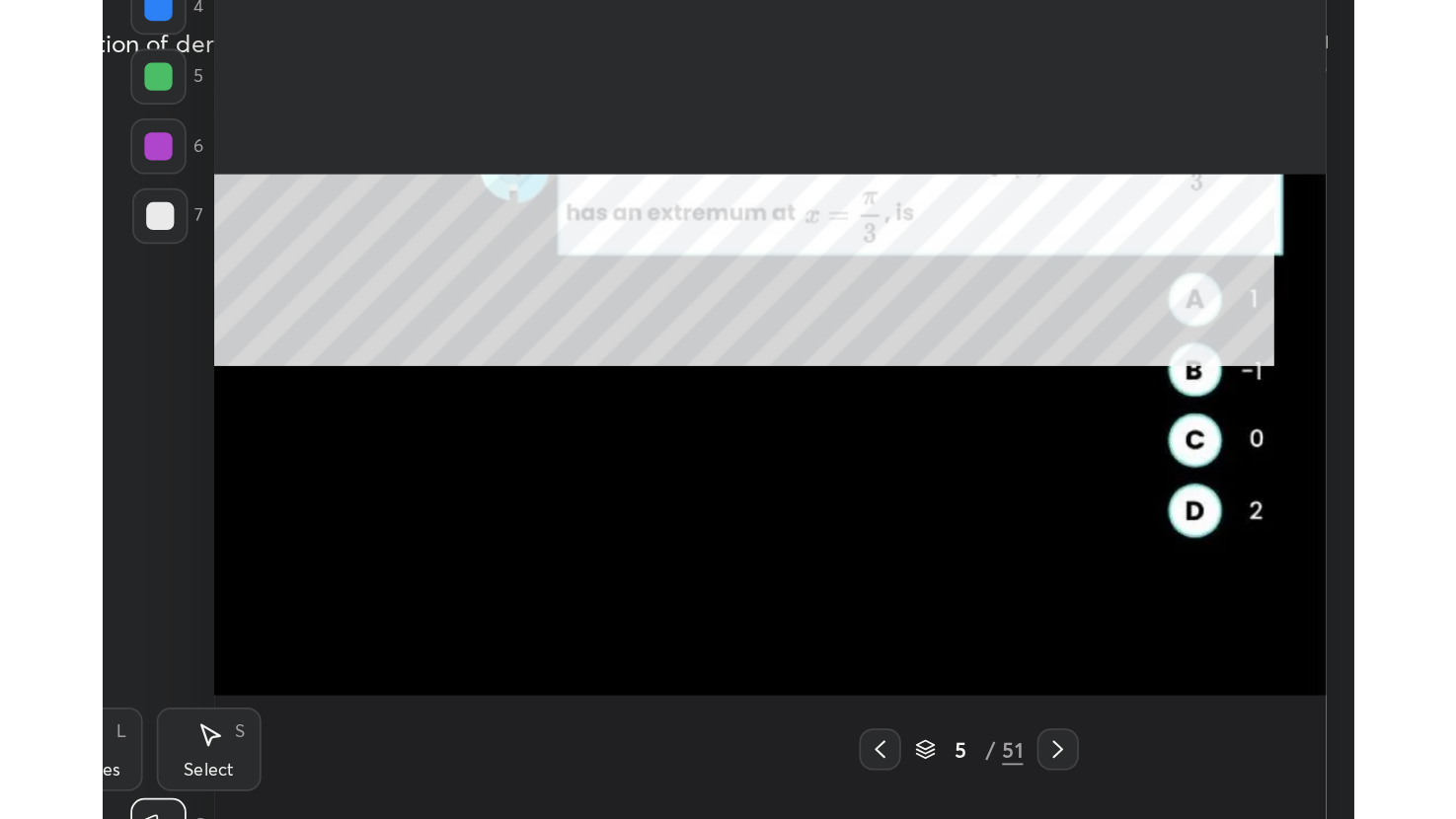 scroll, scrollTop: 97981, scrollLeft: 97348, axis: both 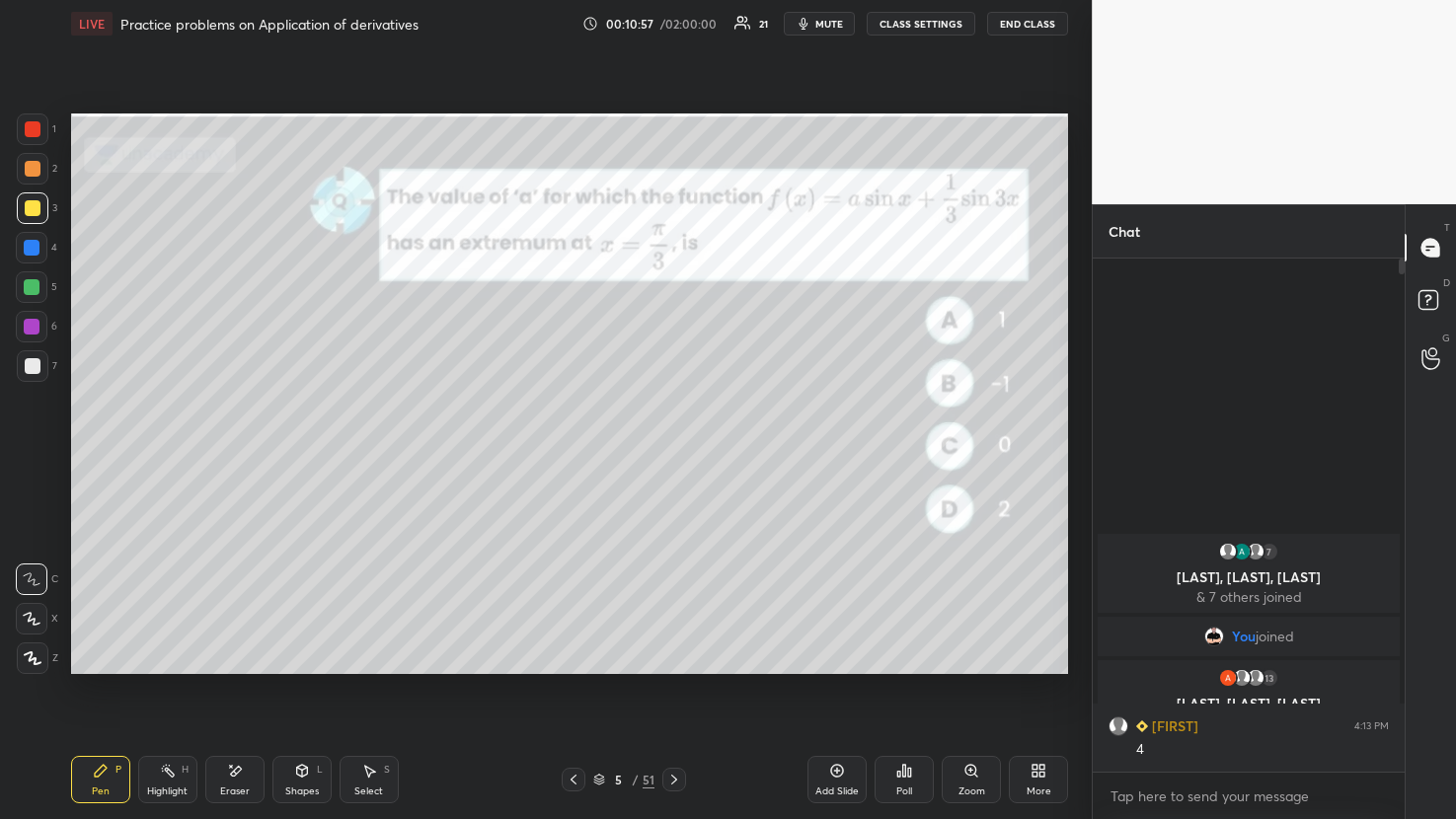 click 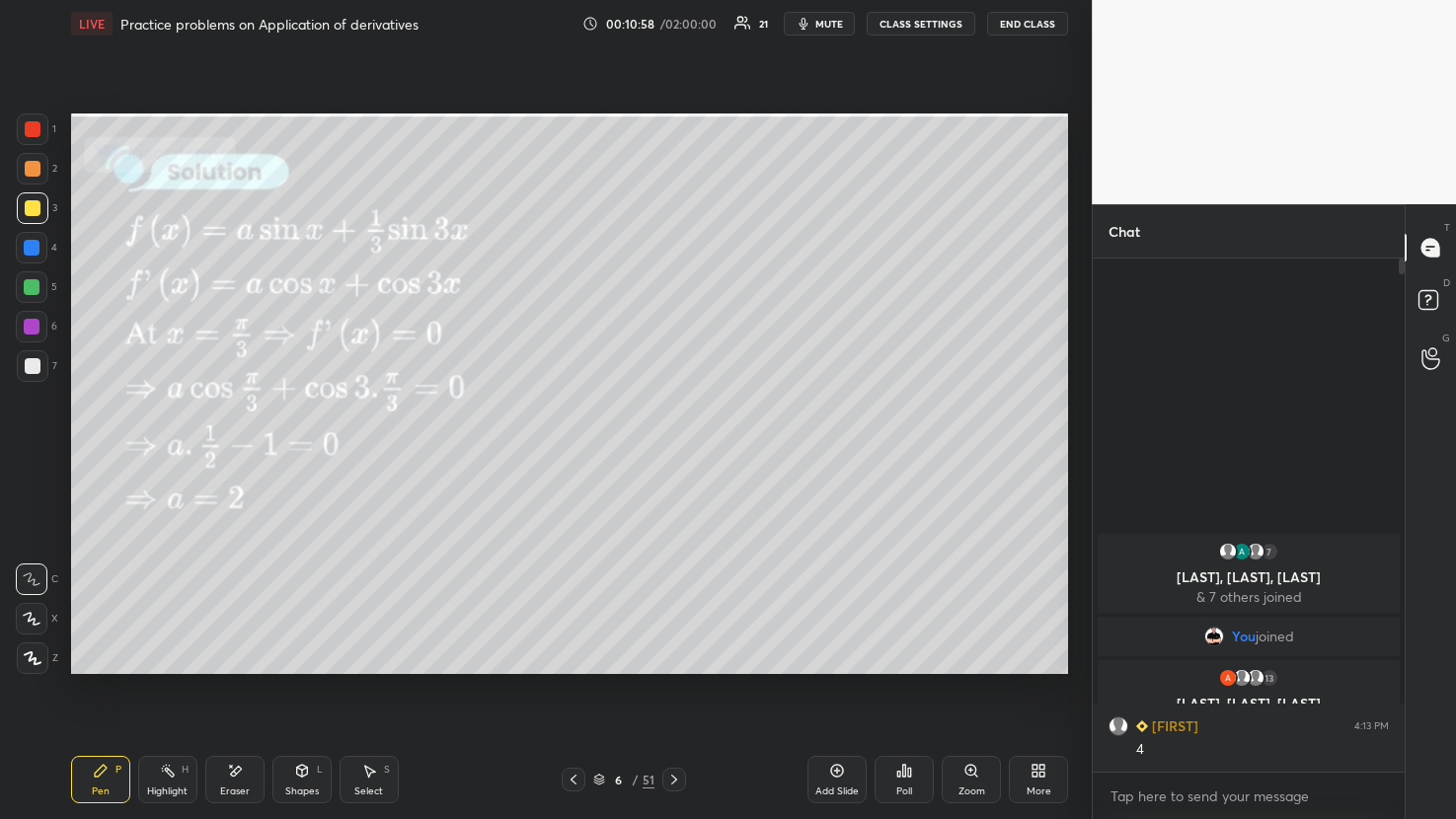 click 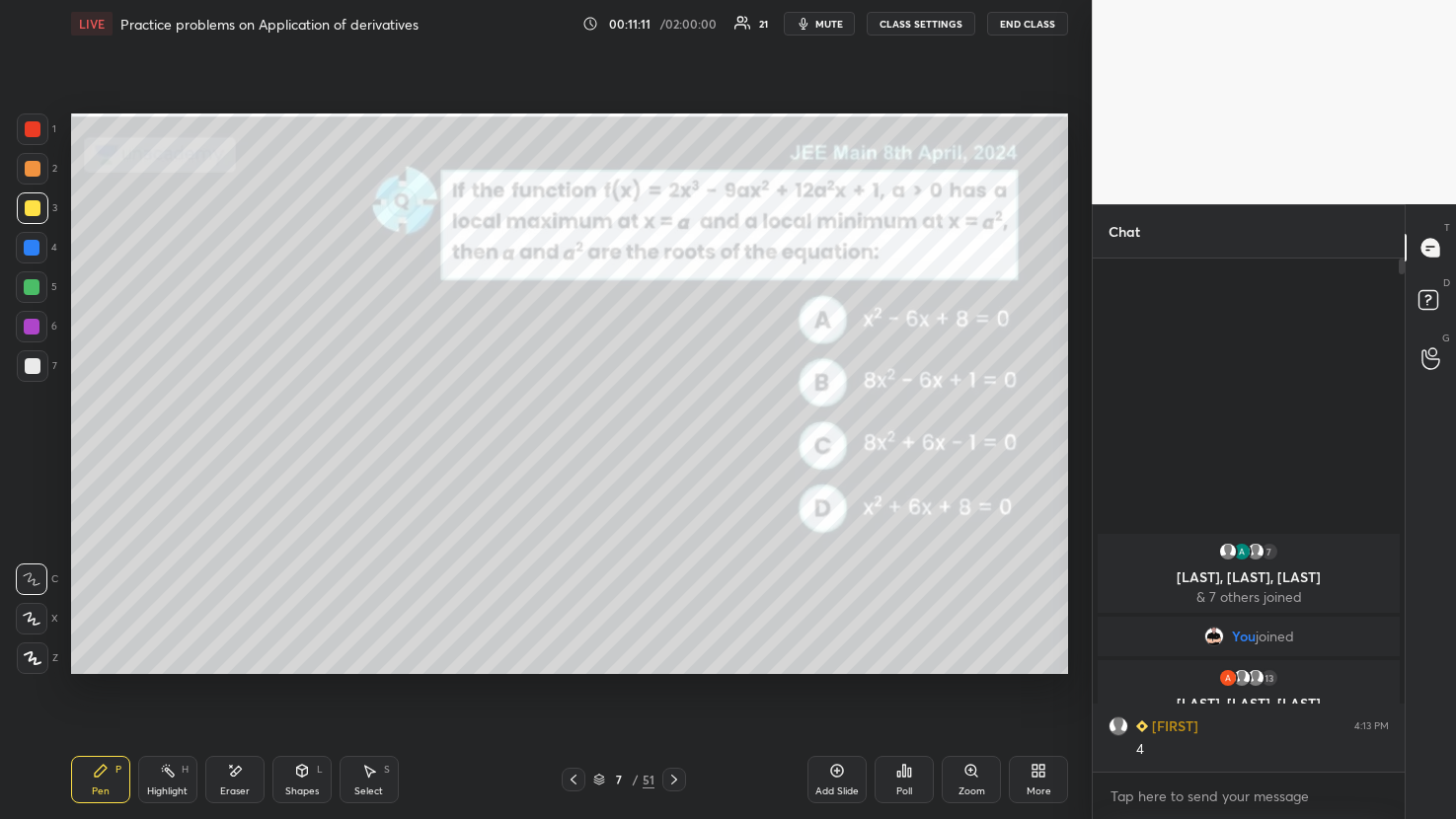 click at bounding box center (574, 780) 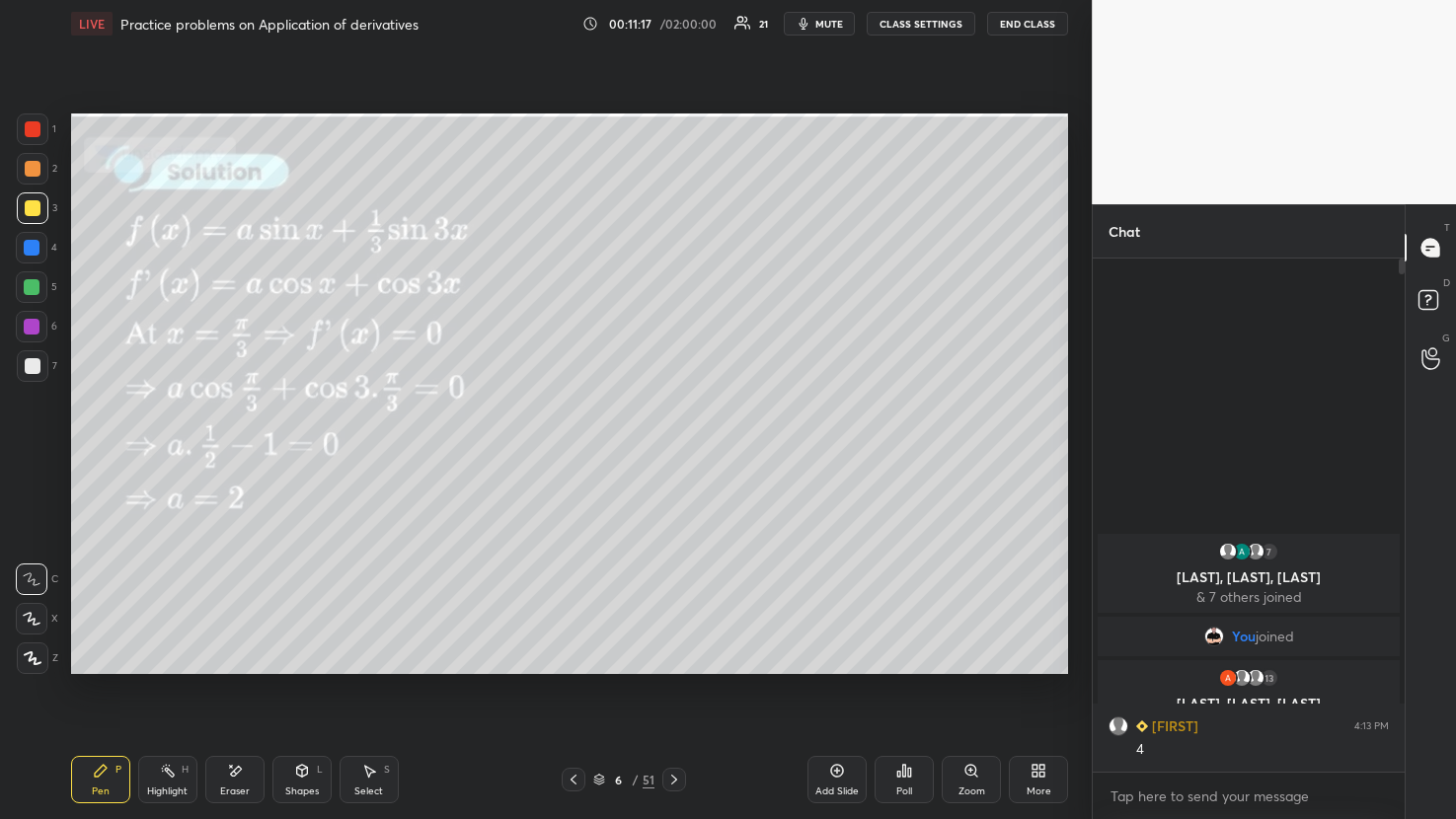 click 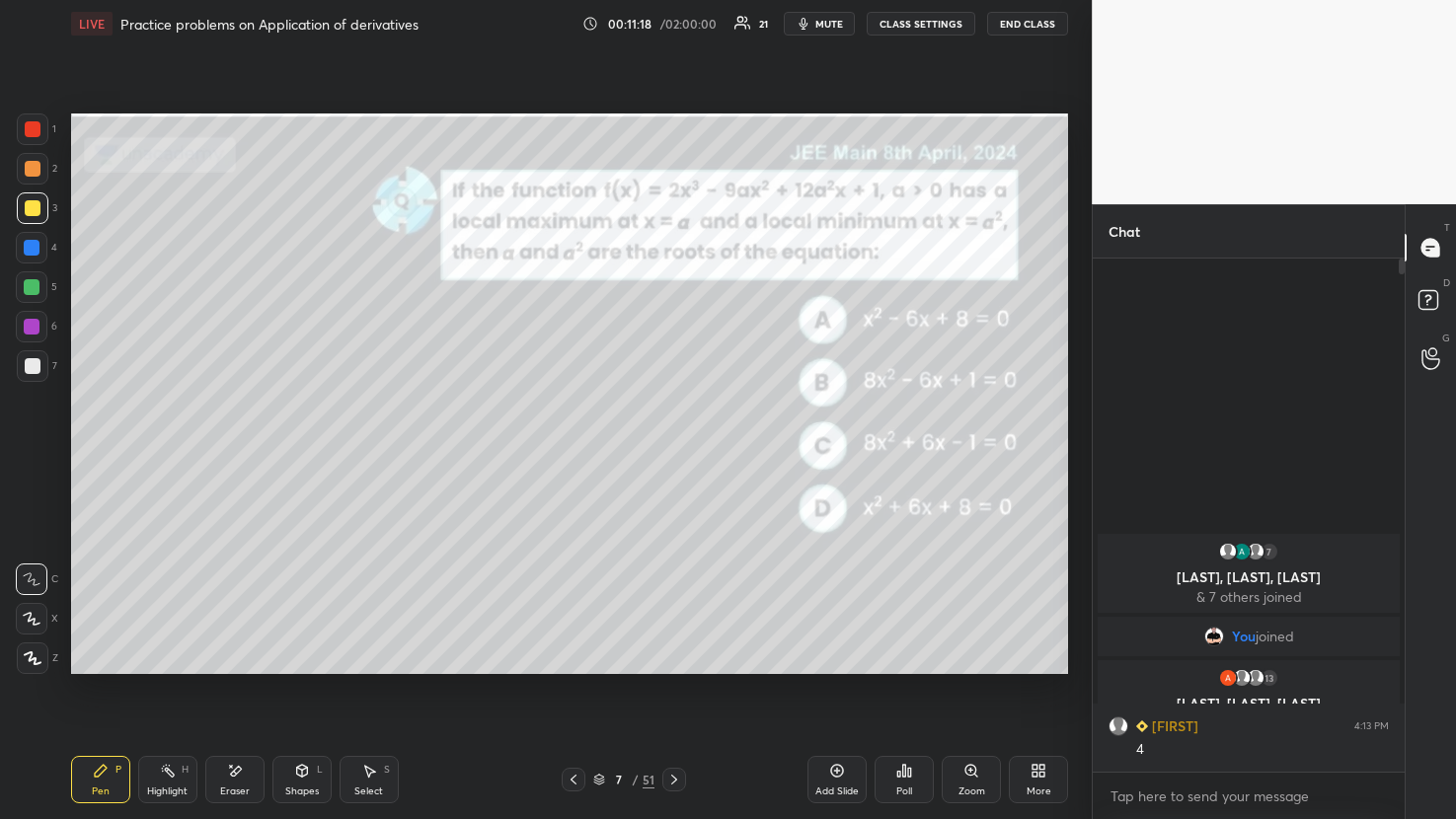 click at bounding box center [574, 780] 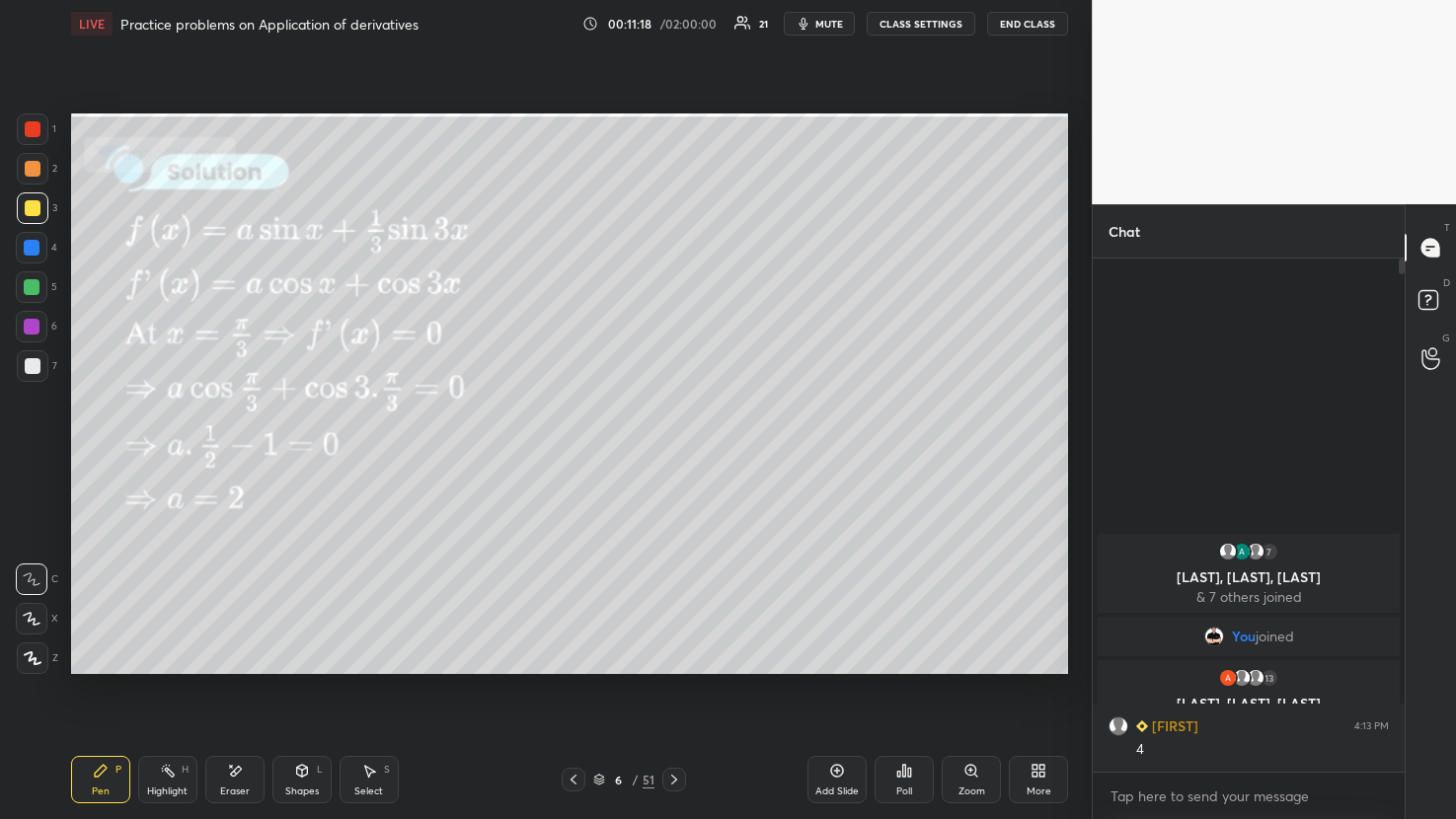 click 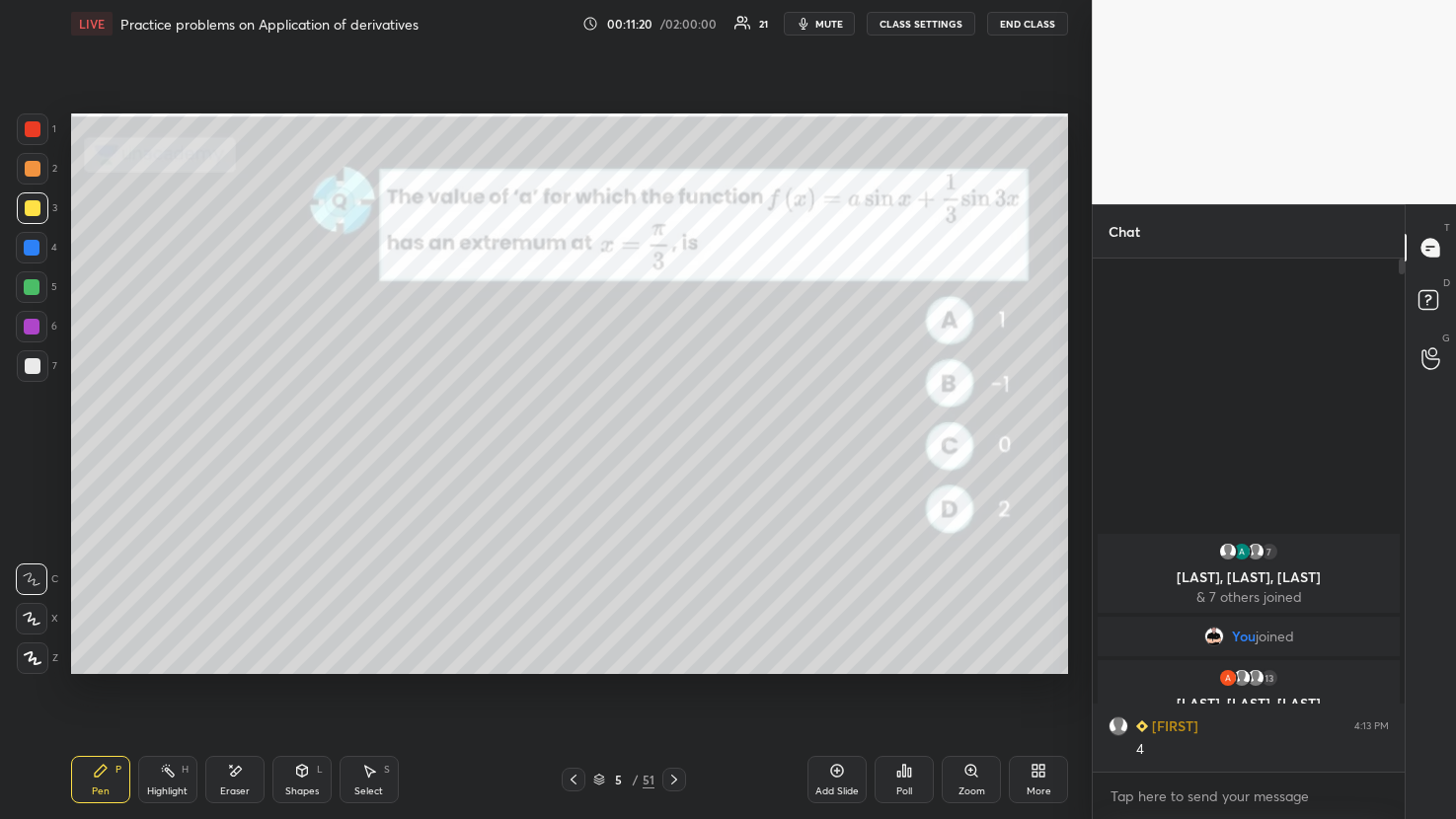 click 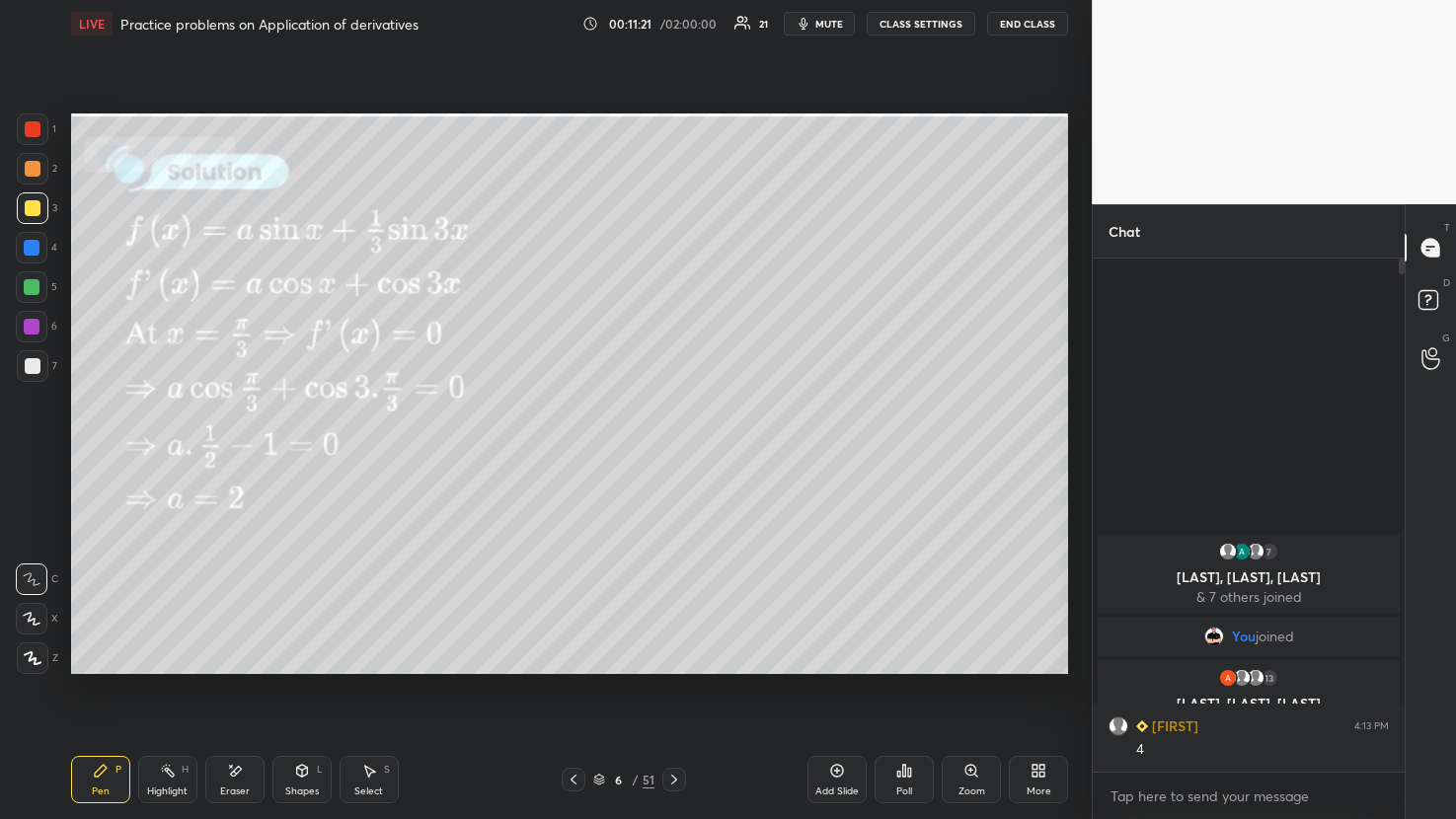 click 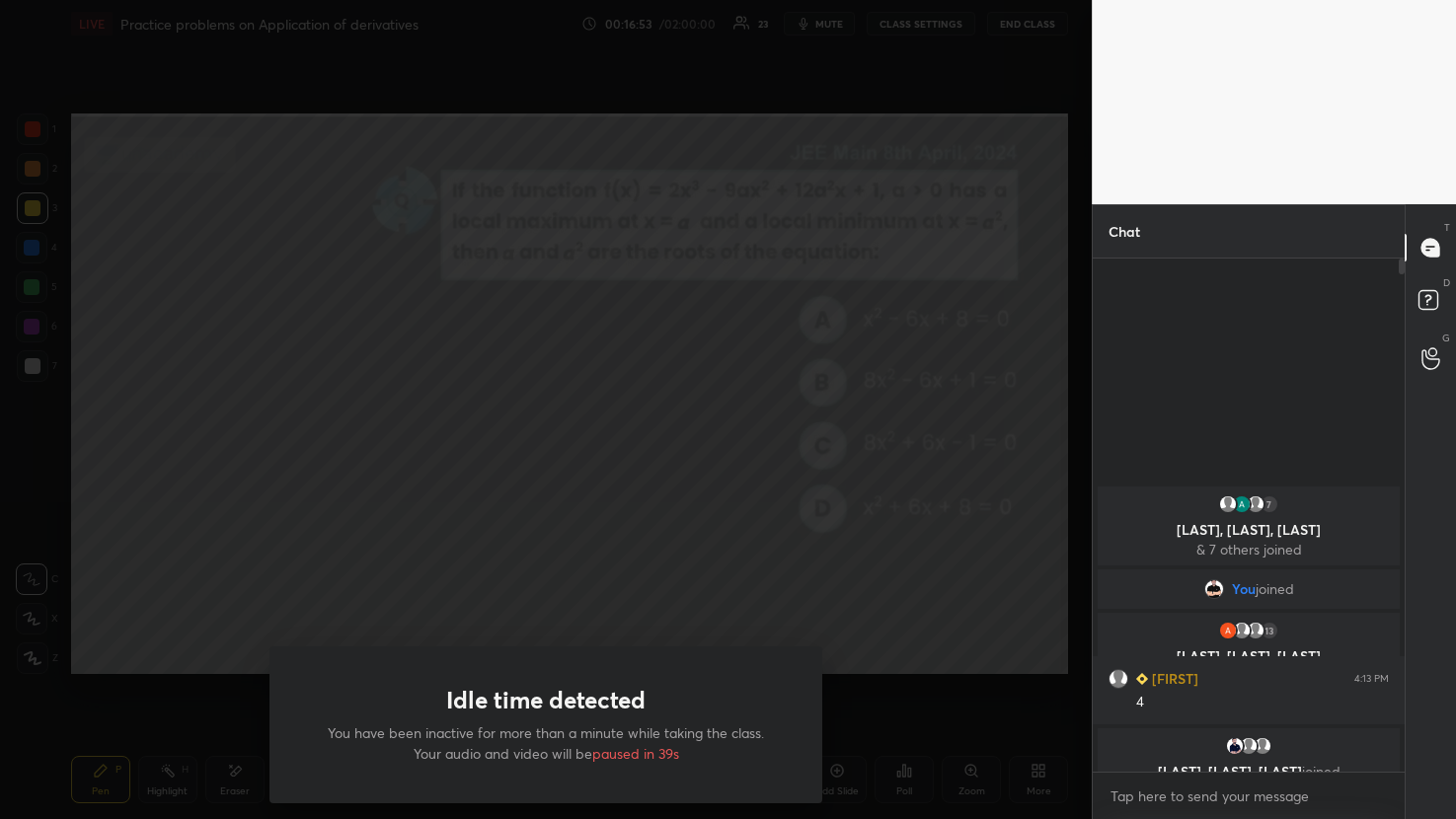 click on "Idle time detected You have been inactive for more than a minute while taking the class. Your audio and video will be  paused in 39s" at bounding box center (546, 410) 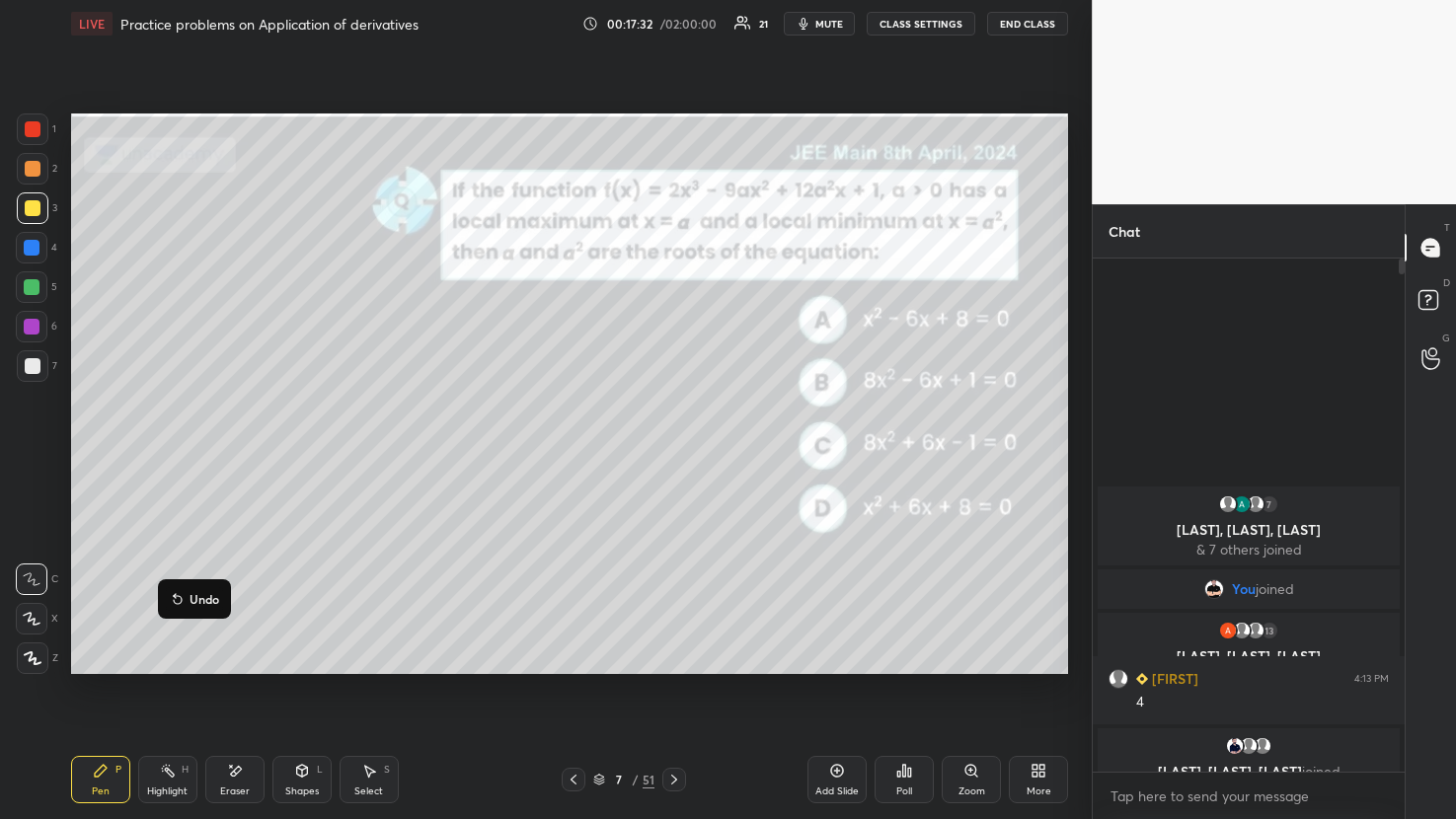 scroll, scrollTop: 467, scrollLeft: 306, axis: both 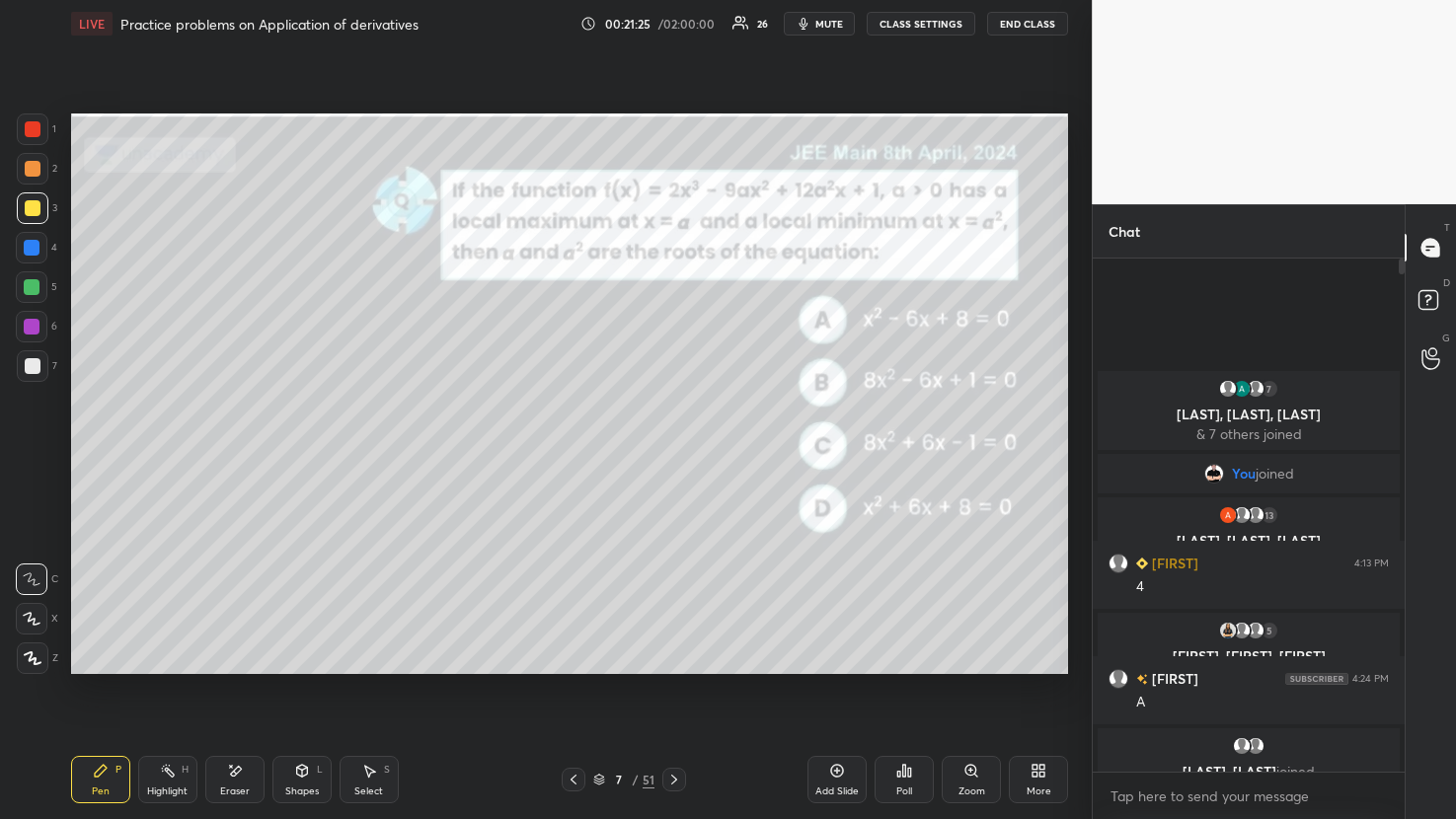 click at bounding box center [33, 208] 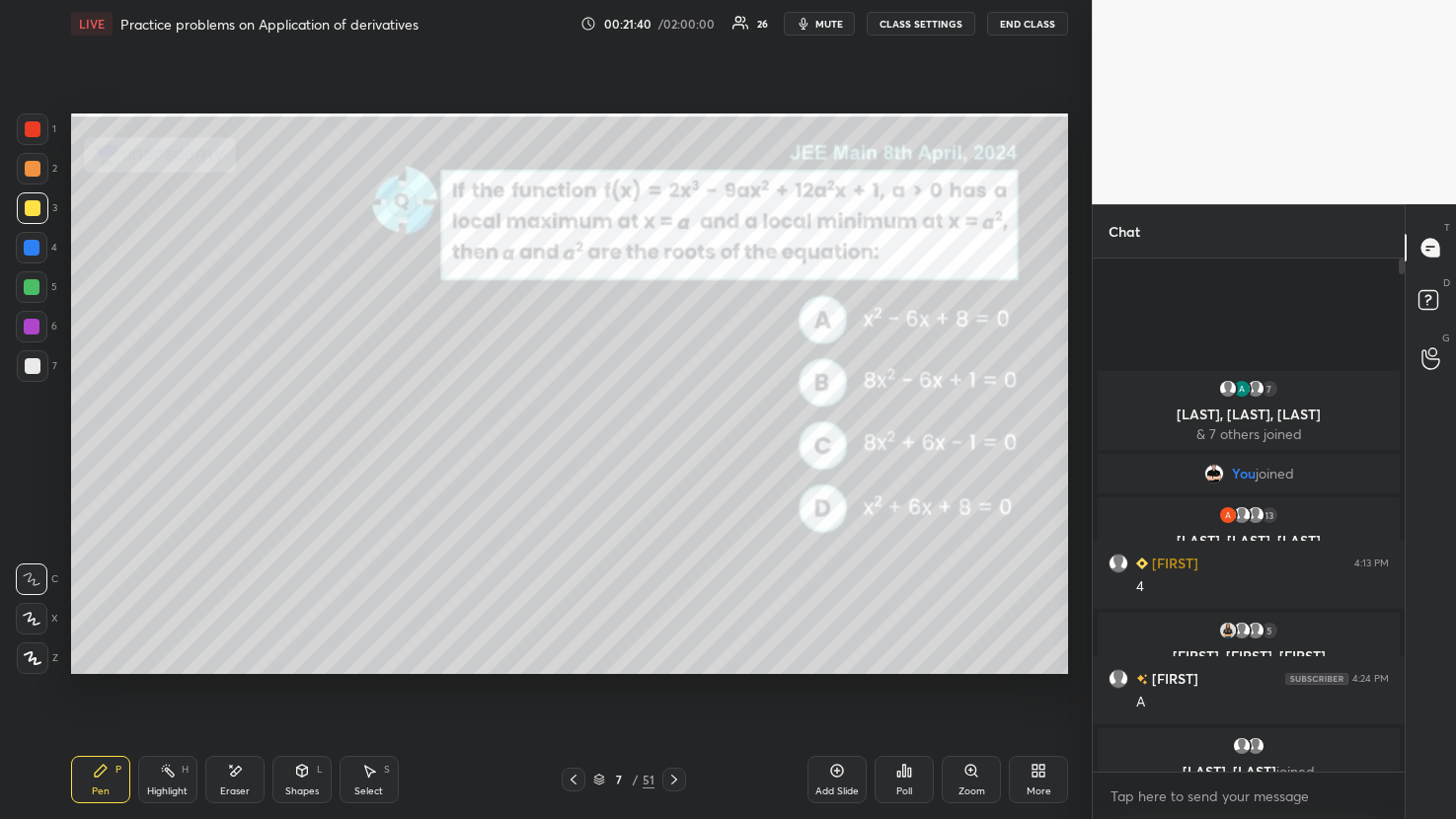 click at bounding box center (33, 366) 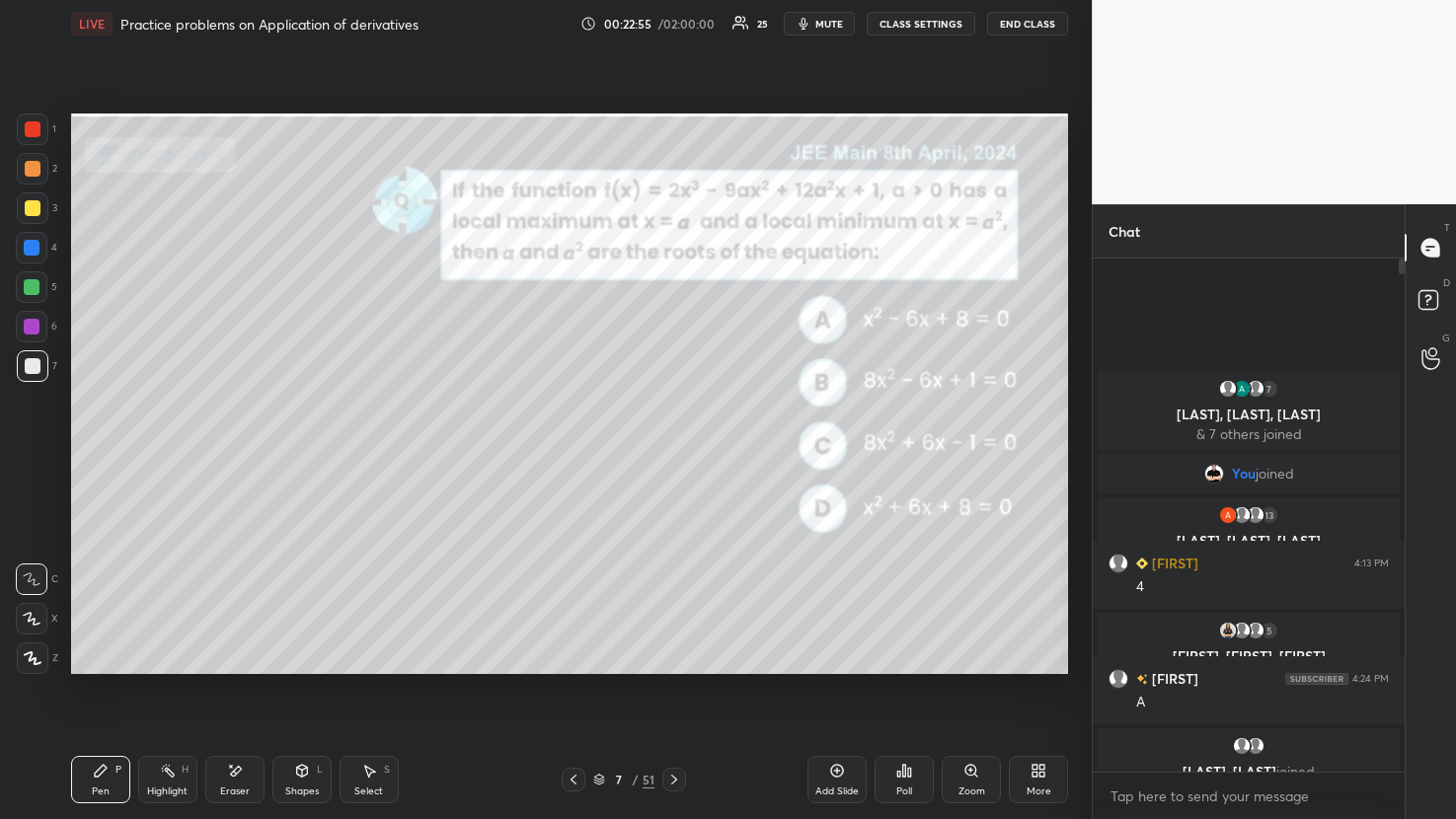 click on "Add Slide" at bounding box center (837, 780) 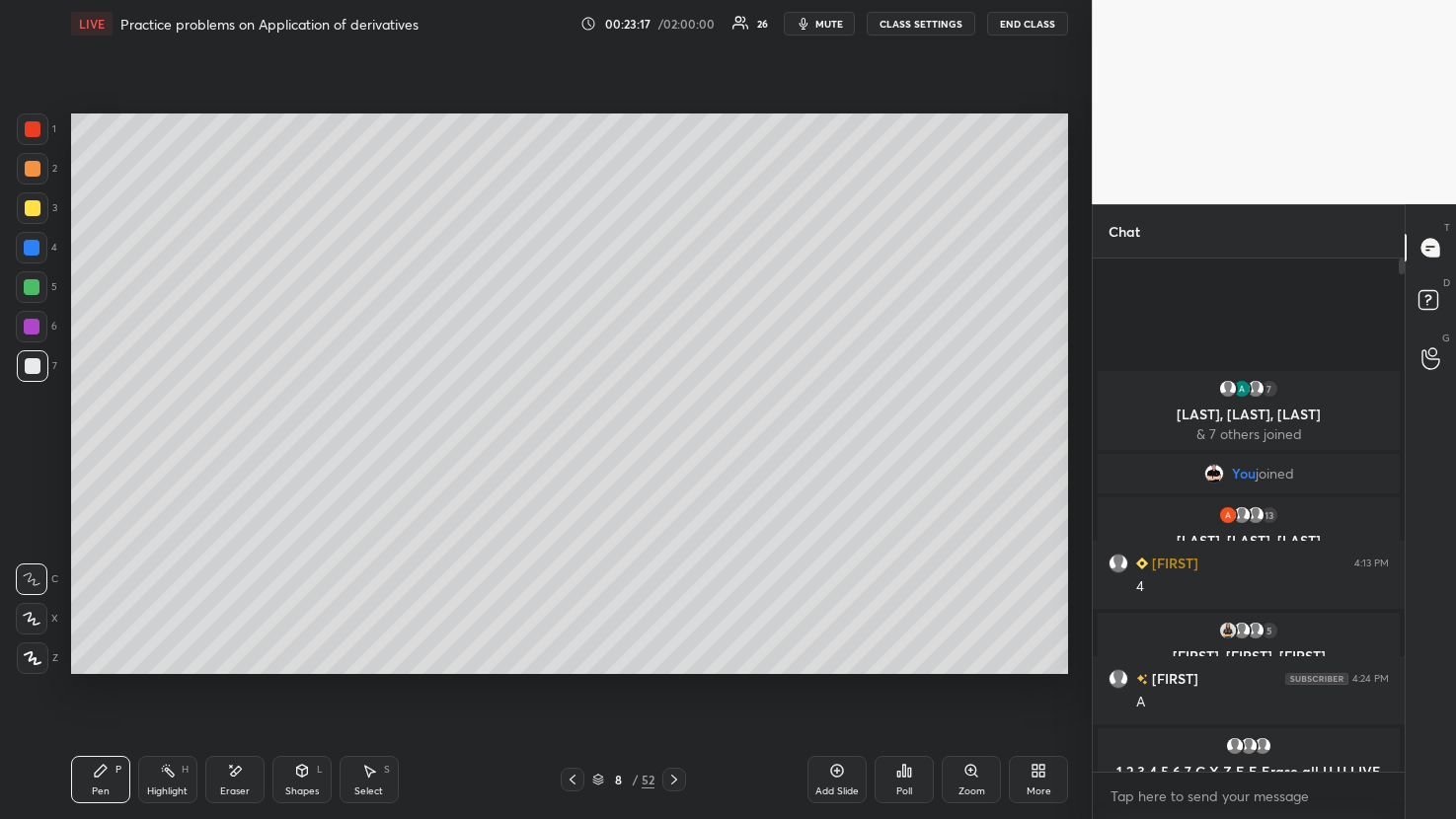 click 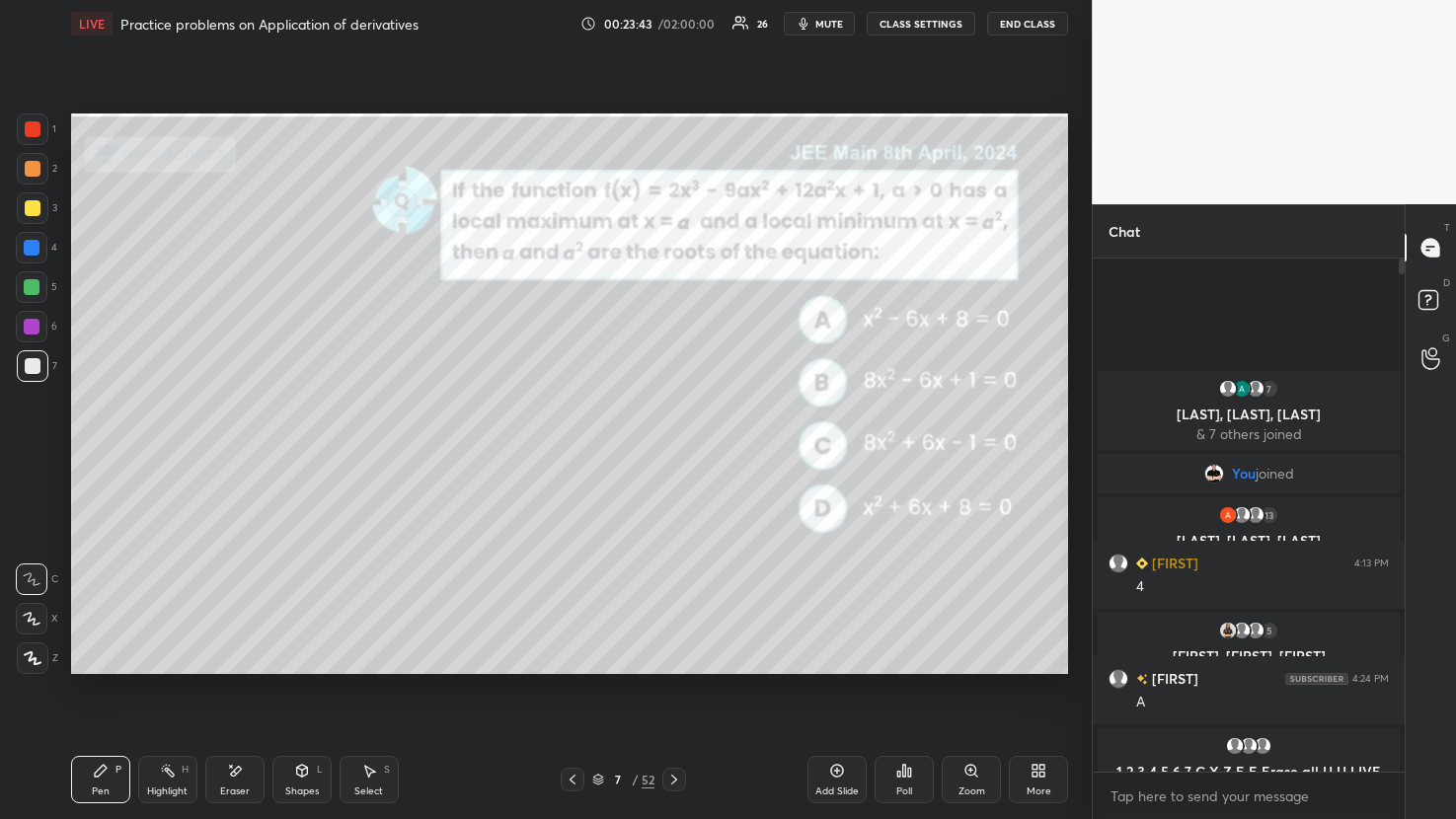 click 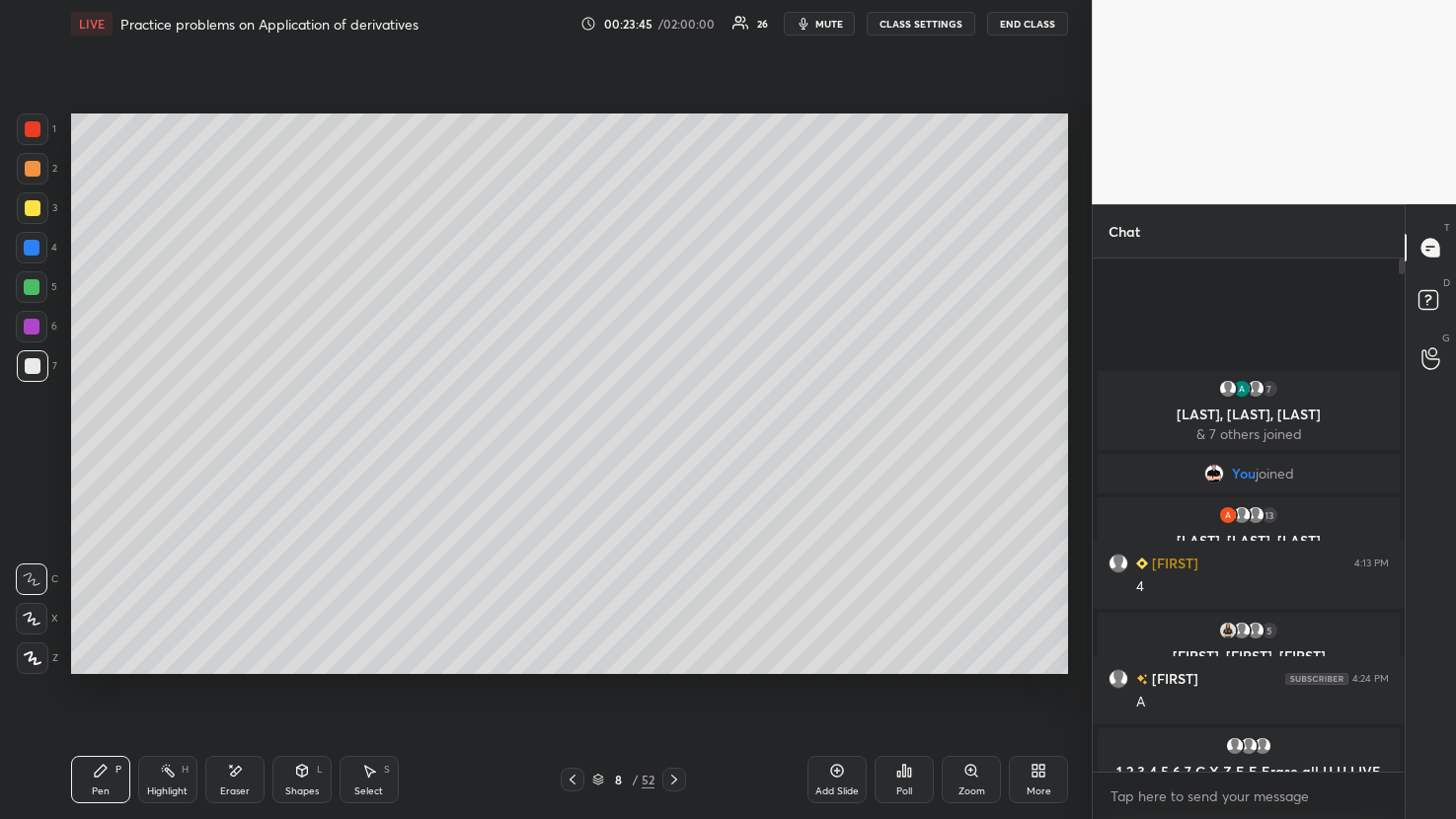 click at bounding box center (33, 169) 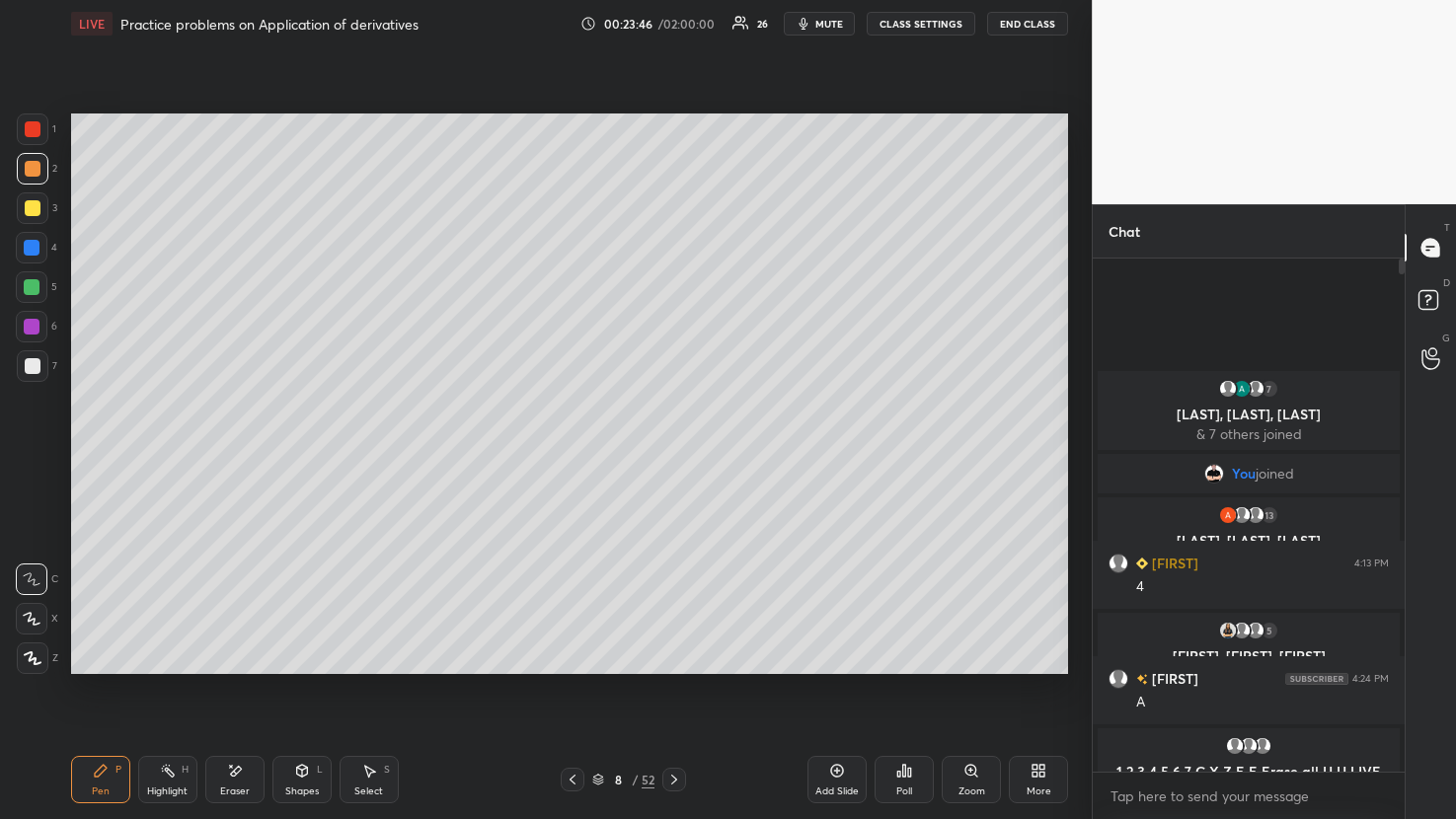 click at bounding box center (33, 208) 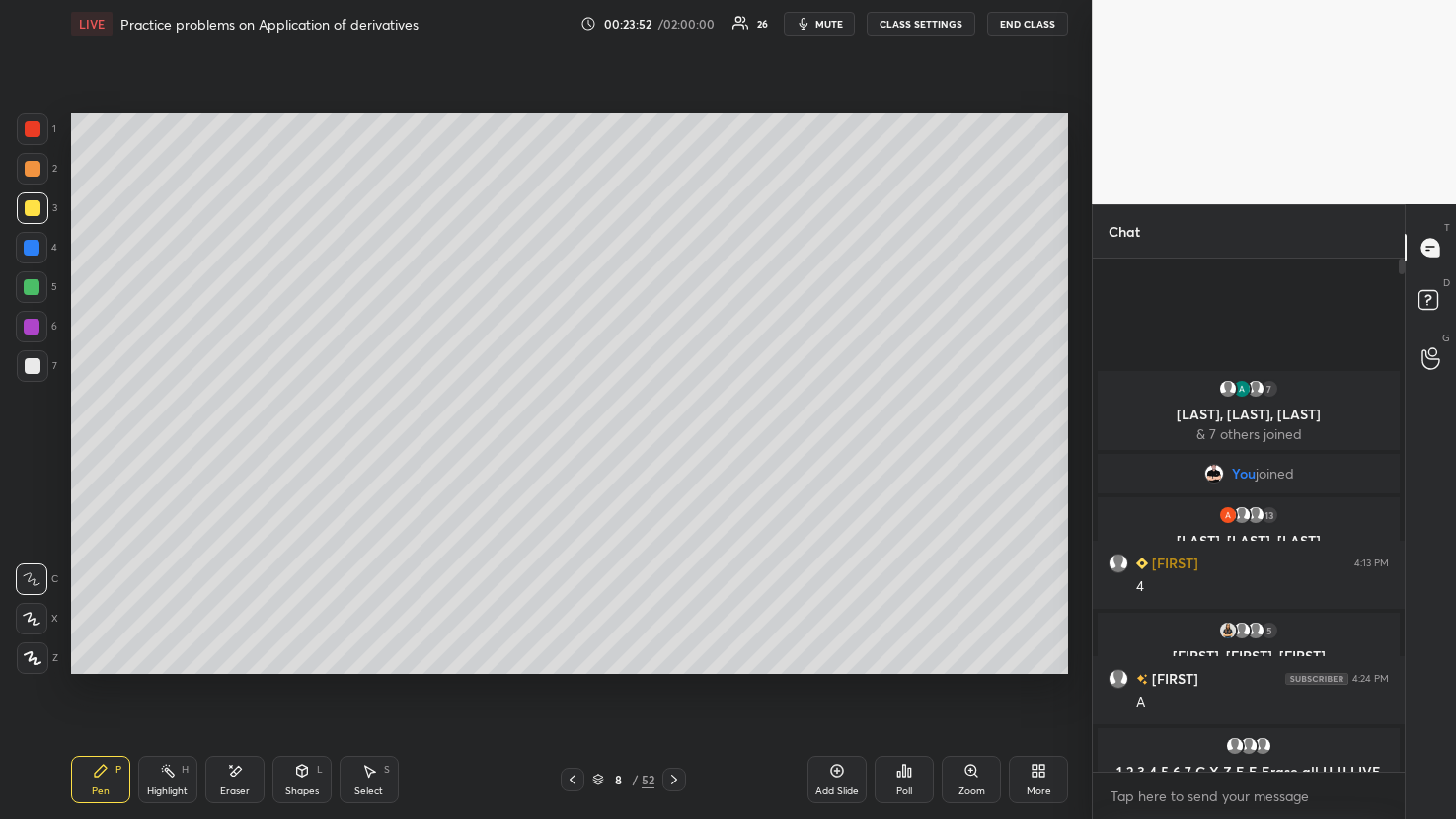 click 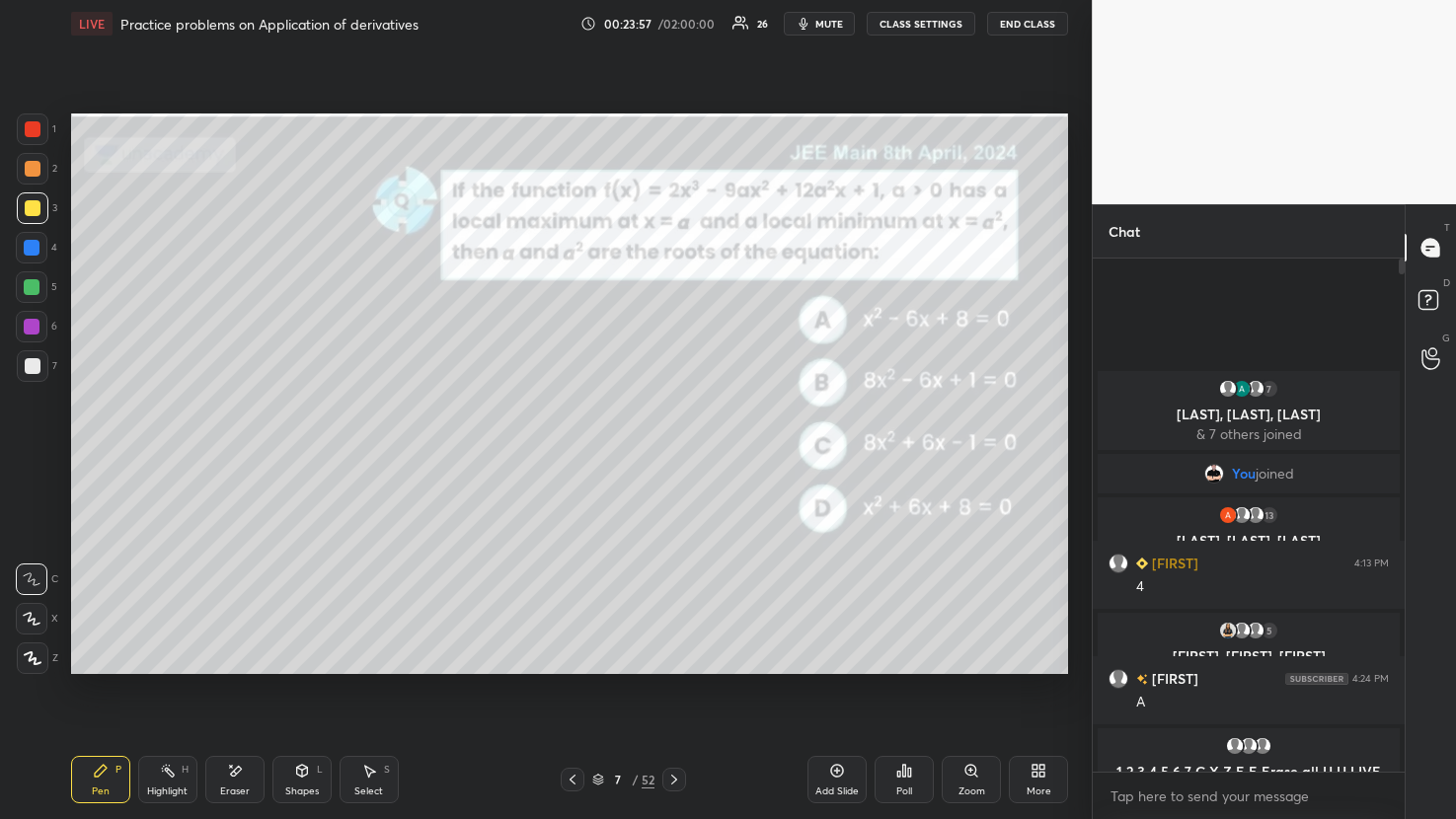 scroll, scrollTop: 467, scrollLeft: 306, axis: both 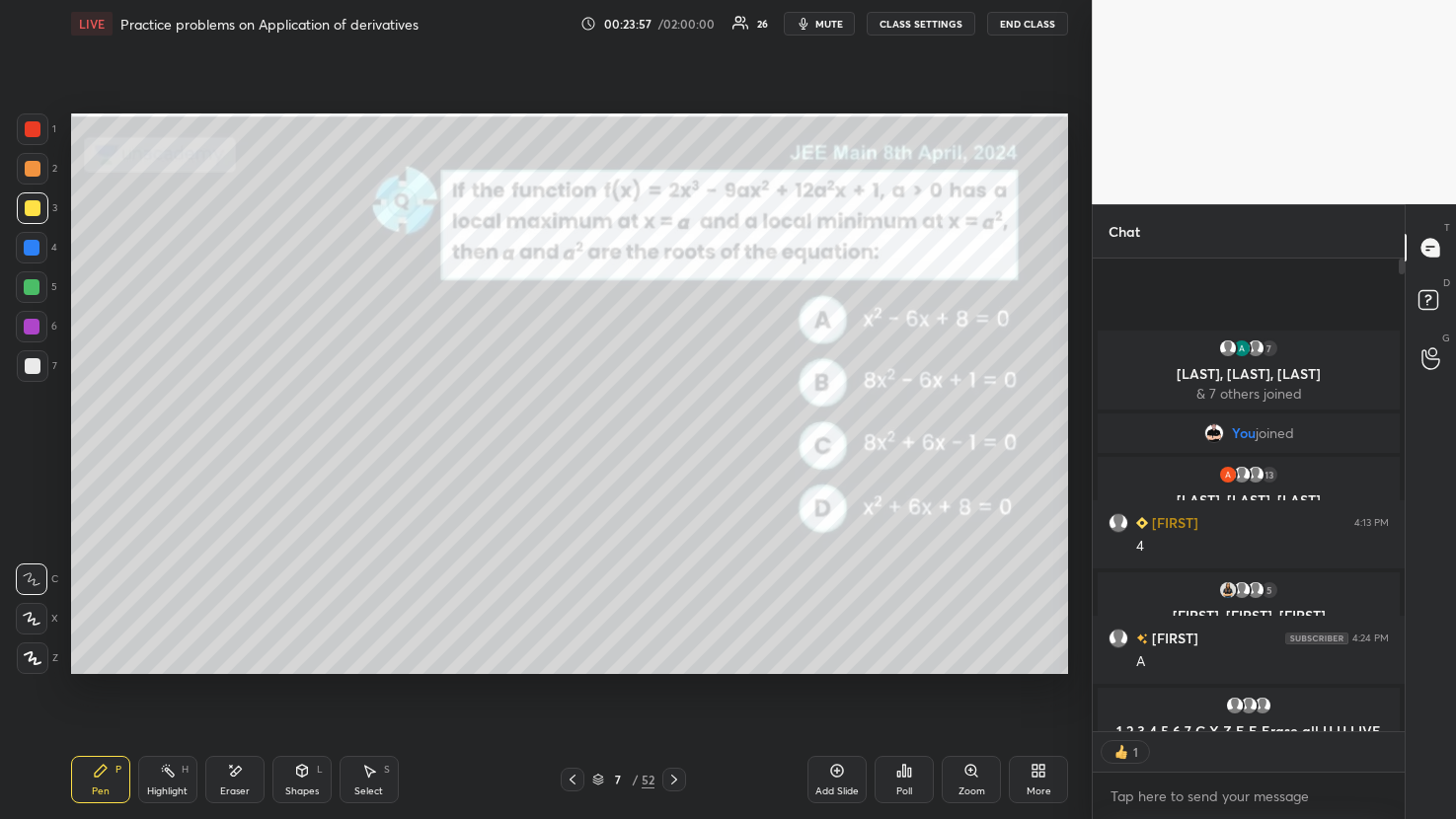 click at bounding box center (32, 327) 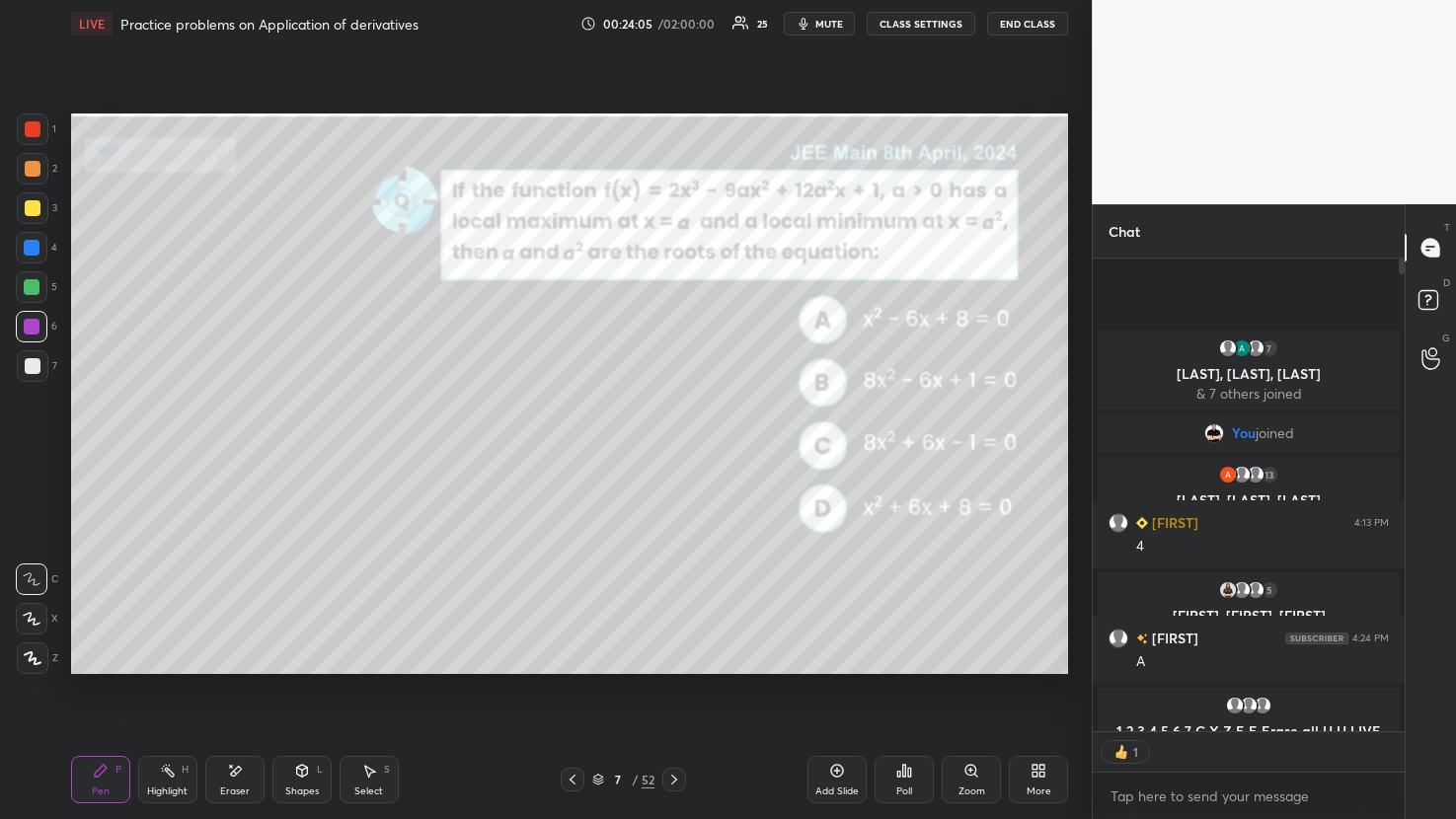 click at bounding box center [573, 780] 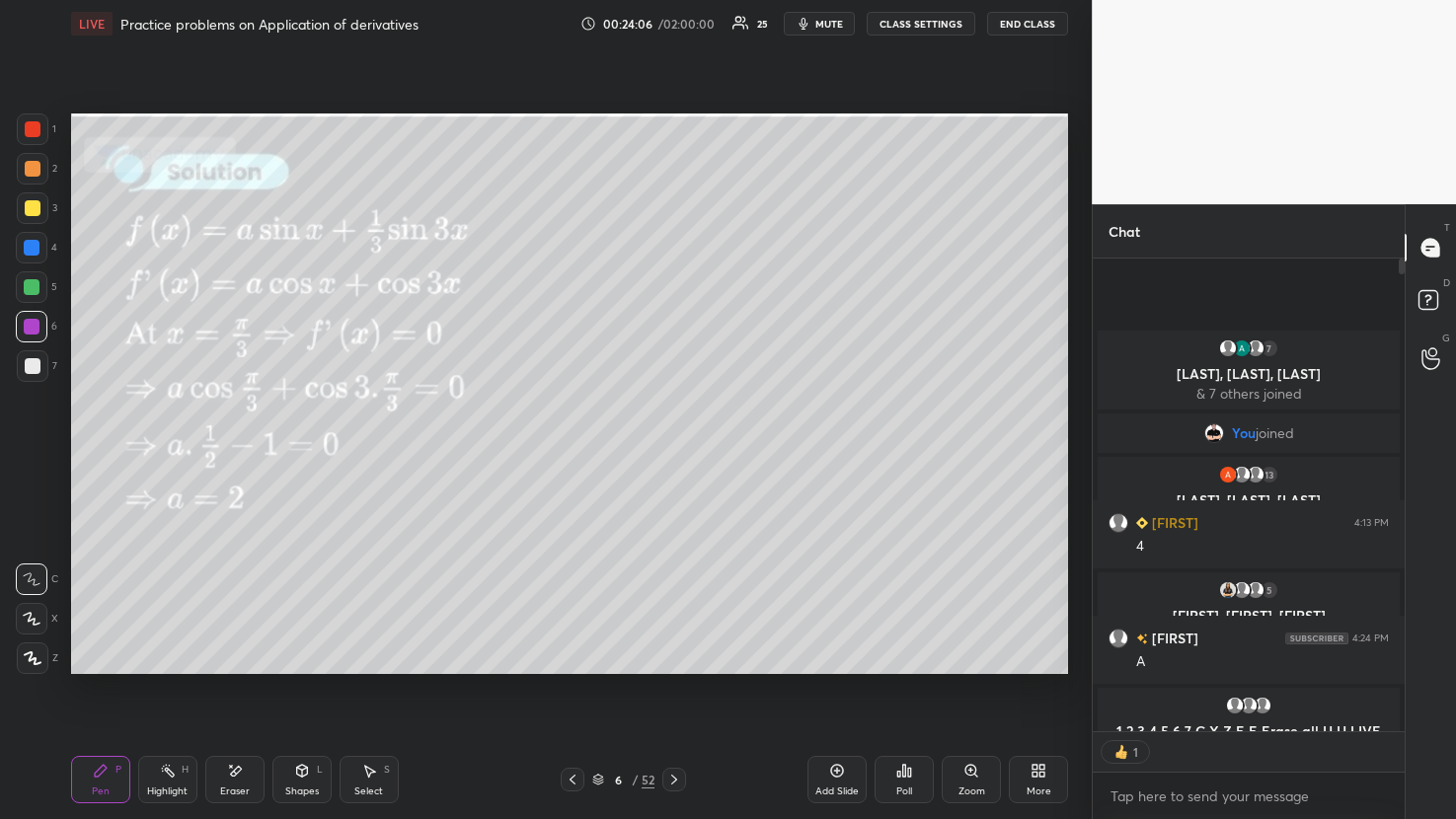 click 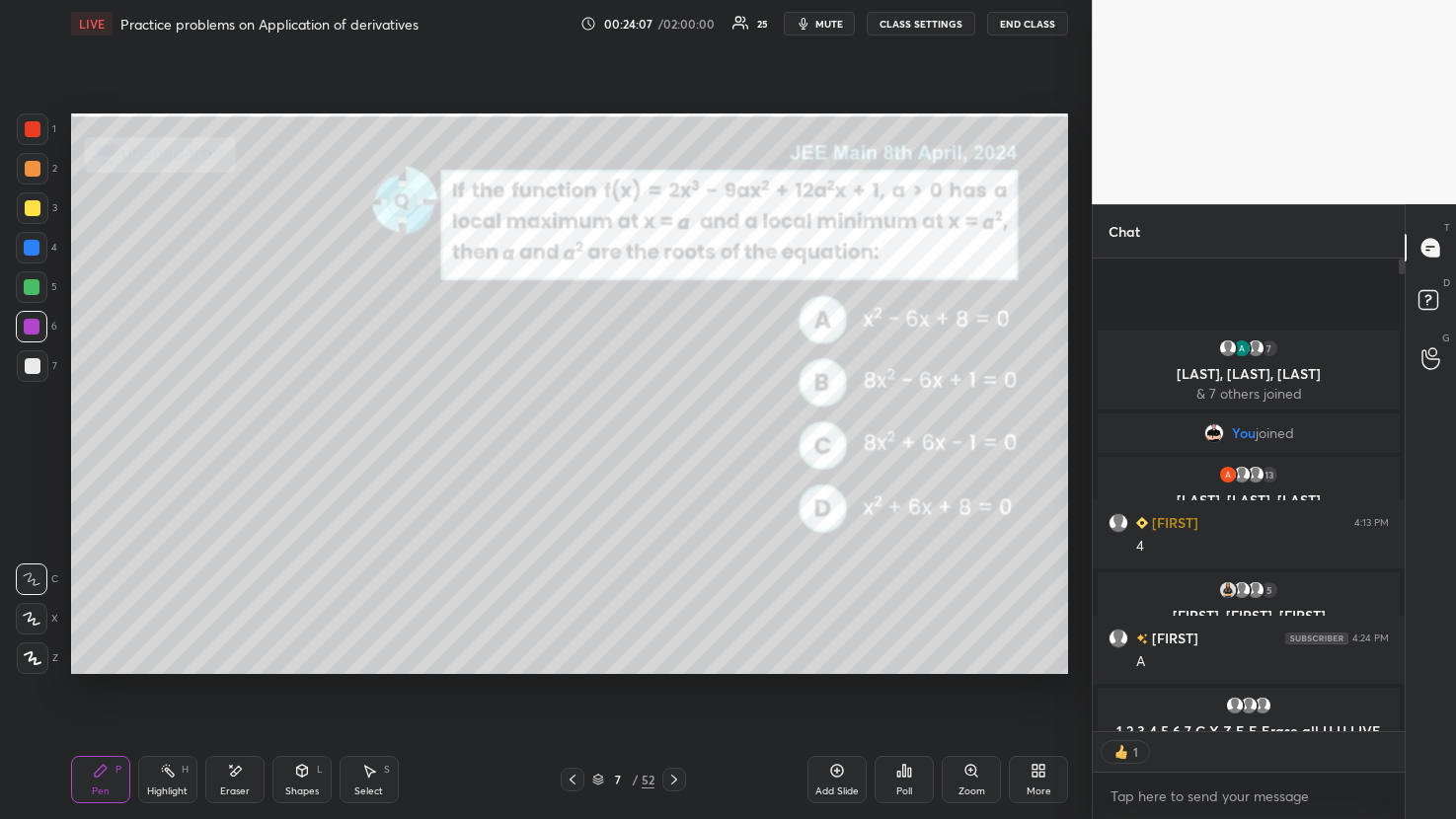 click 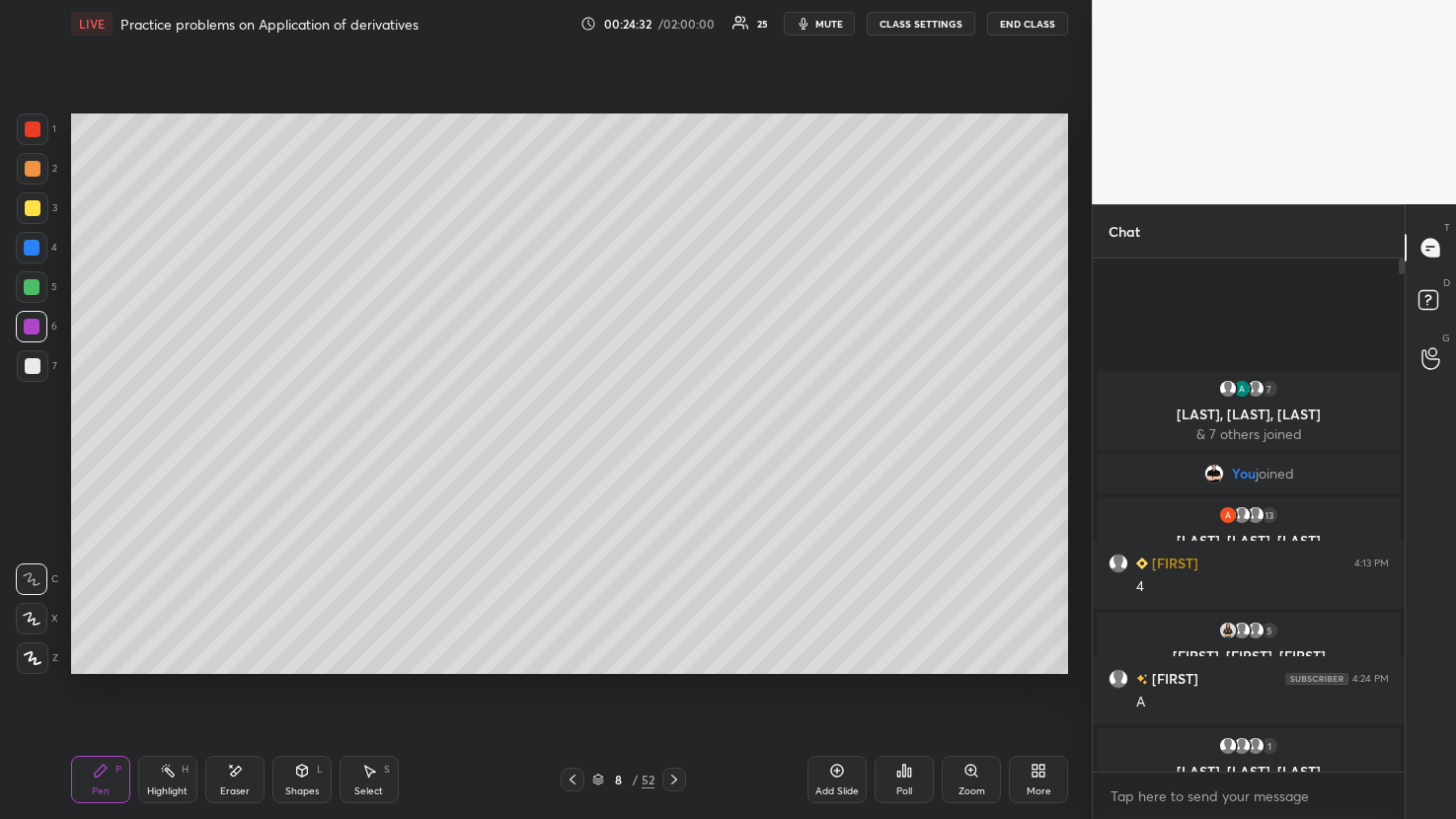 click 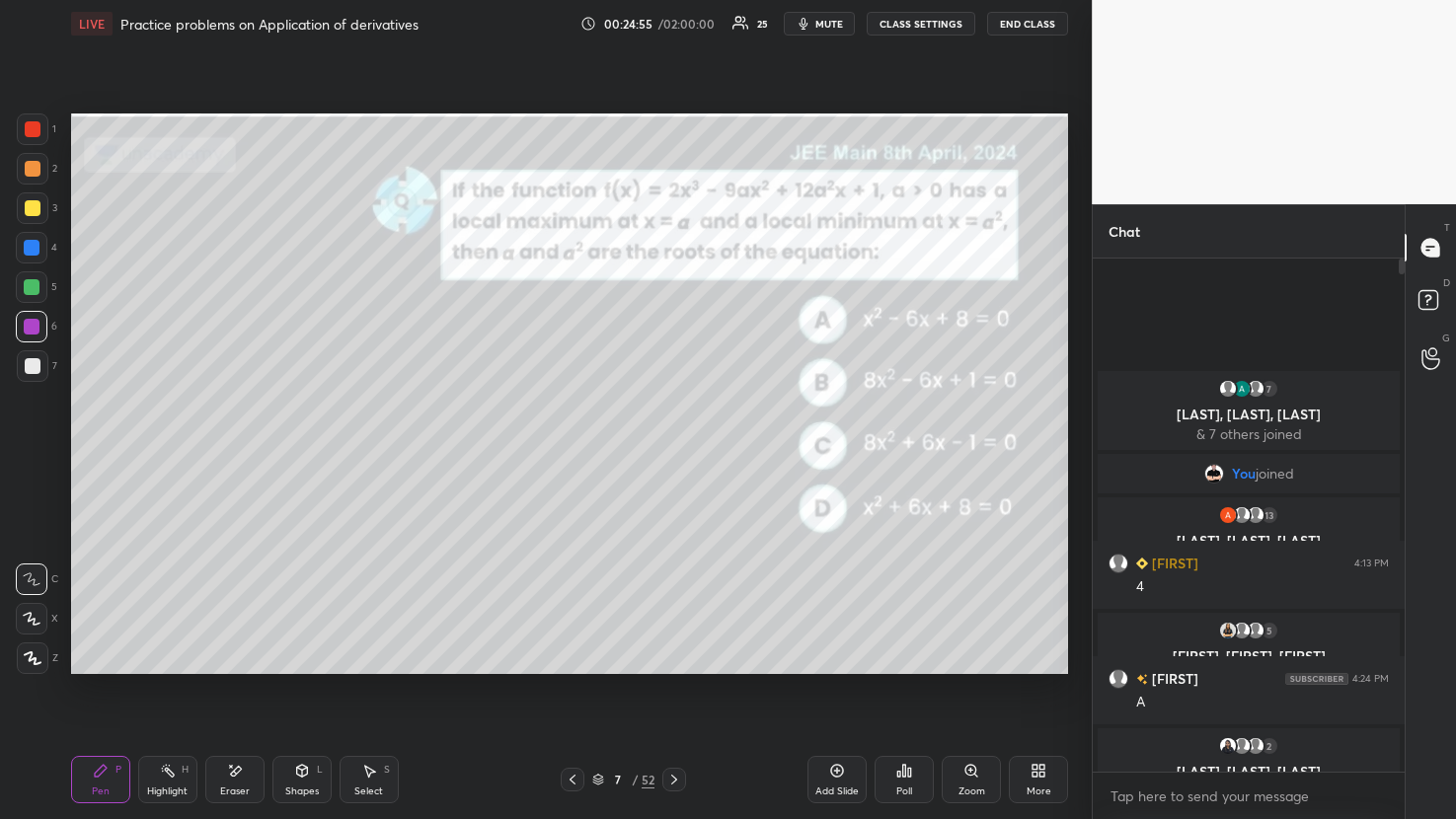 click 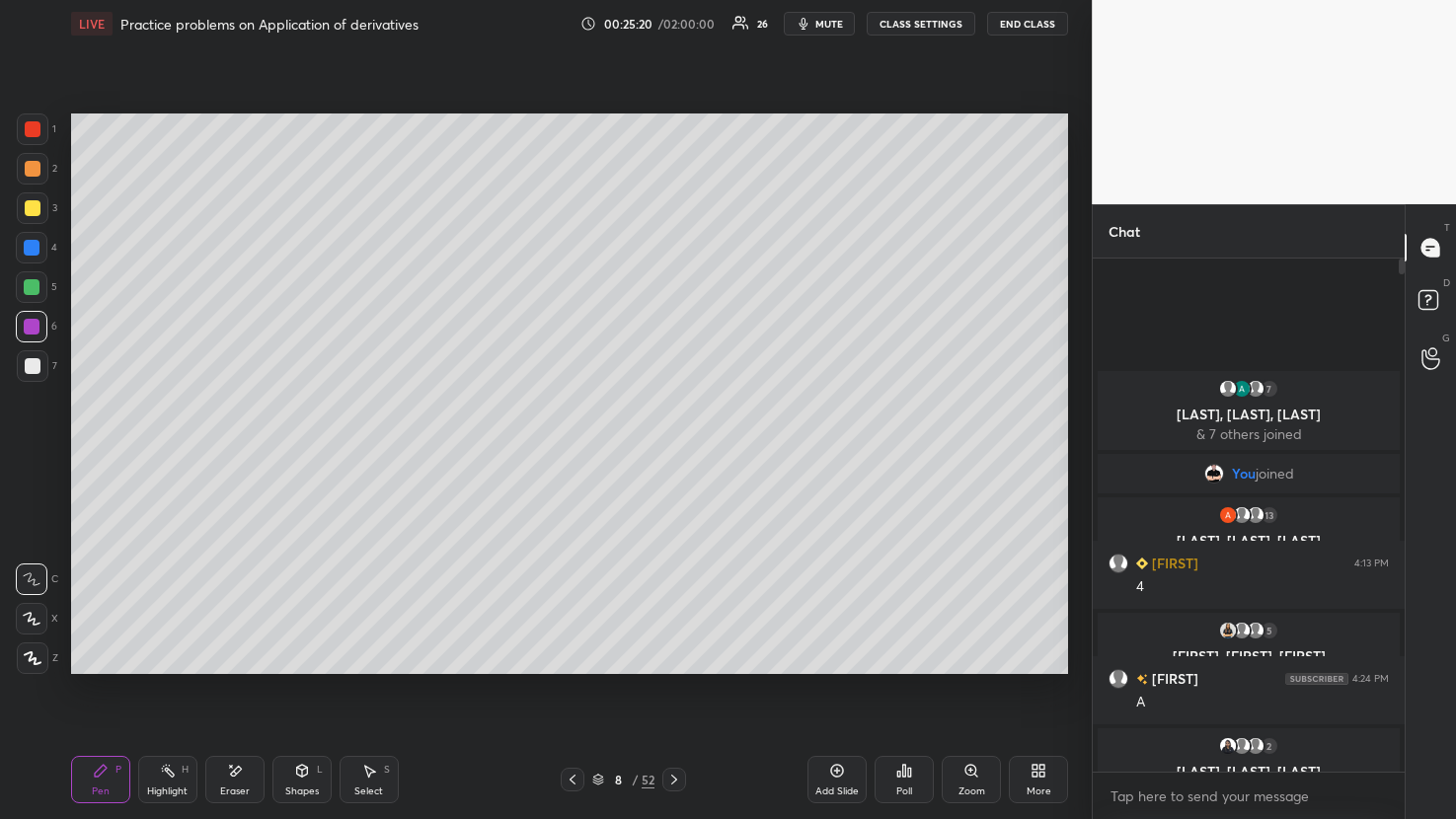 click at bounding box center [674, 780] 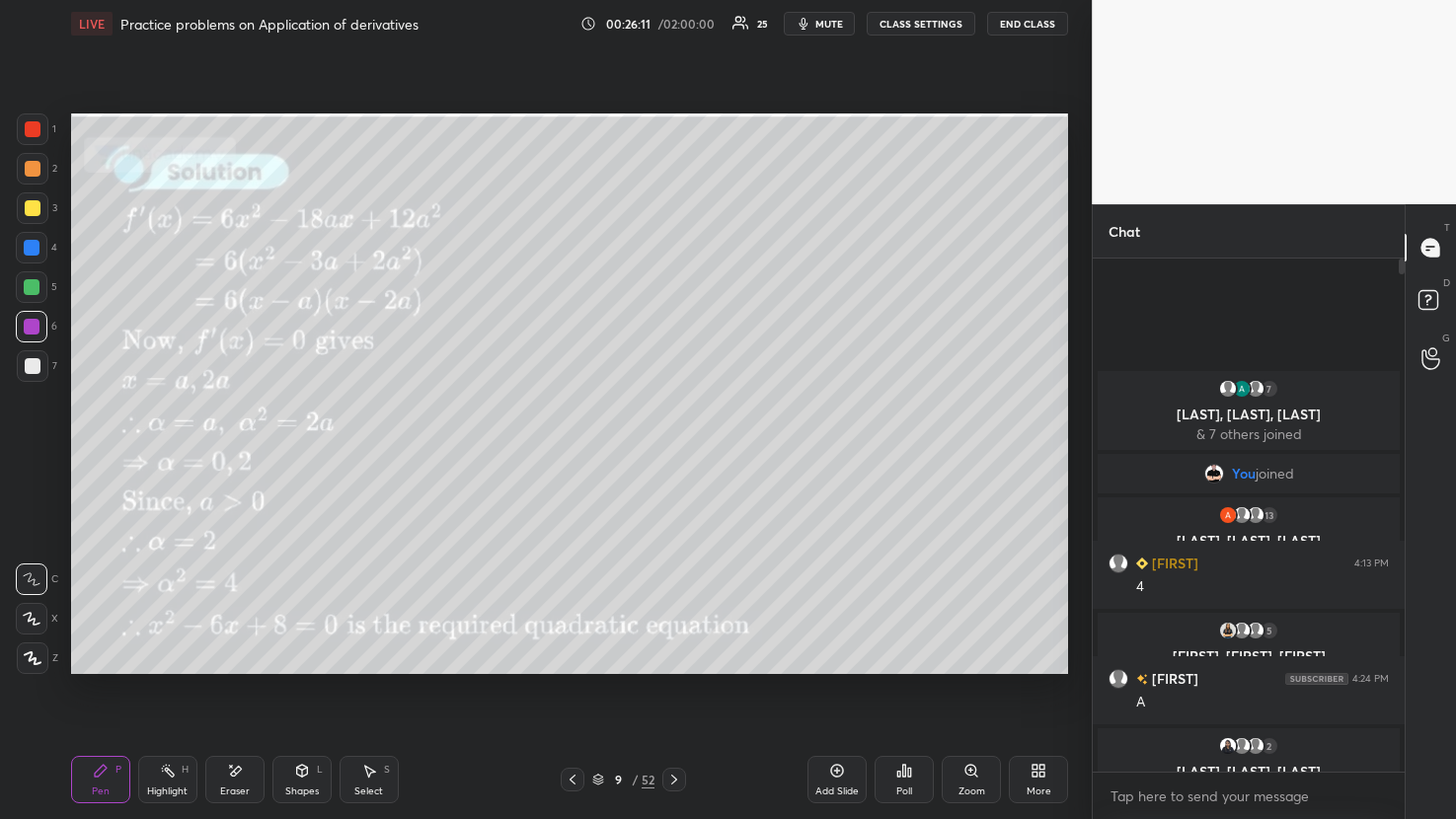 click at bounding box center (573, 780) 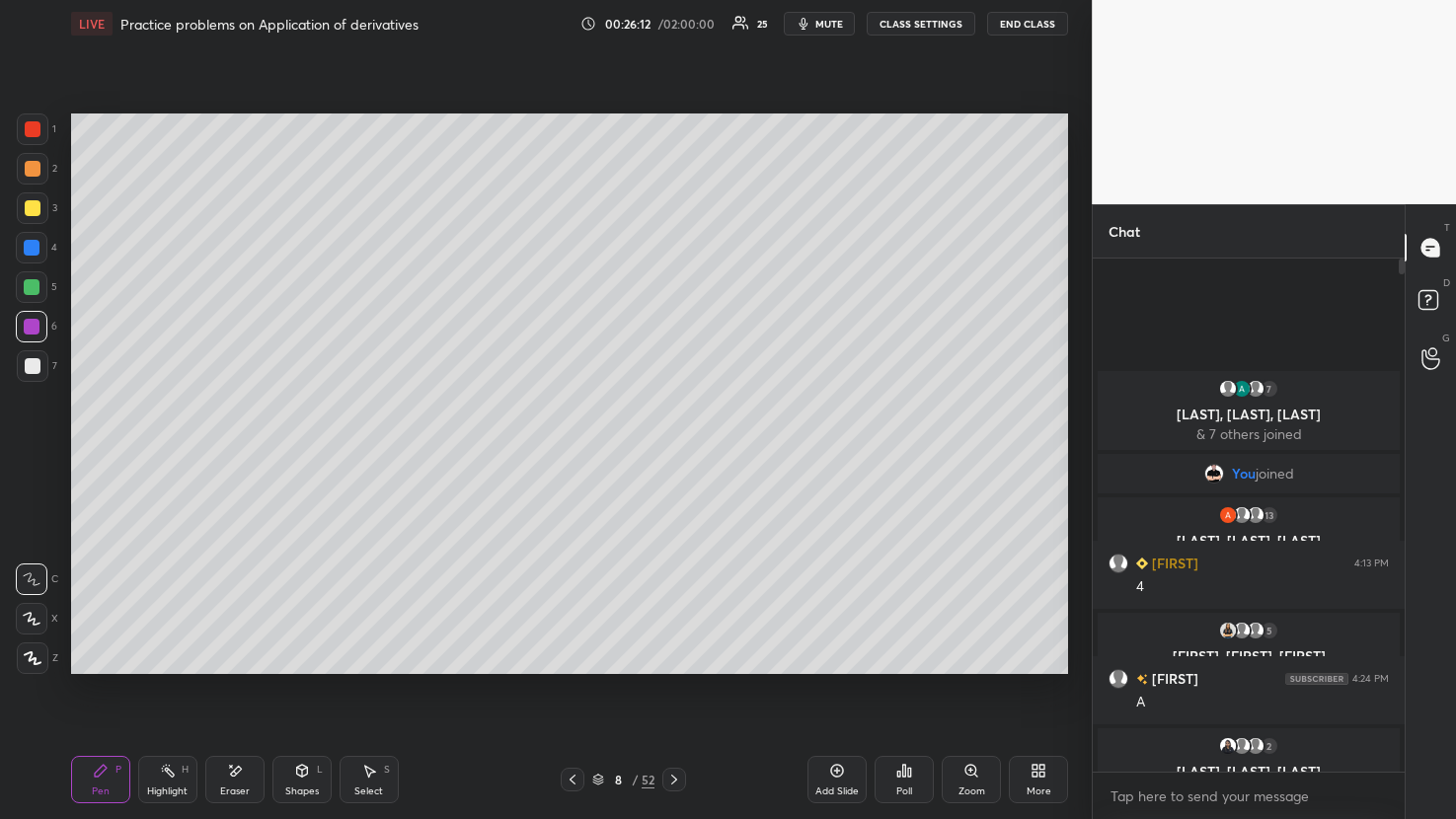 click 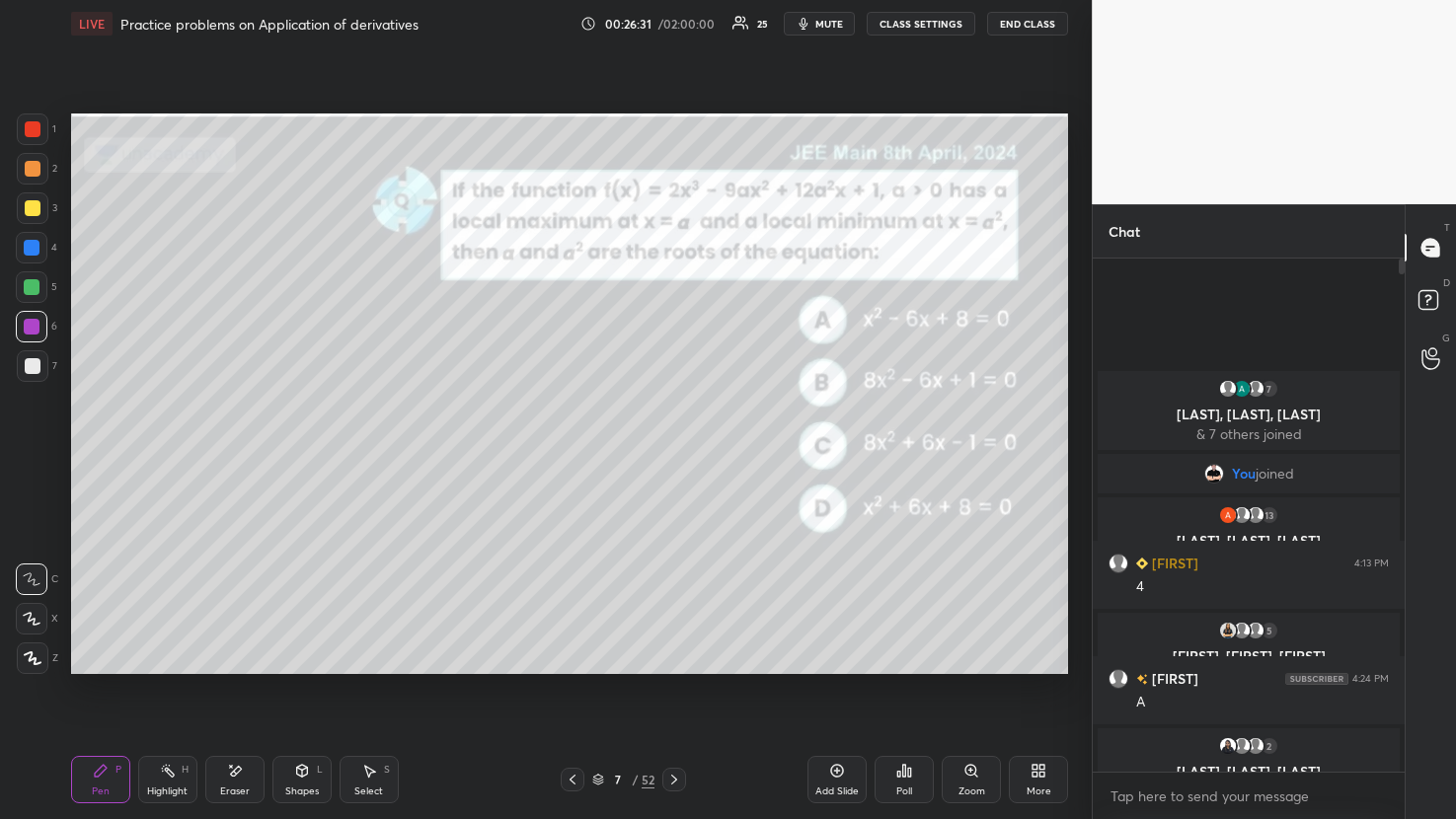 click 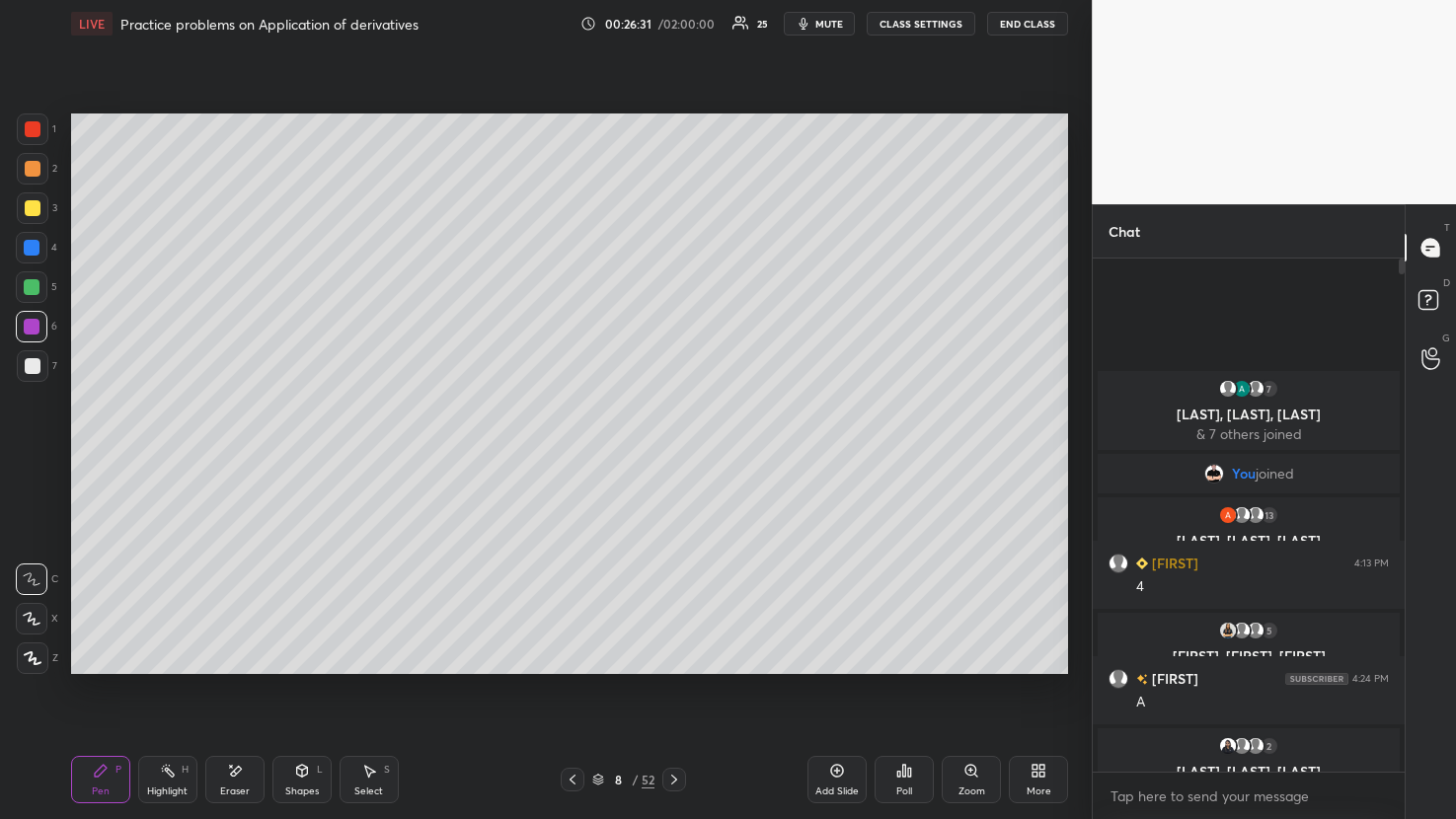 click at bounding box center [674, 780] 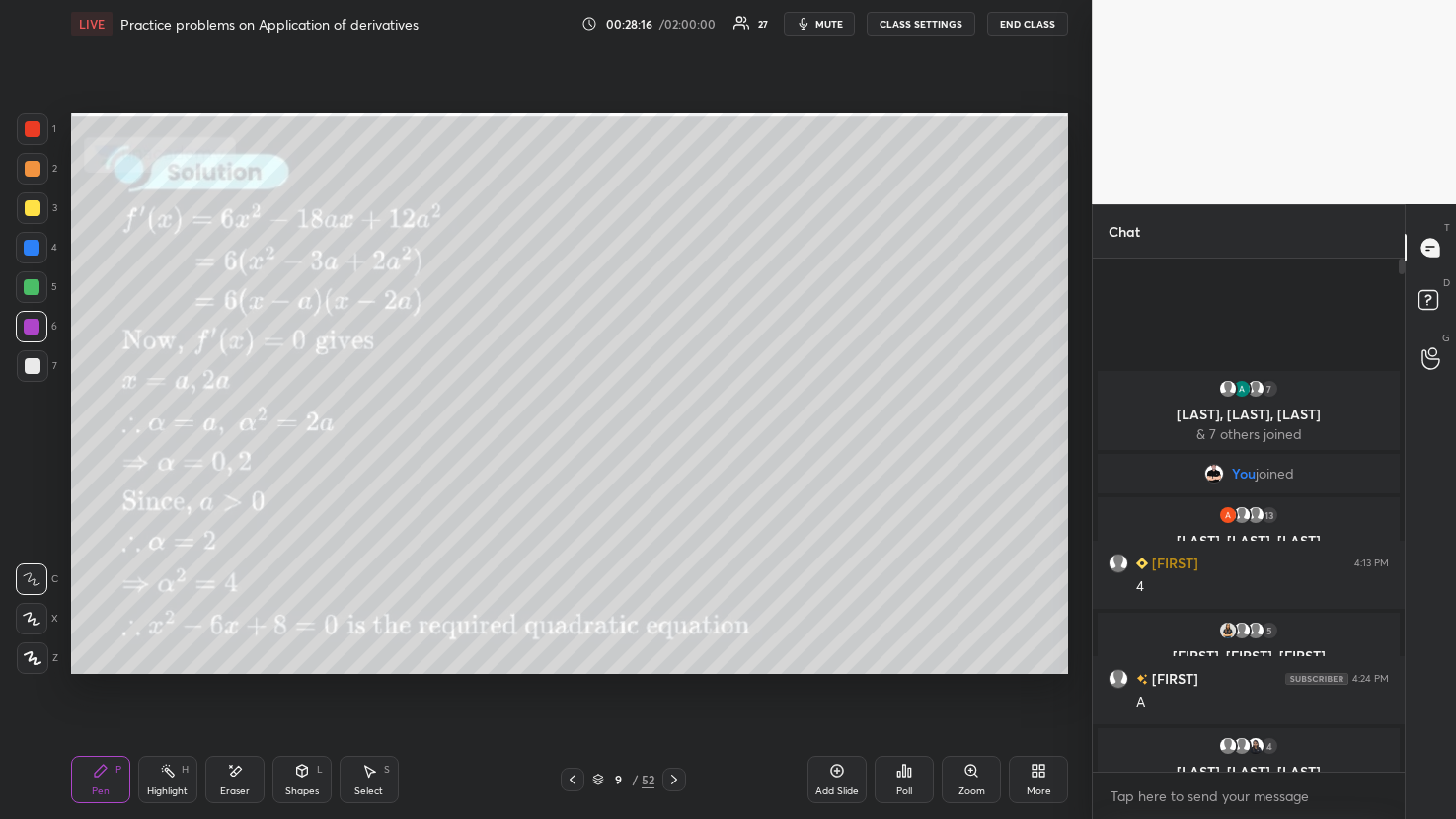 click at bounding box center (674, 780) 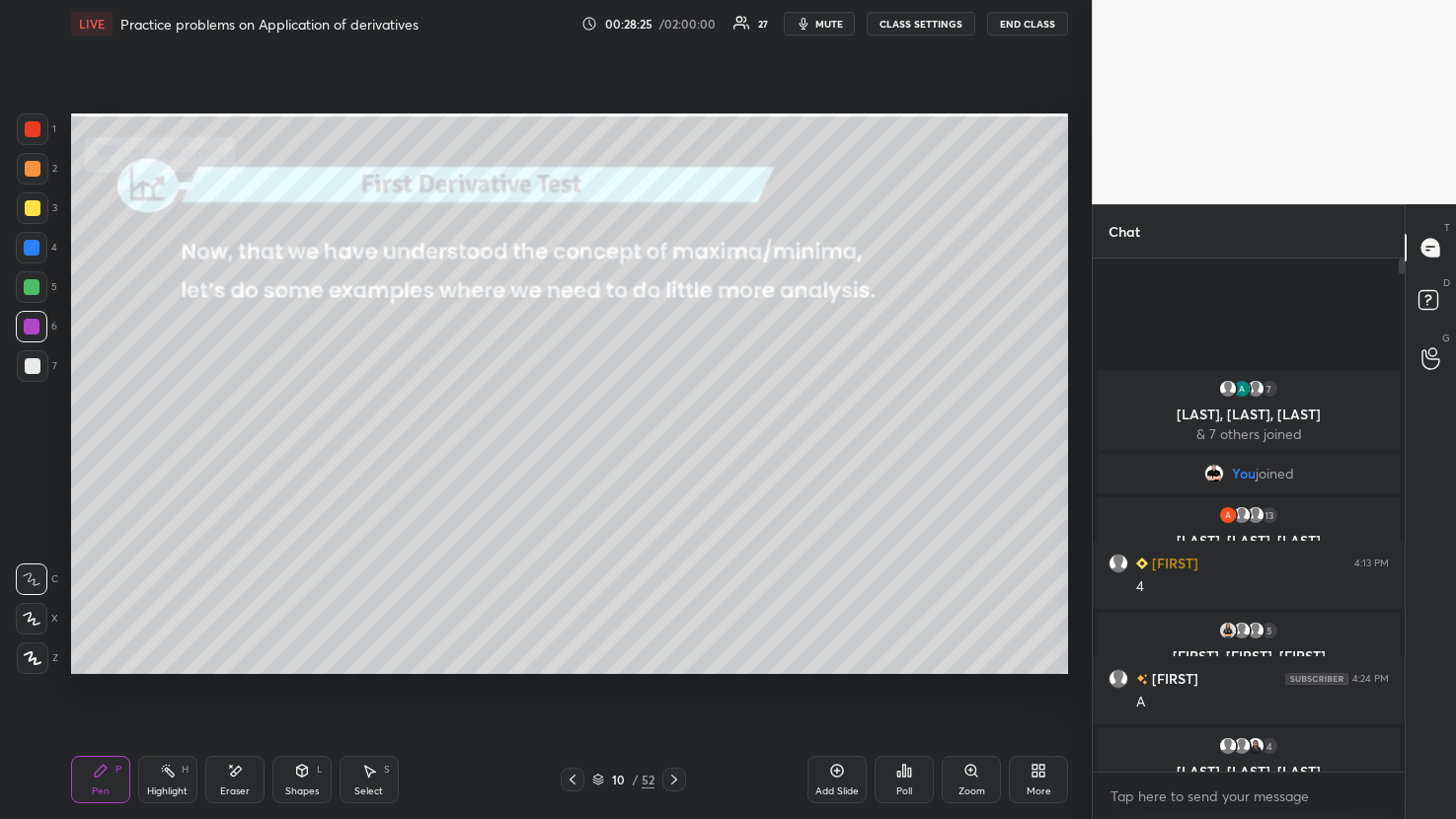 click 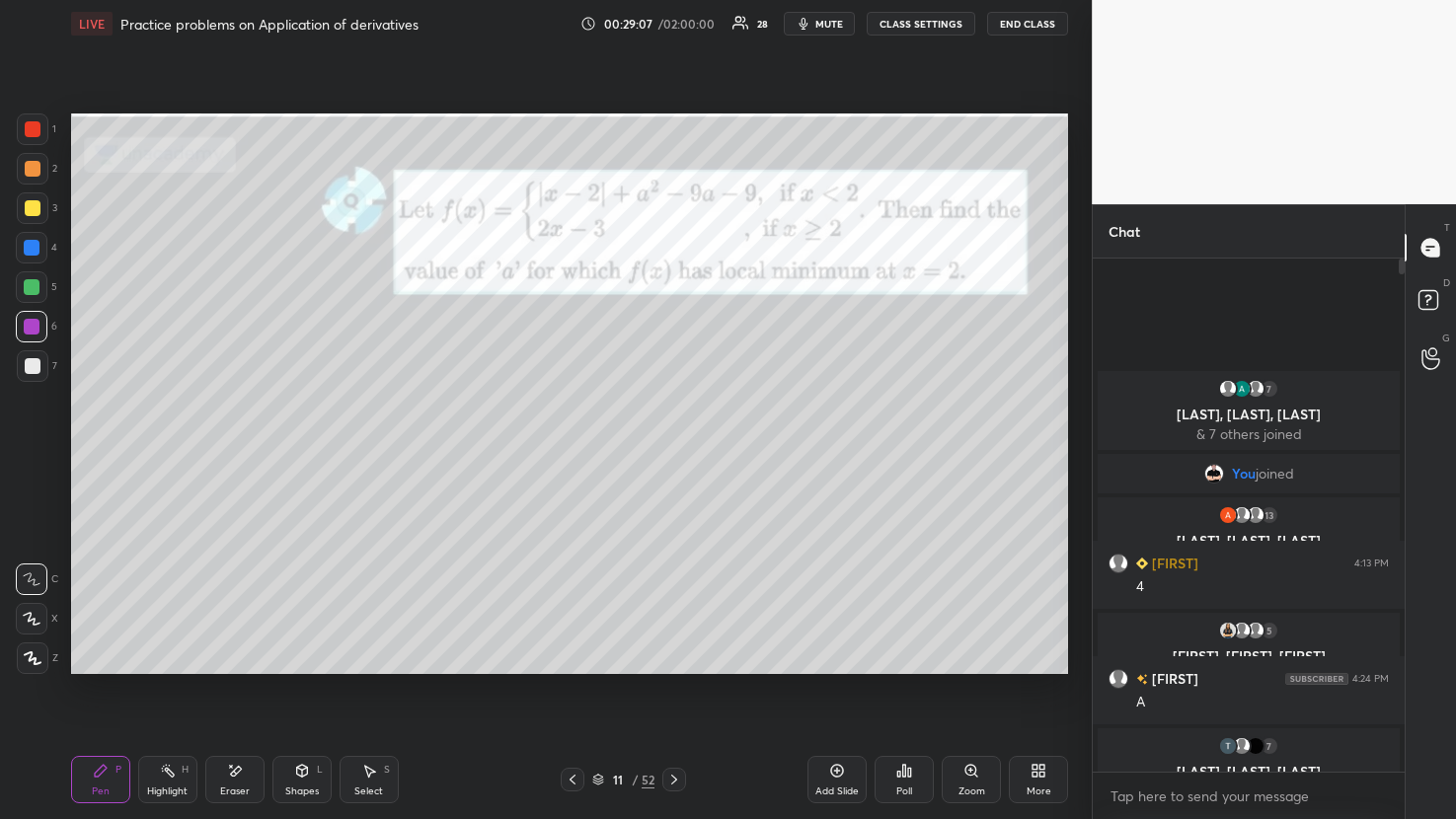 click at bounding box center [32, 327] 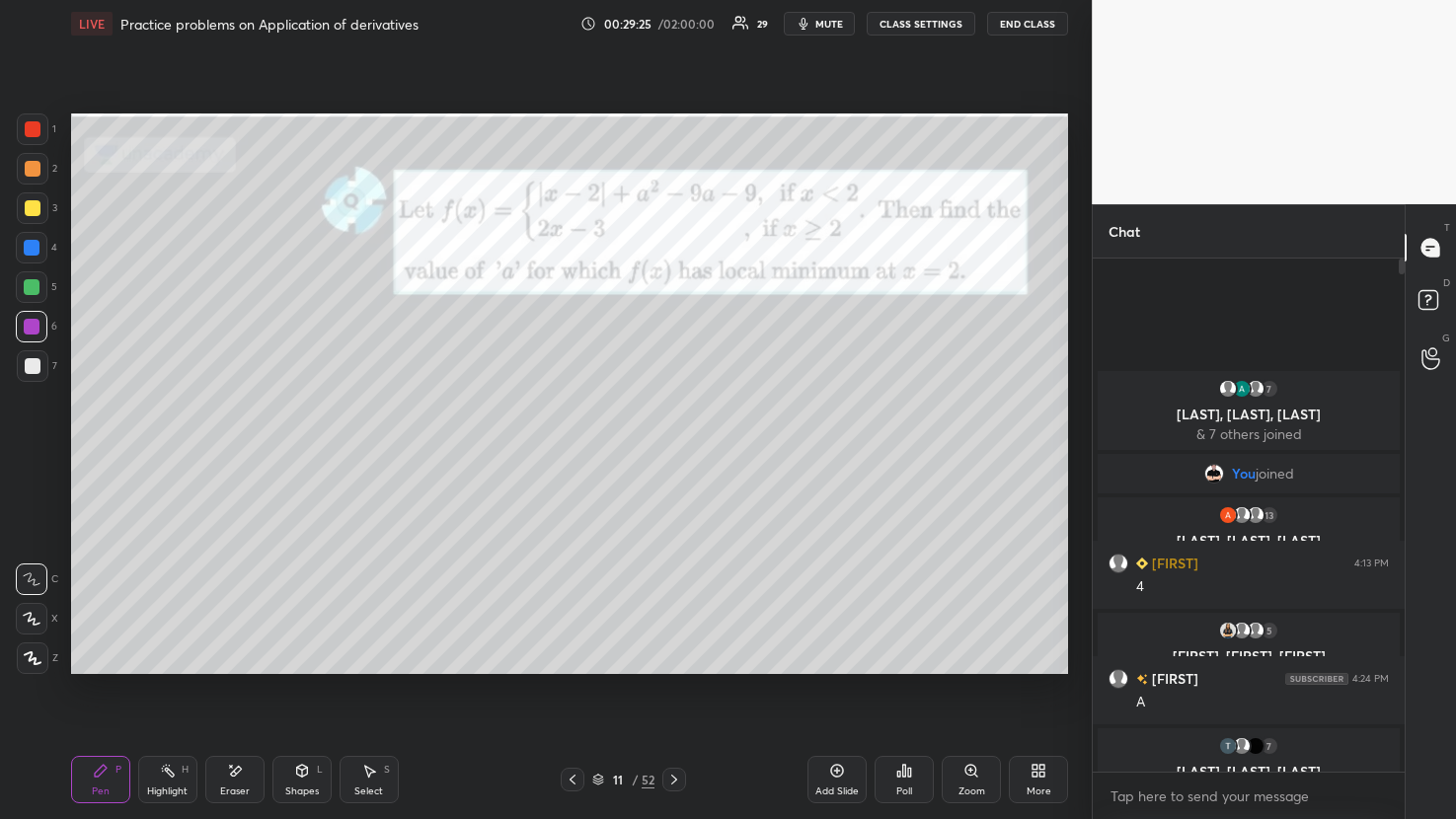 click at bounding box center (33, 208) 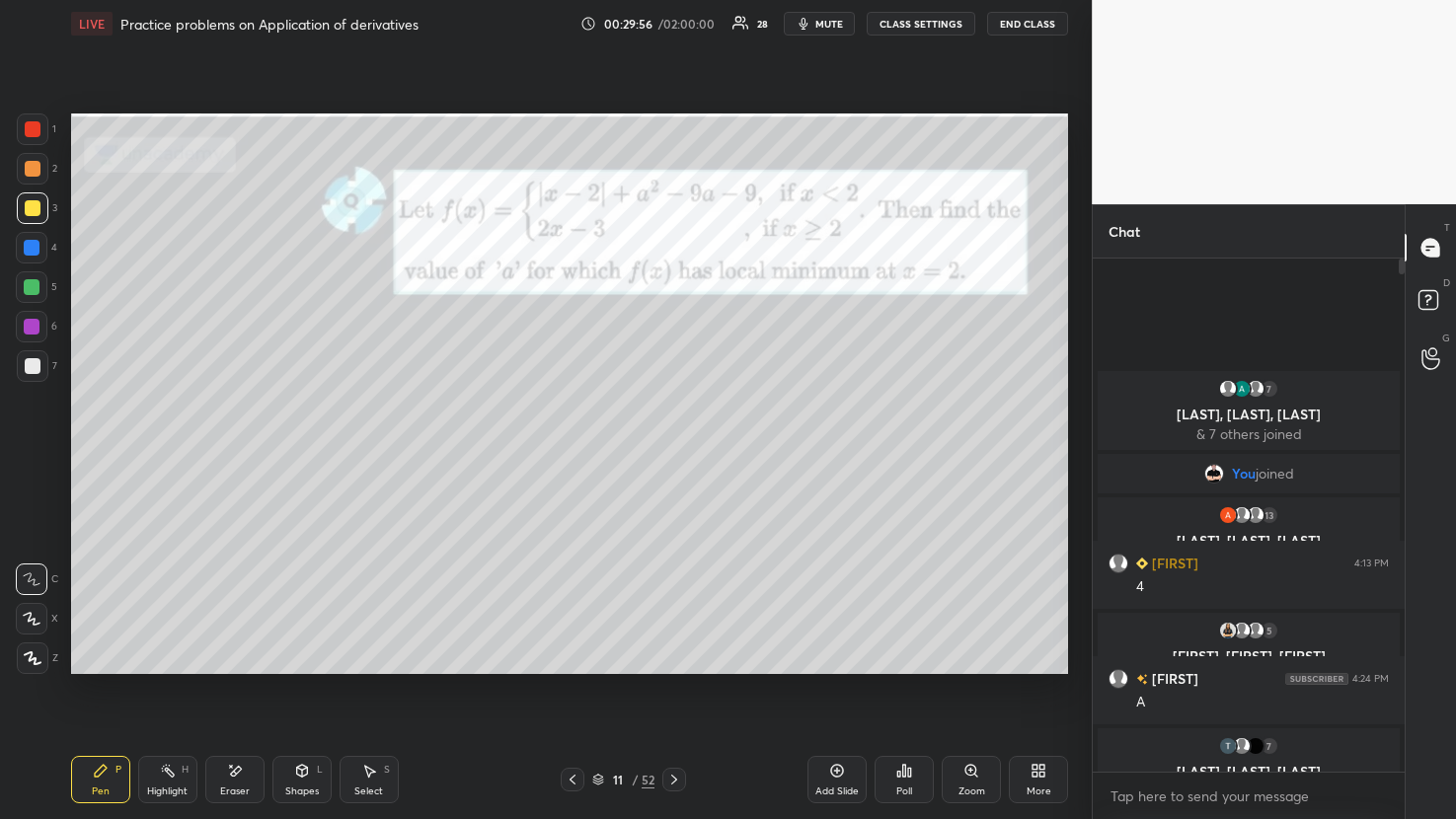 click on "Shapes L" at bounding box center (302, 780) 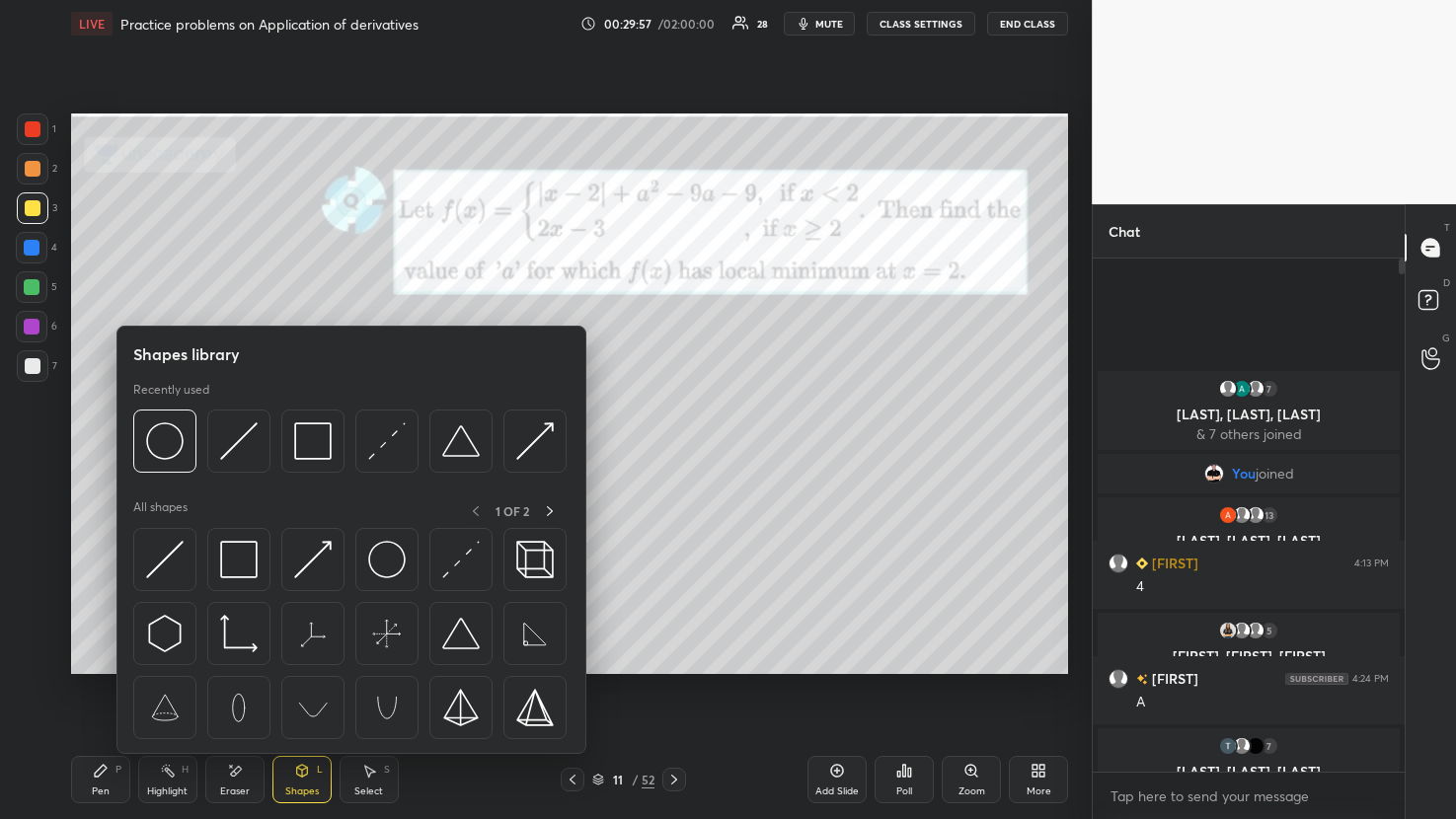 click at bounding box center (239, 441) 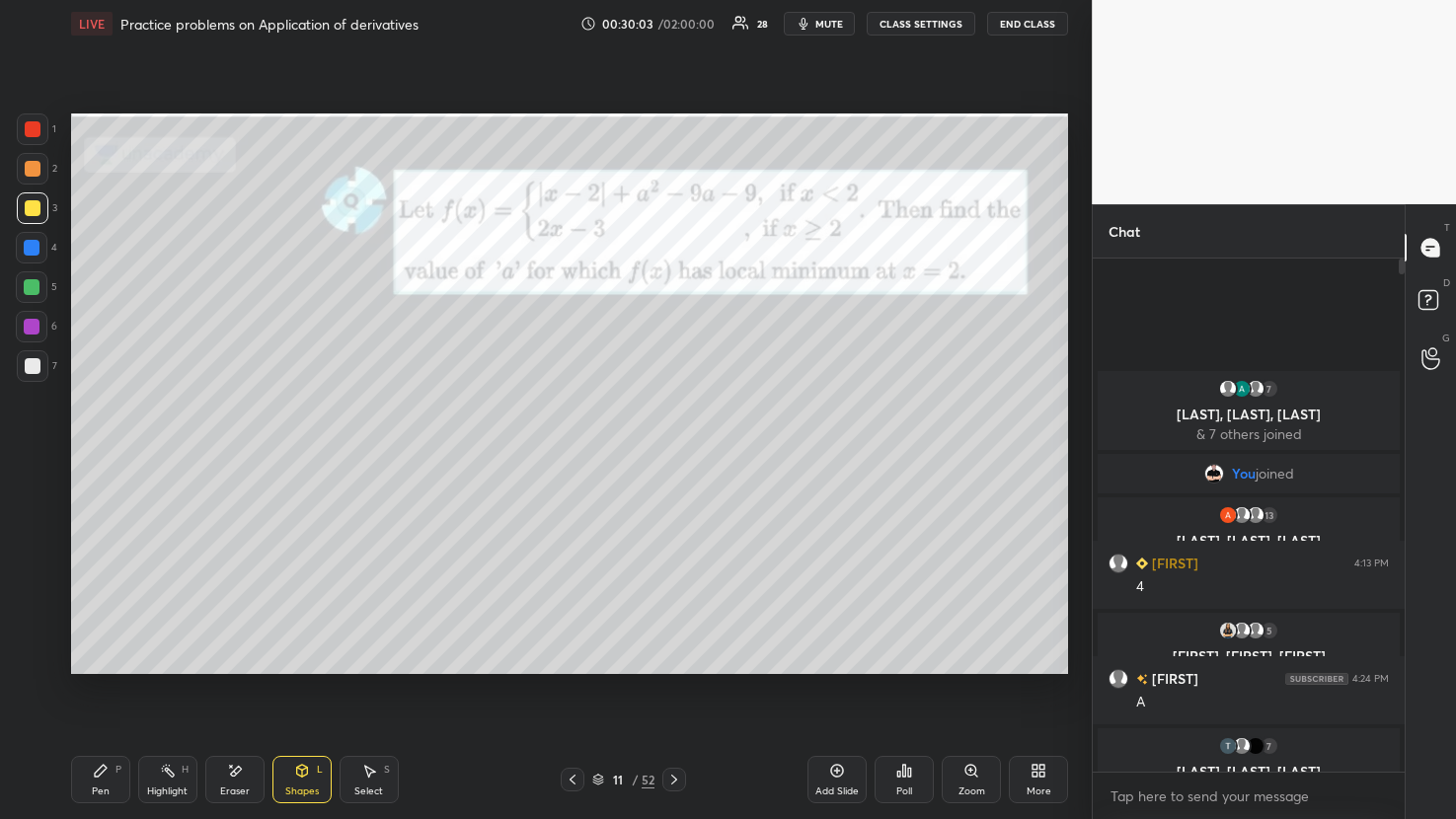 click at bounding box center (33, 129) 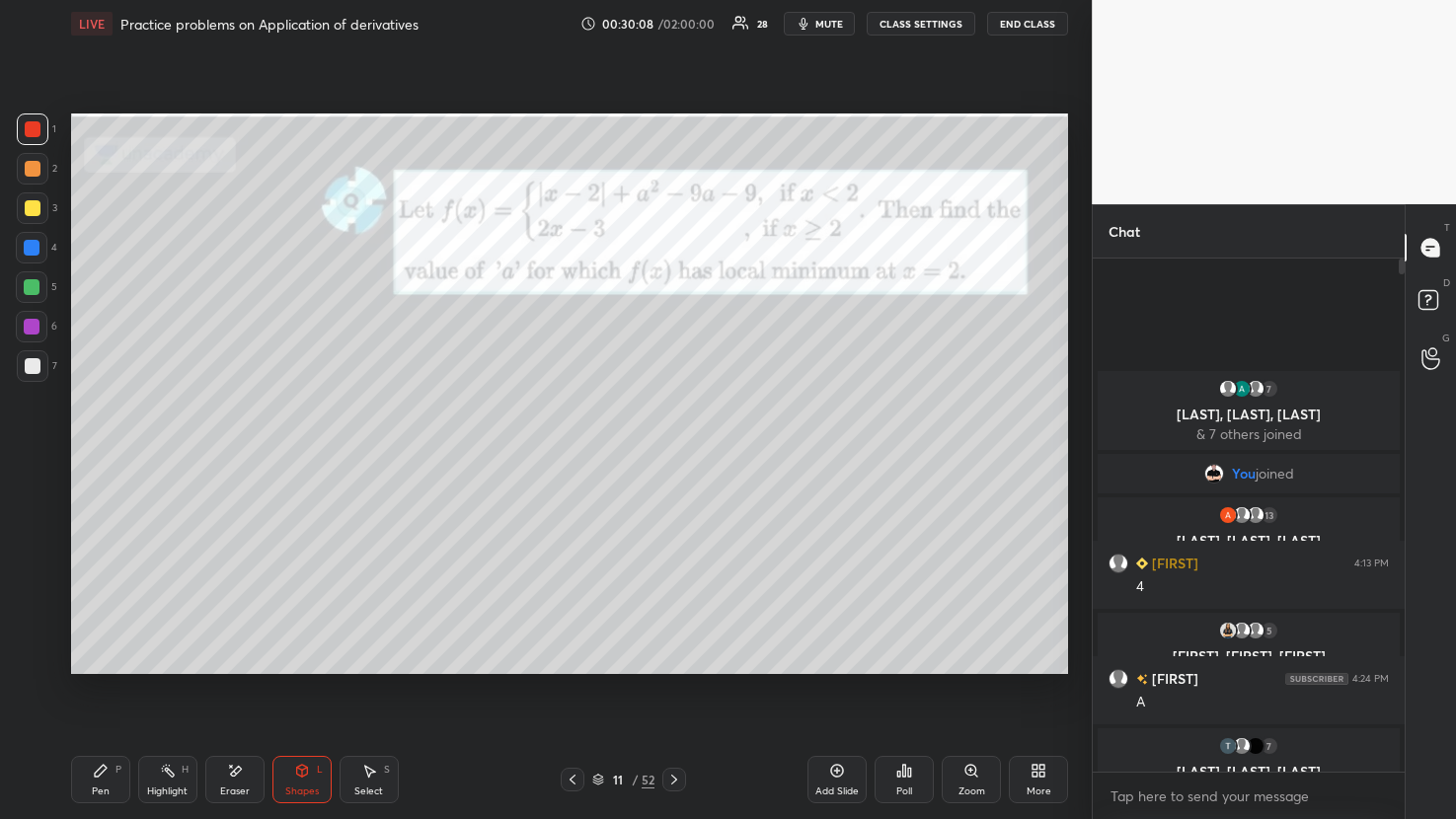 click on "Pen P" at bounding box center (101, 780) 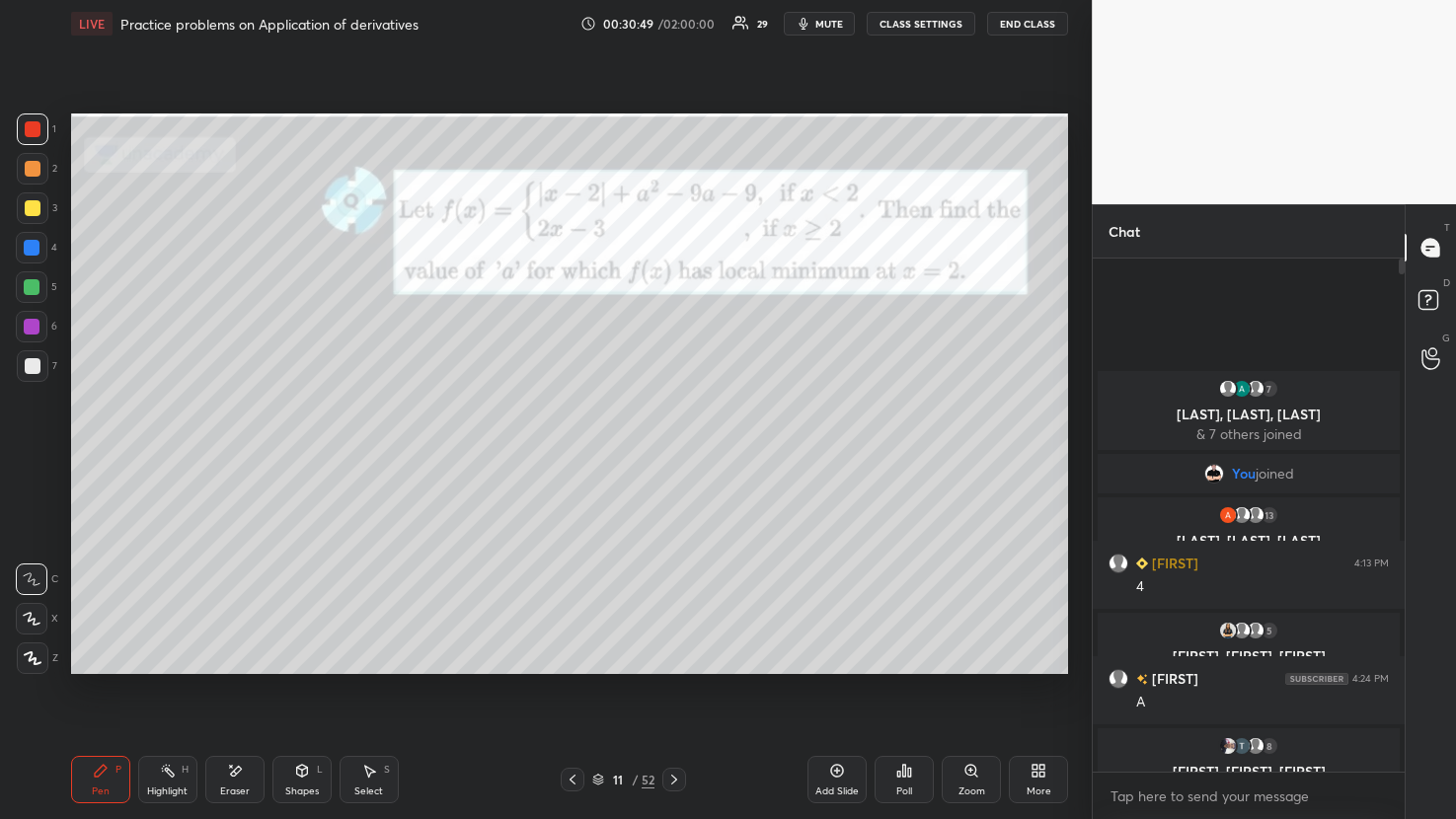 click 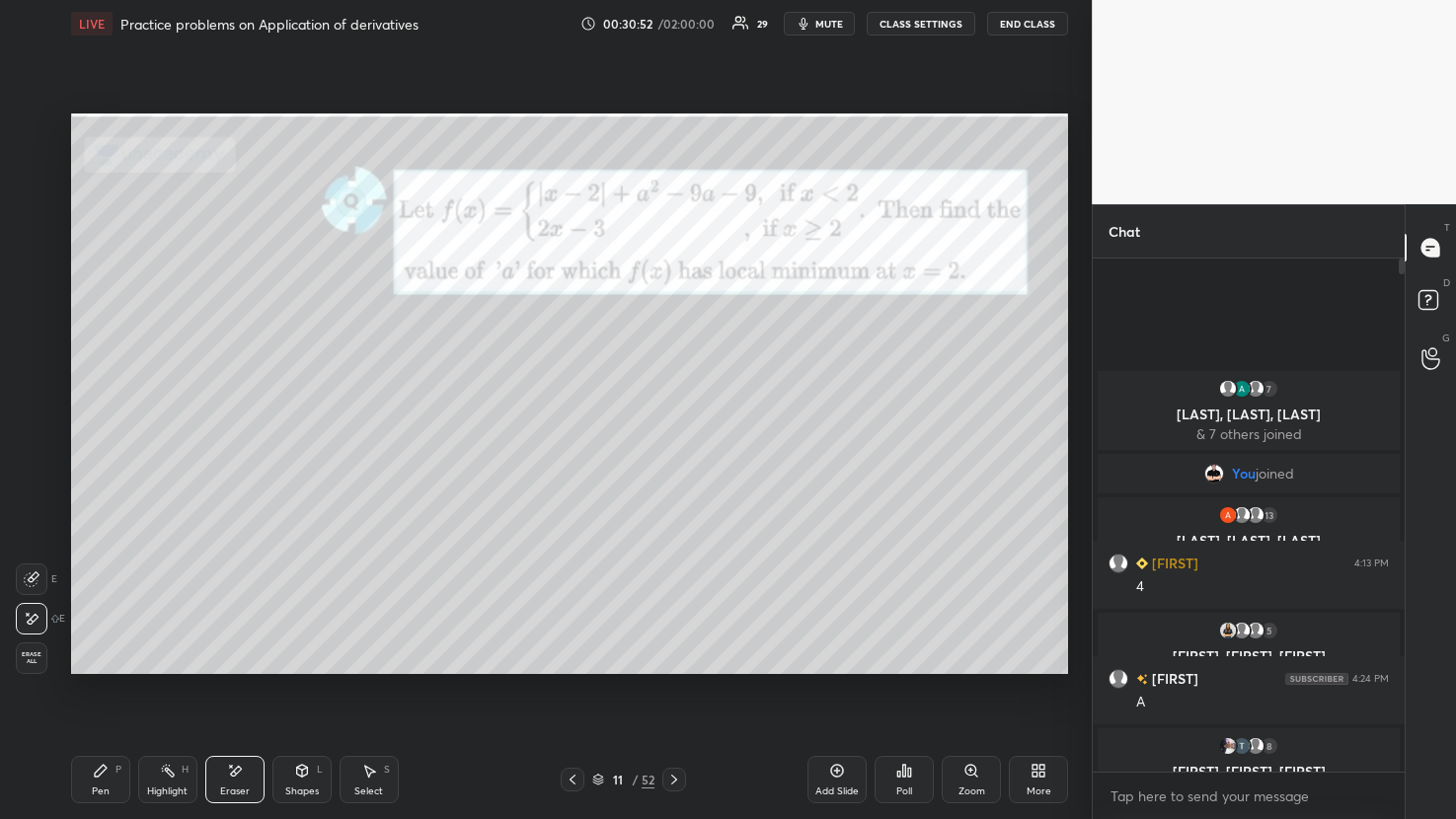 click on "Pen P" at bounding box center (101, 780) 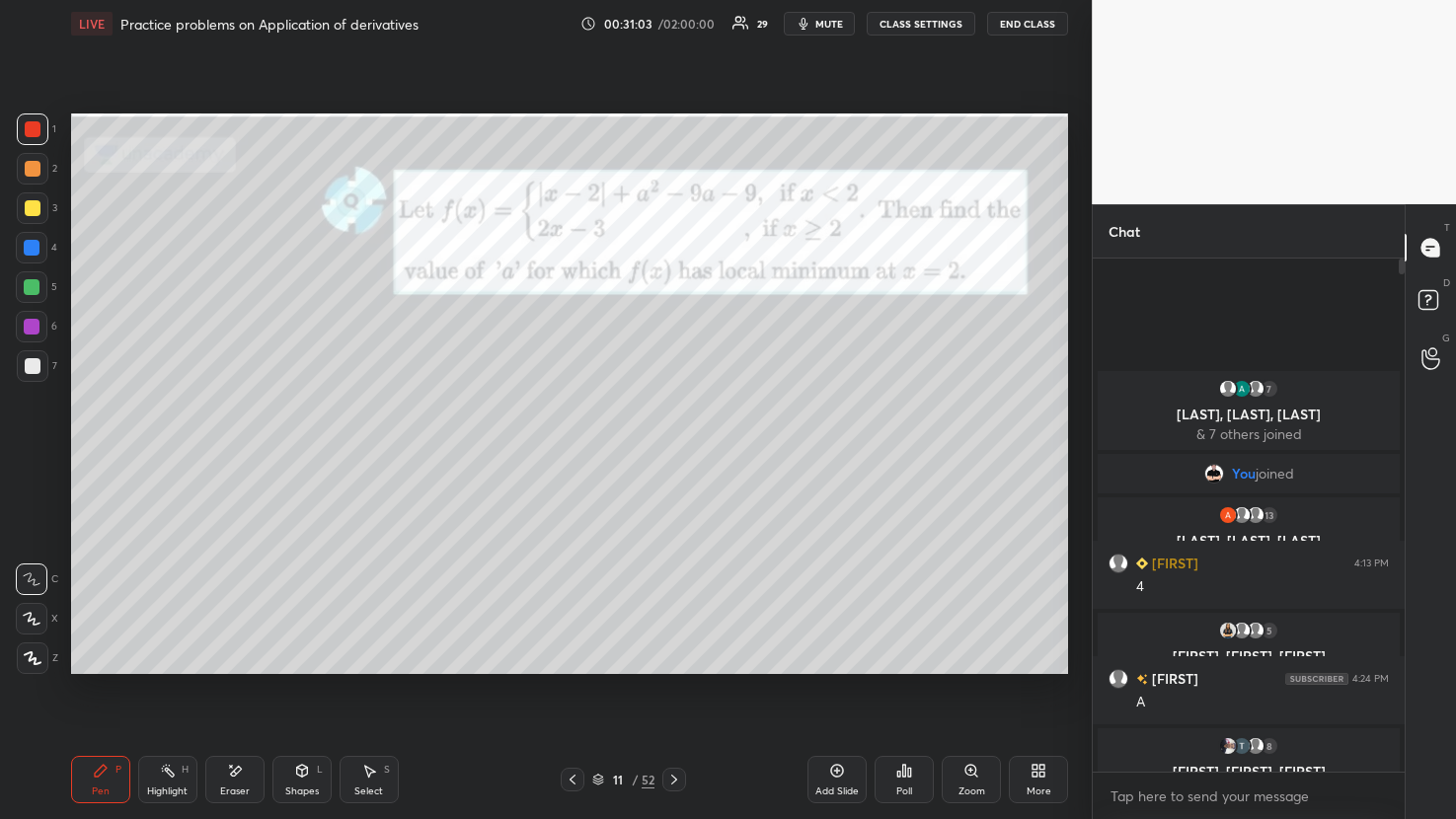 click at bounding box center [32, 287] 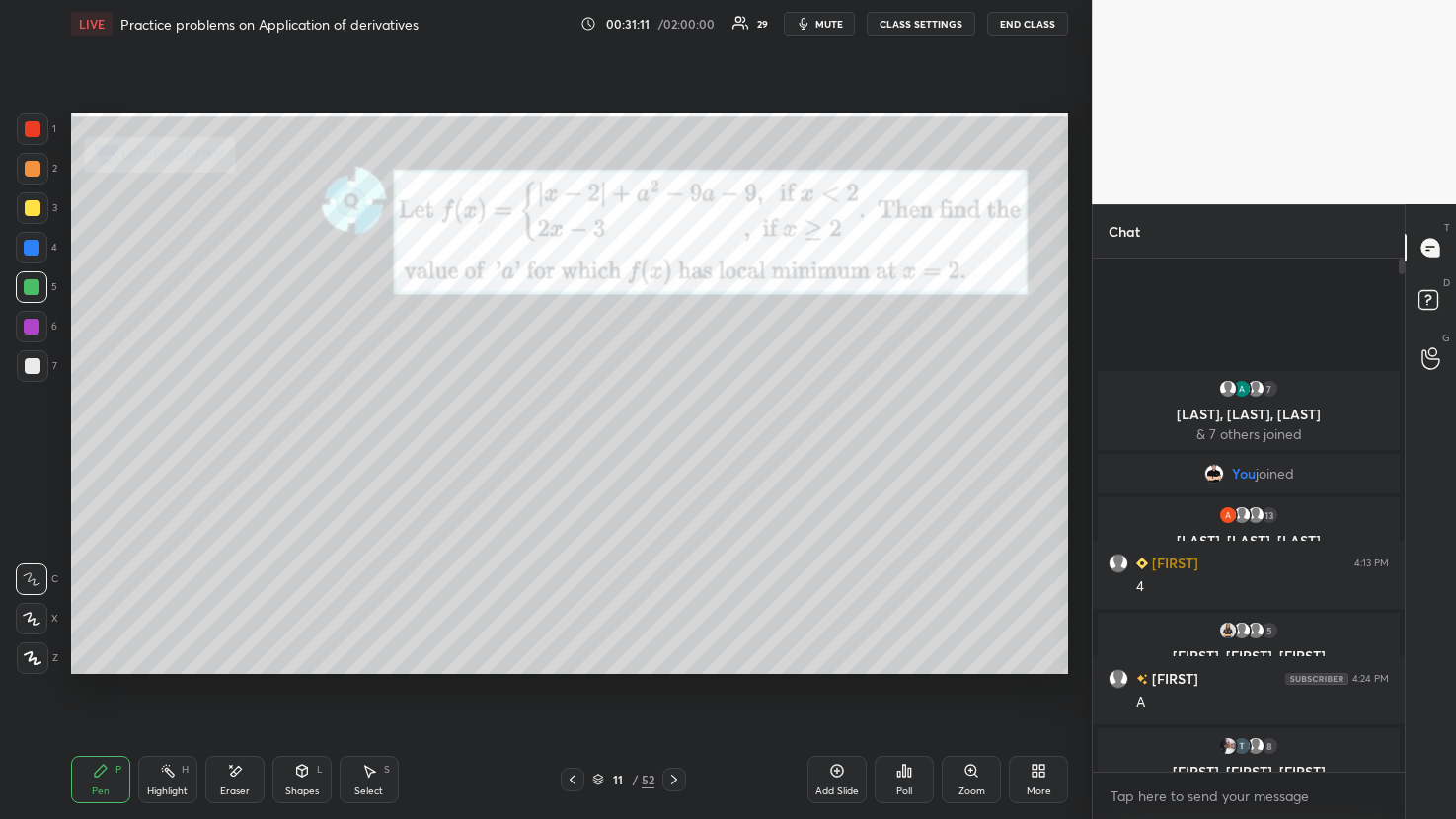 click on "Shapes L" at bounding box center (302, 780) 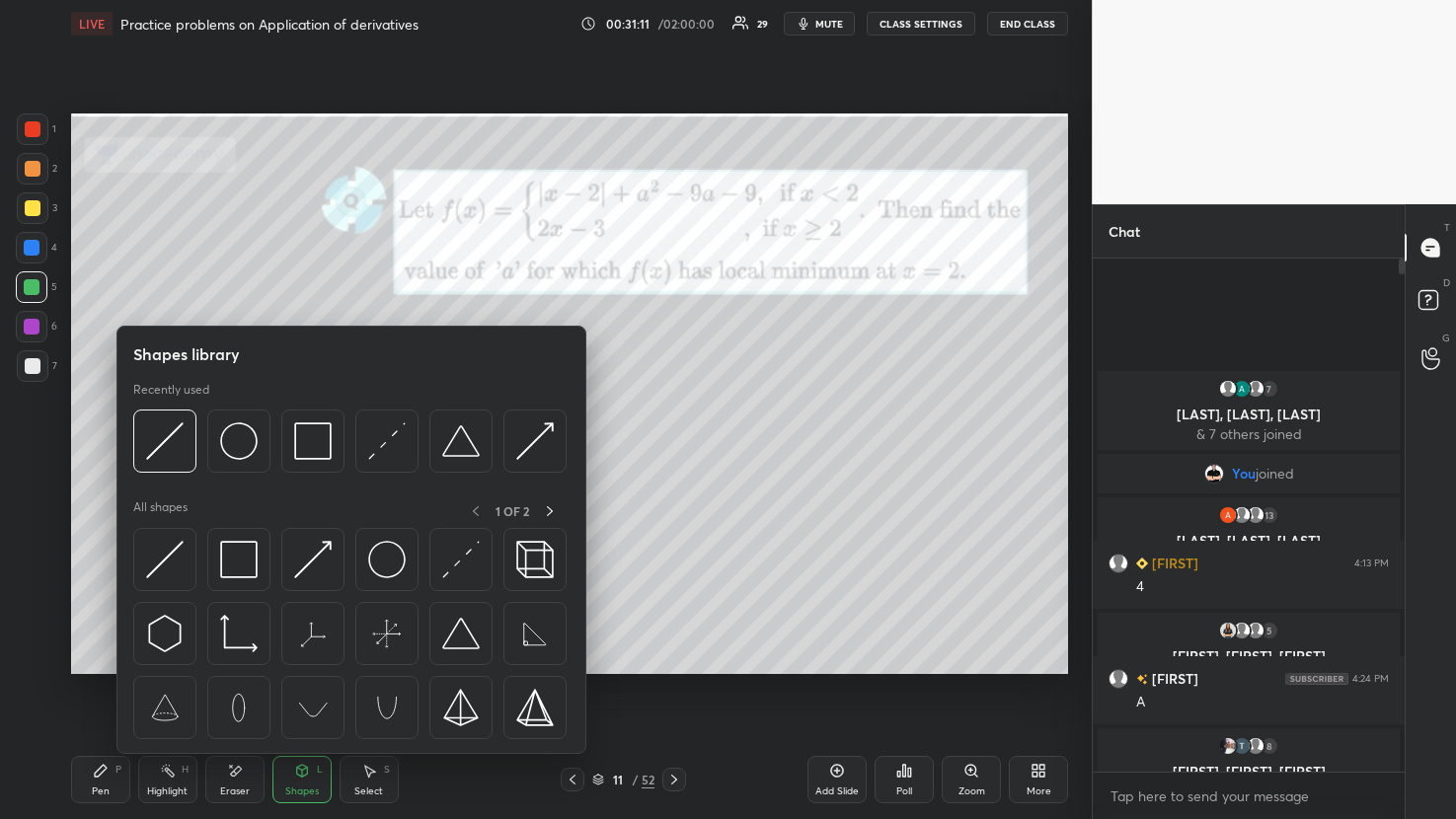 click 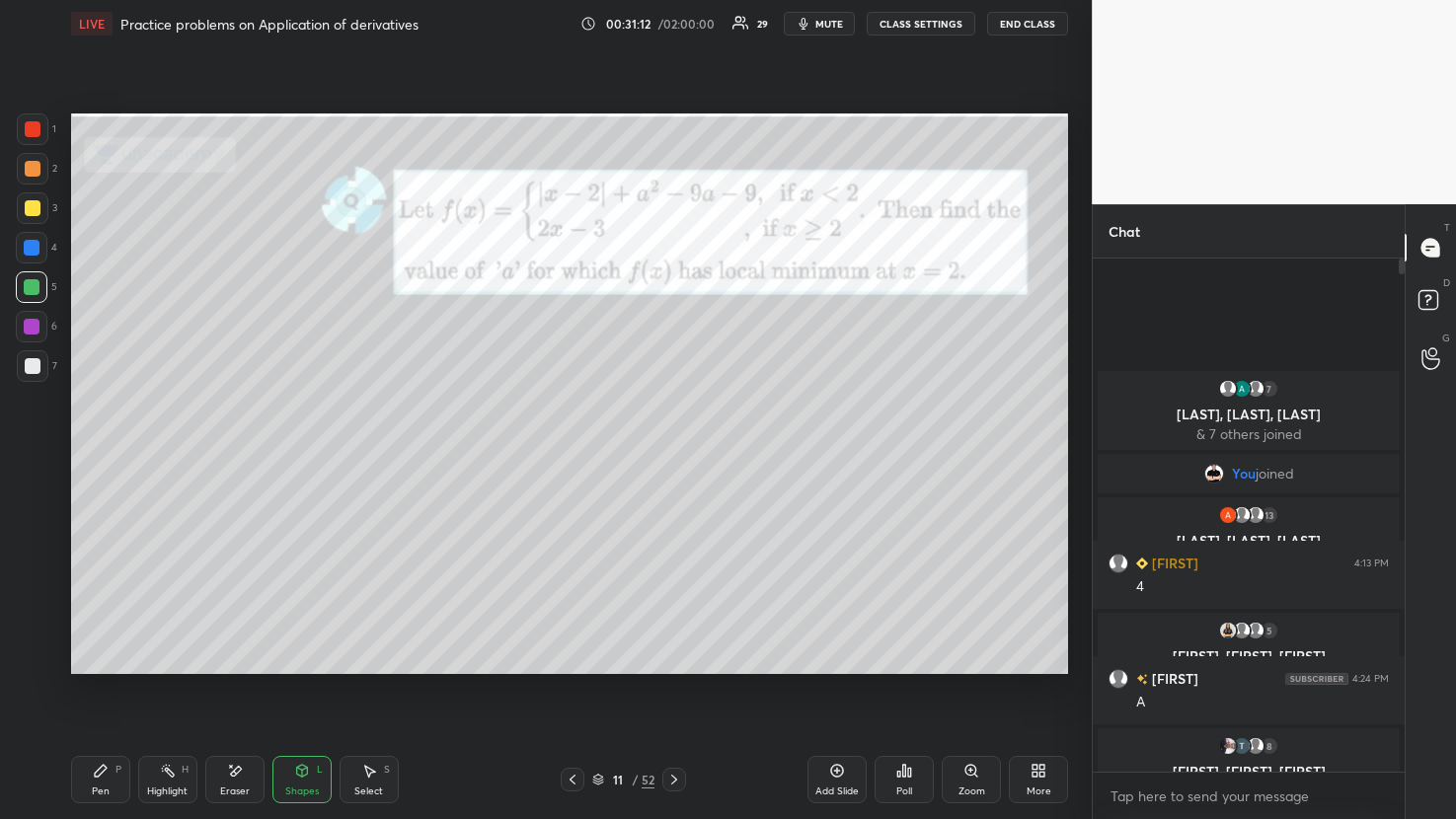 click 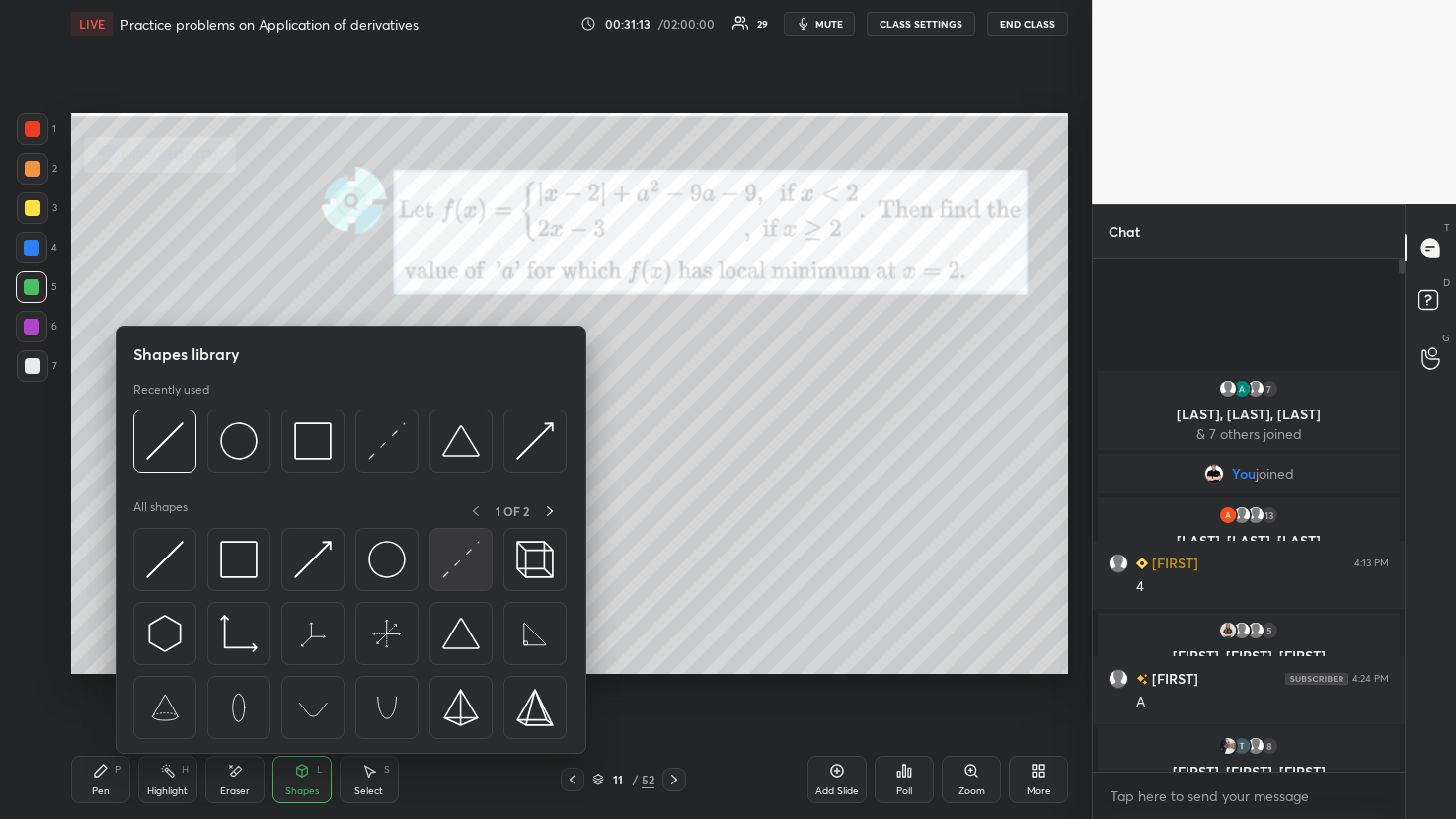 click at bounding box center [461, 559] 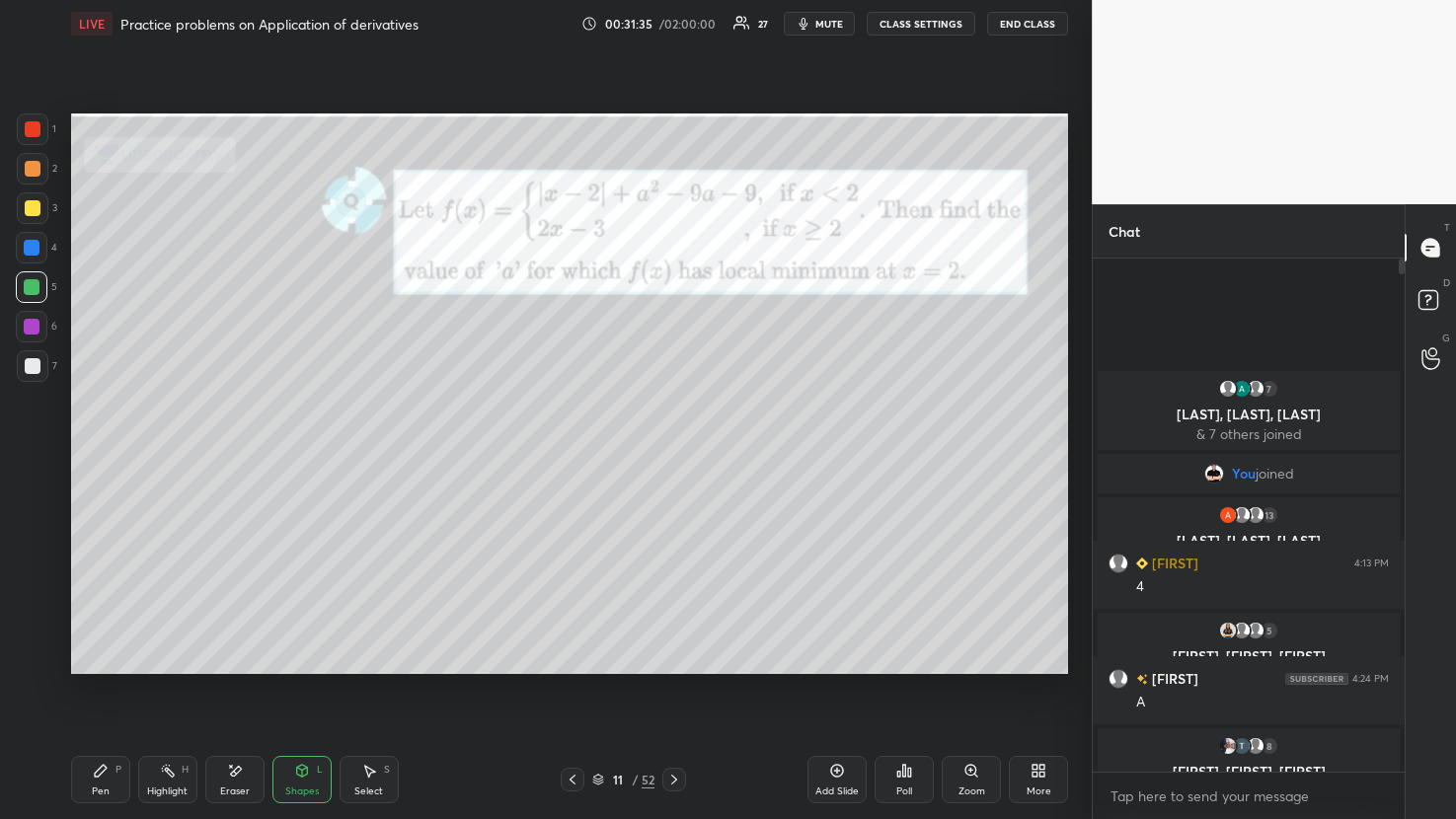 click at bounding box center [33, 208] 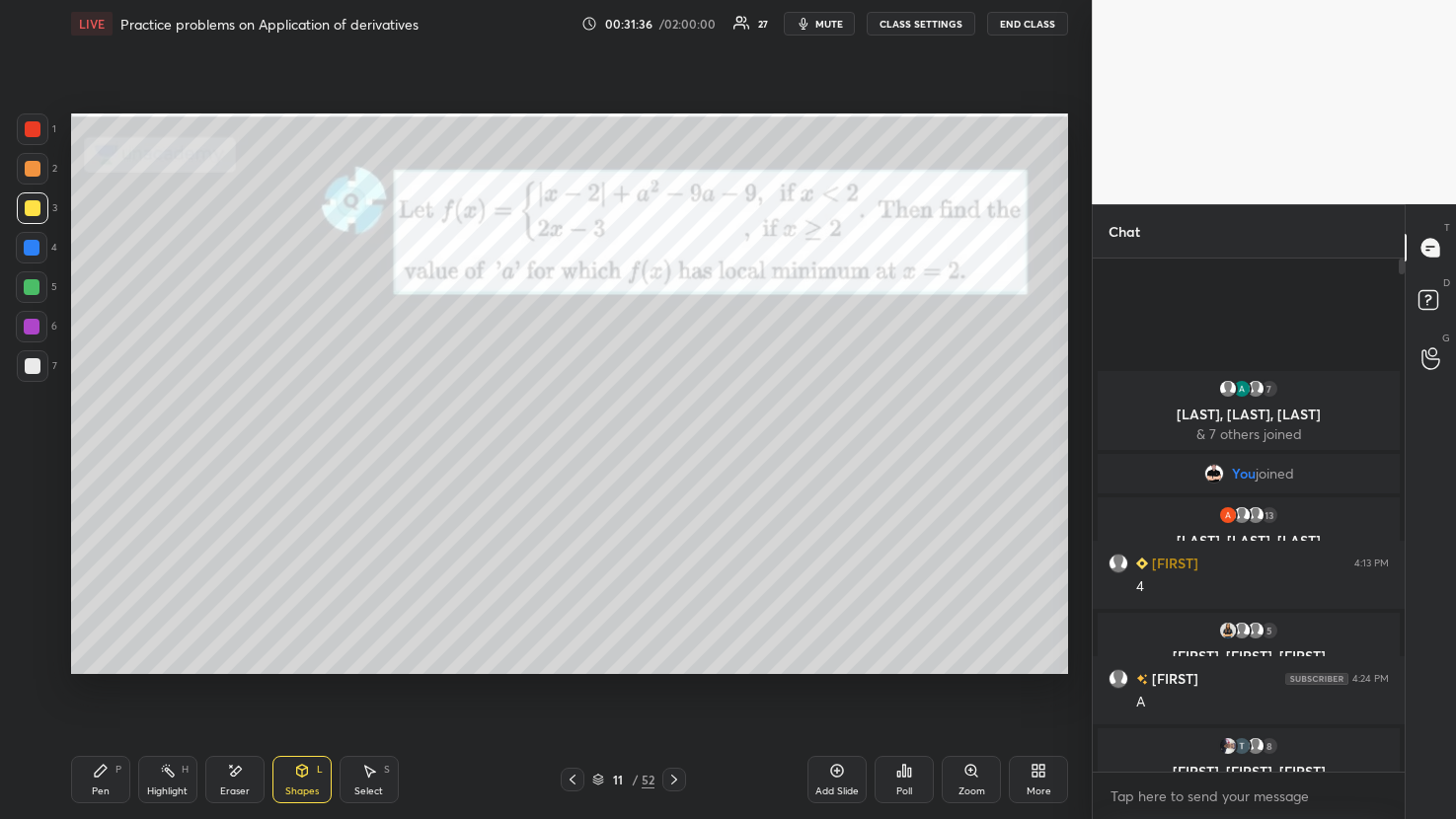 click at bounding box center [33, 129] 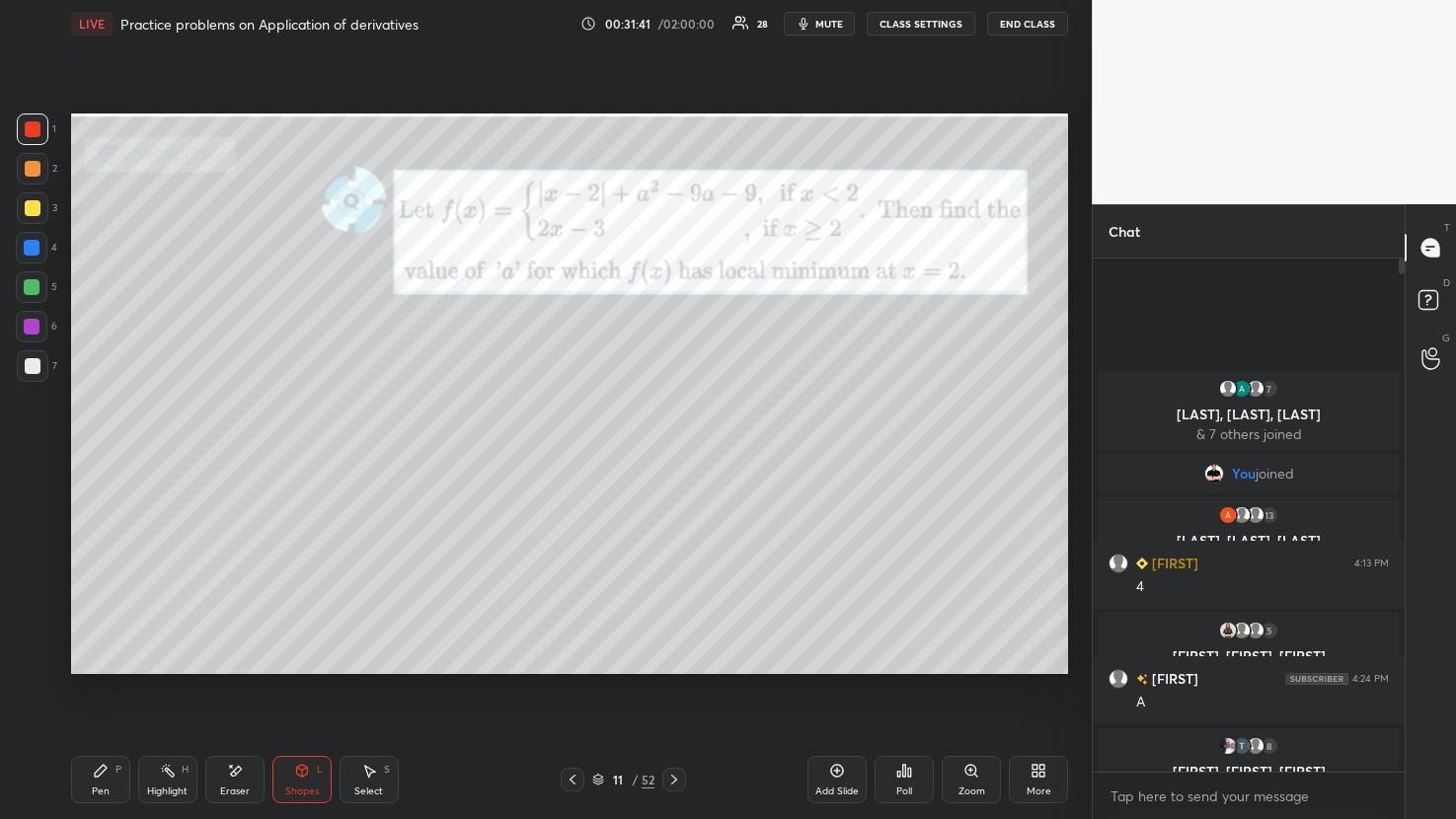 click 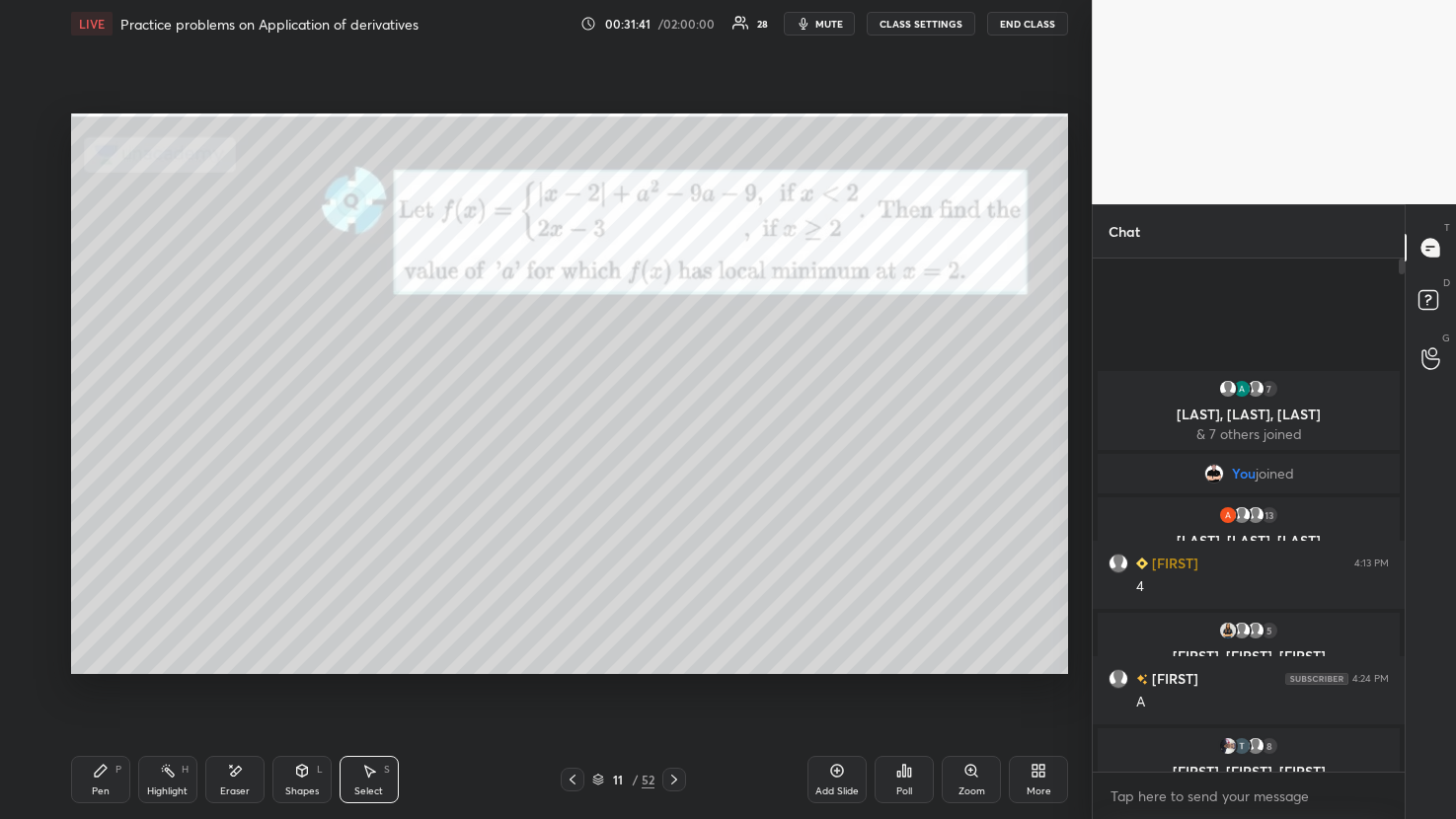 click on "Pen P" at bounding box center (101, 780) 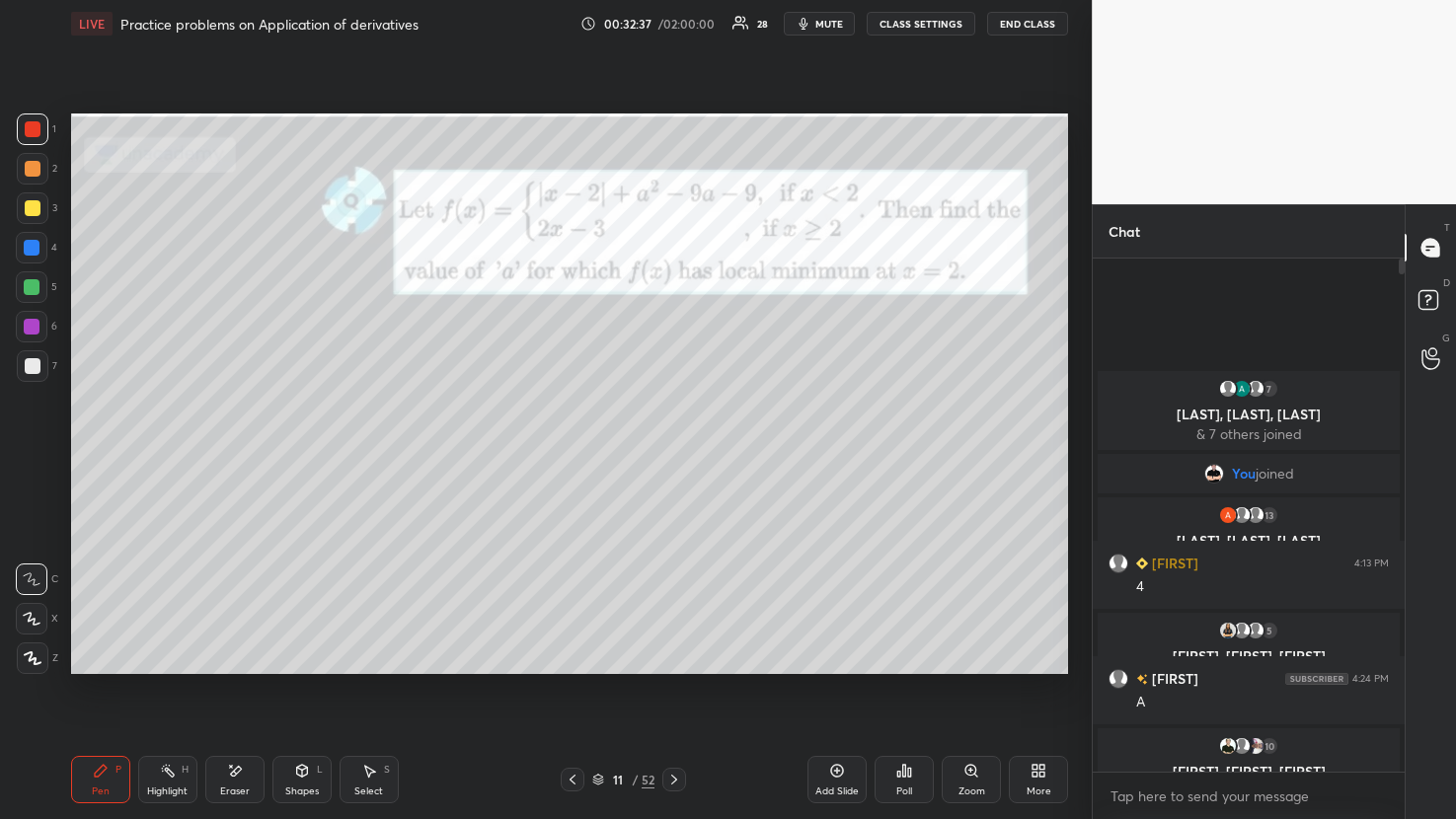 click on "Eraser" at bounding box center [235, 780] 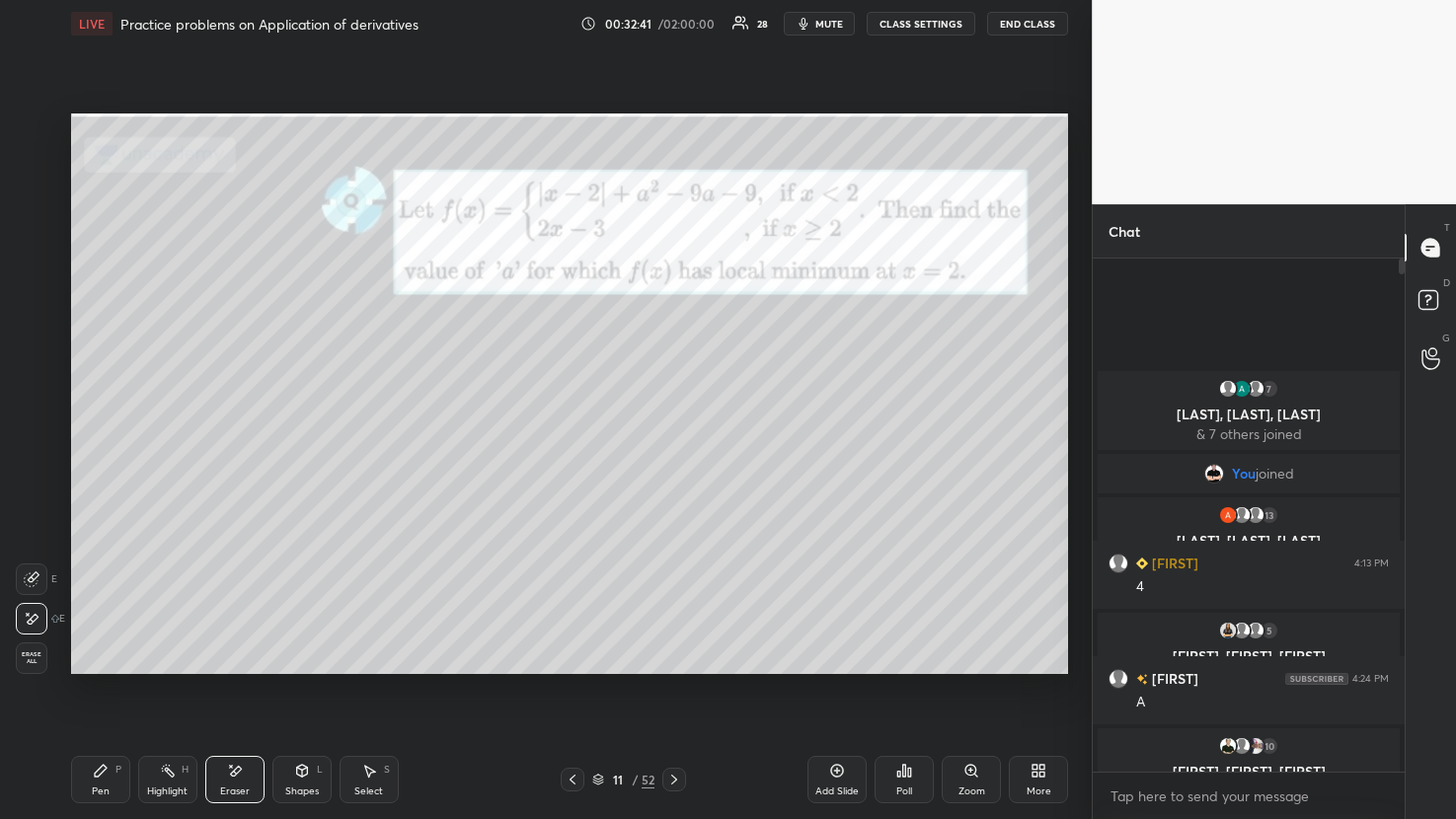 click 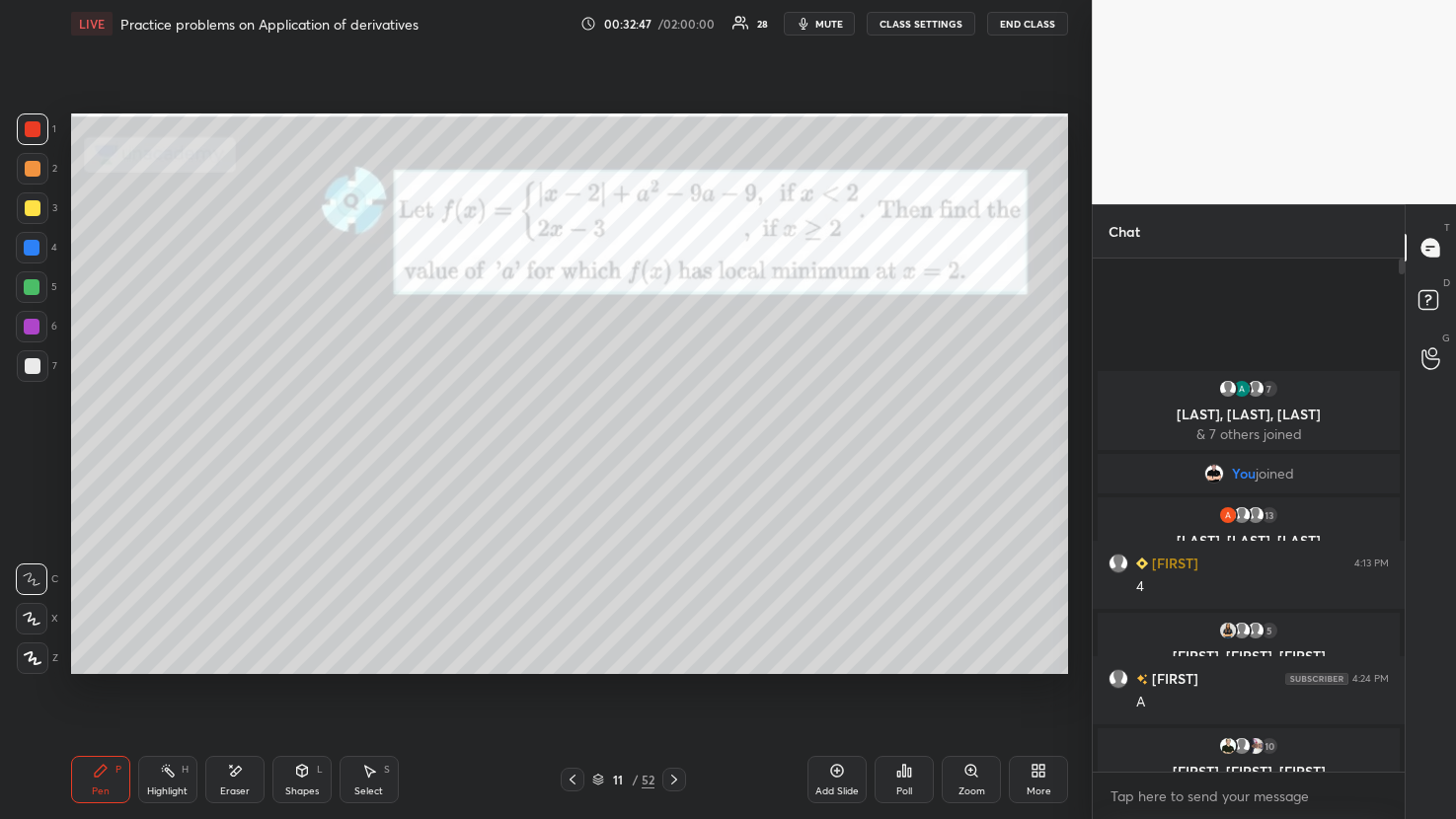 scroll, scrollTop: 467, scrollLeft: 306, axis: both 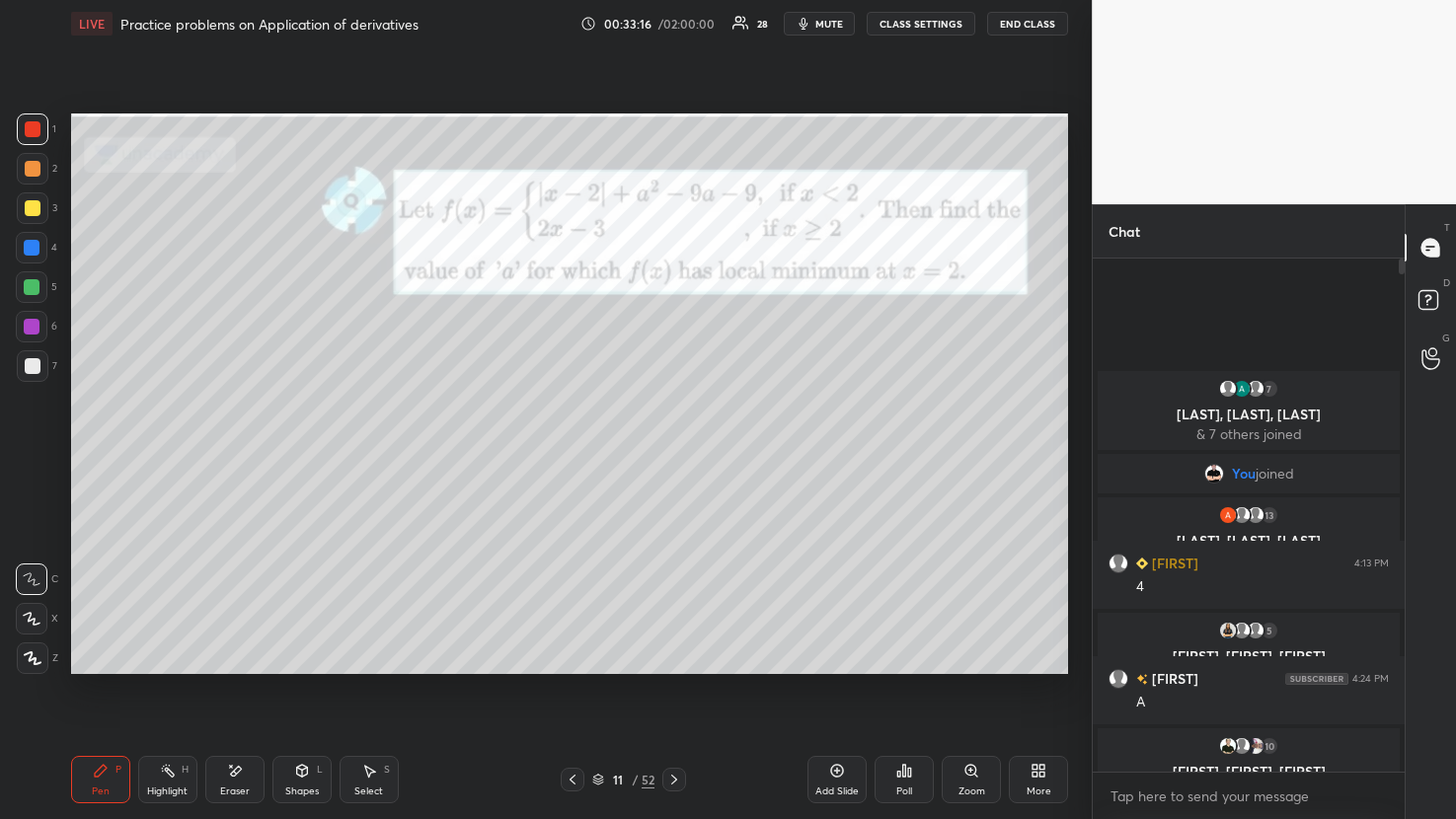 click on "Shapes L" at bounding box center [302, 780] 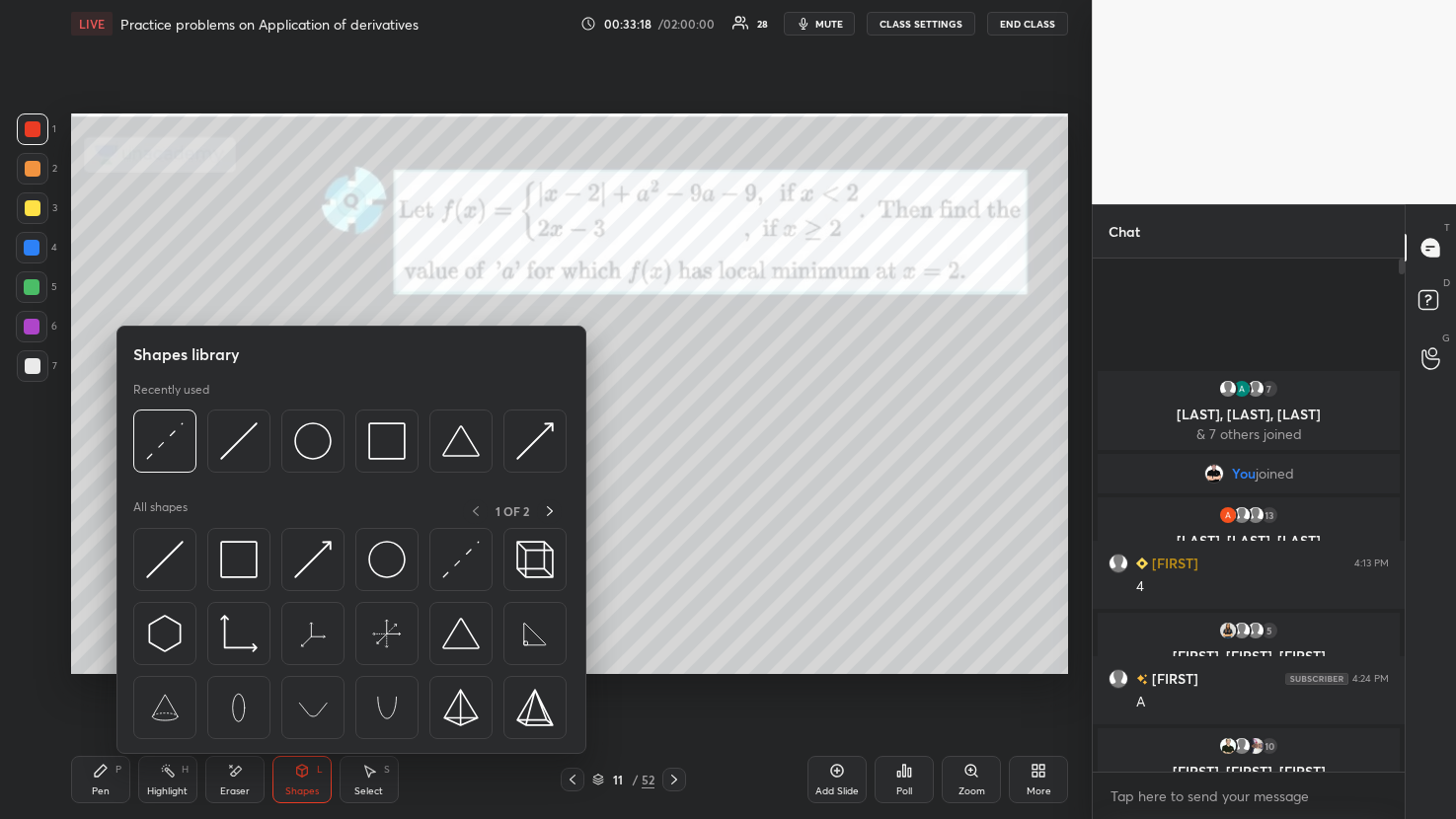 click at bounding box center [239, 441] 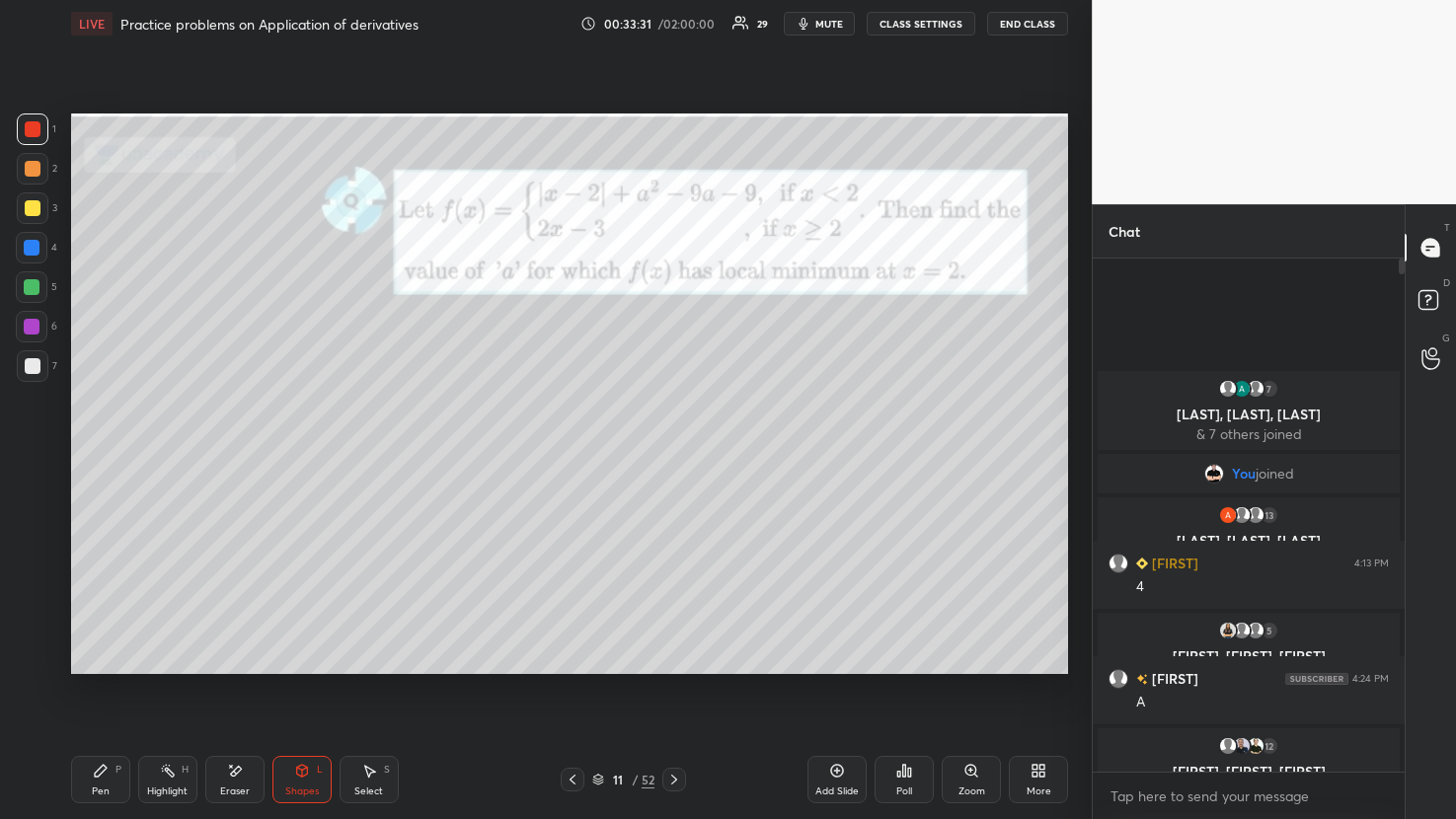 click on "Eraser" at bounding box center (235, 780) 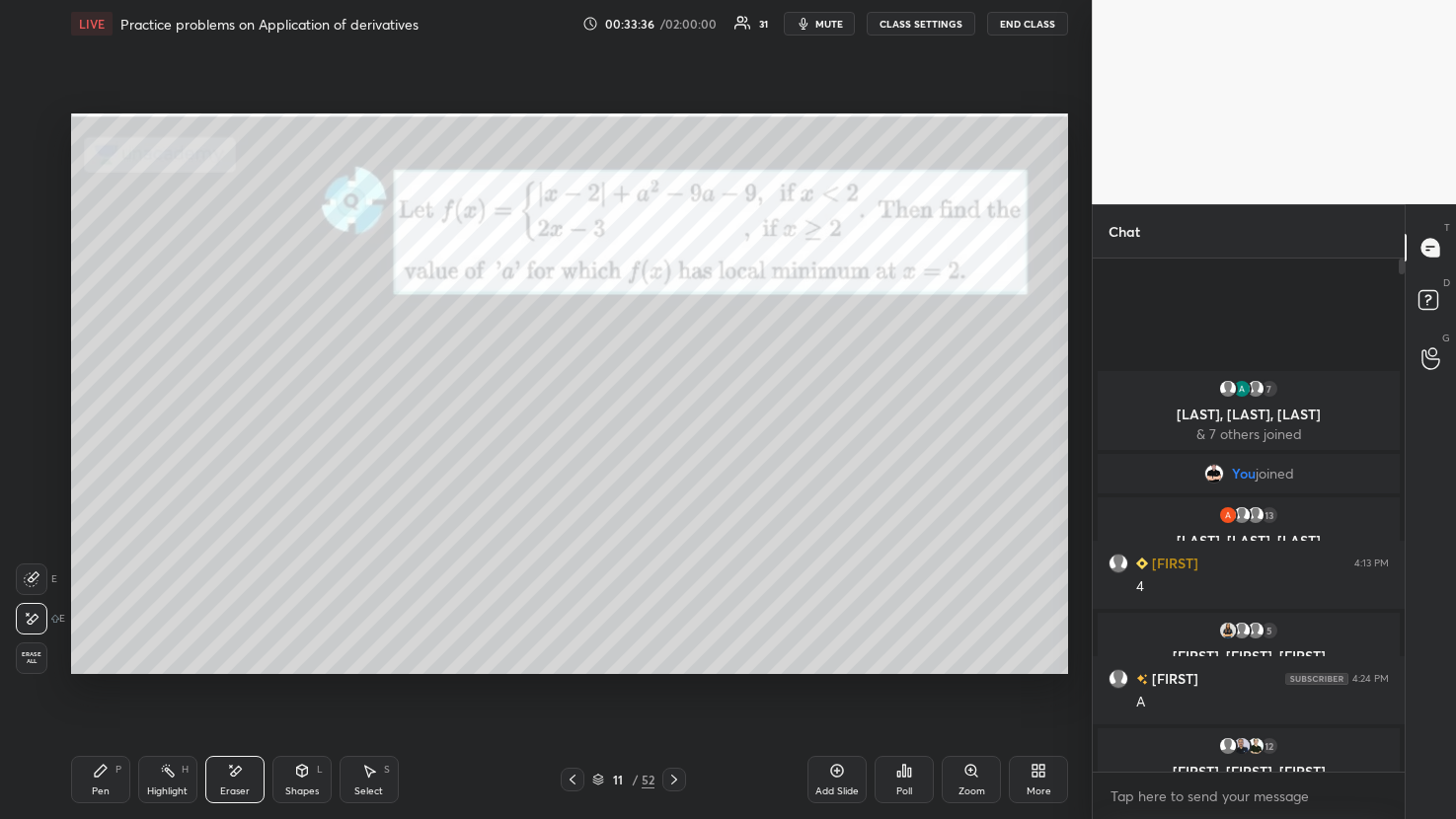 click on "Pen P" at bounding box center (101, 780) 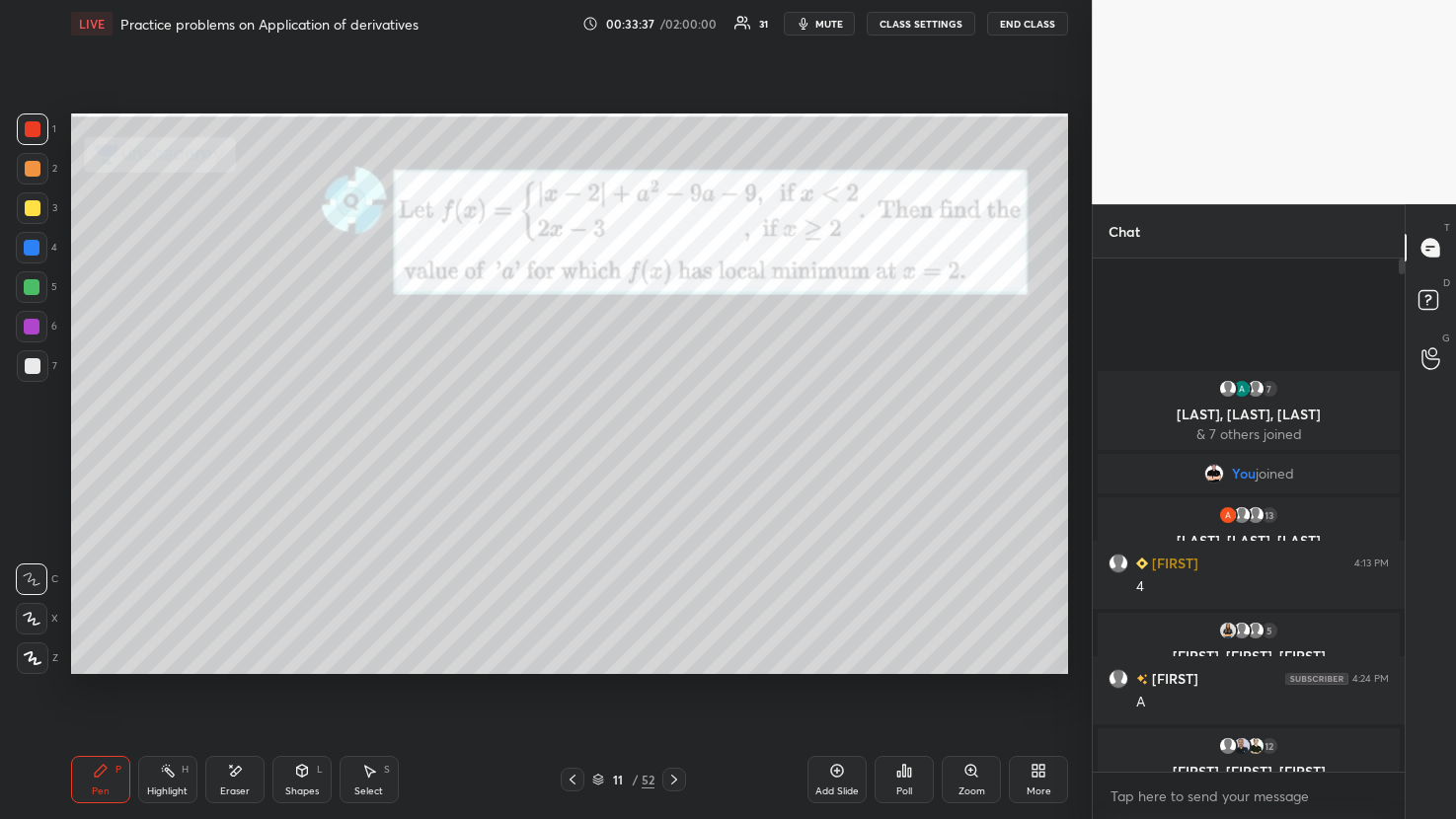 click at bounding box center [32, 287] 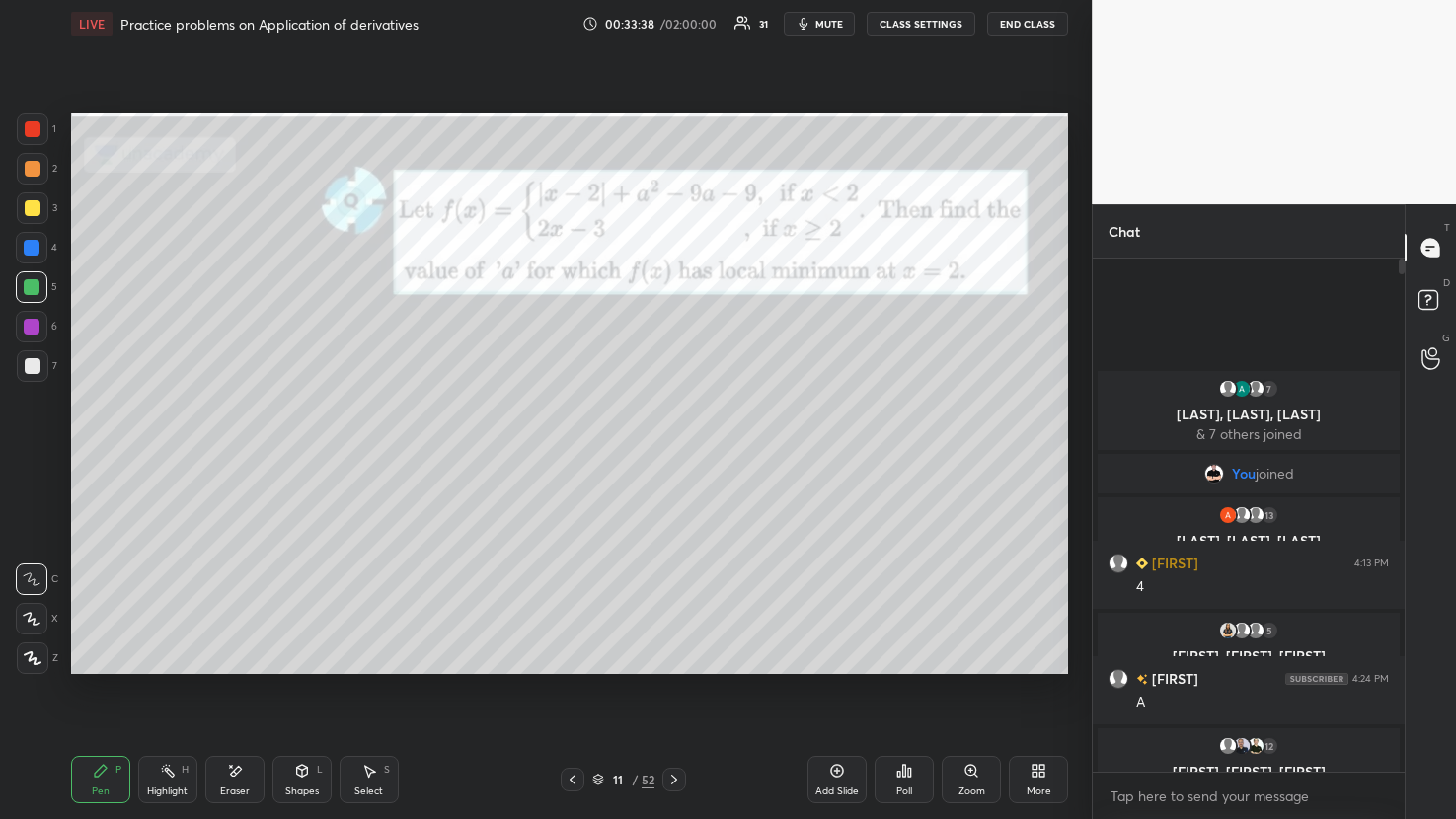 click 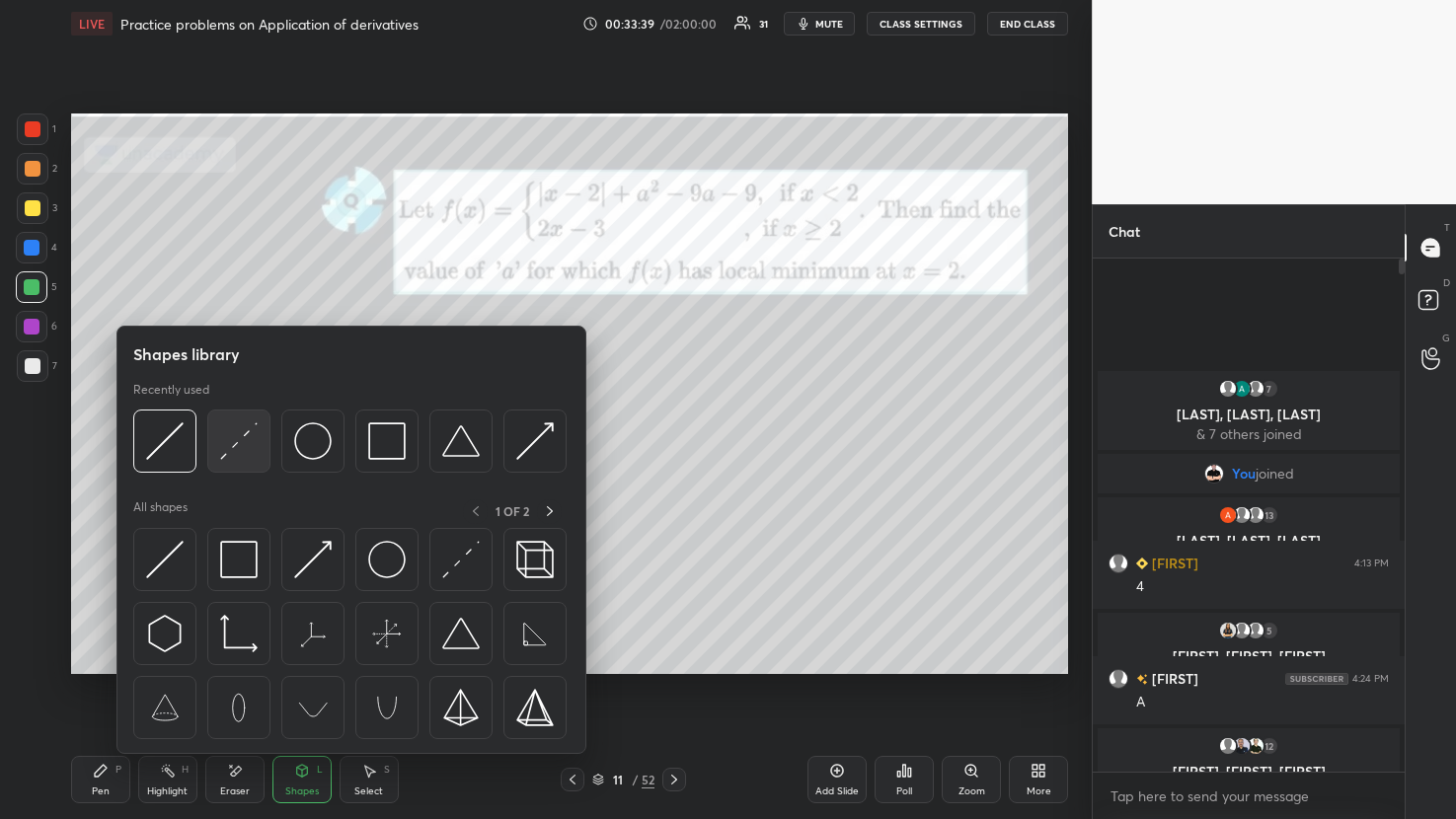 click at bounding box center [239, 441] 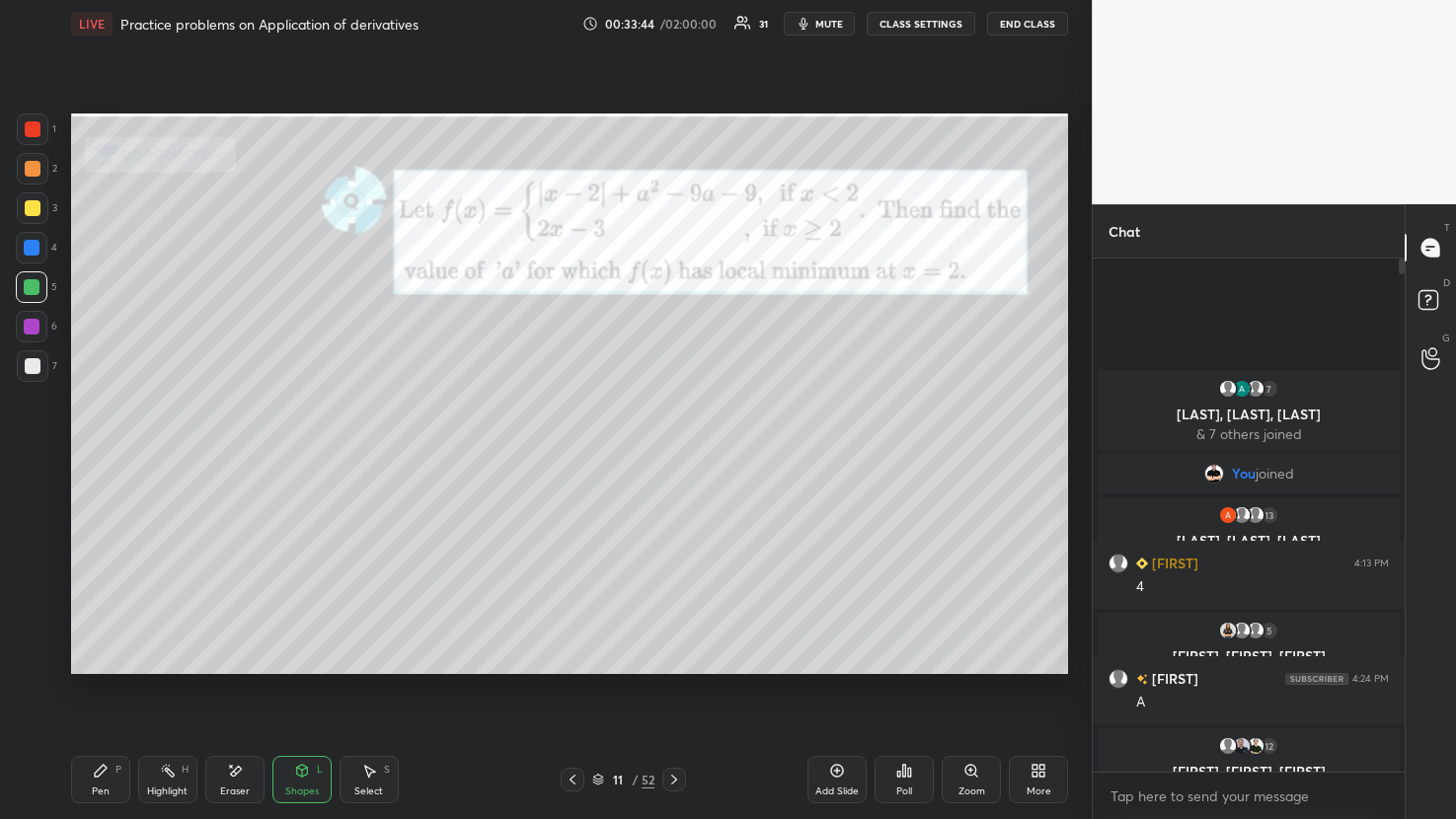 click at bounding box center [33, 169] 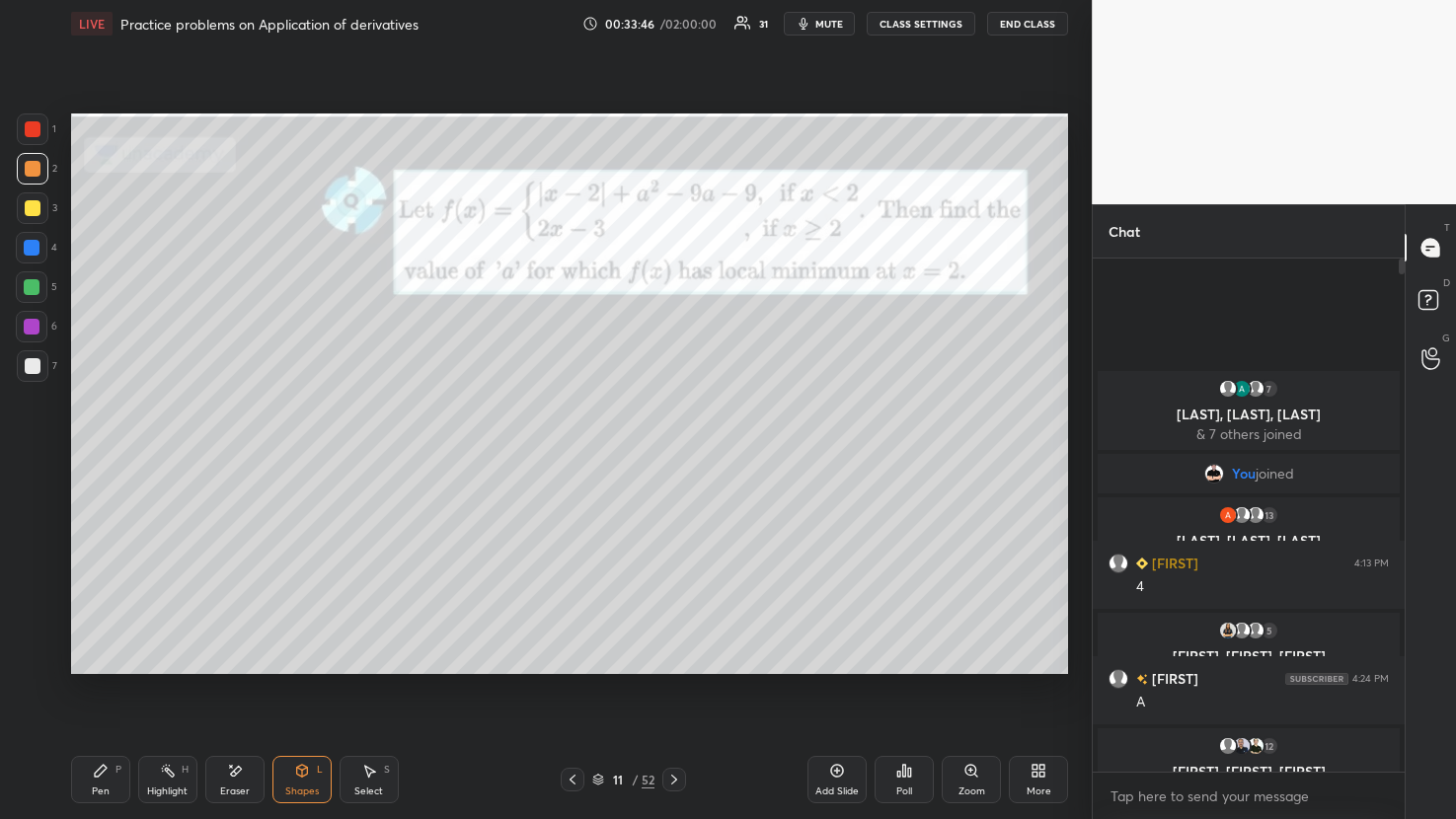 click at bounding box center [32, 248] 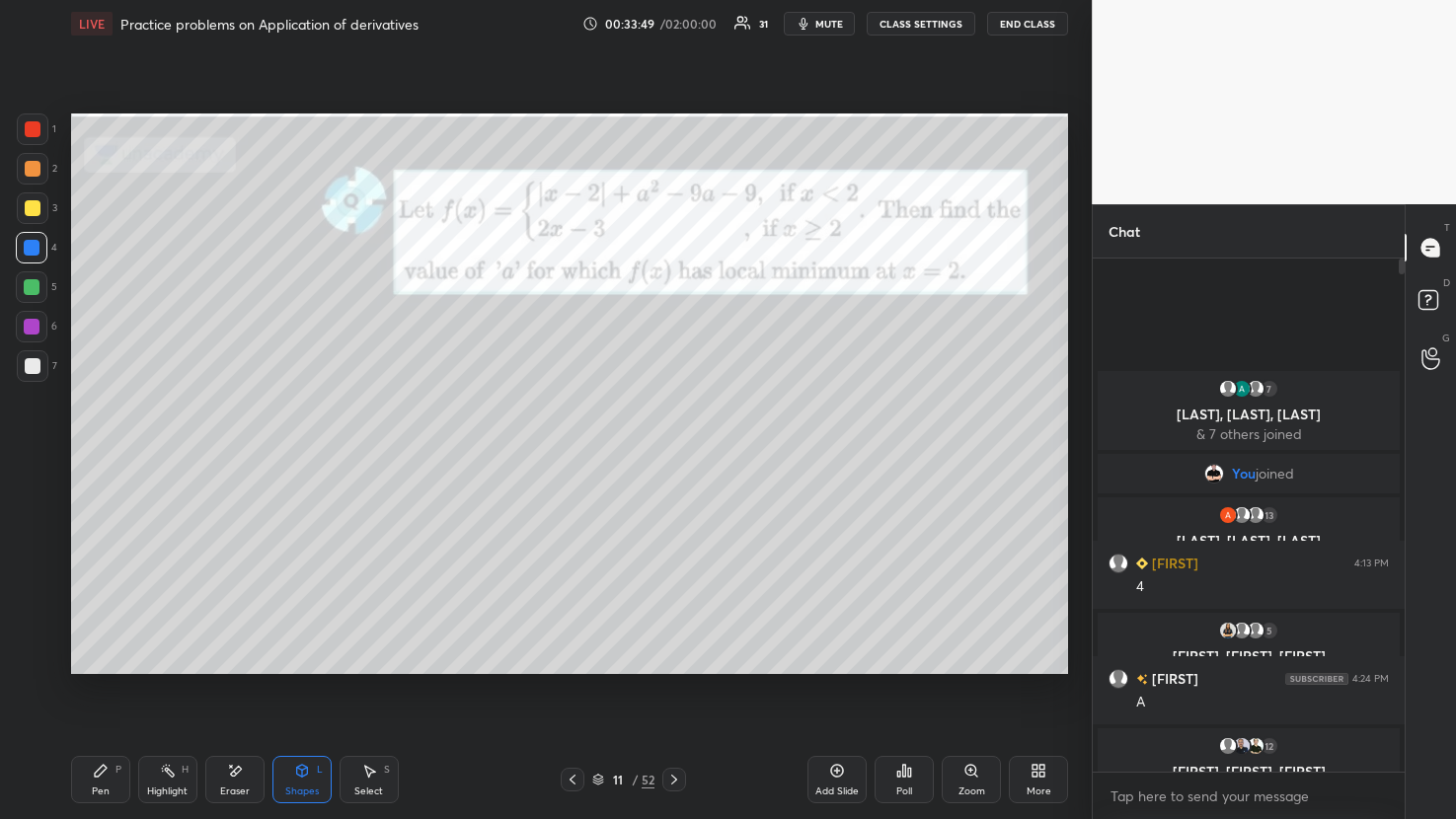 click 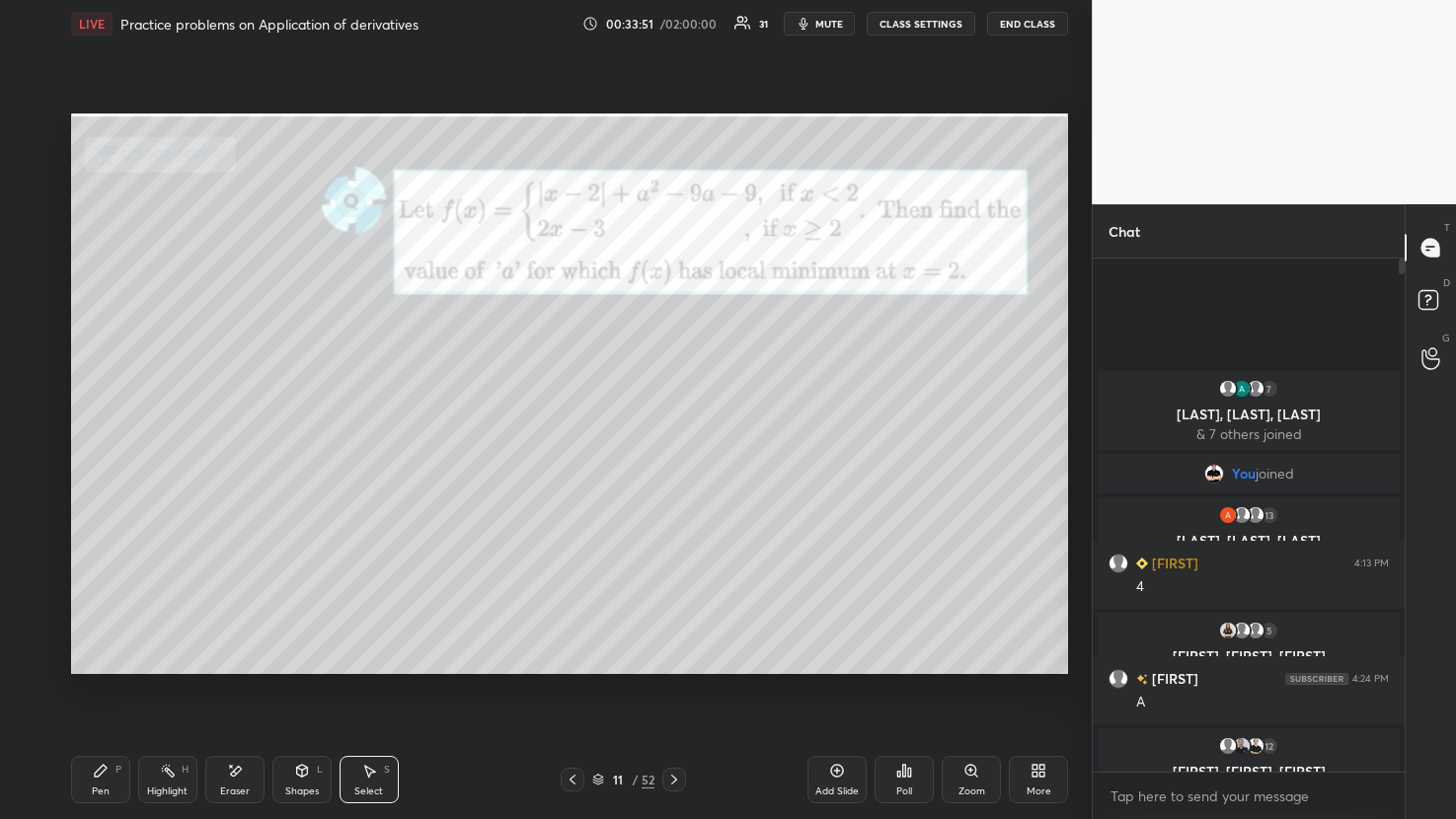 click 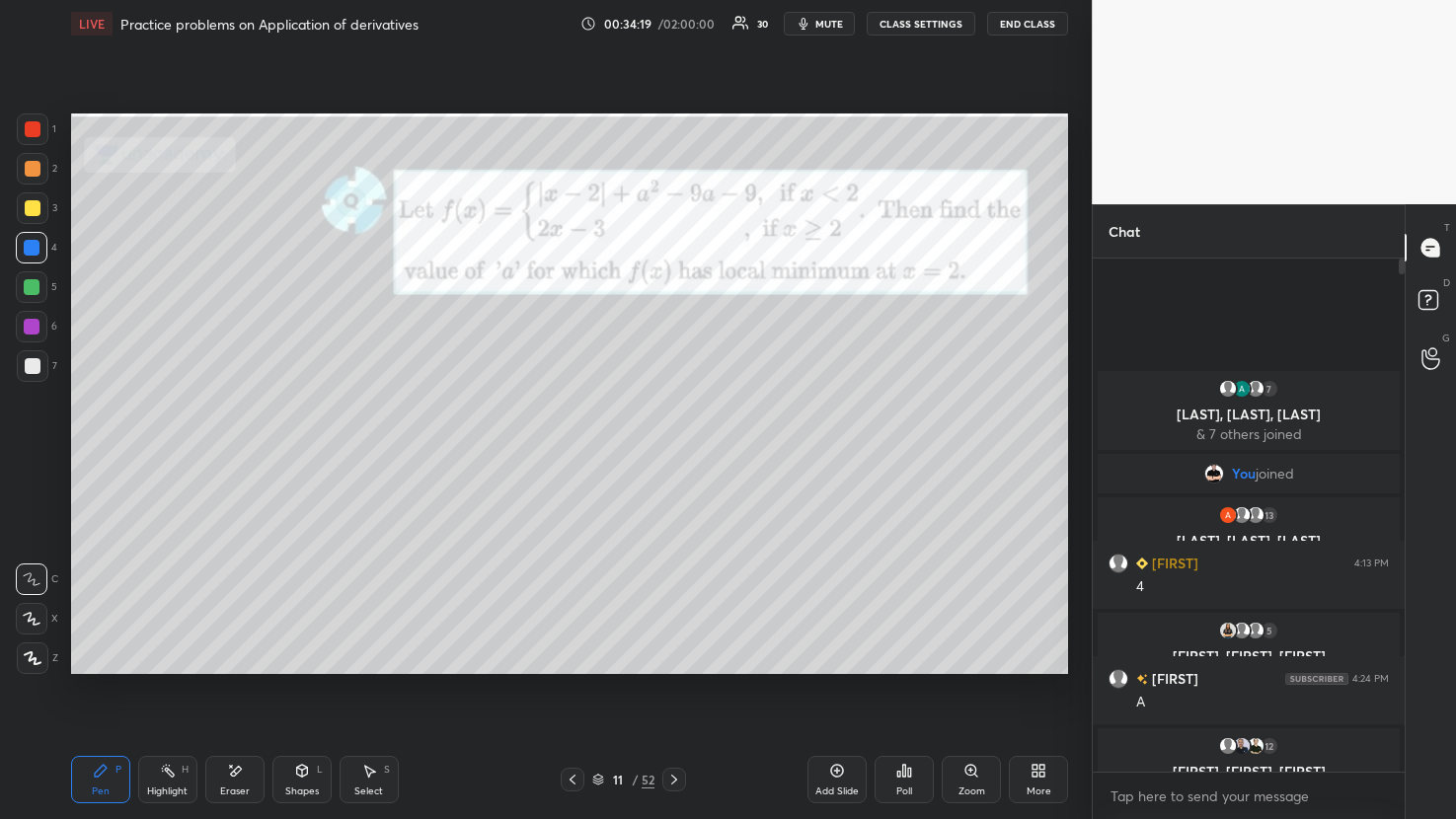 scroll, scrollTop: 467, scrollLeft: 306, axis: both 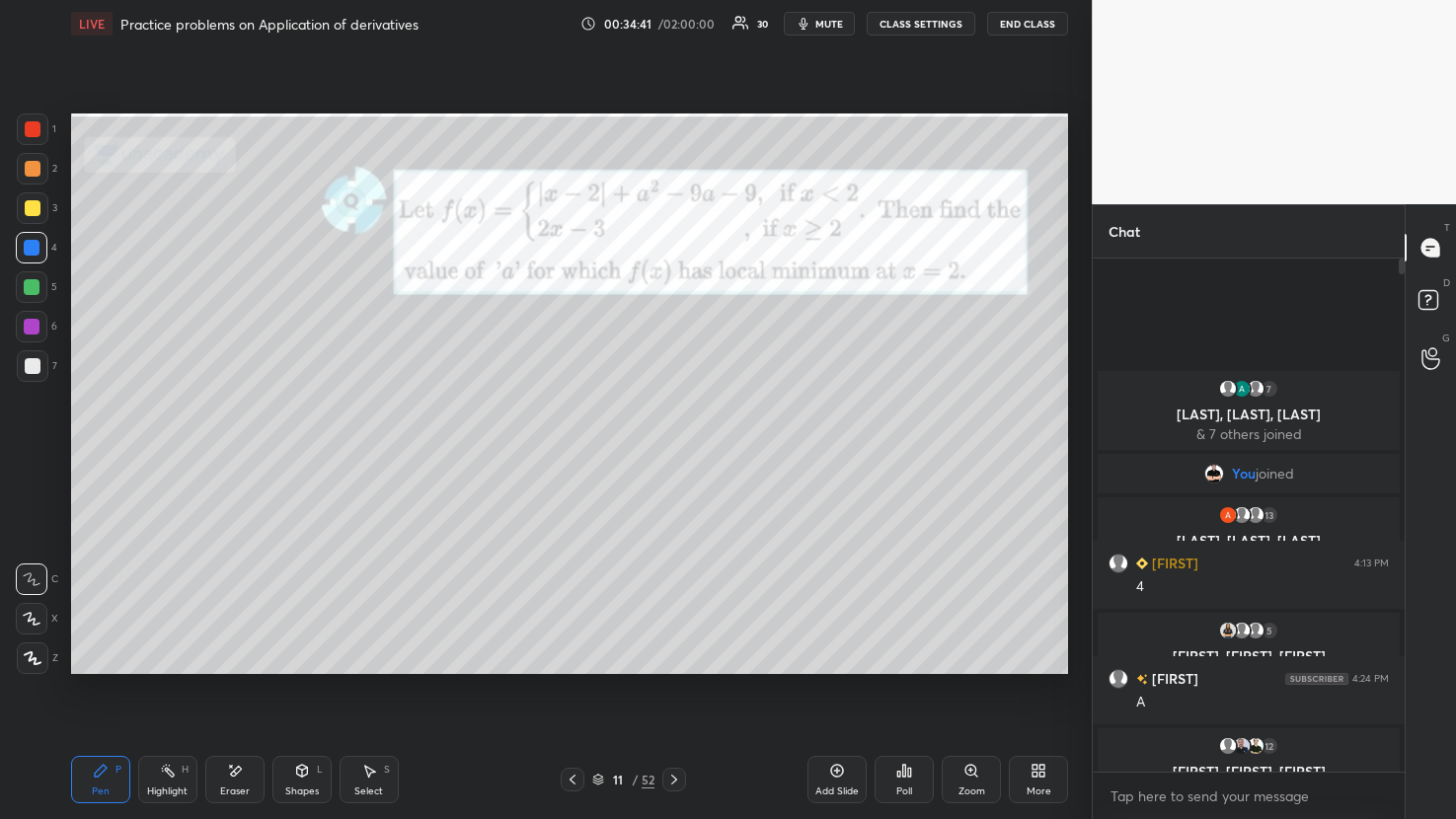 click at bounding box center [674, 780] 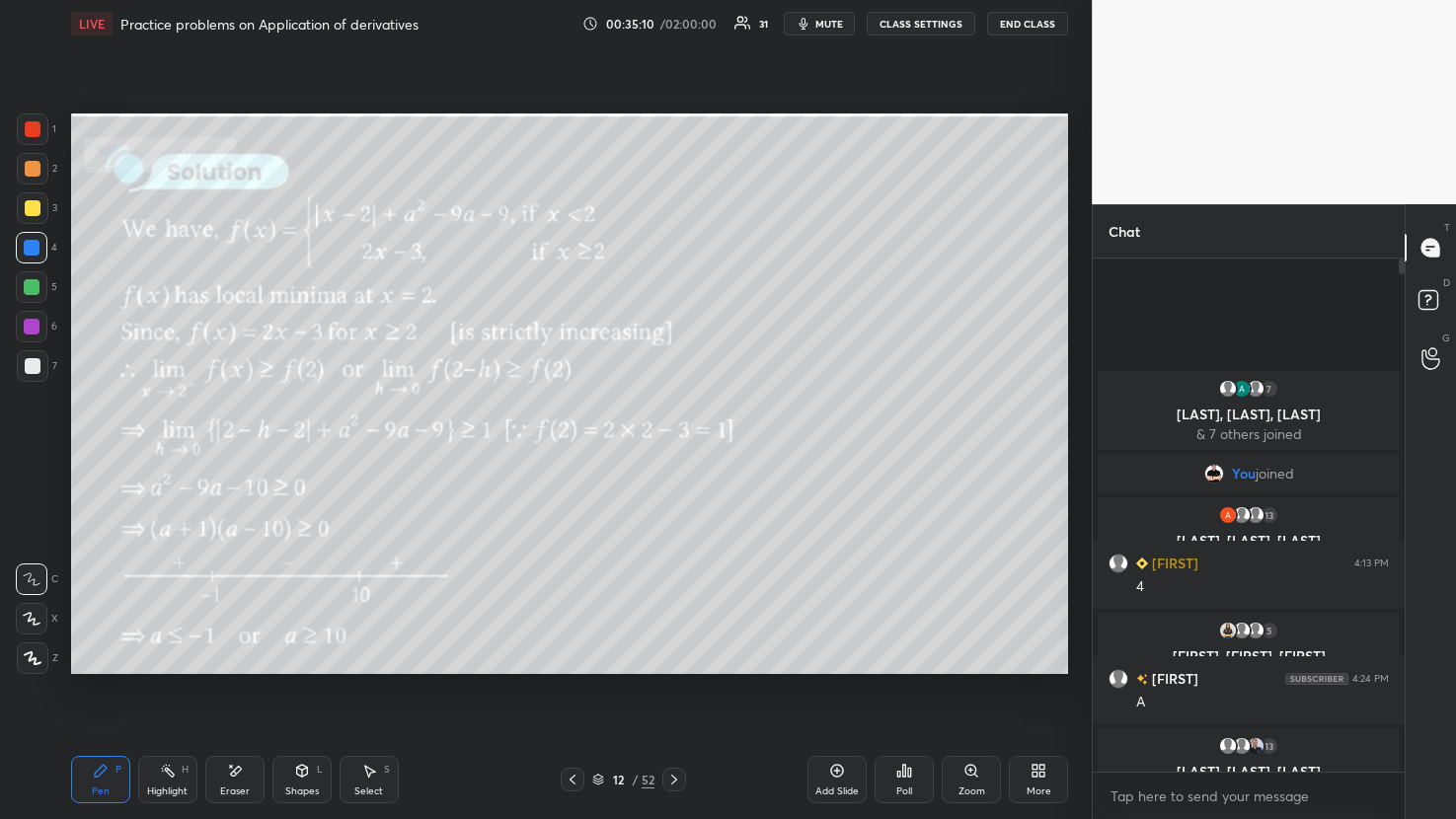 click on "Eraser" at bounding box center [235, 780] 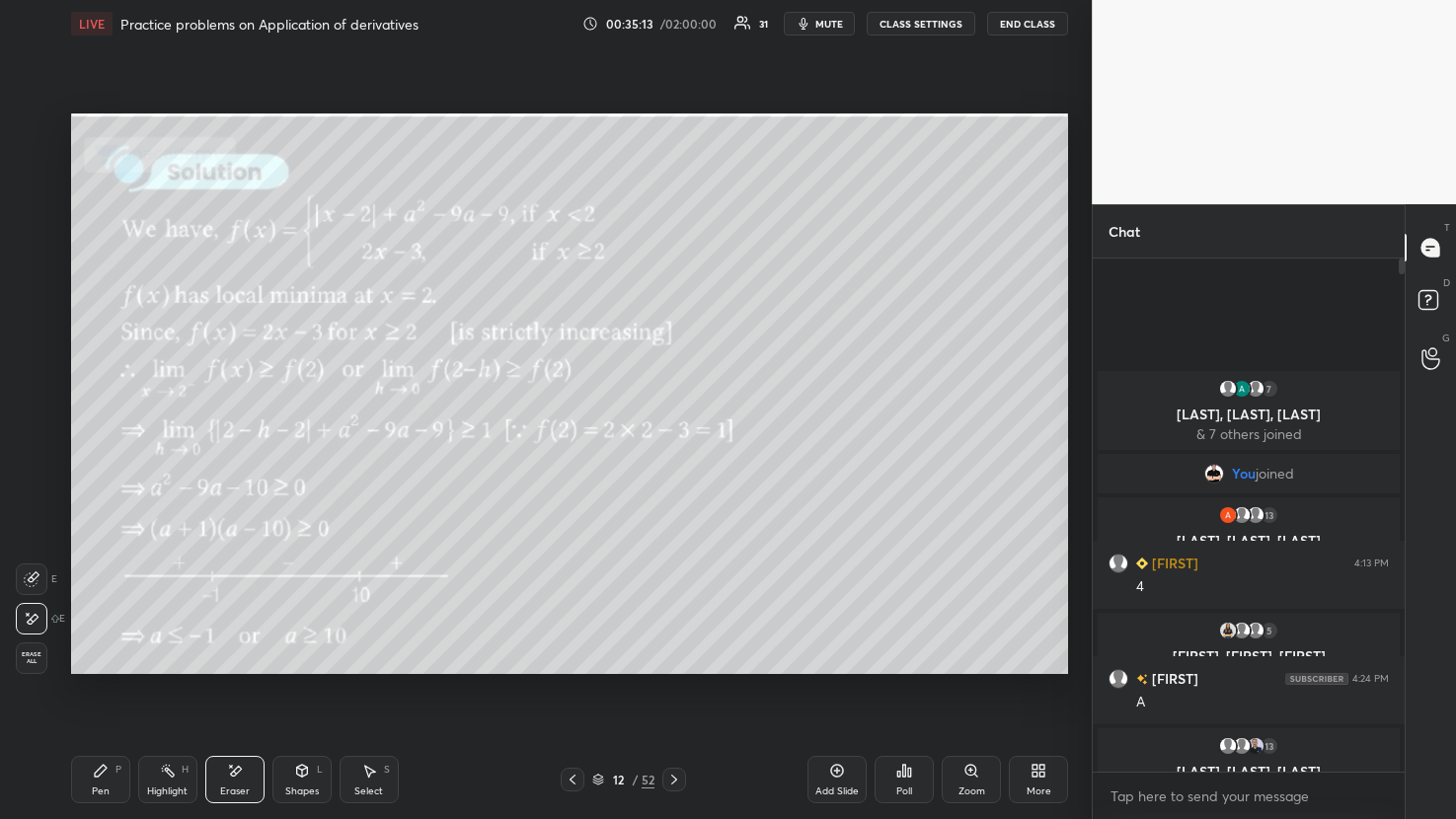 click on "Pen P" at bounding box center (101, 780) 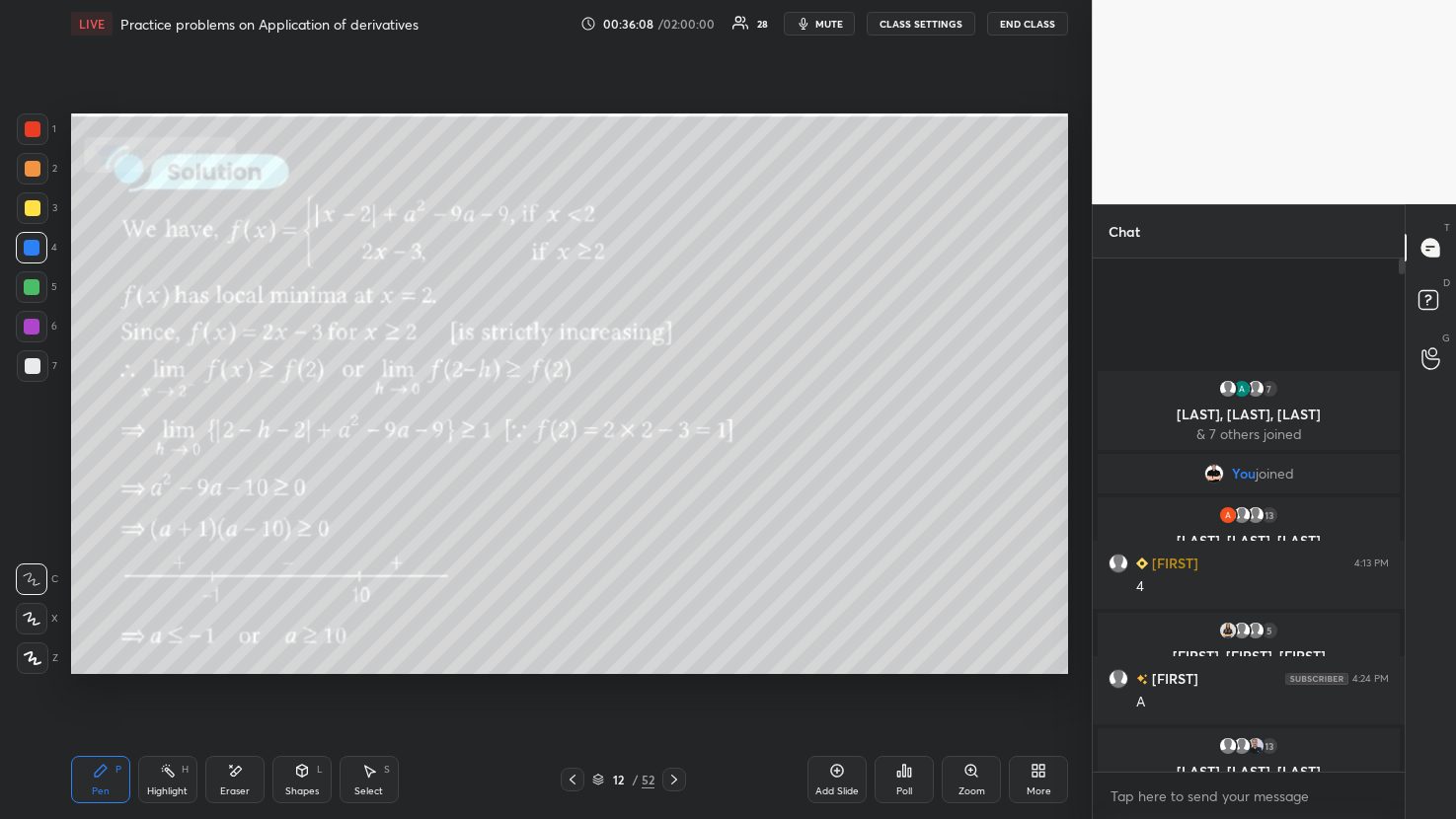 click 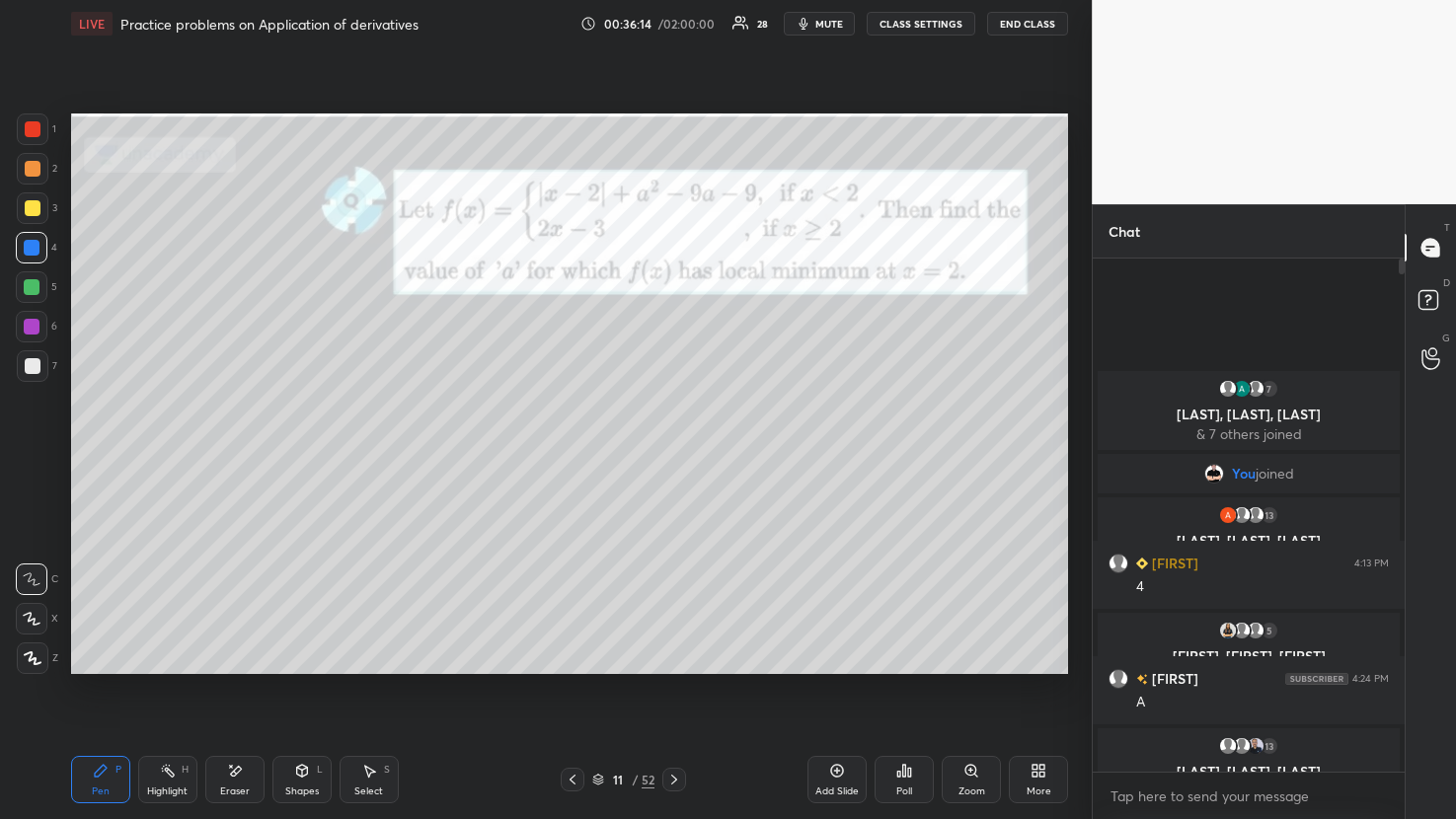 click at bounding box center (33, 129) 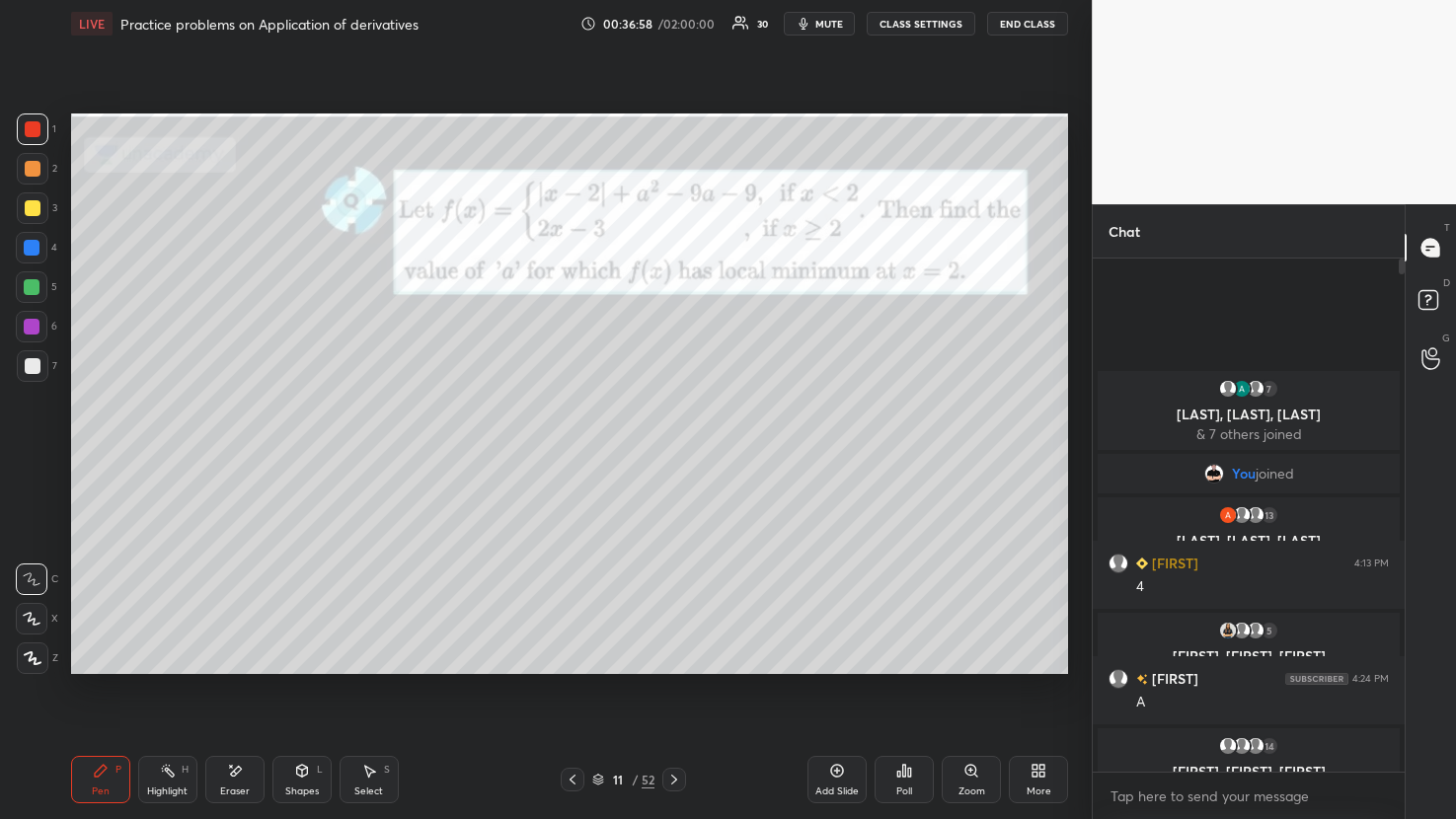 click 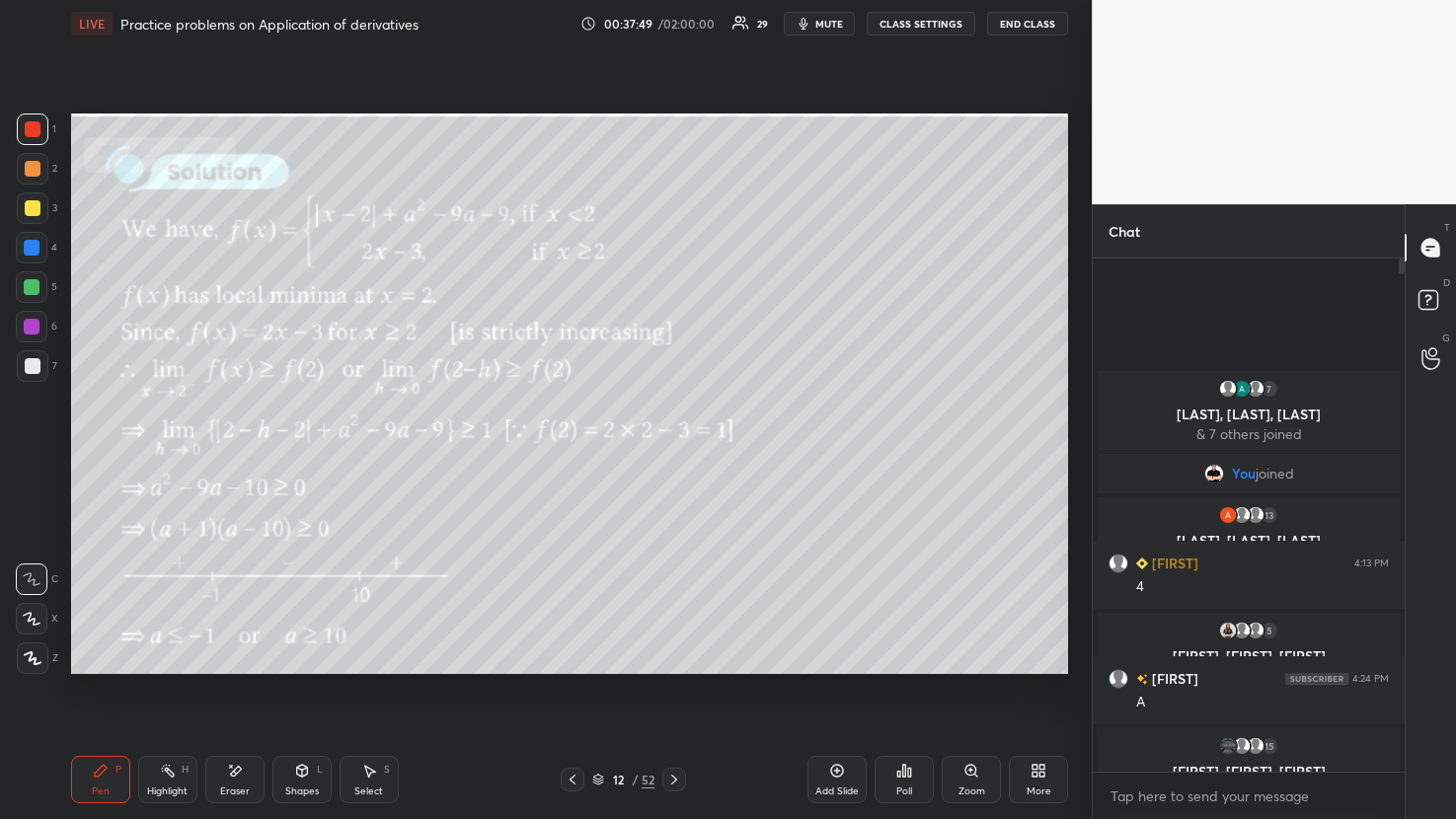 click at bounding box center [1273, 102] 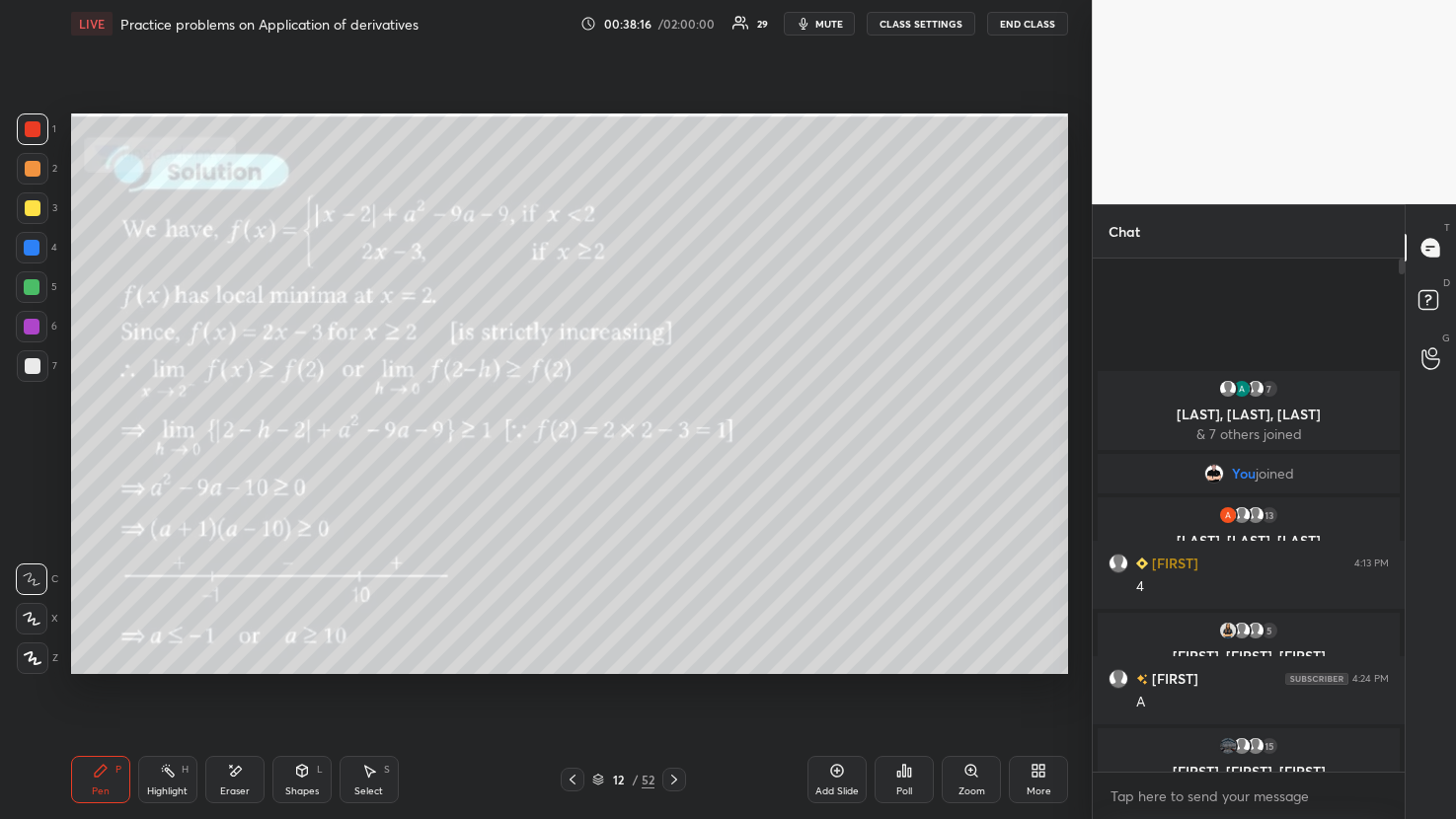 click at bounding box center (573, 780) 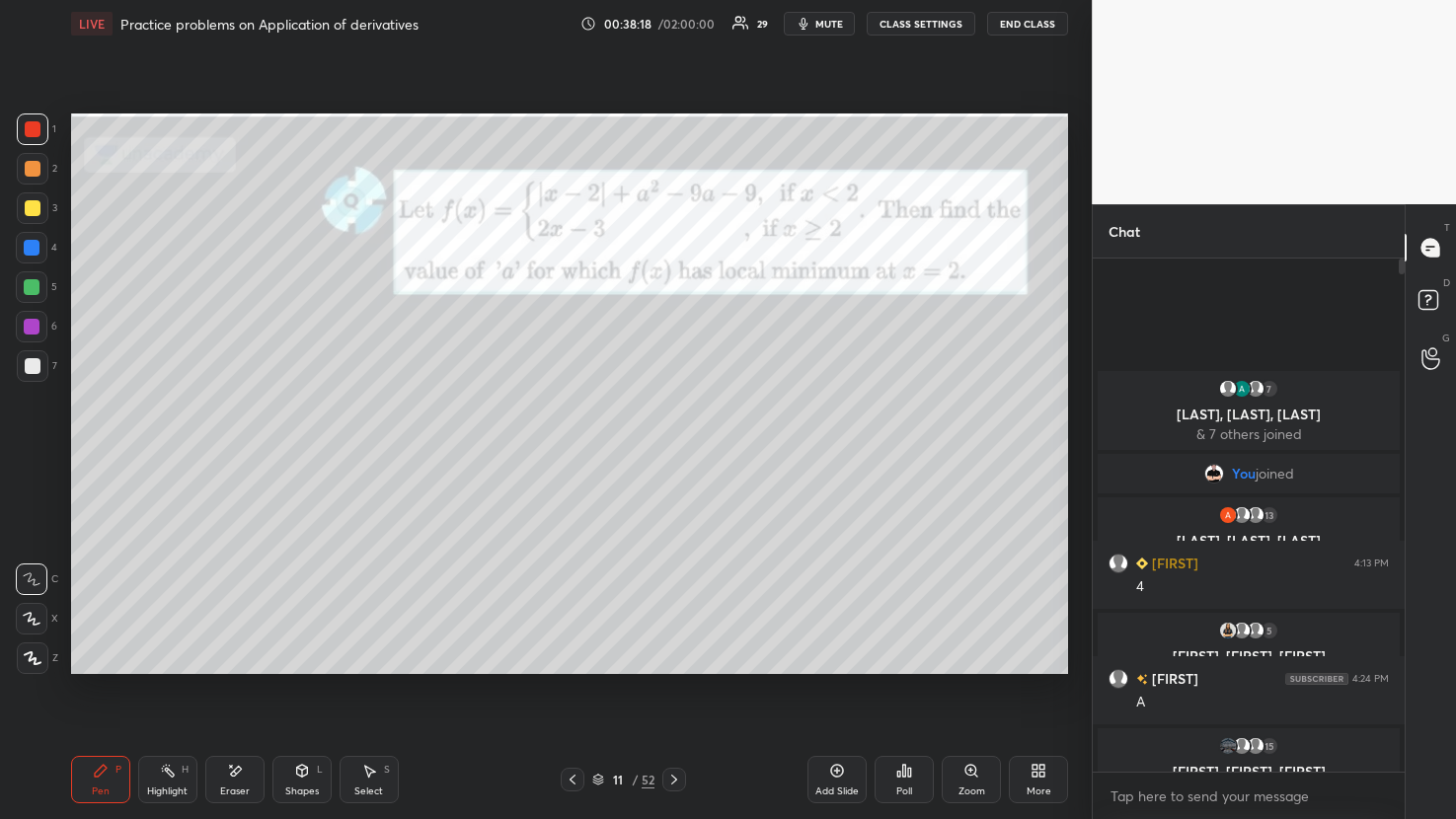 click 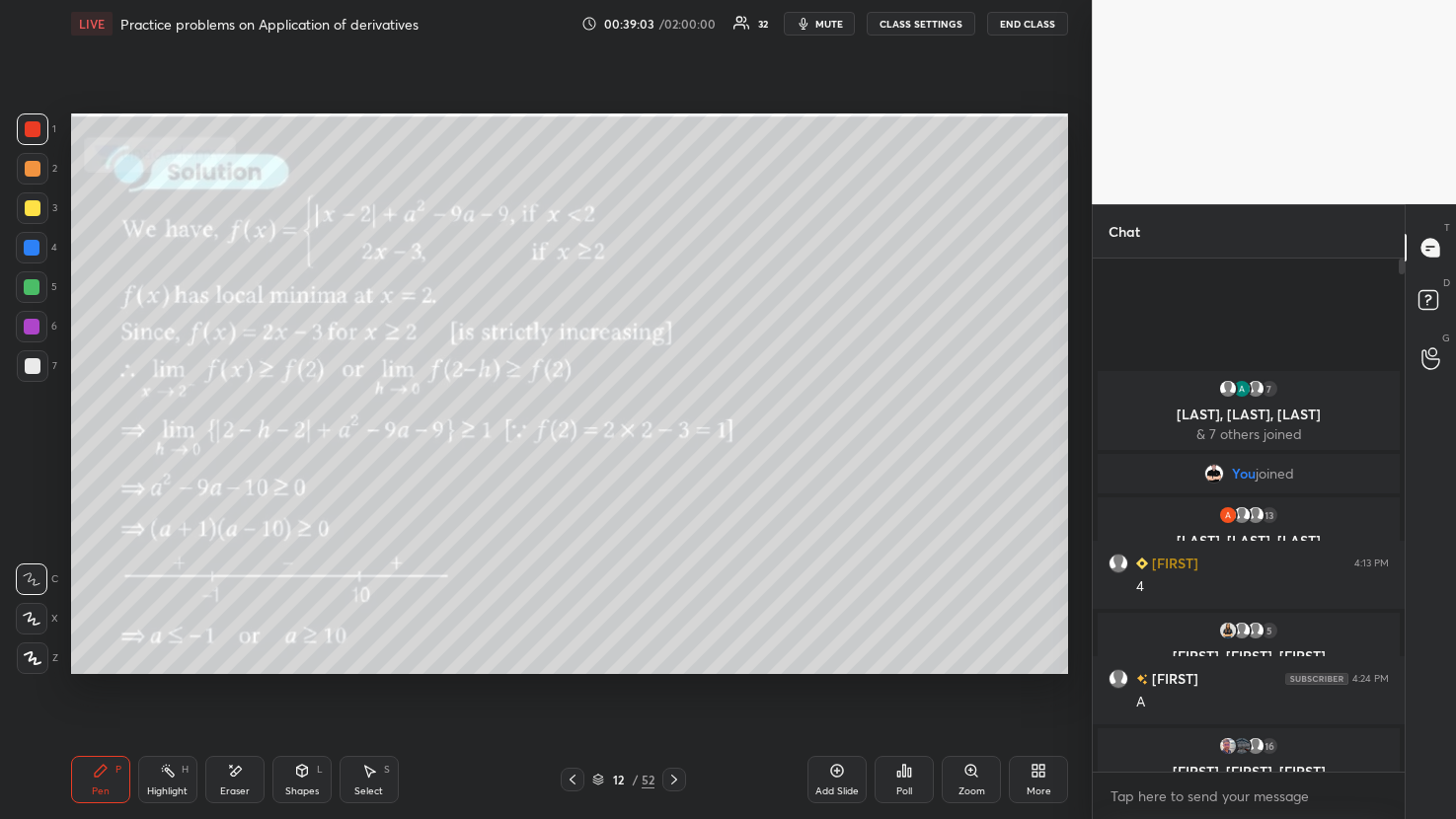 click 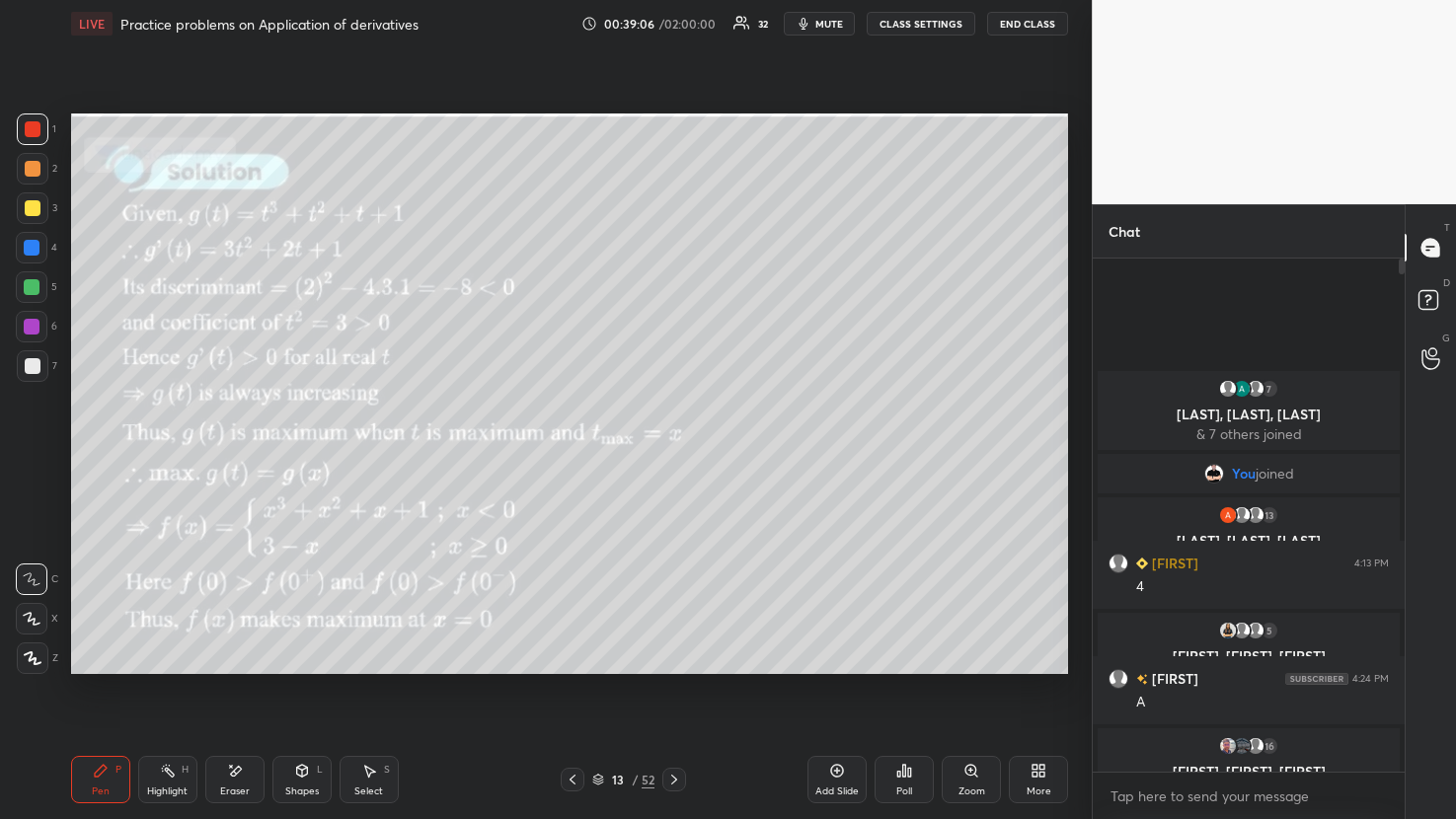 click 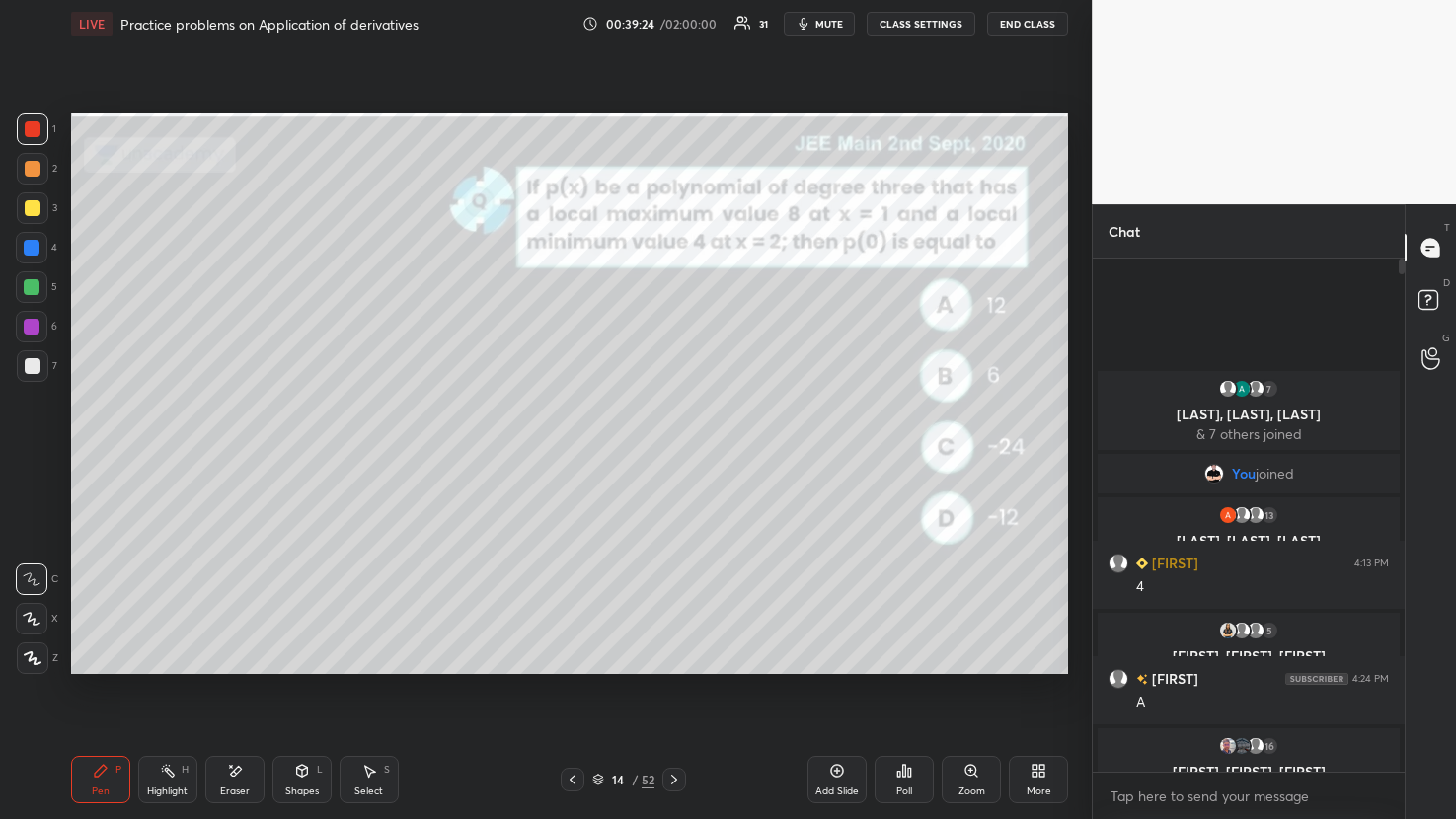 click 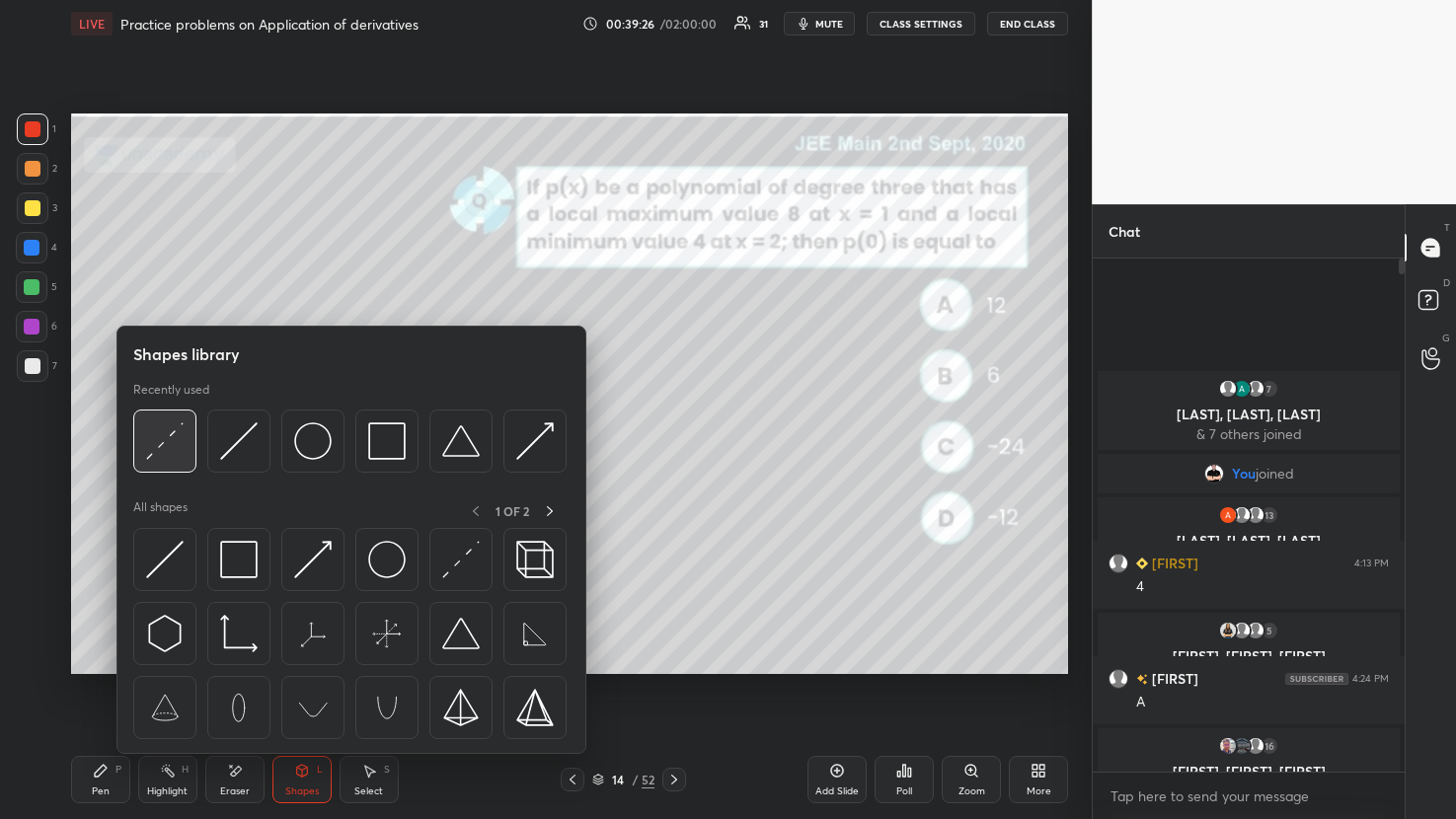 click at bounding box center (165, 441) 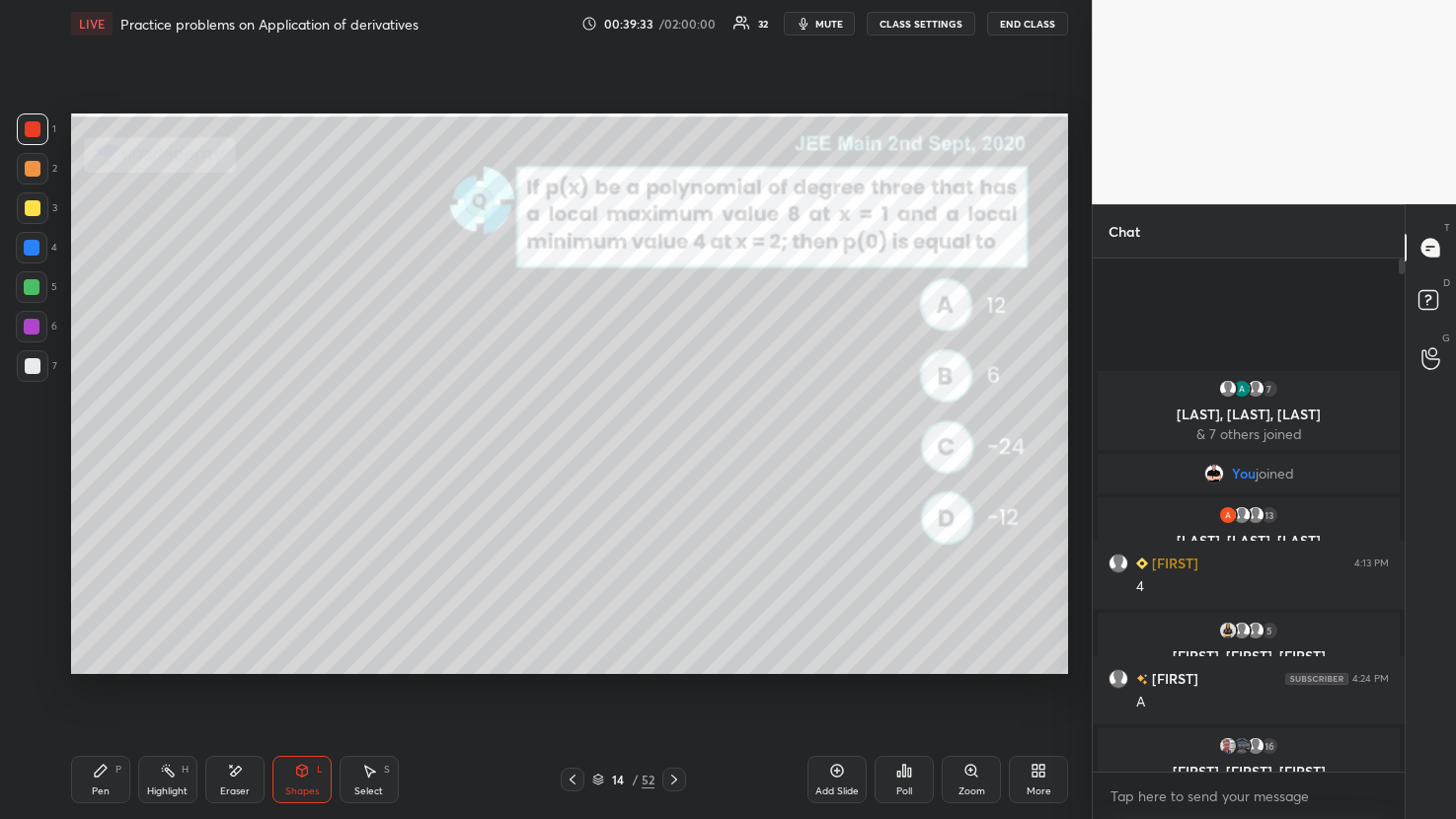 click on "Pen P" at bounding box center (101, 780) 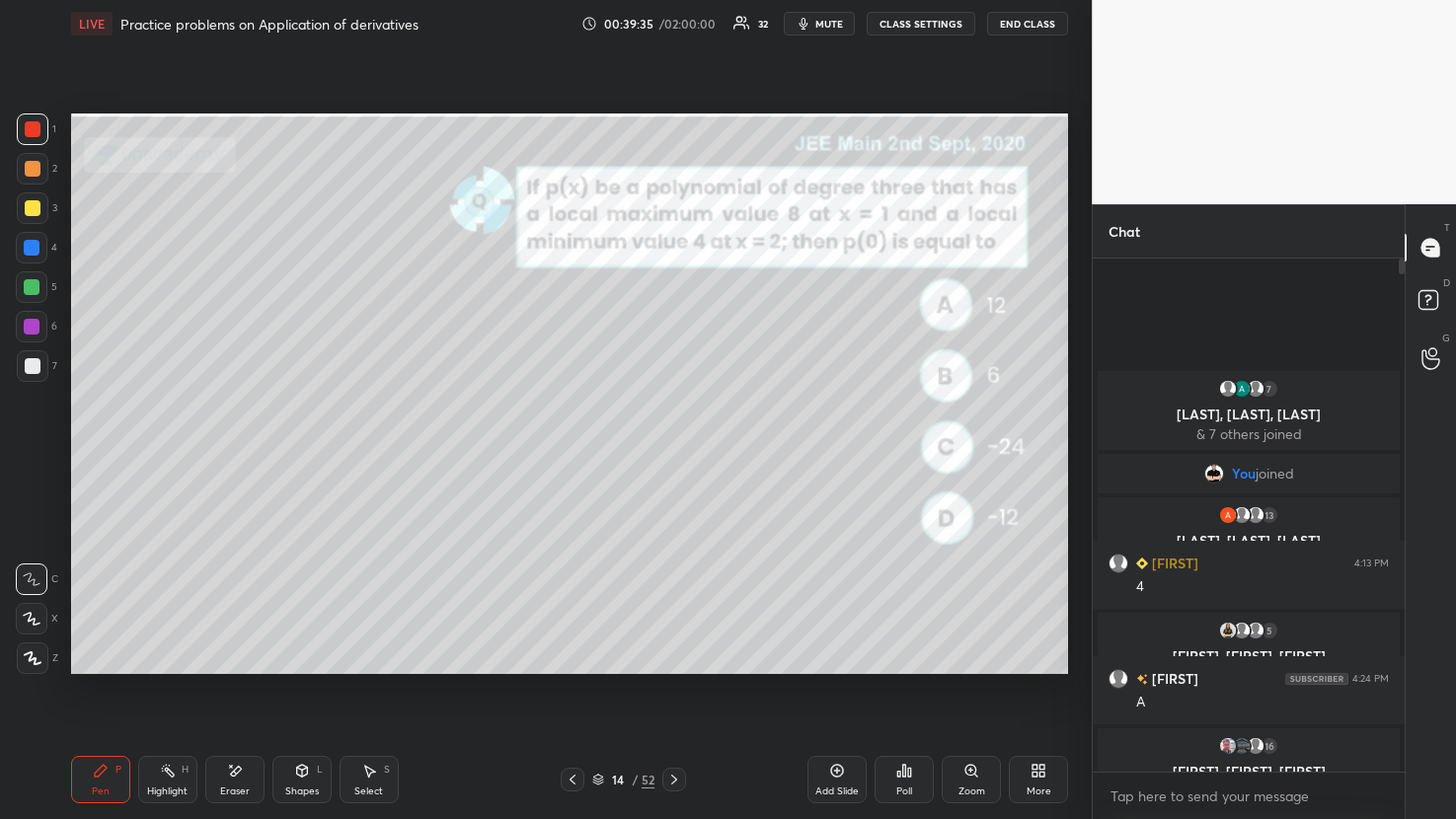 click at bounding box center [33, 208] 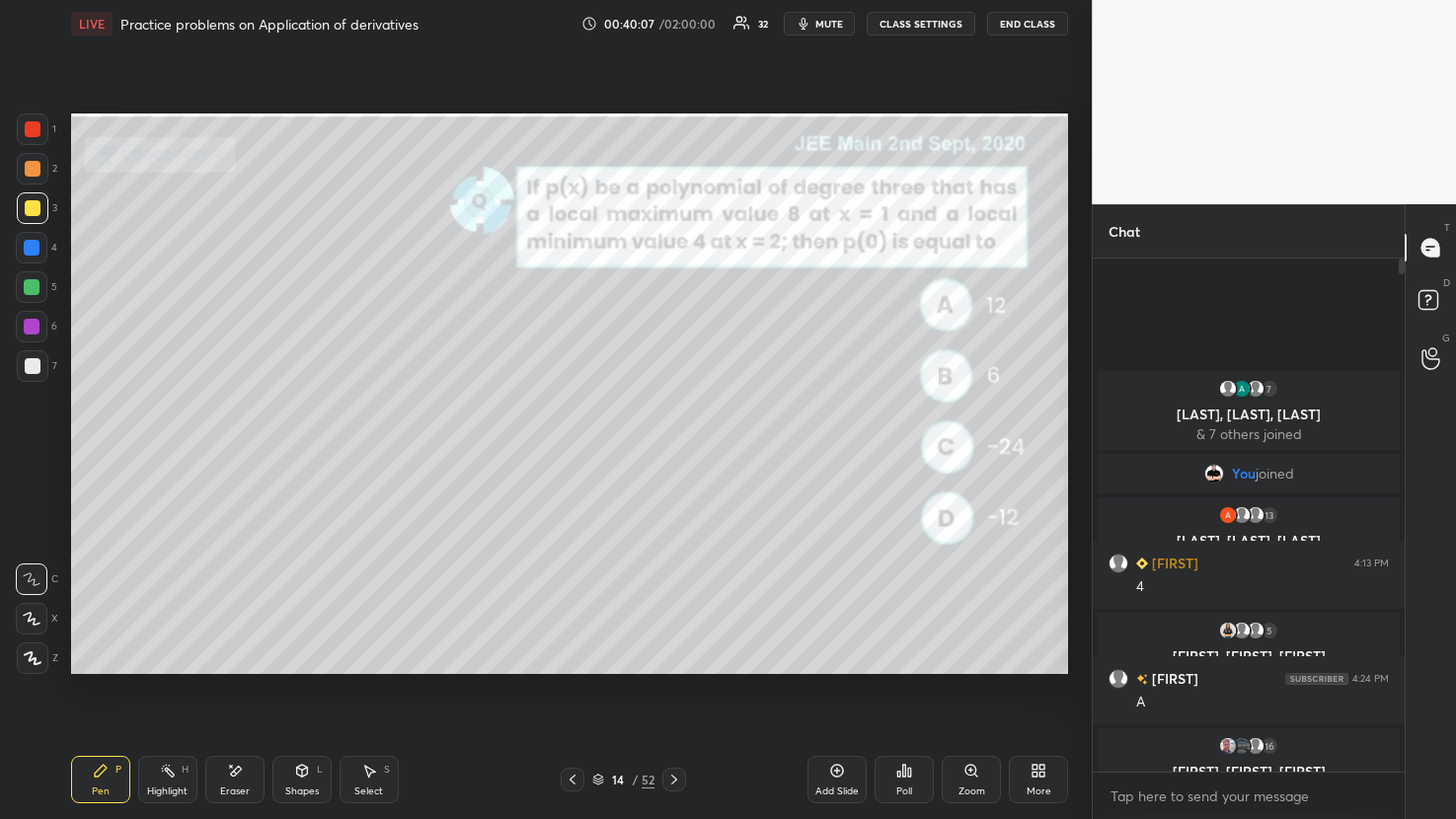 click on "Shapes L" at bounding box center [302, 780] 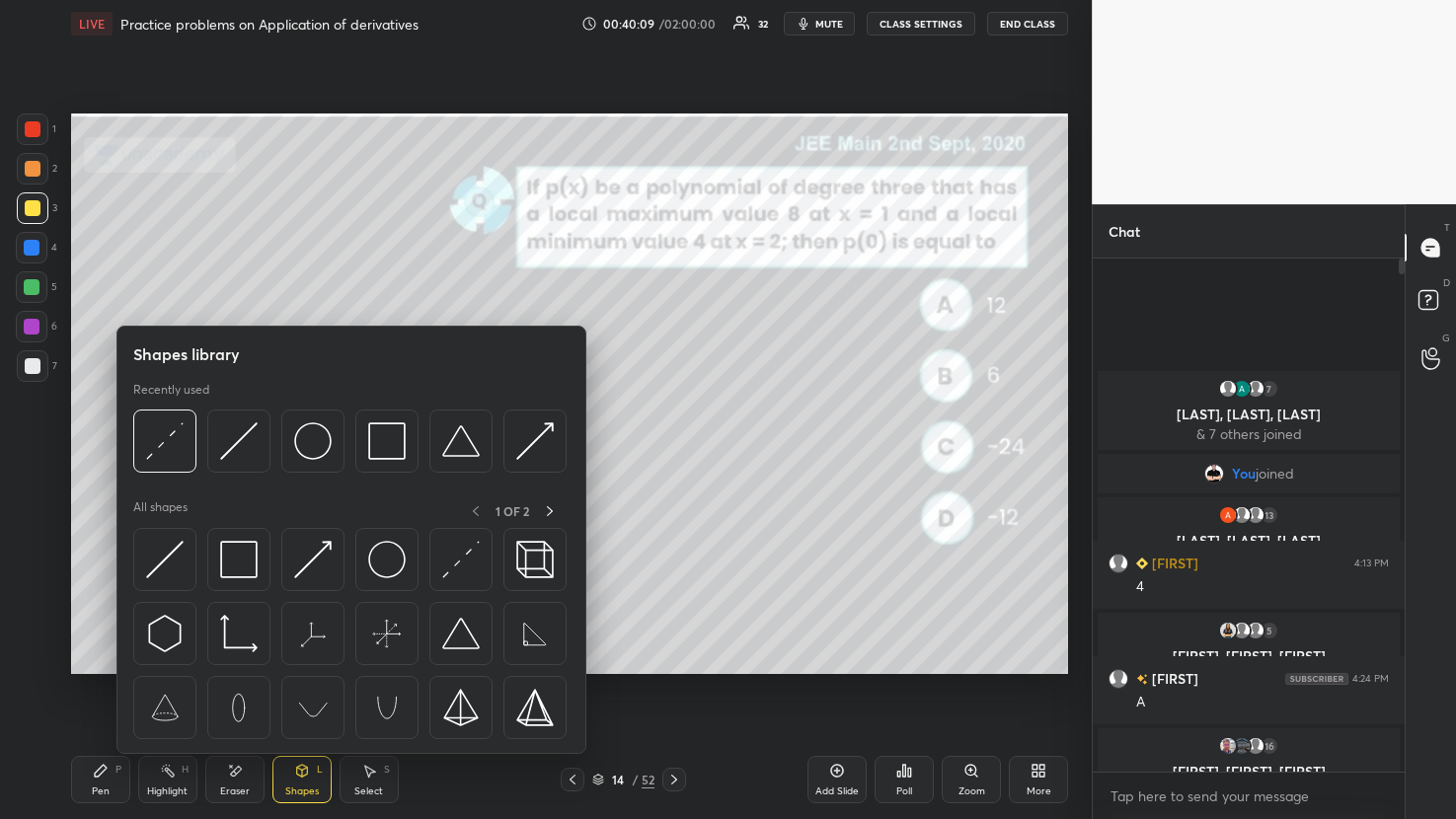 click at bounding box center [33, 129] 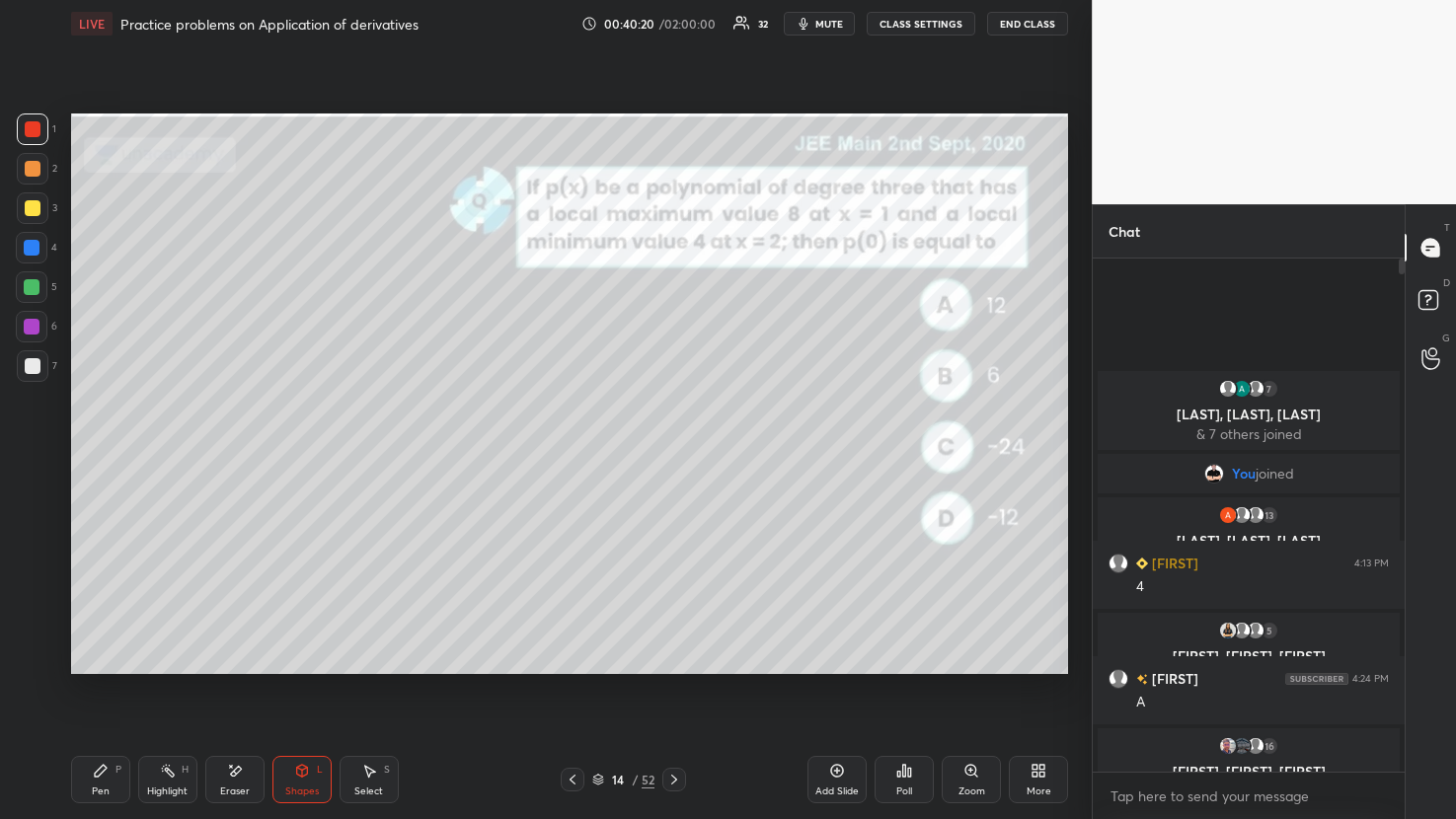 click 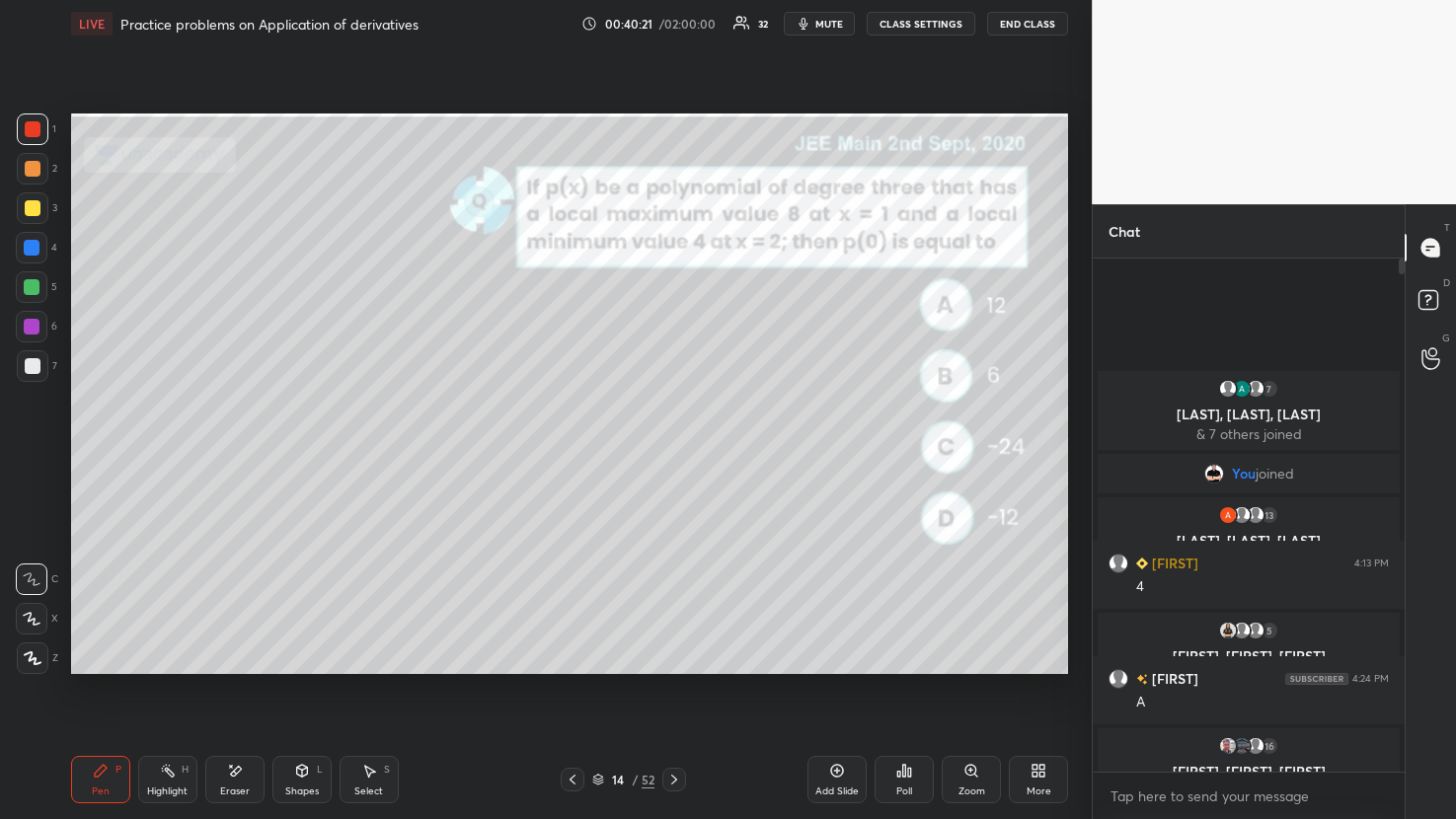 click at bounding box center (32, 248) 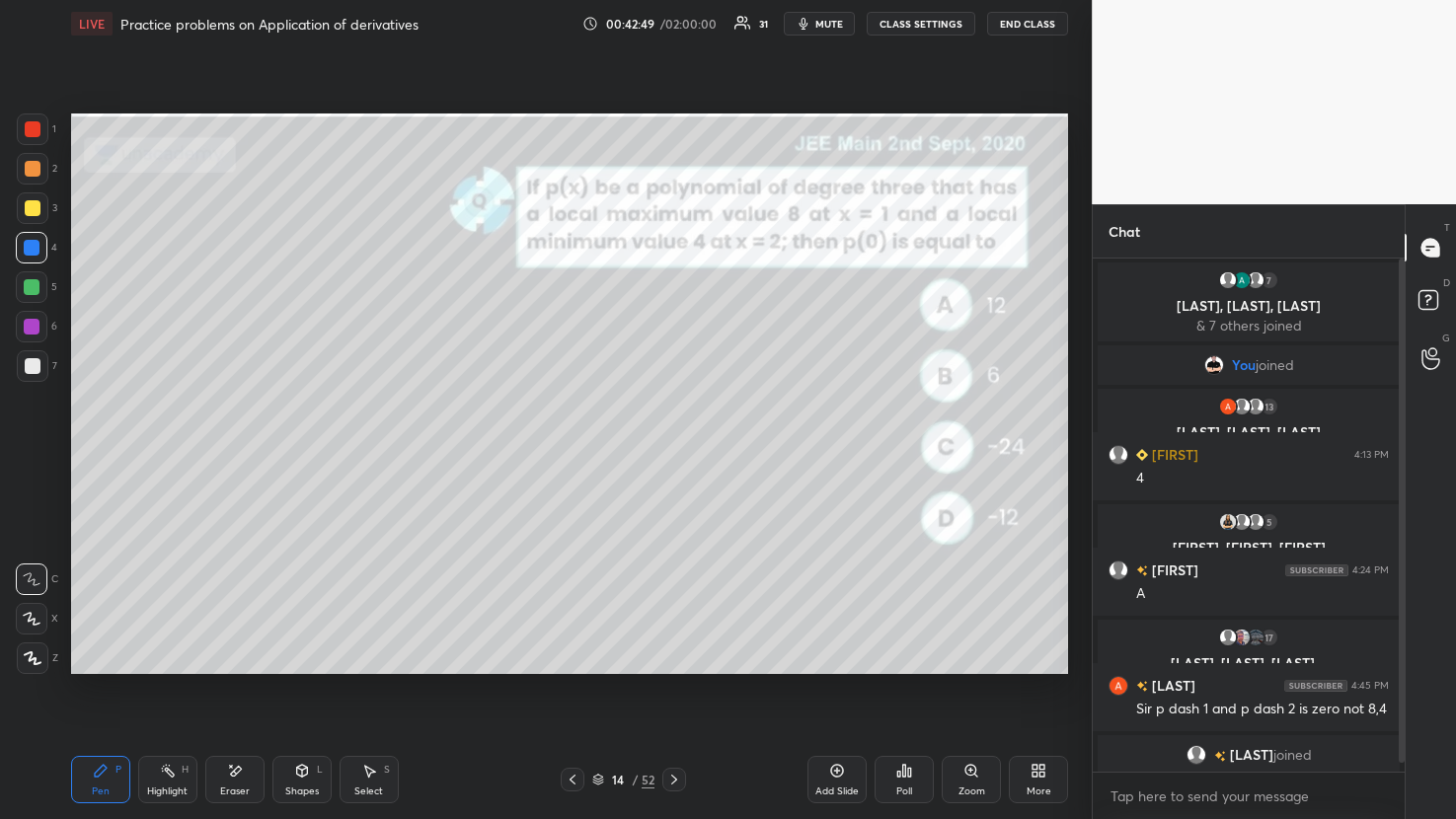 click at bounding box center [32, 287] 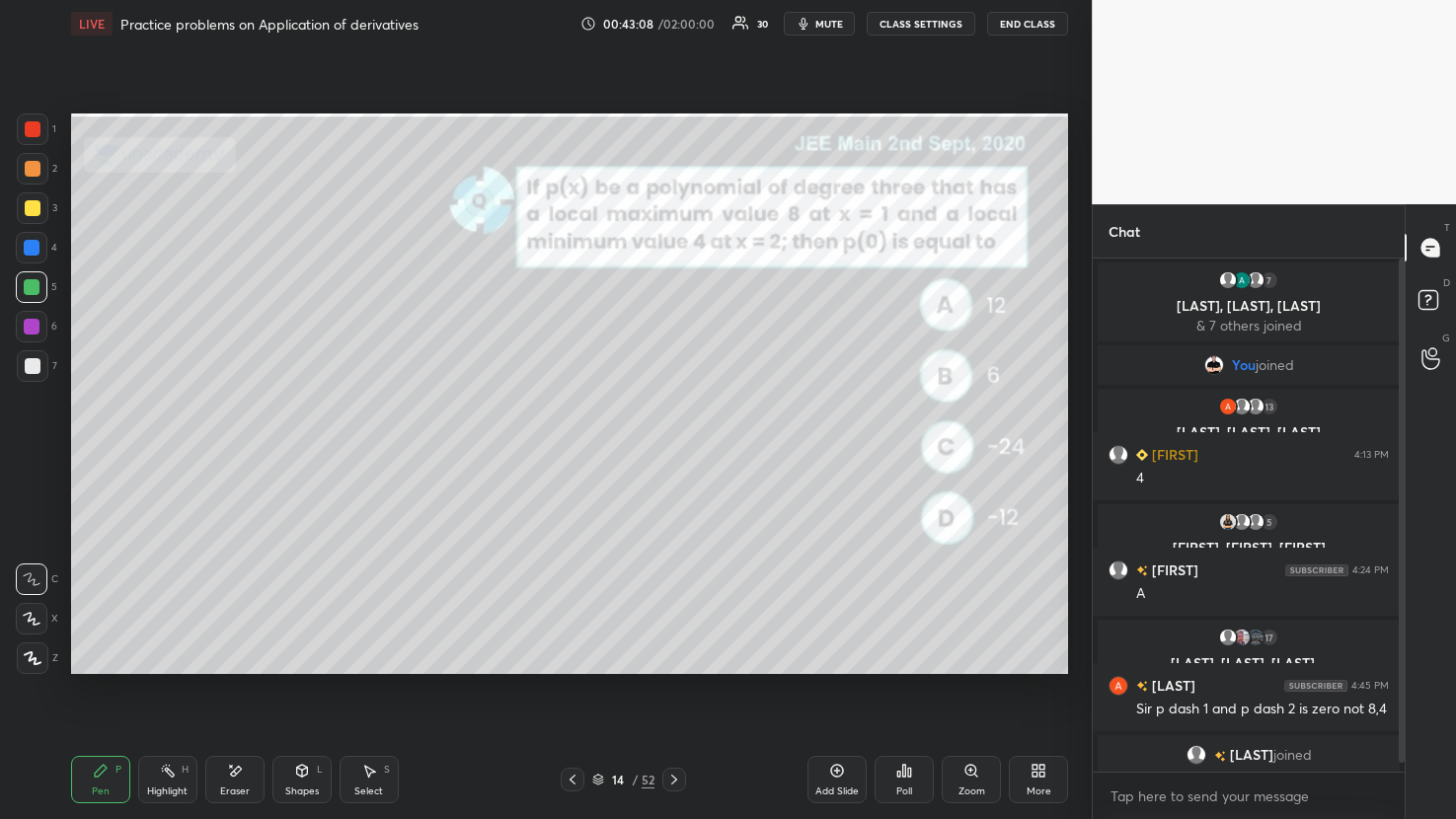 click 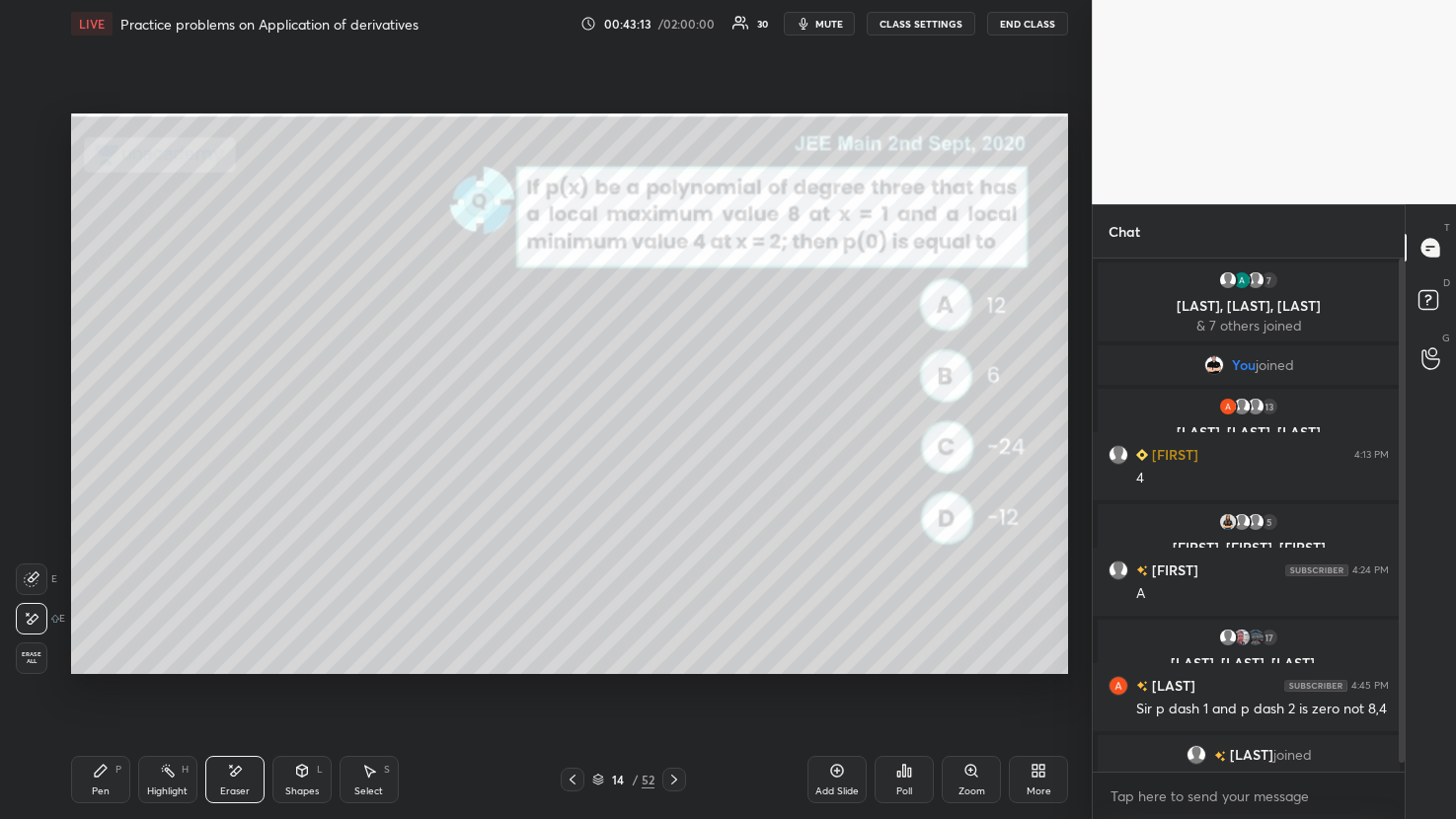 click on "Pen P" at bounding box center [101, 780] 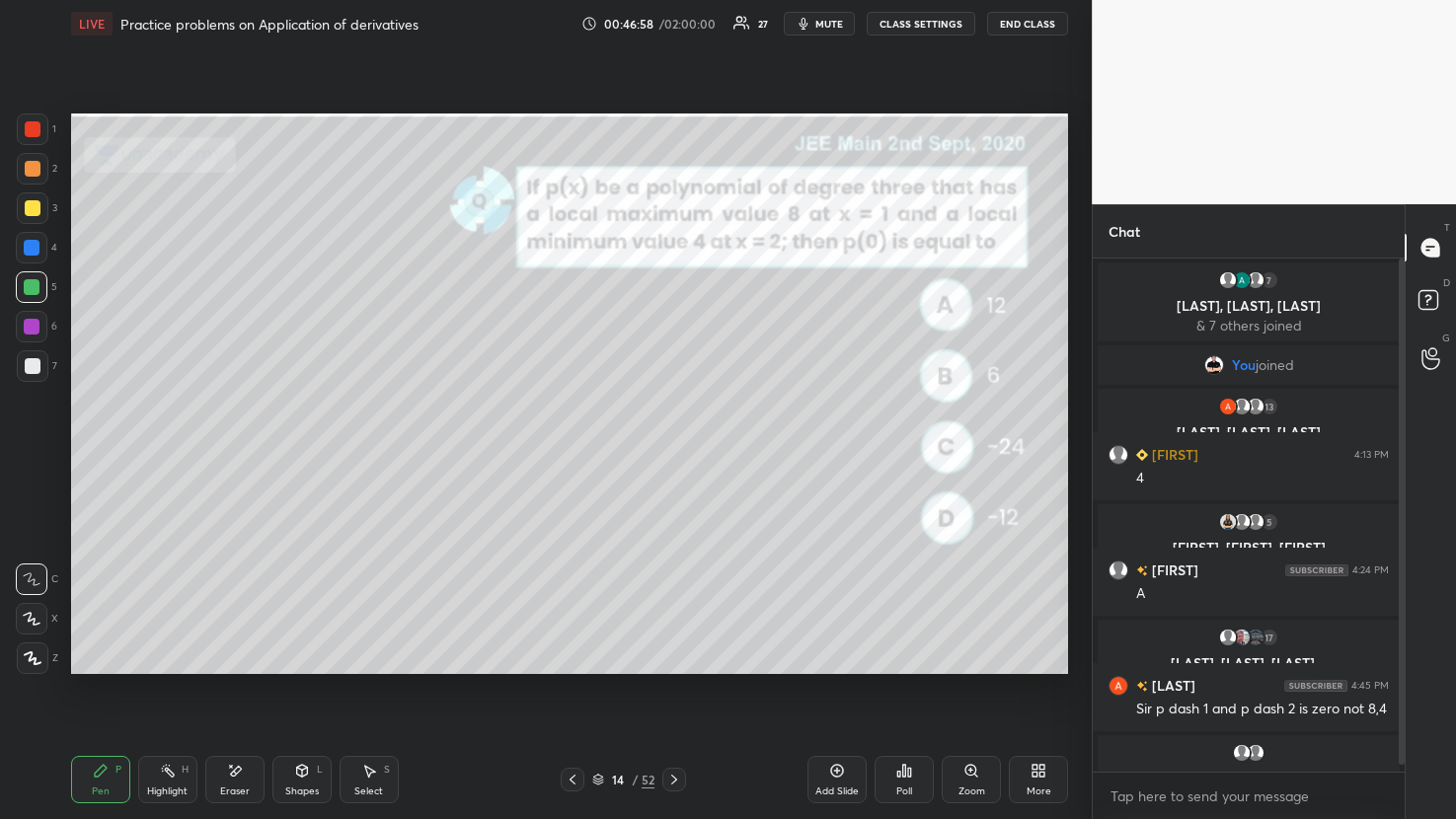 click at bounding box center [674, 780] 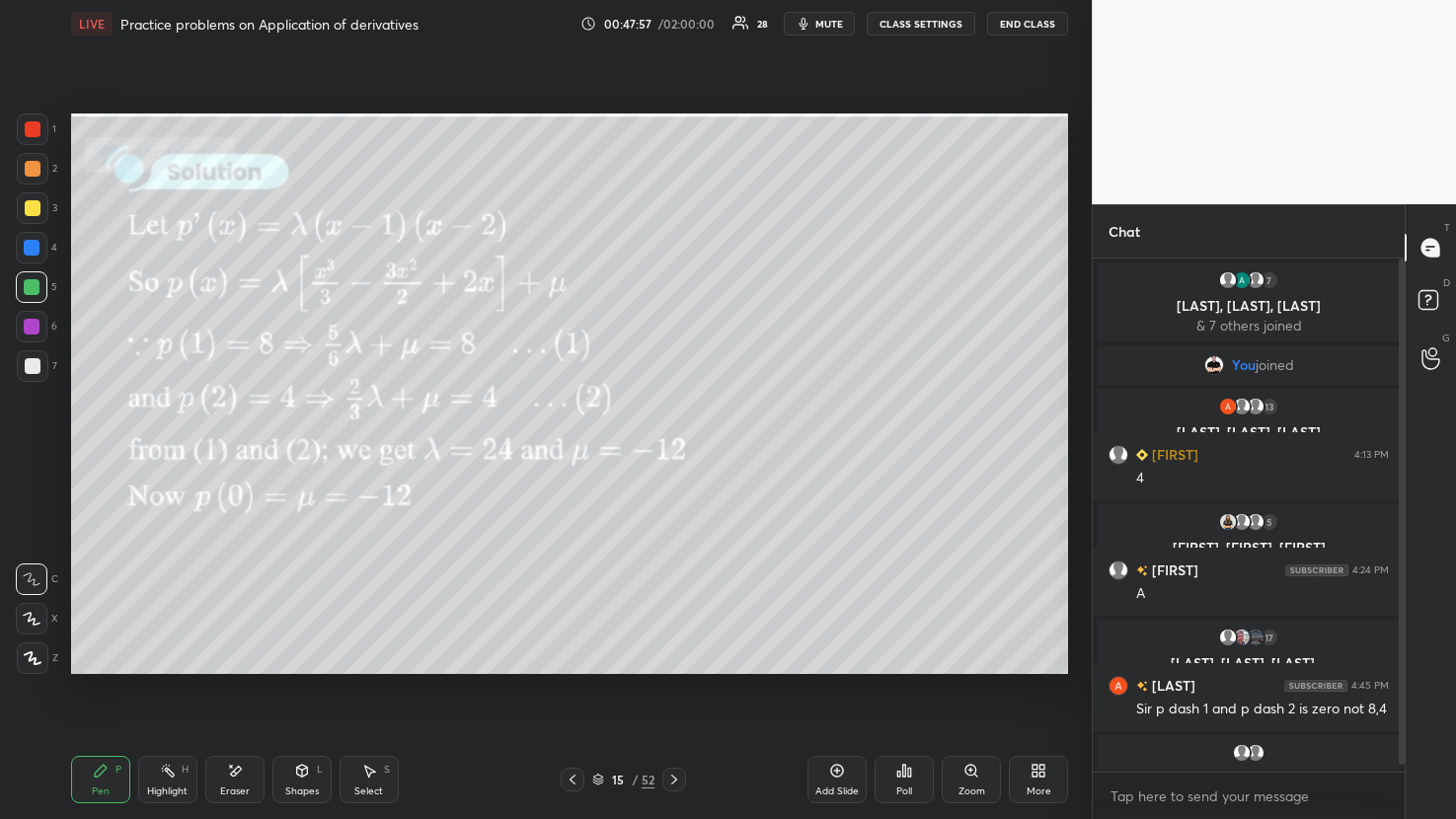 click 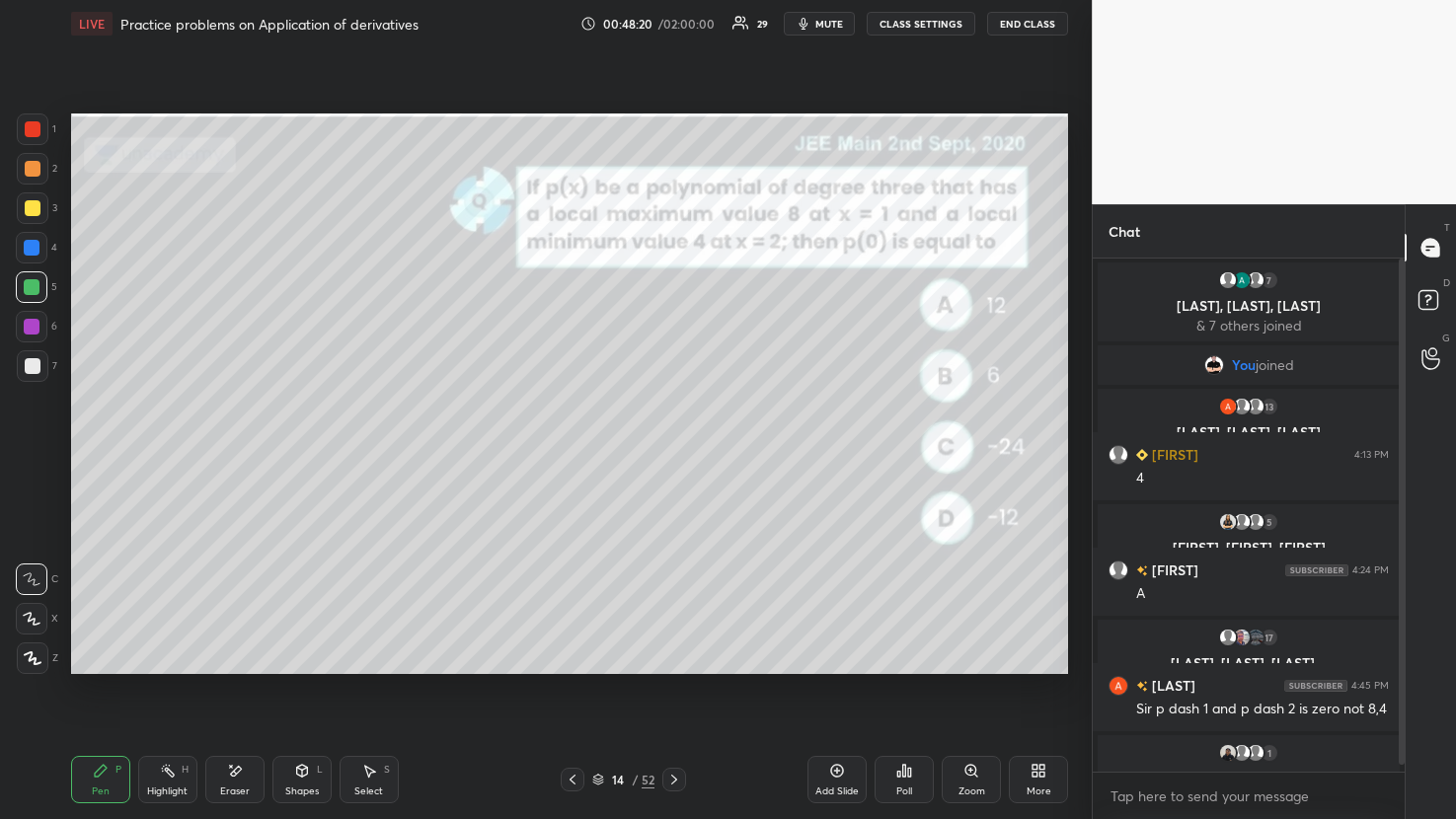 click at bounding box center (674, 780) 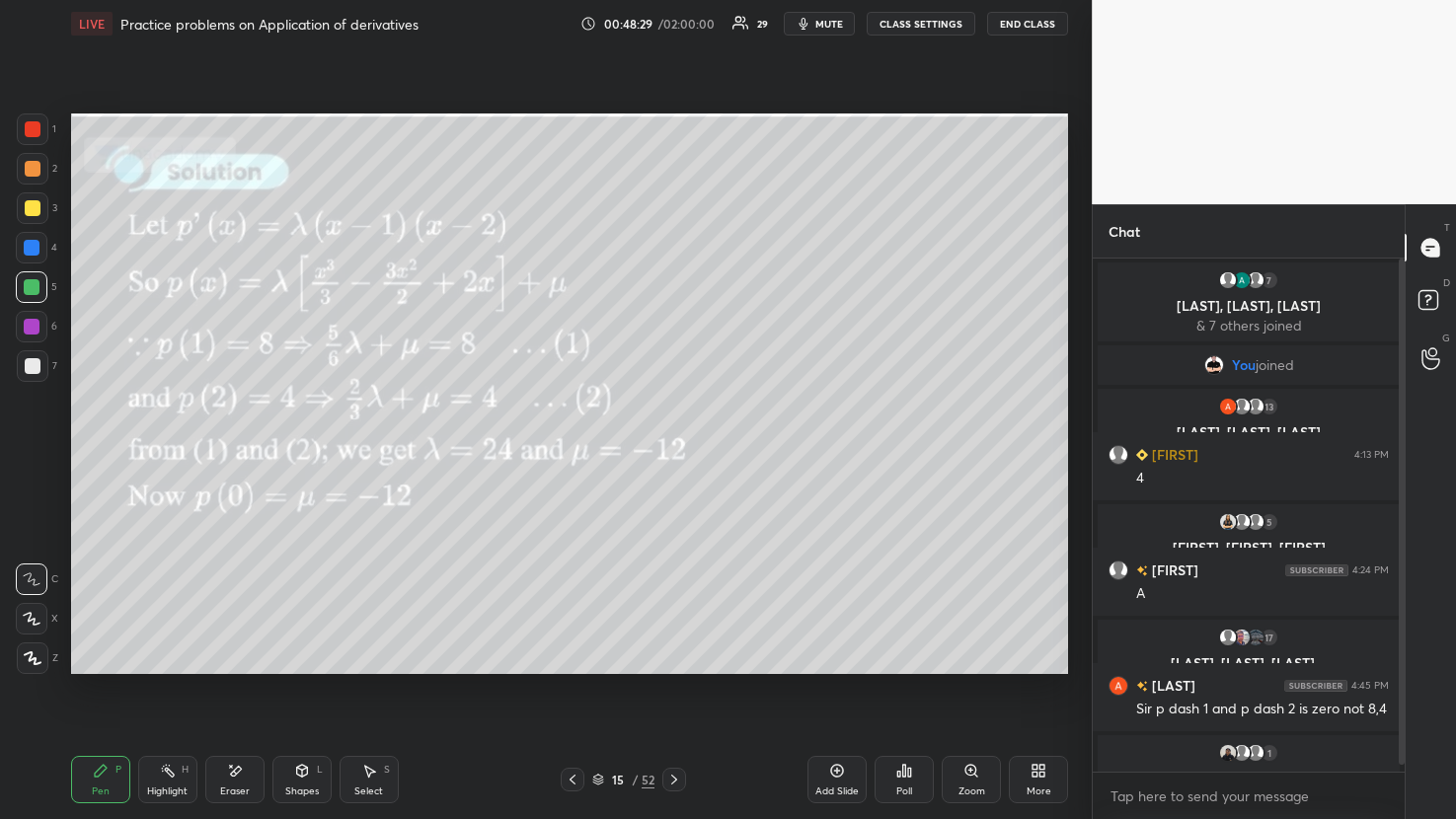 click 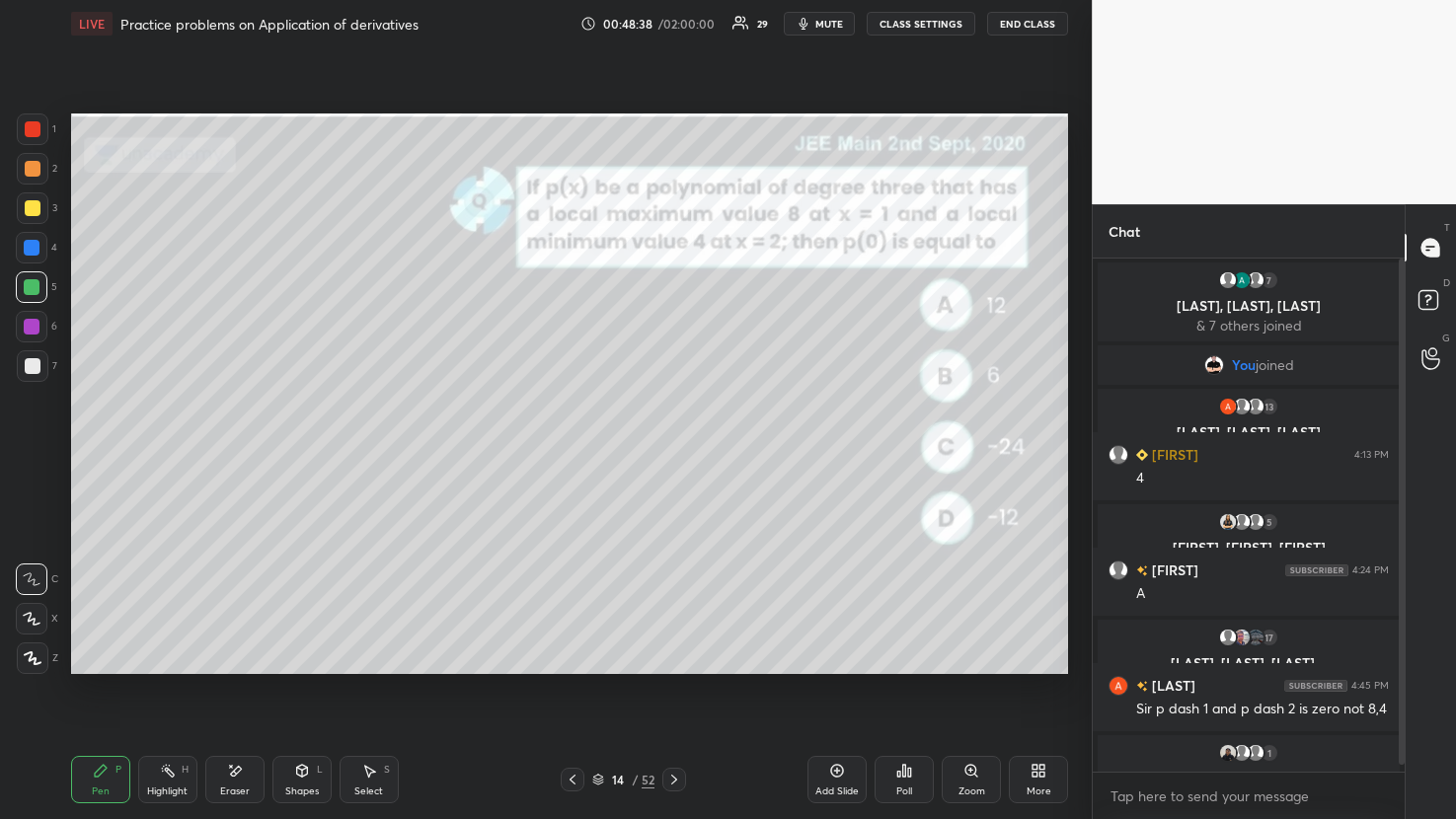 click at bounding box center [573, 780] 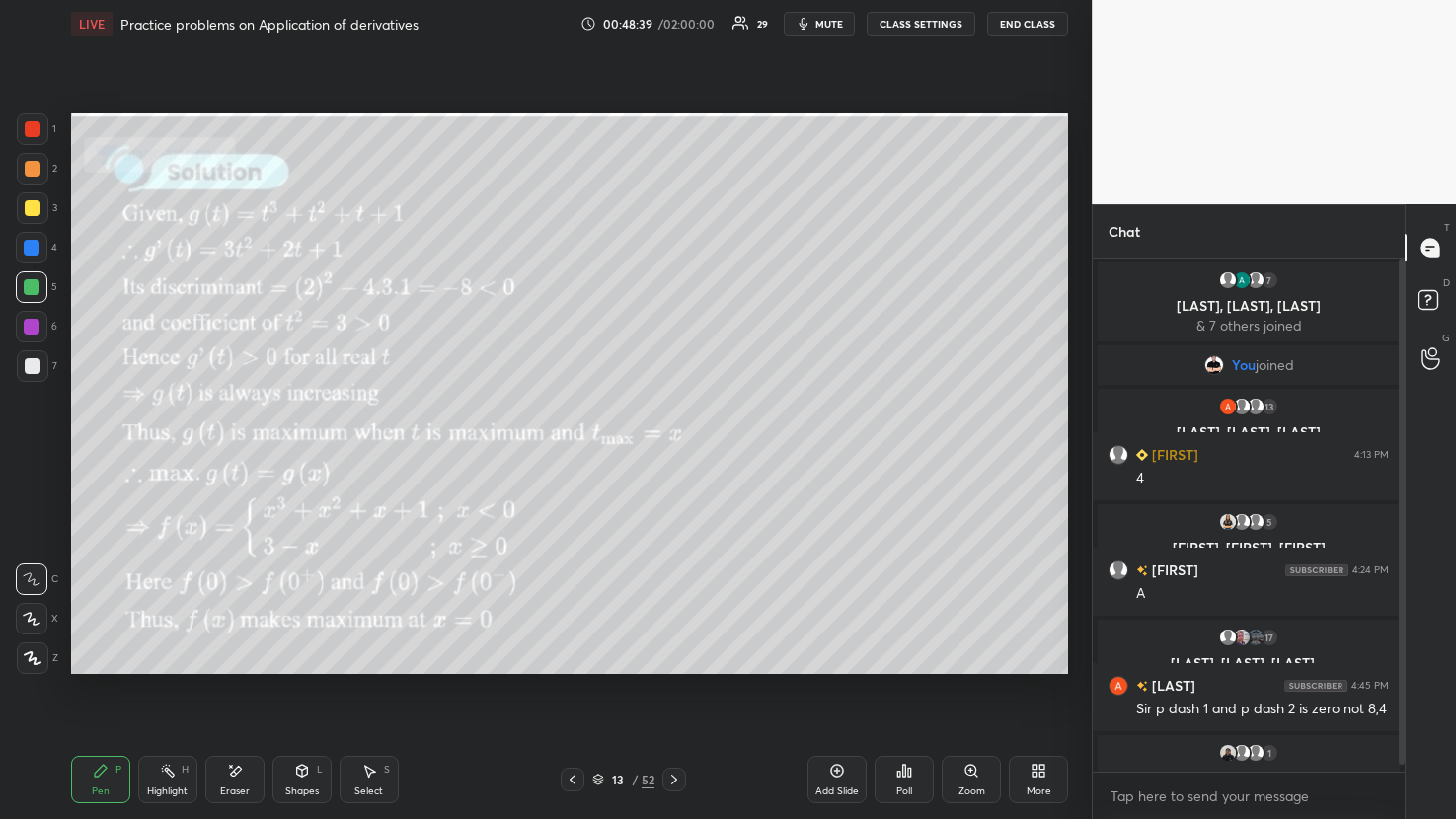 click 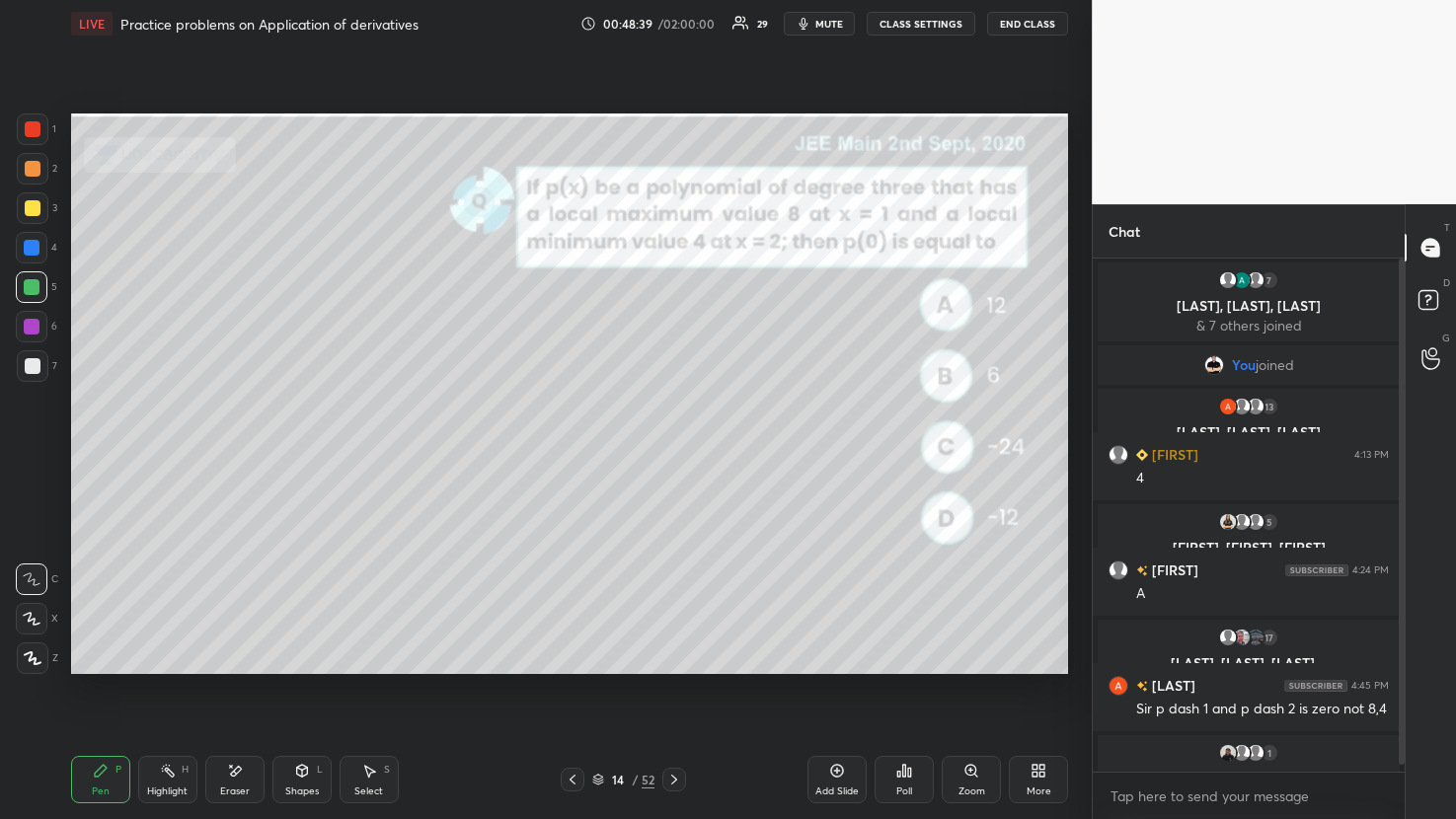 click 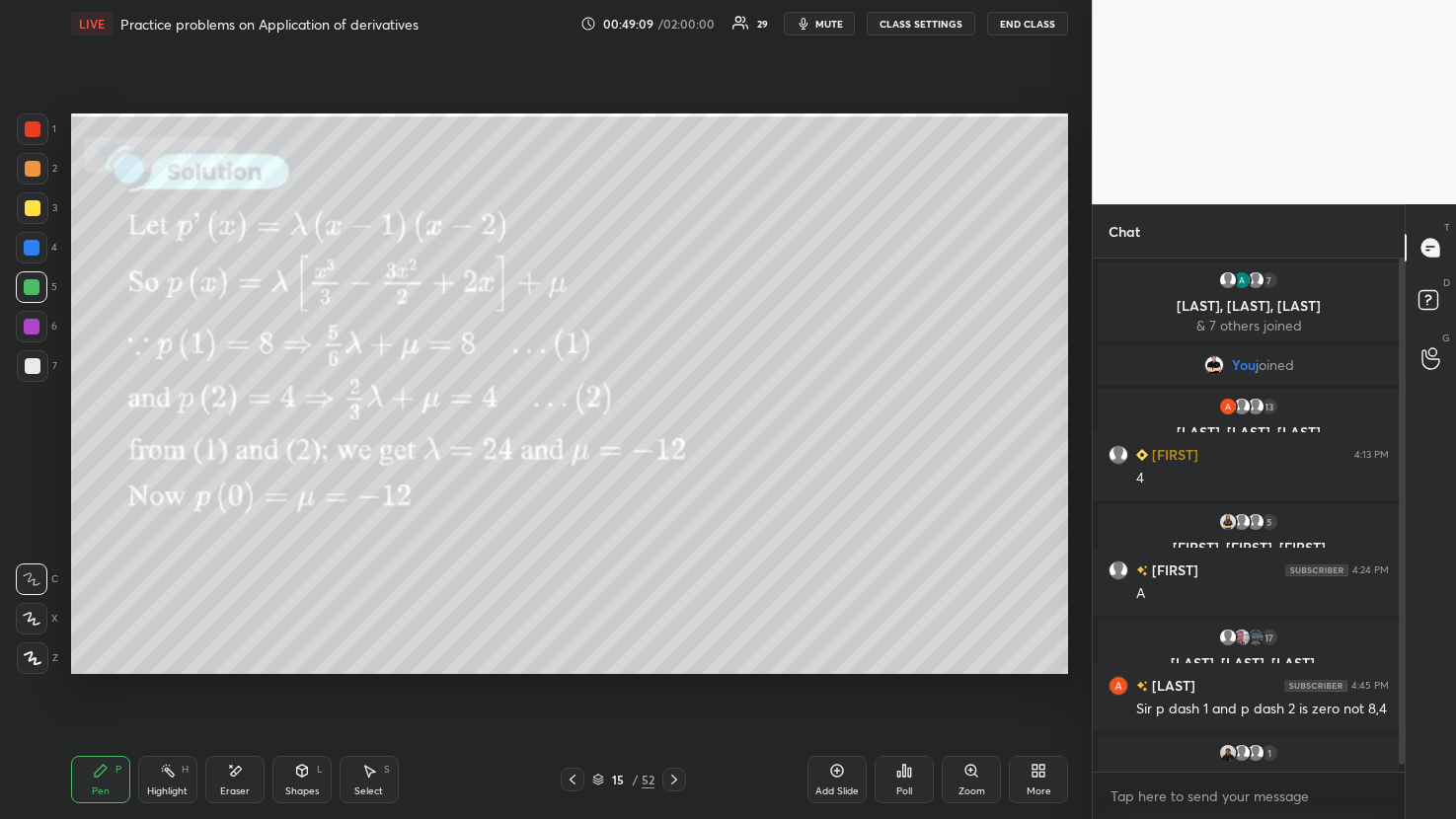 click 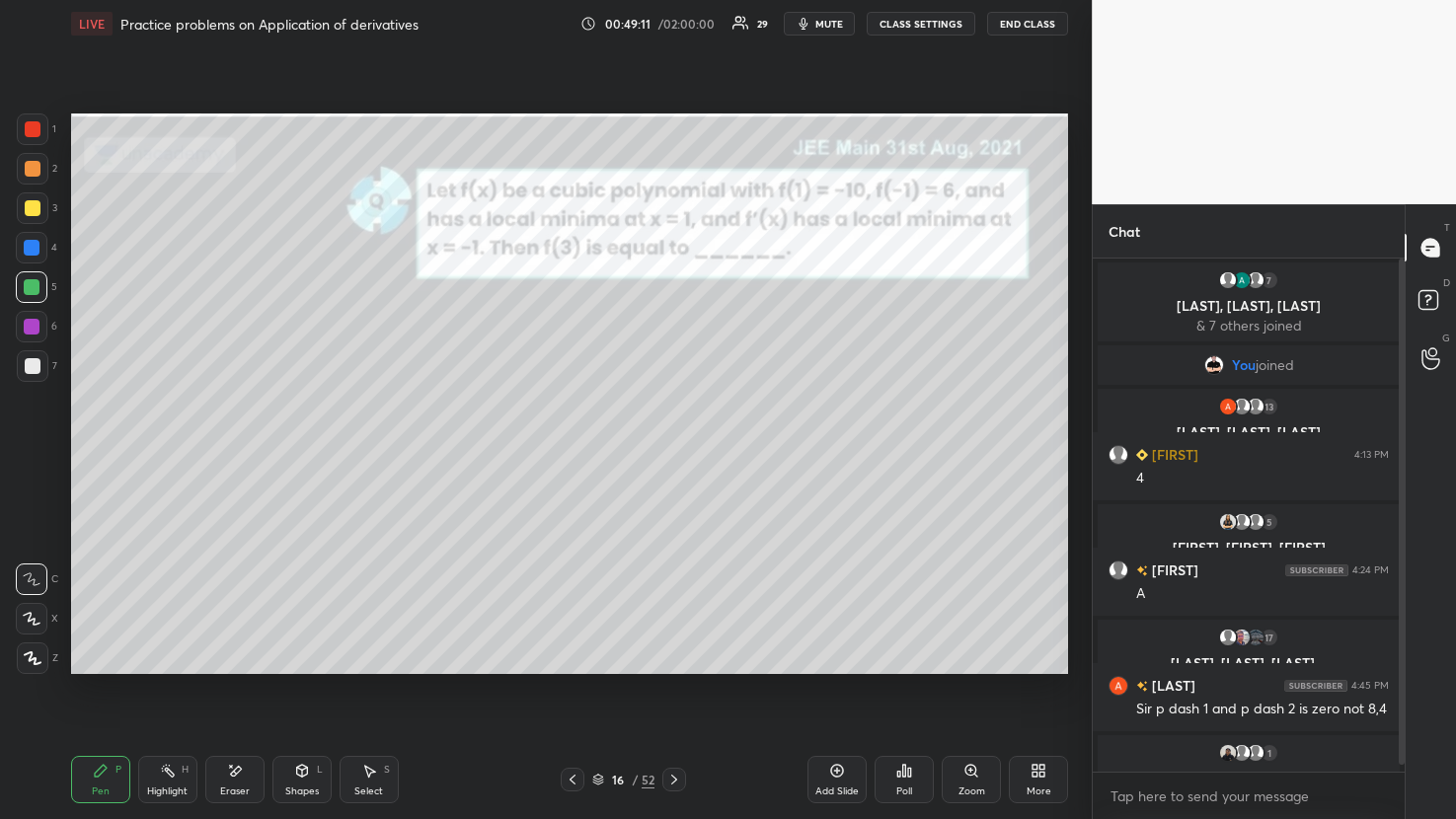 click 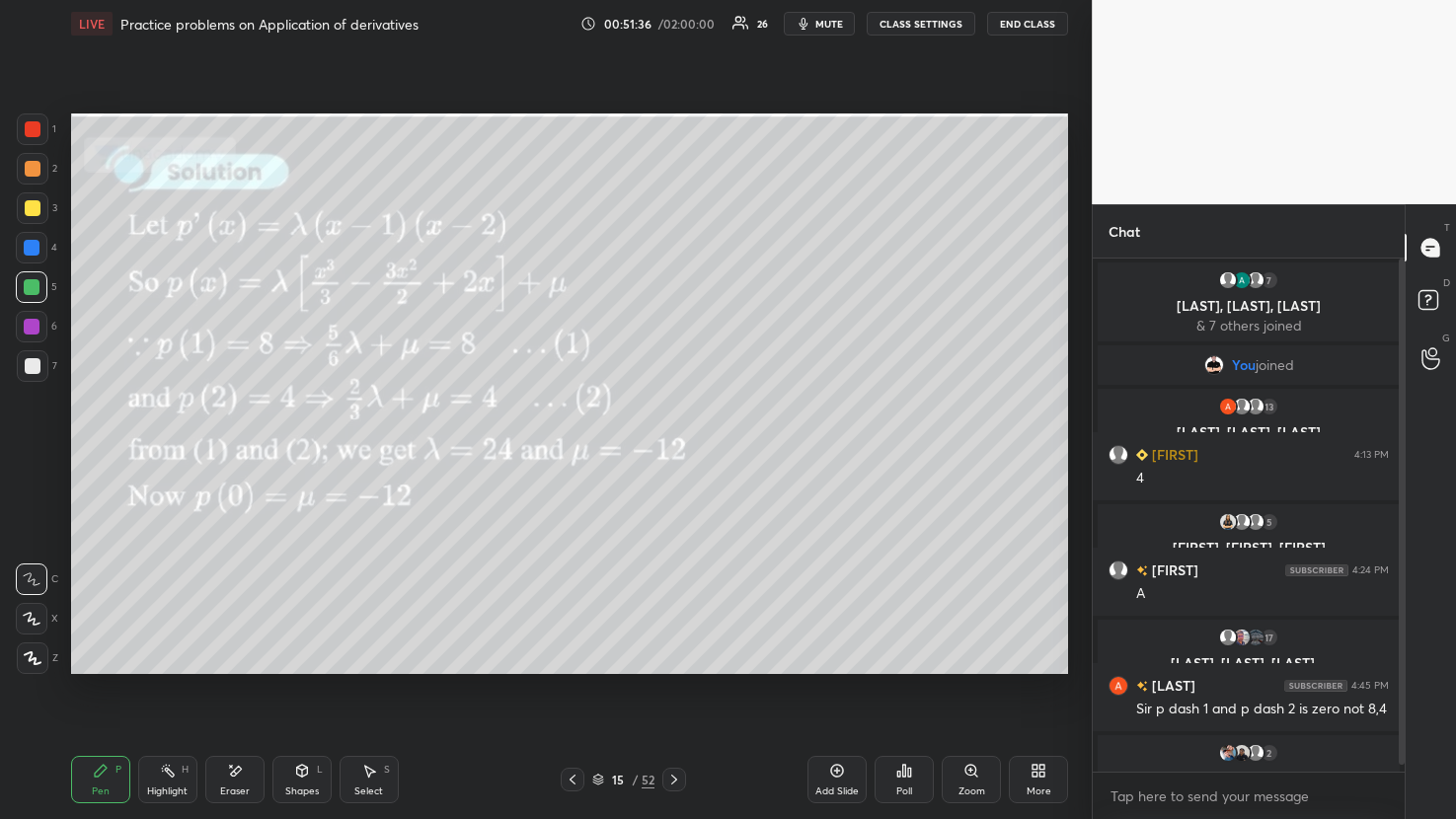 click 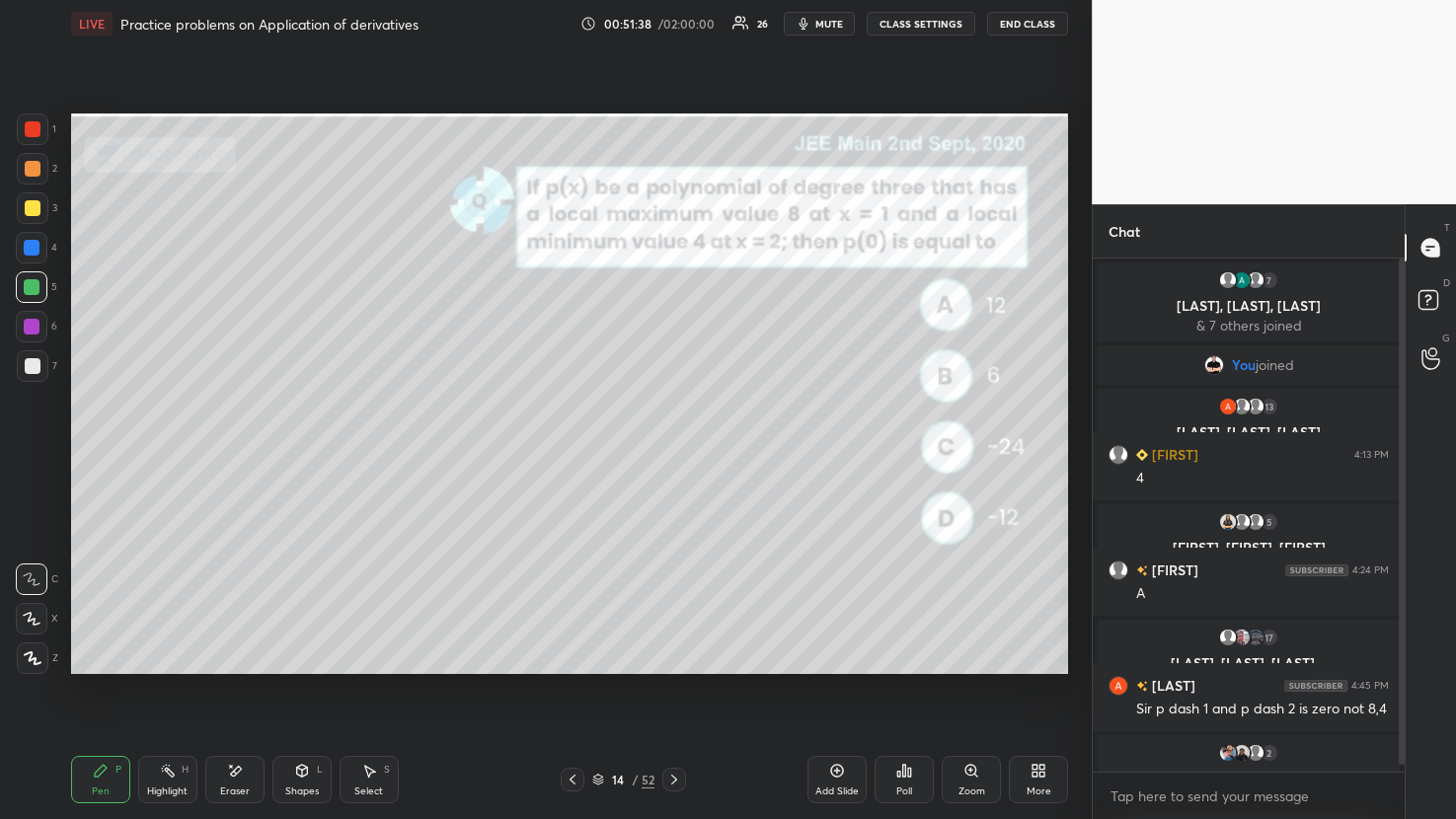 click 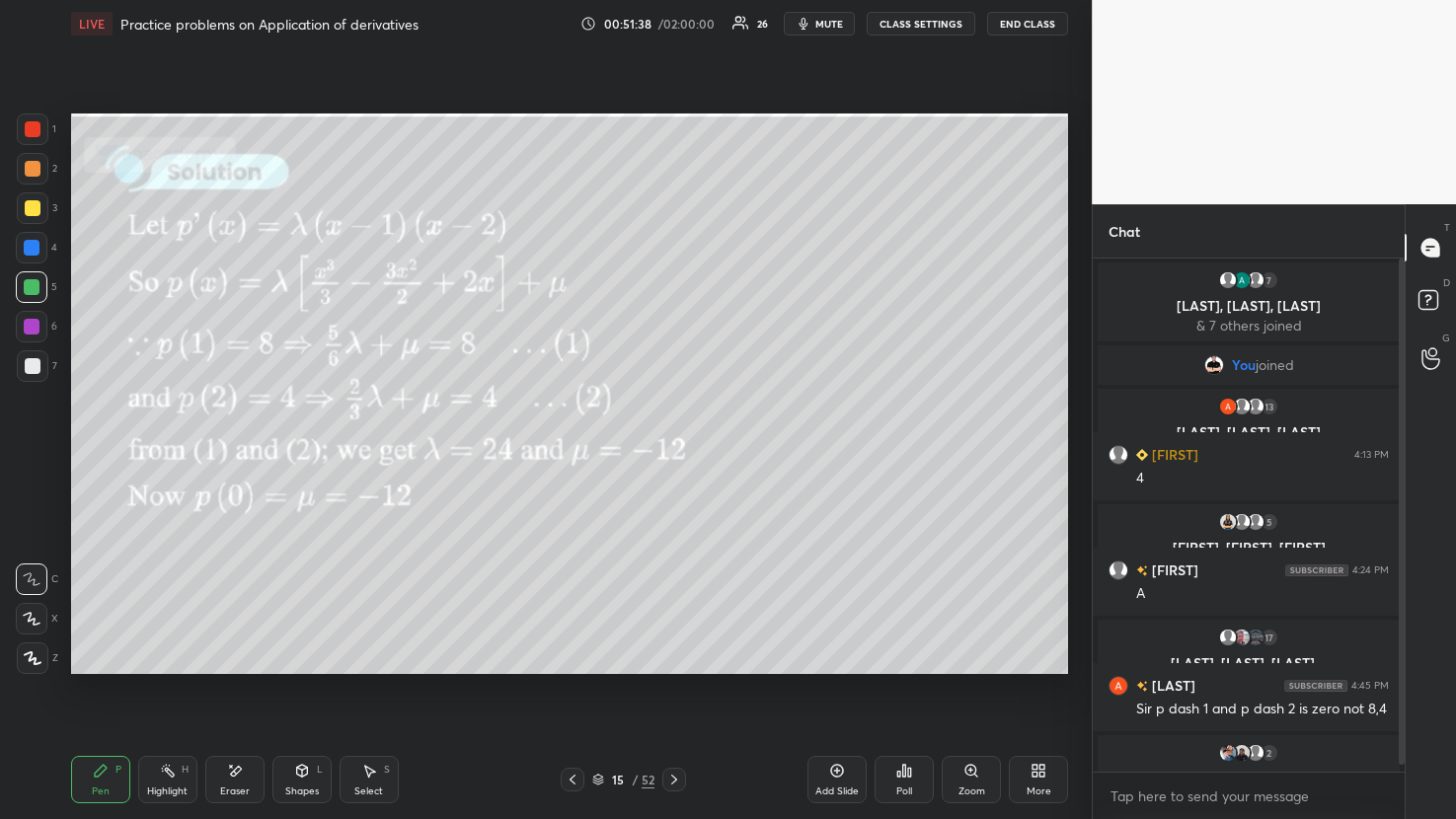 click 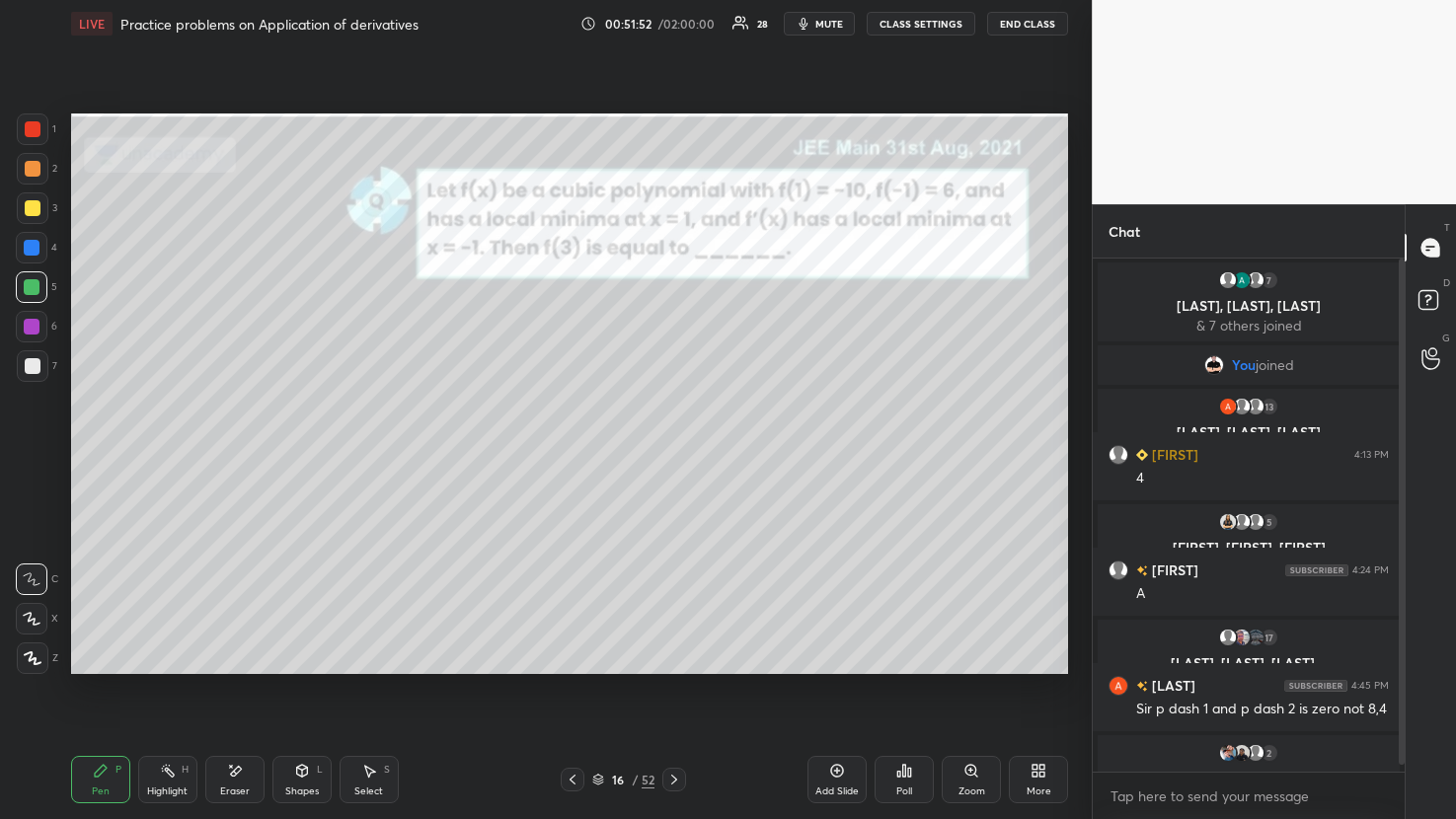click at bounding box center [33, 208] 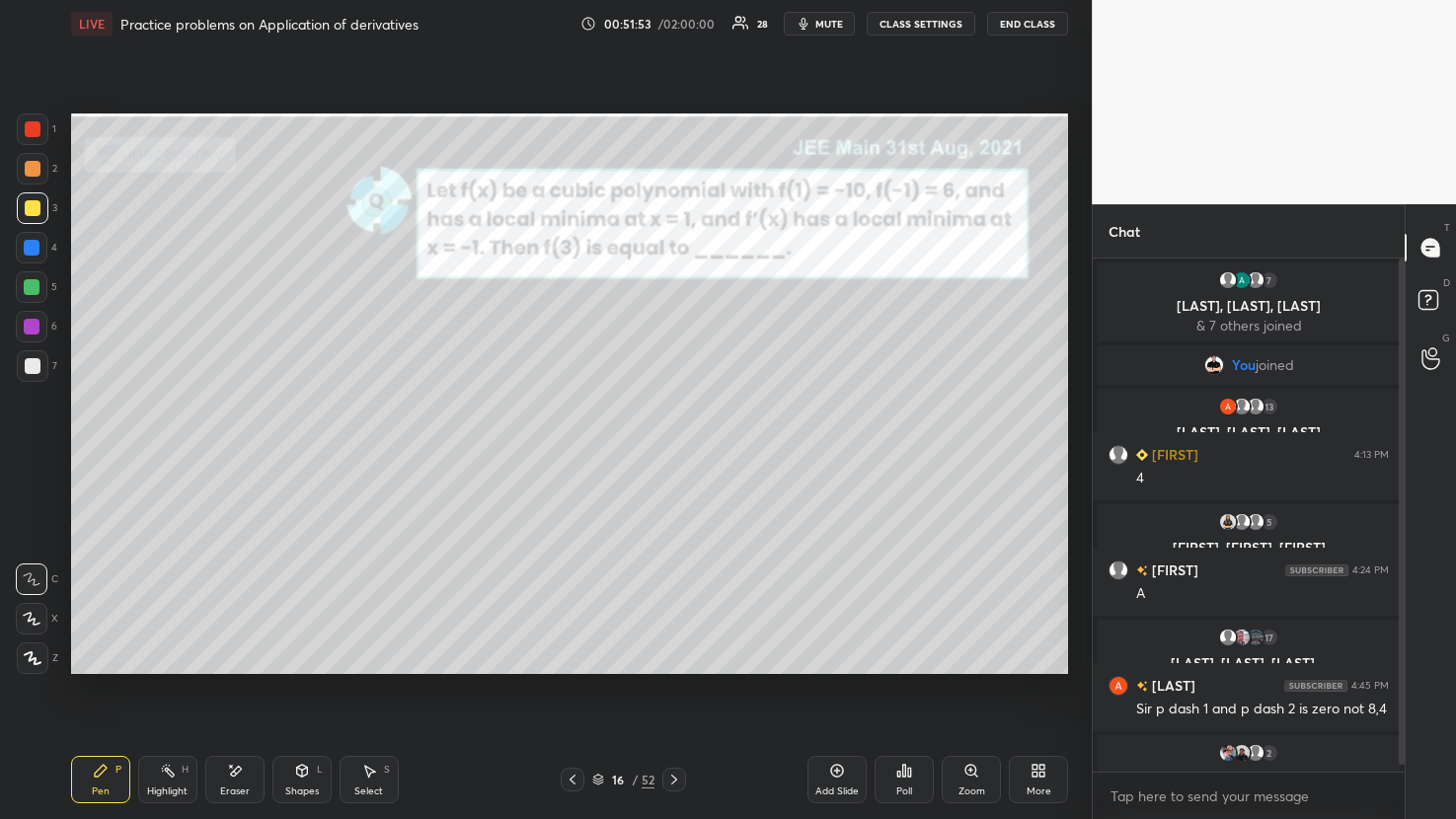 click at bounding box center [32, 248] 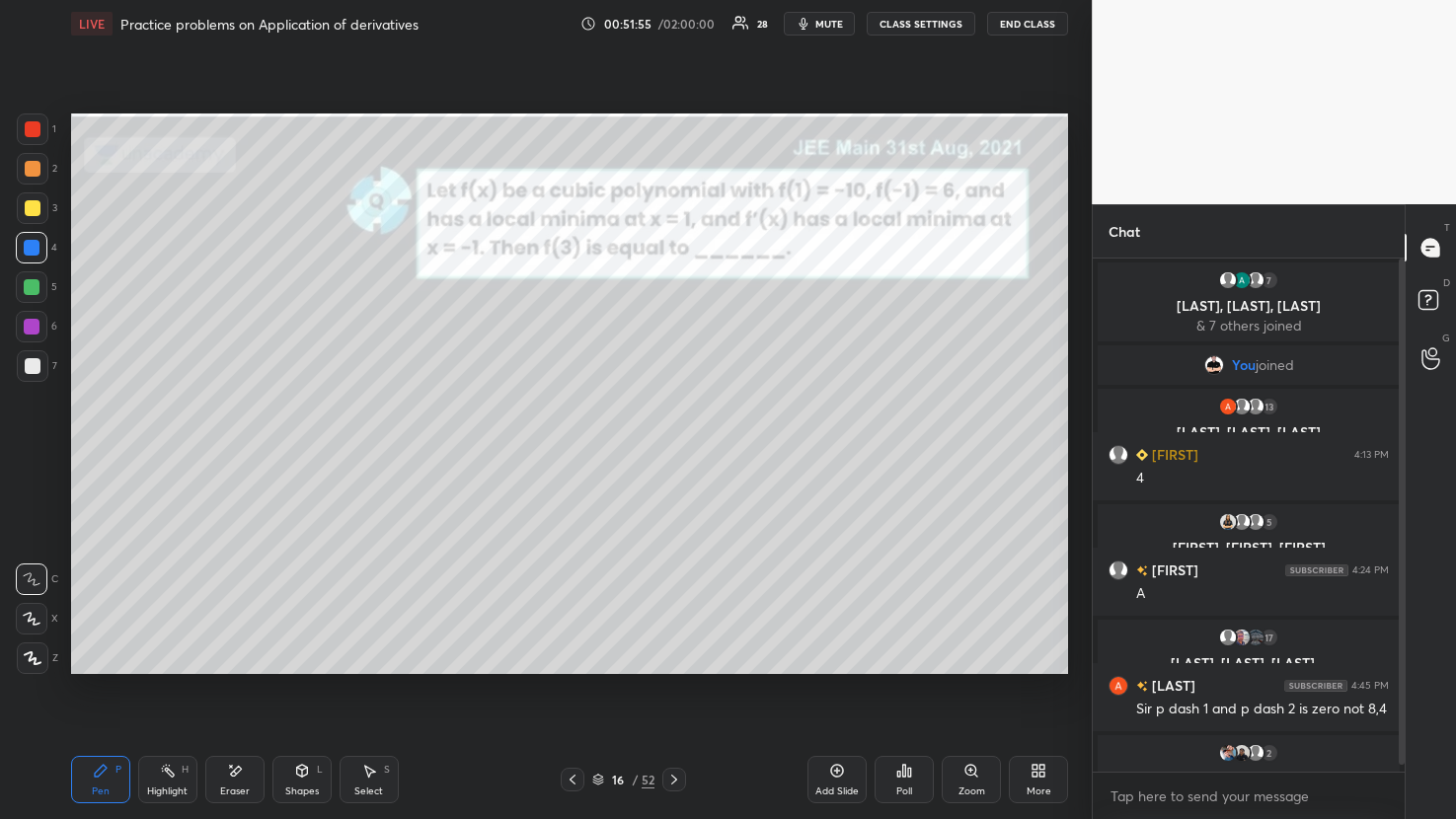 click 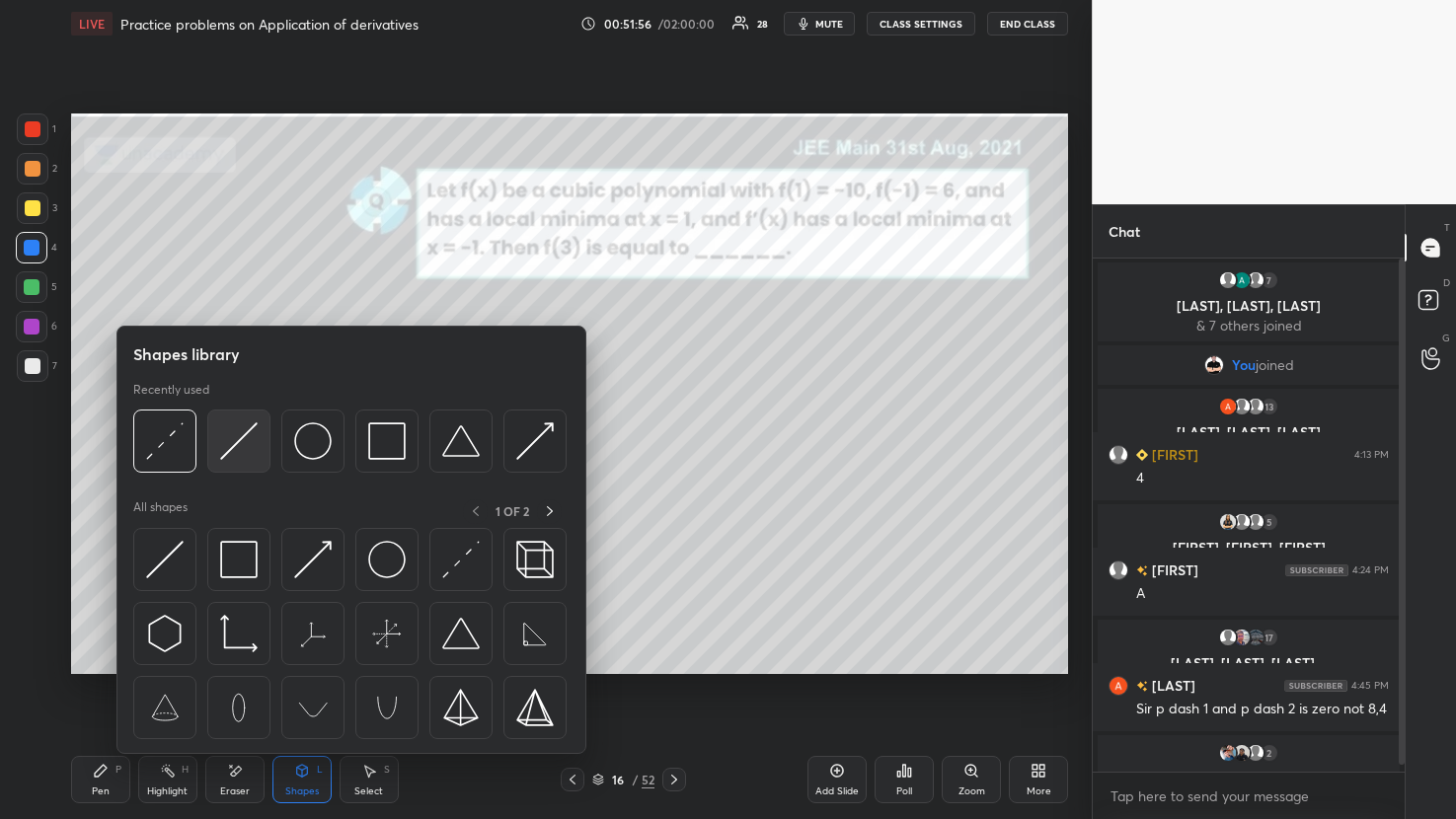 click at bounding box center (239, 441) 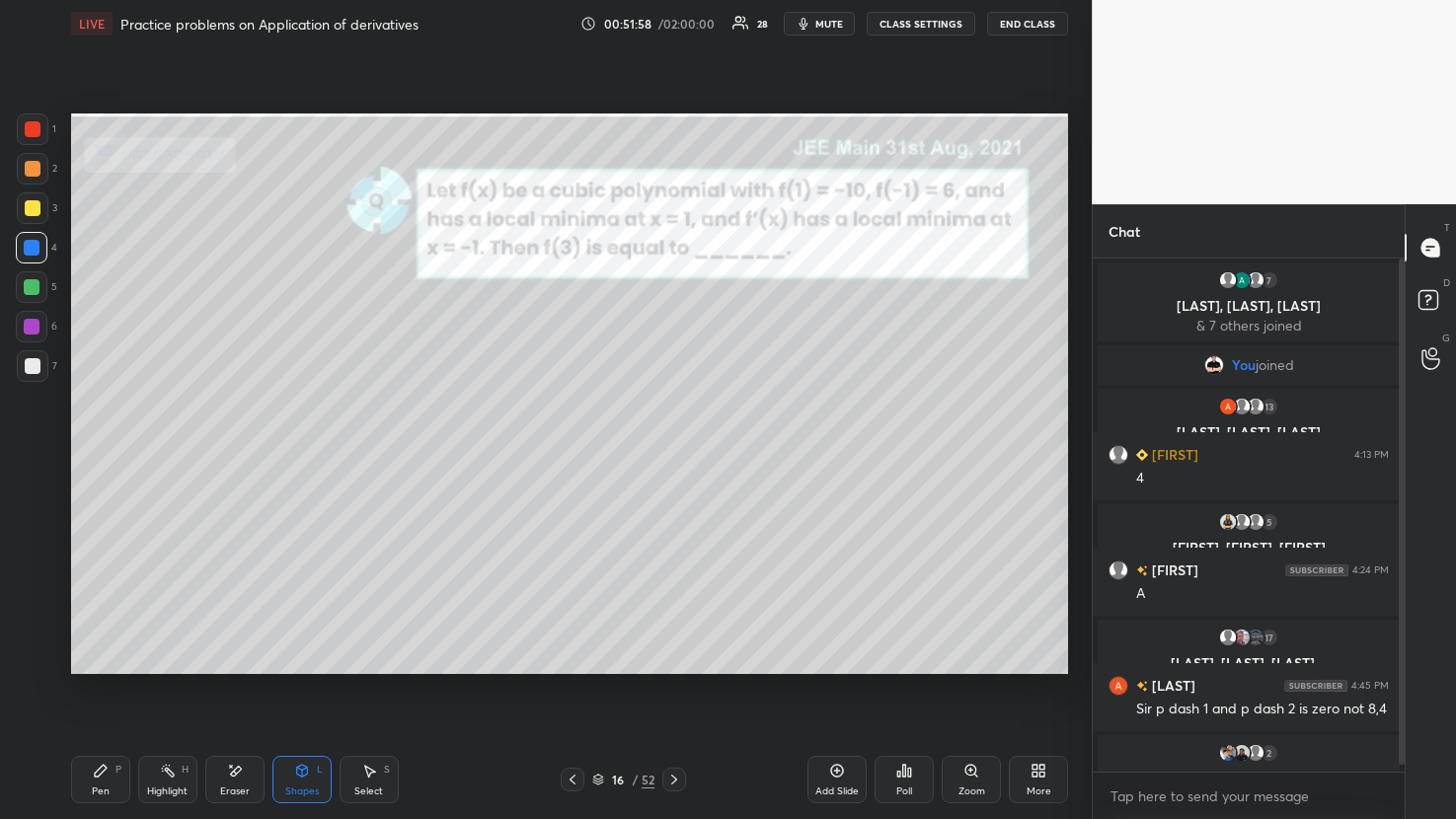 click on "Shapes L" at bounding box center [302, 780] 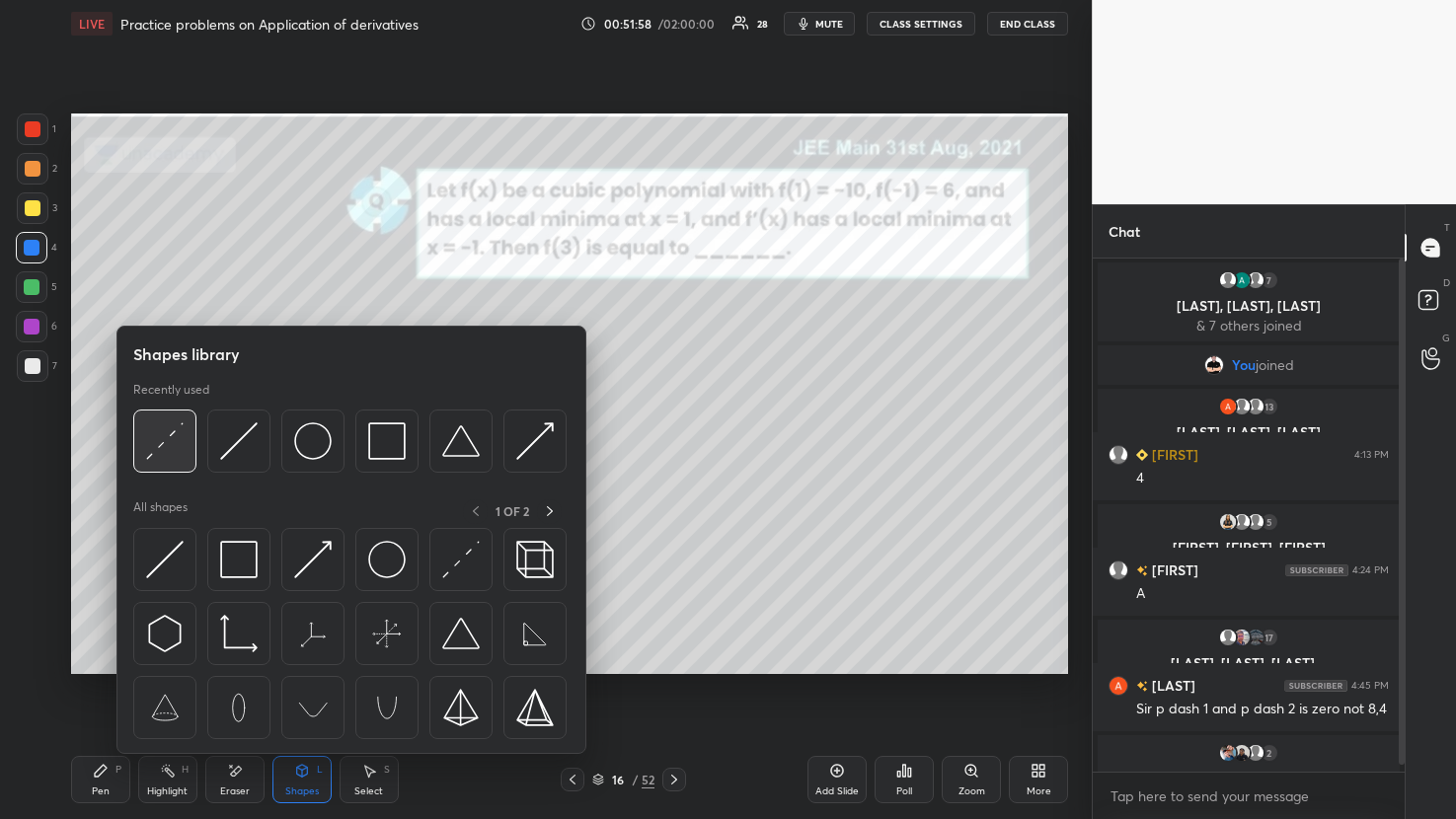 click at bounding box center (165, 441) 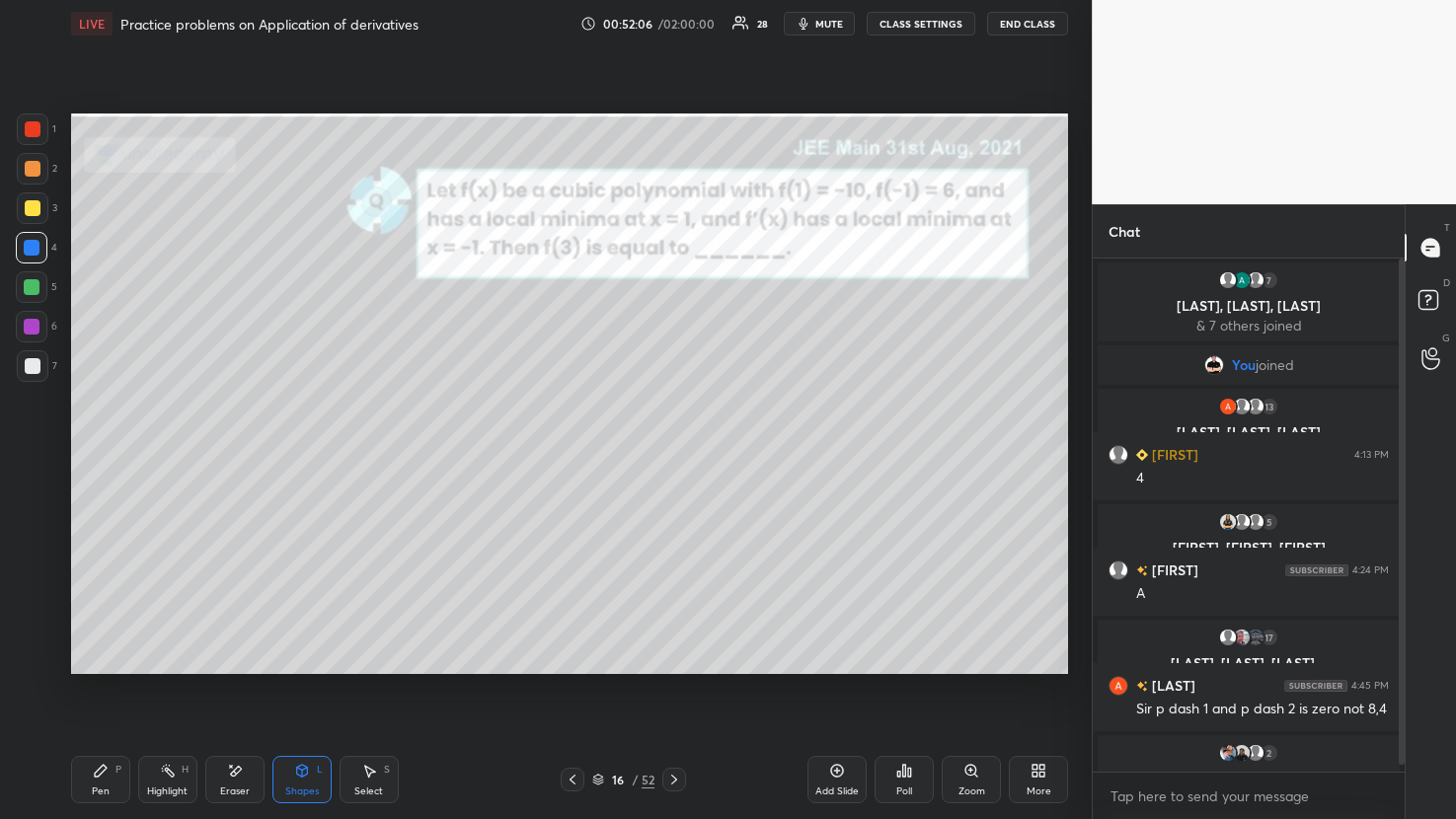 click 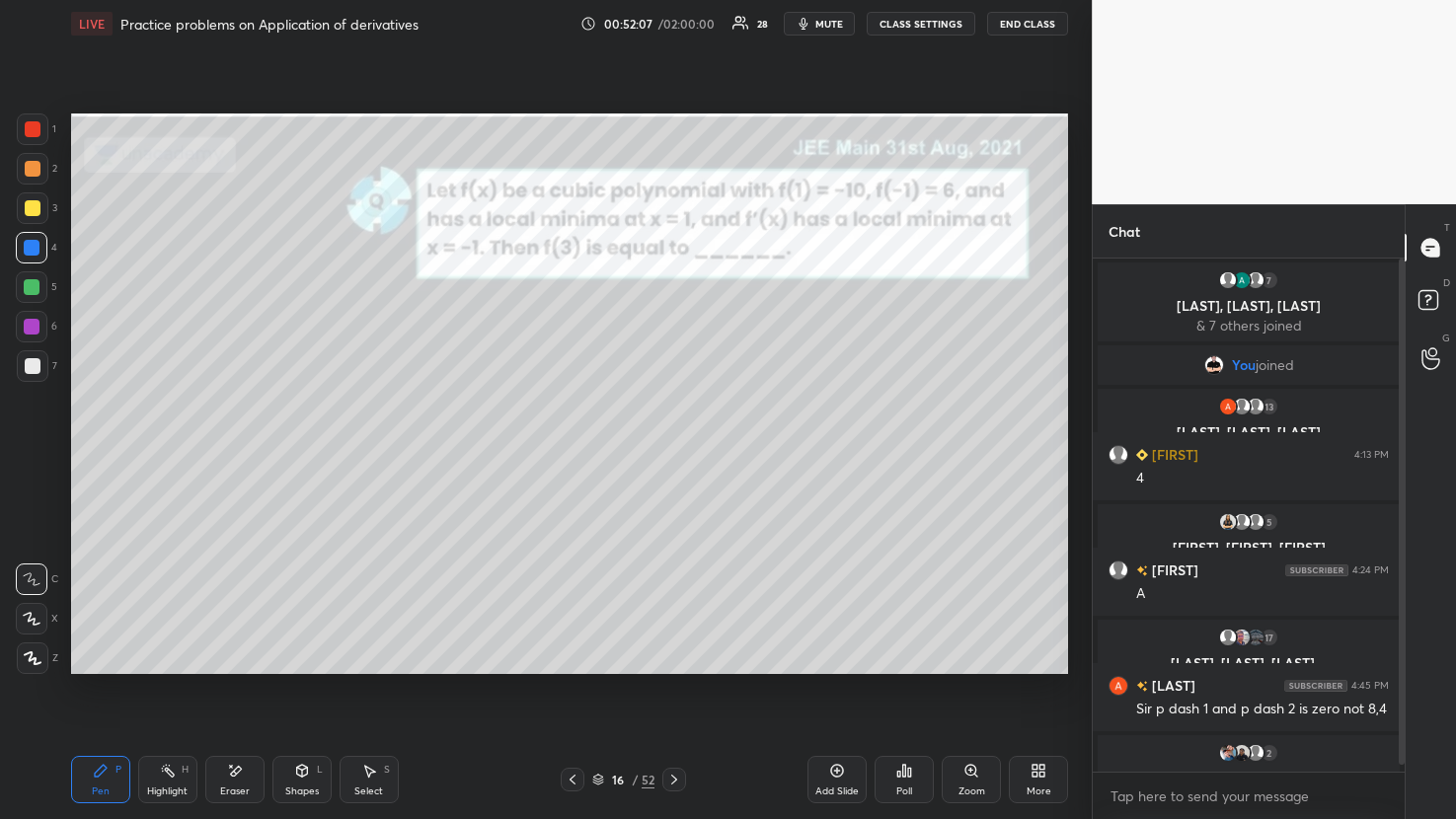 click at bounding box center (33, 208) 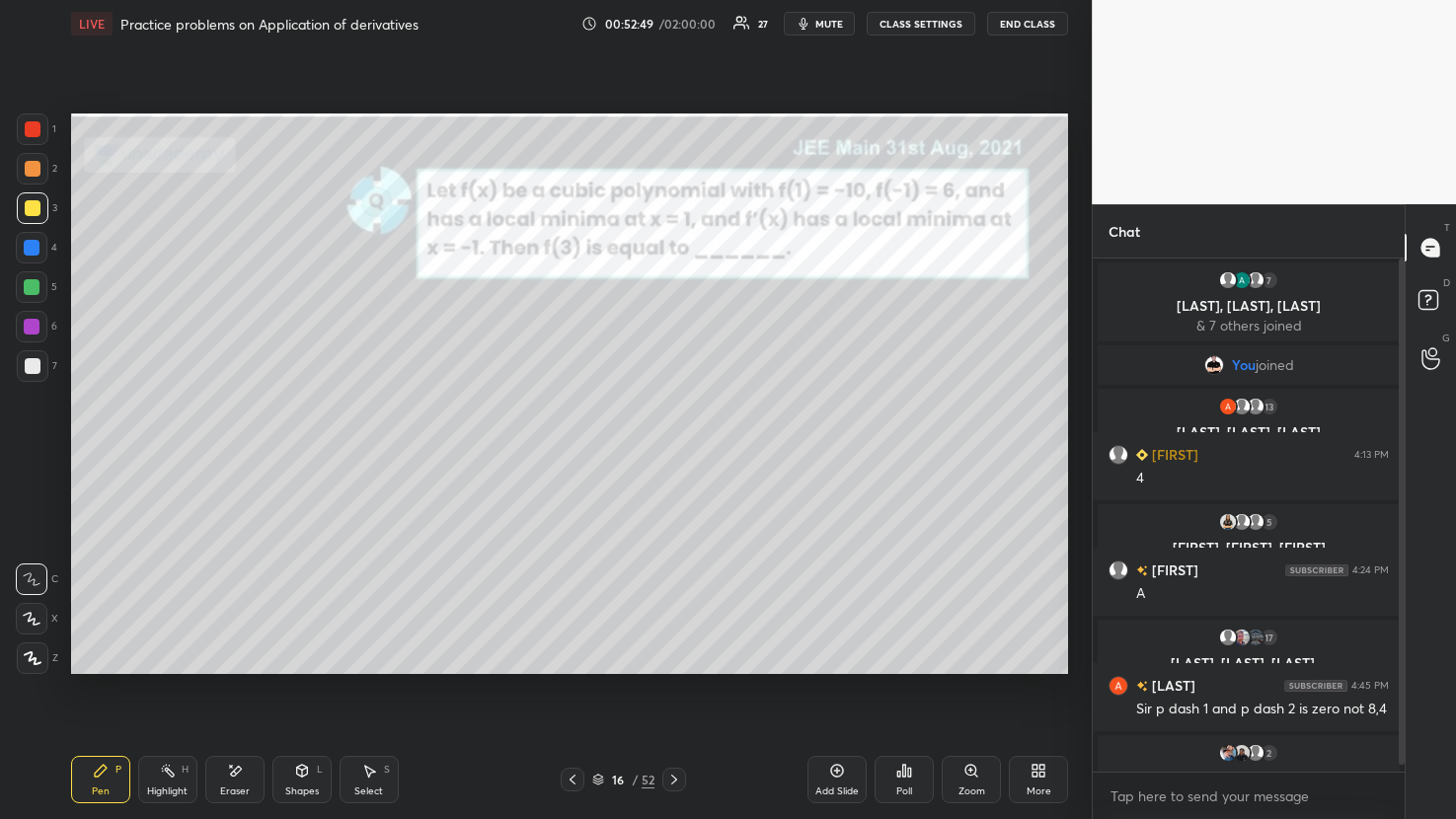 click at bounding box center [32, 248] 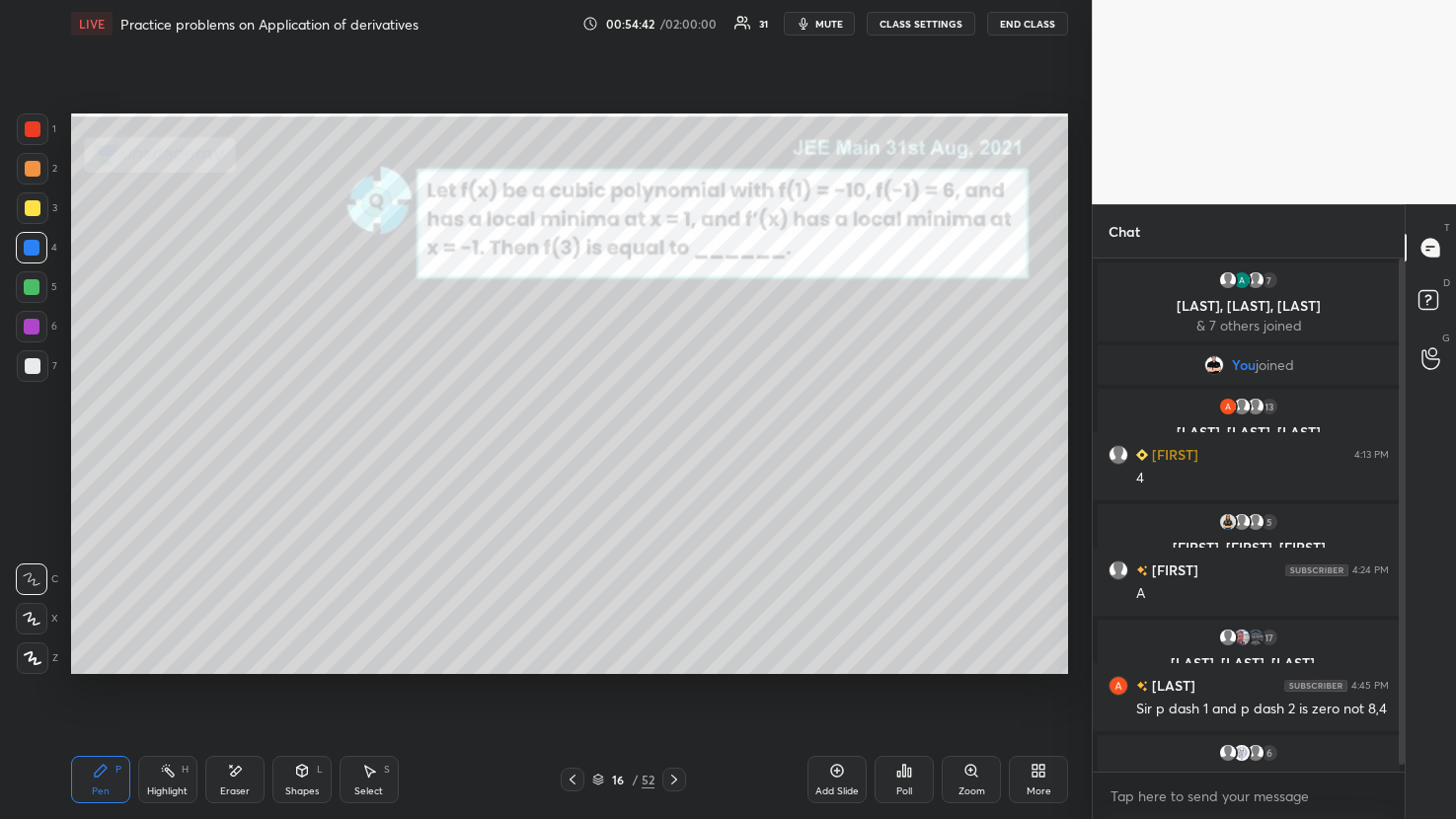 click at bounding box center [32, 248] 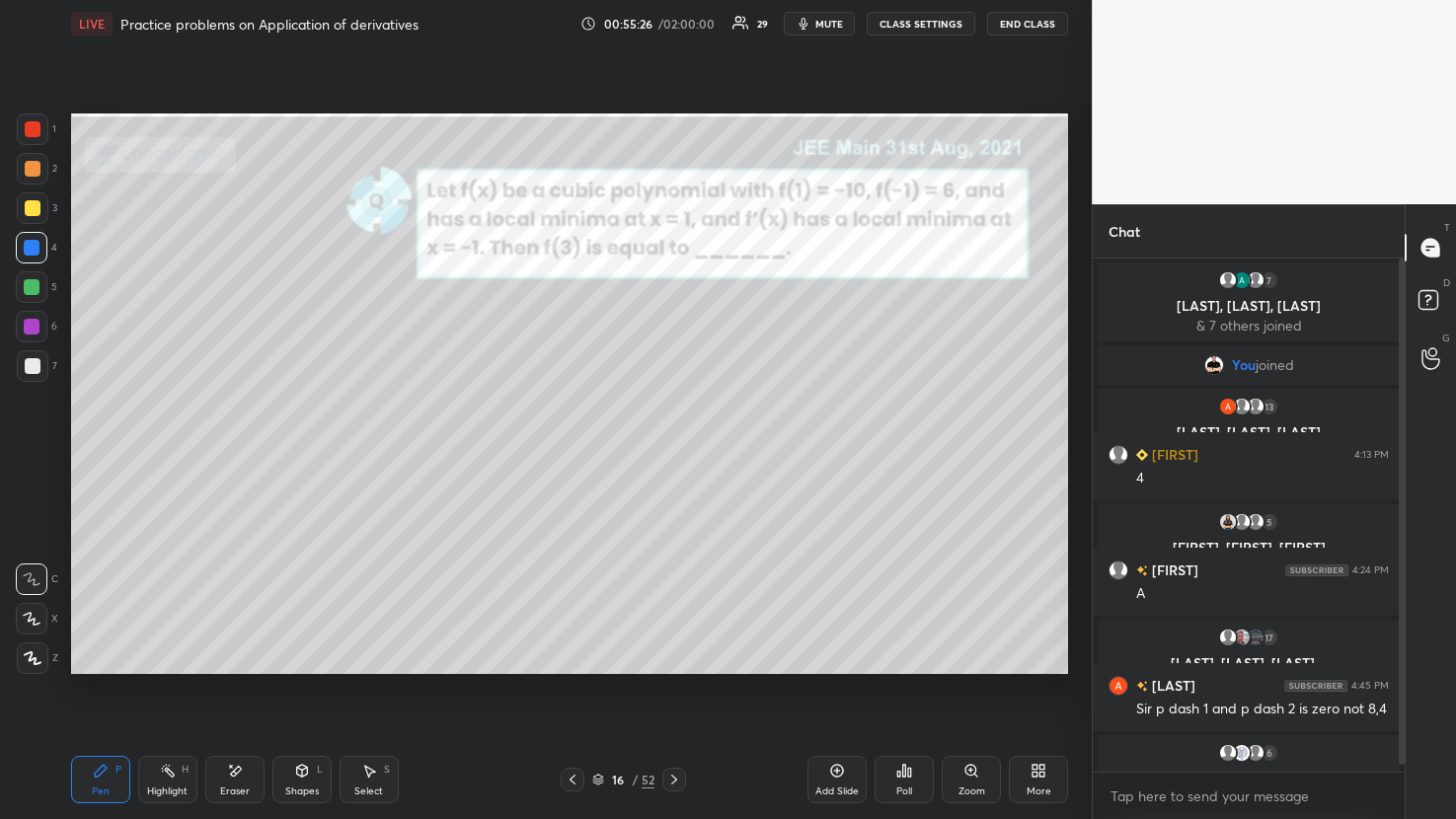 click at bounding box center (32, 287) 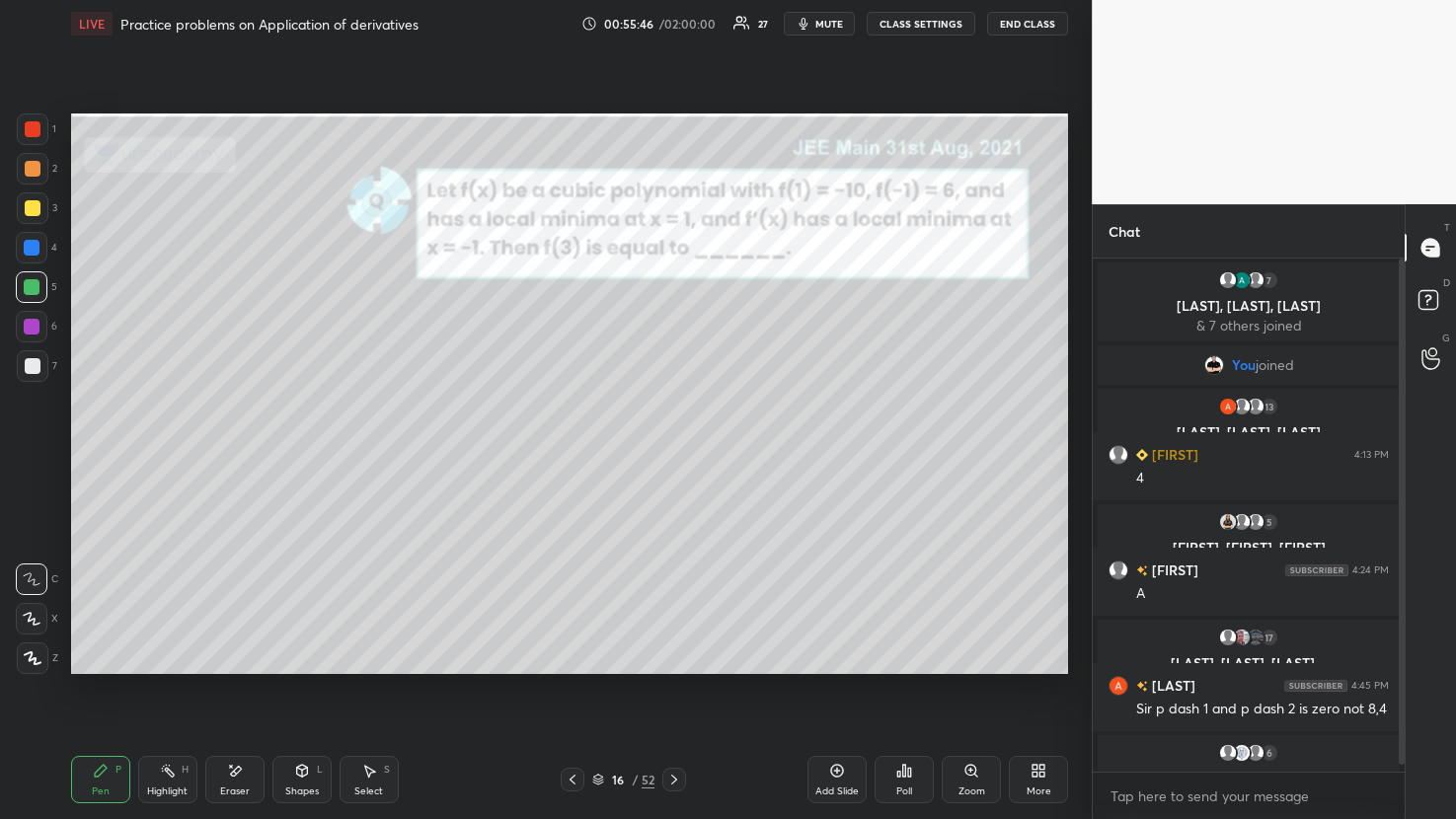 click at bounding box center [32, 327] 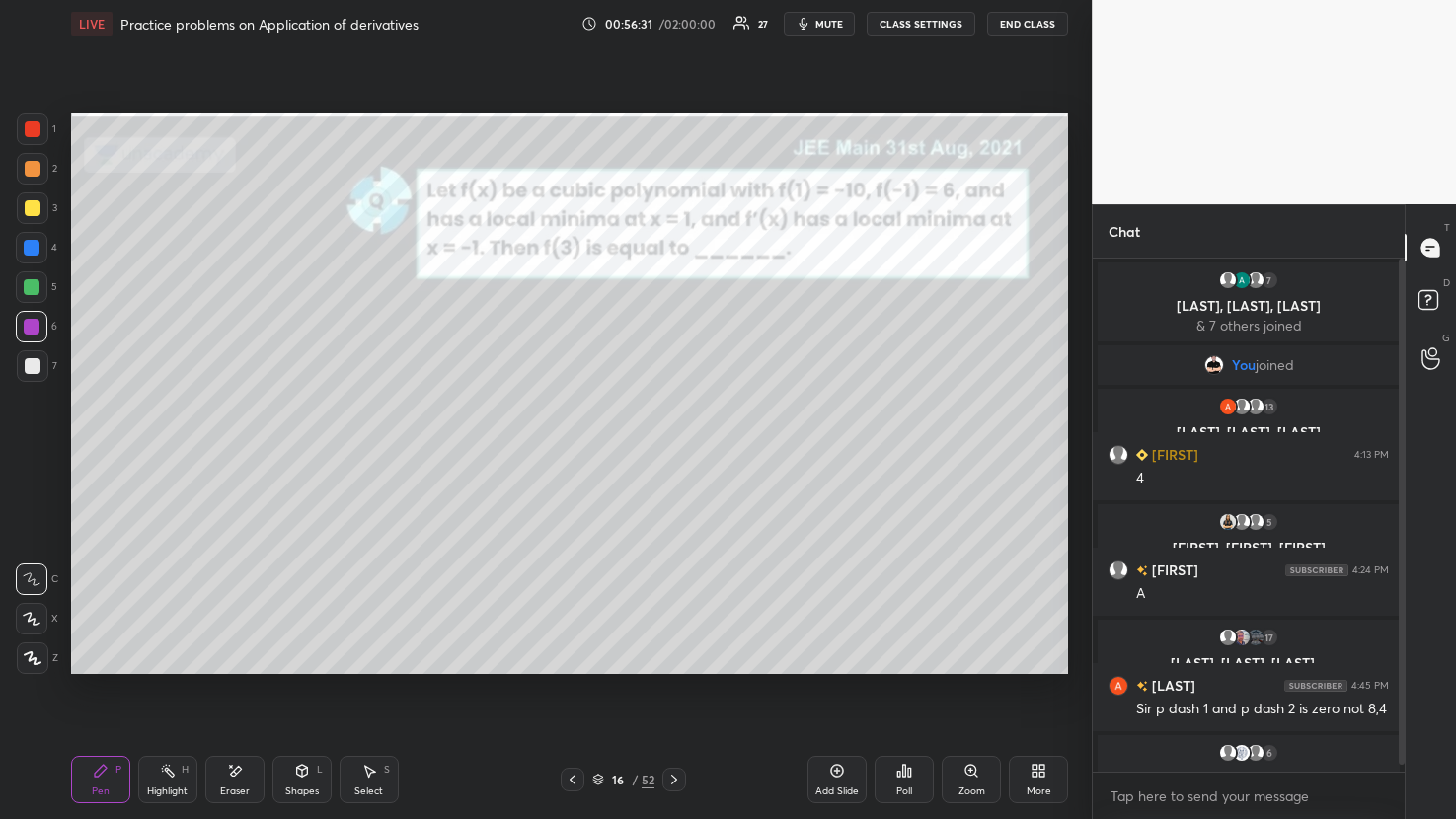 click 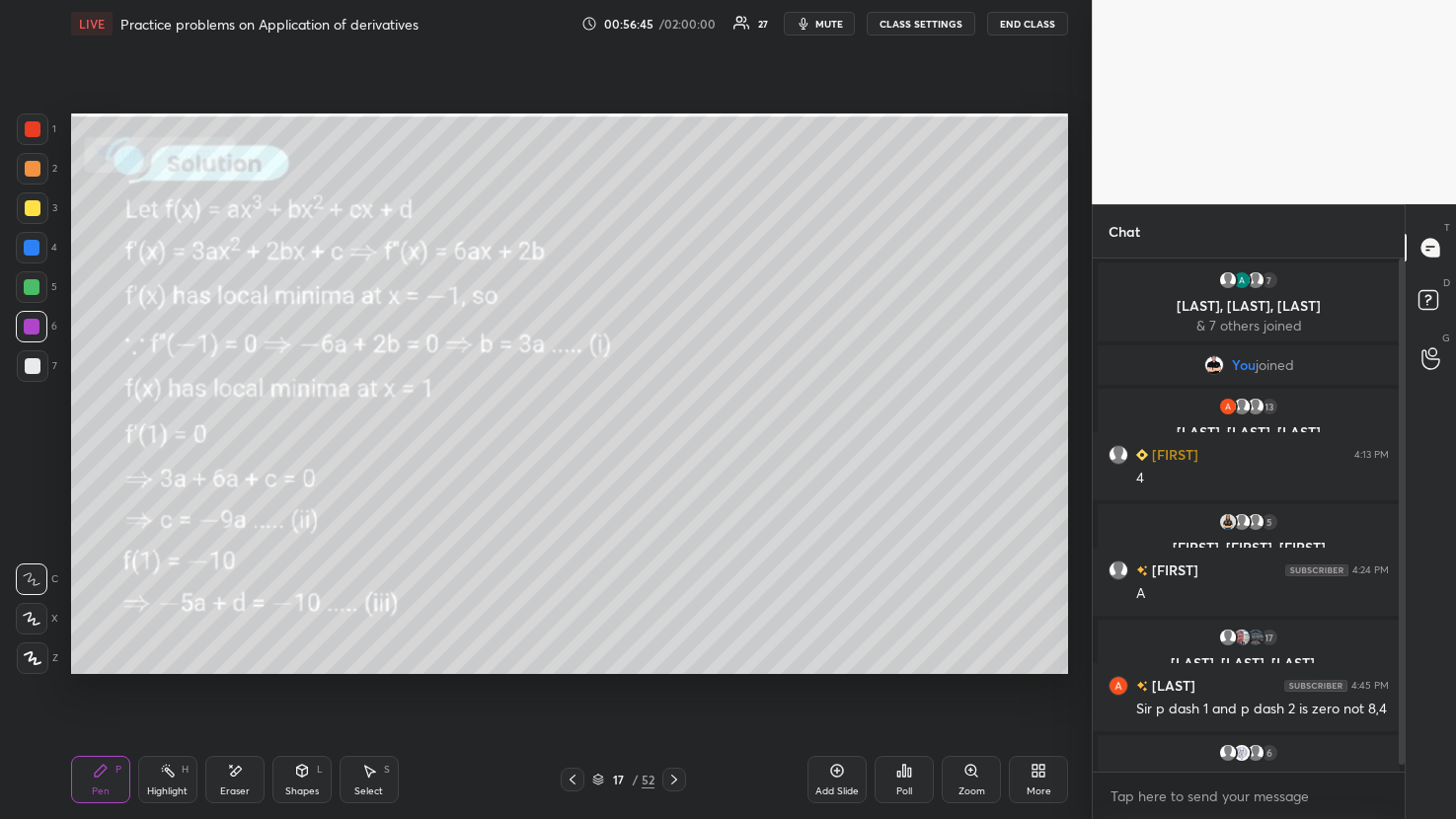 click at bounding box center (573, 780) 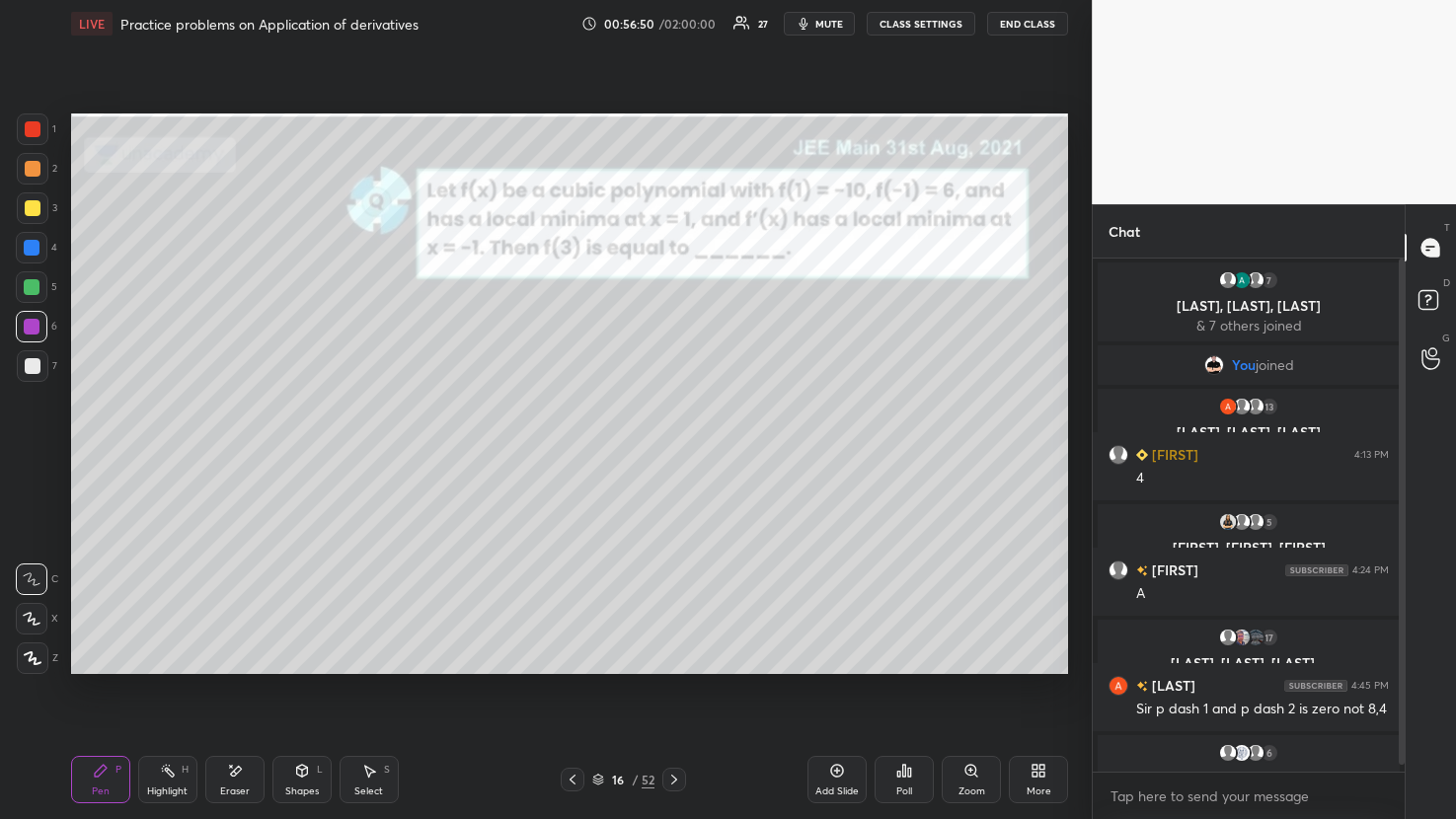click 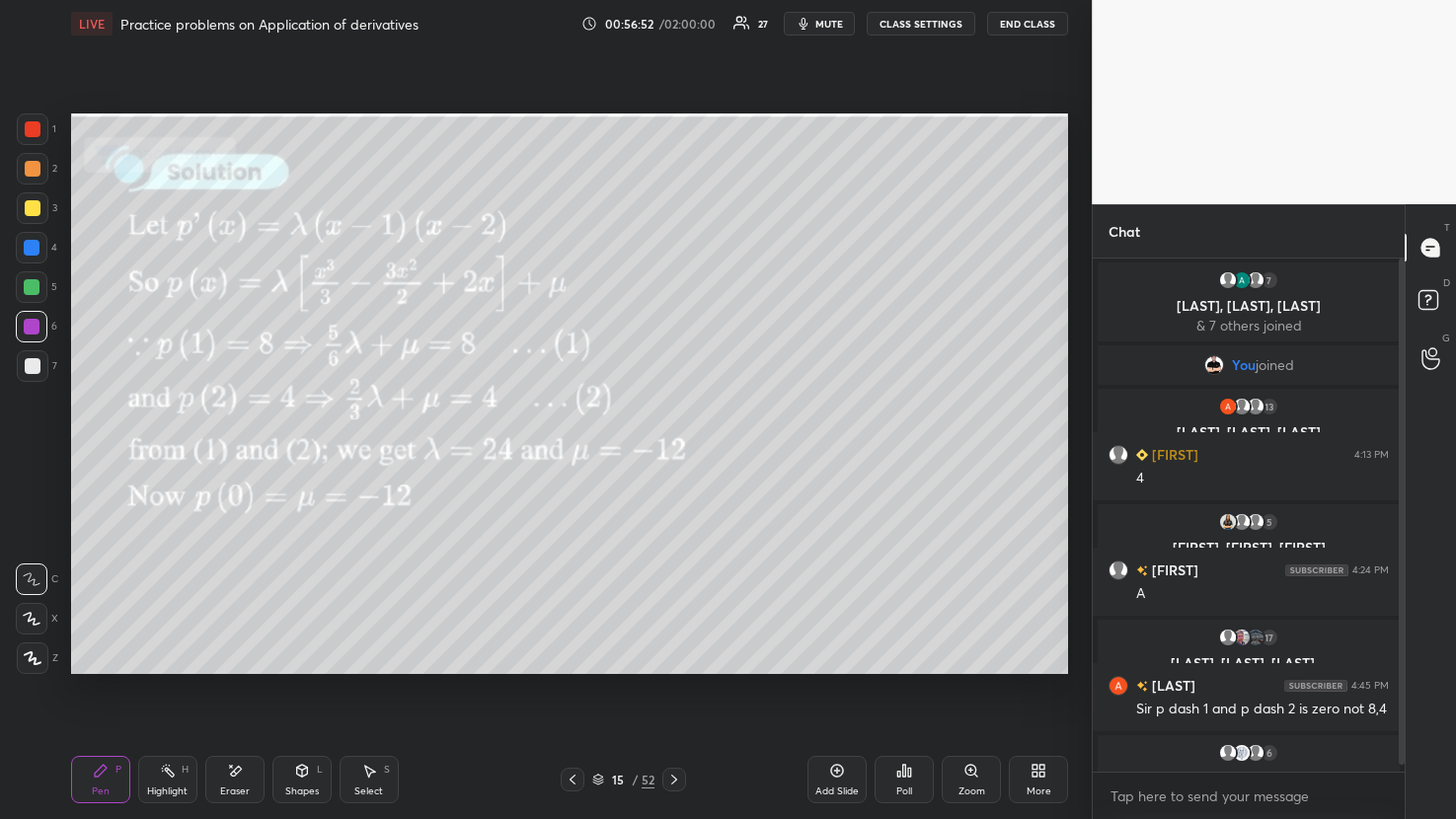 click 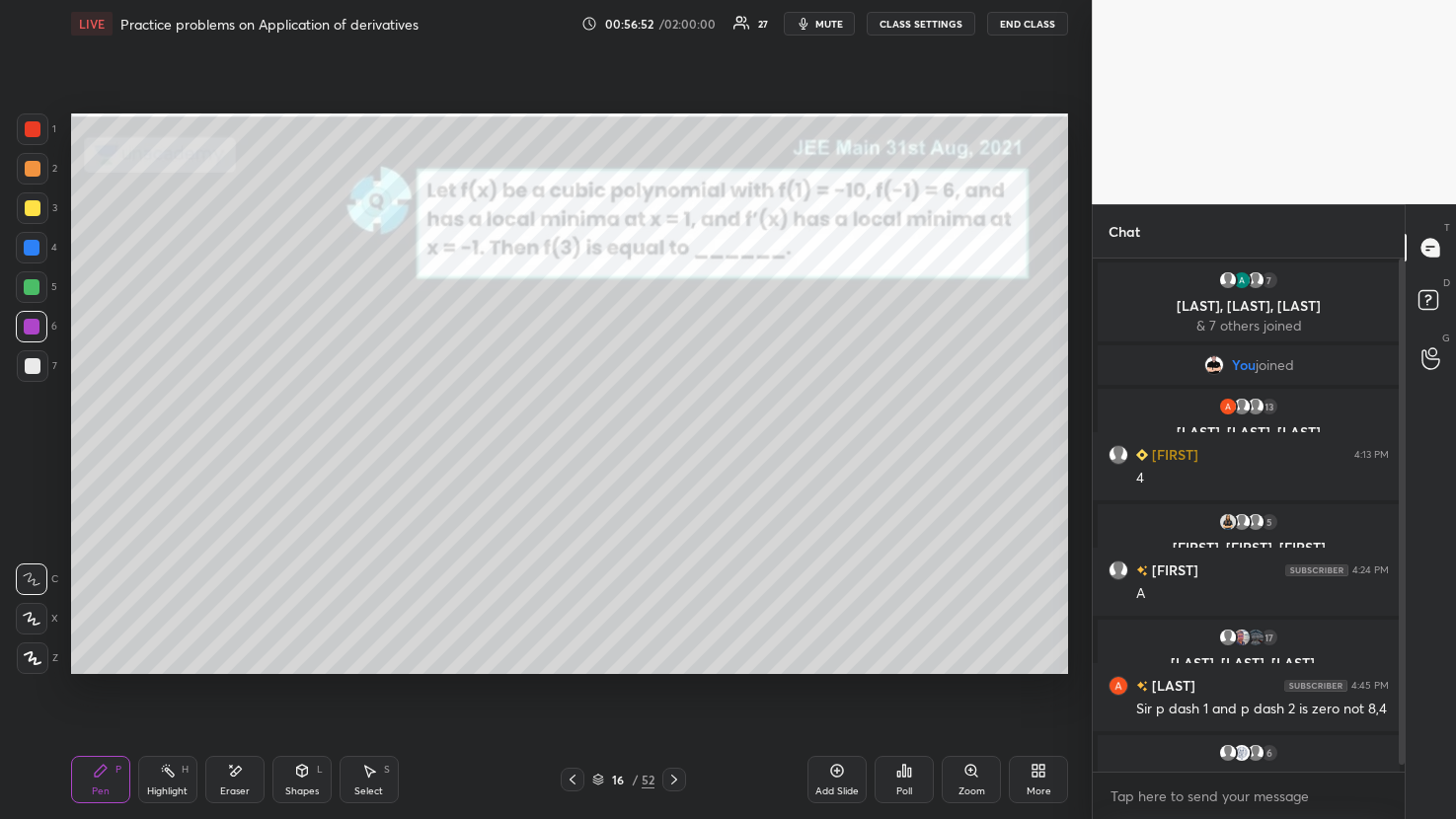 click 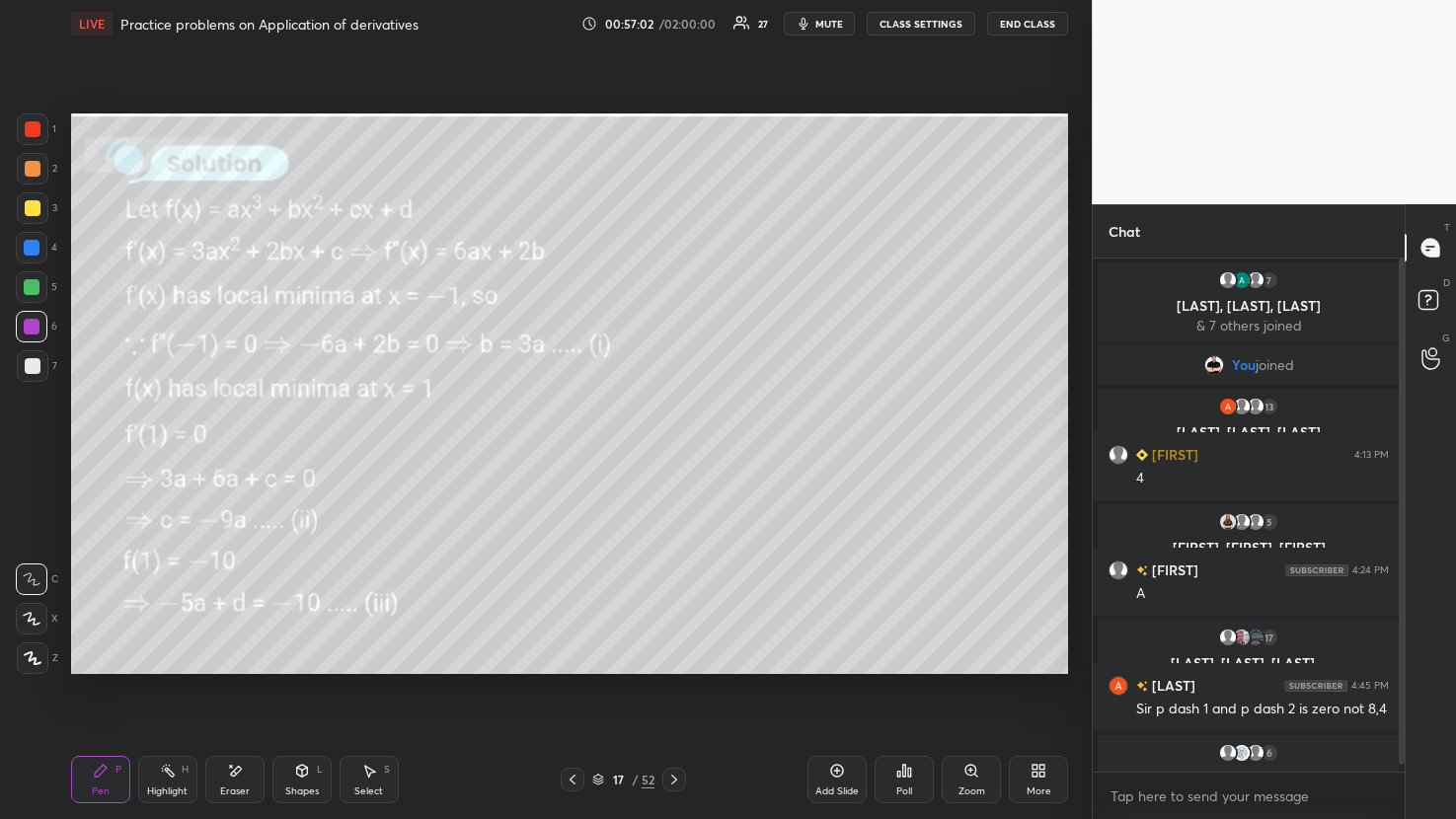 click 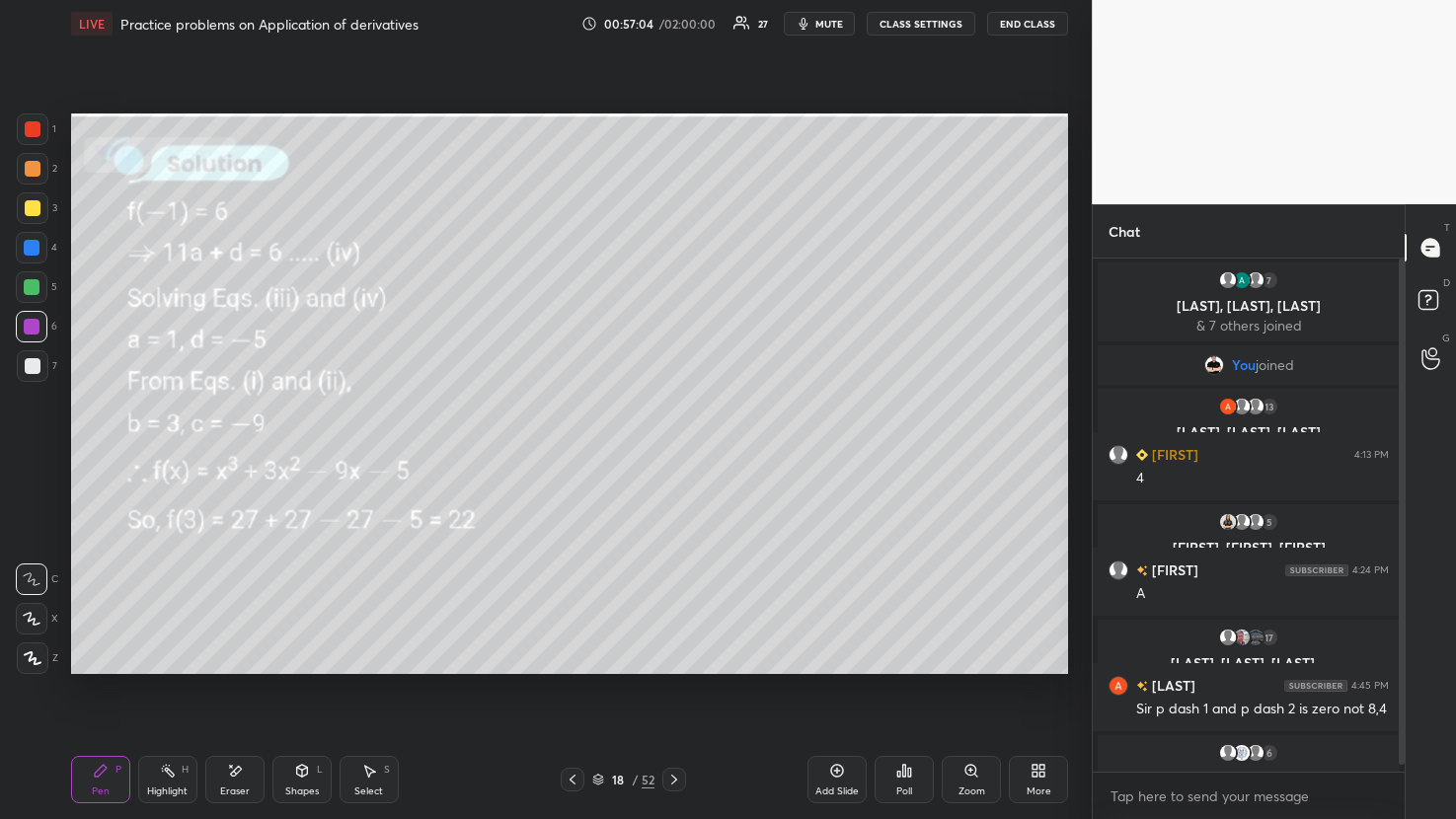 click at bounding box center (674, 780) 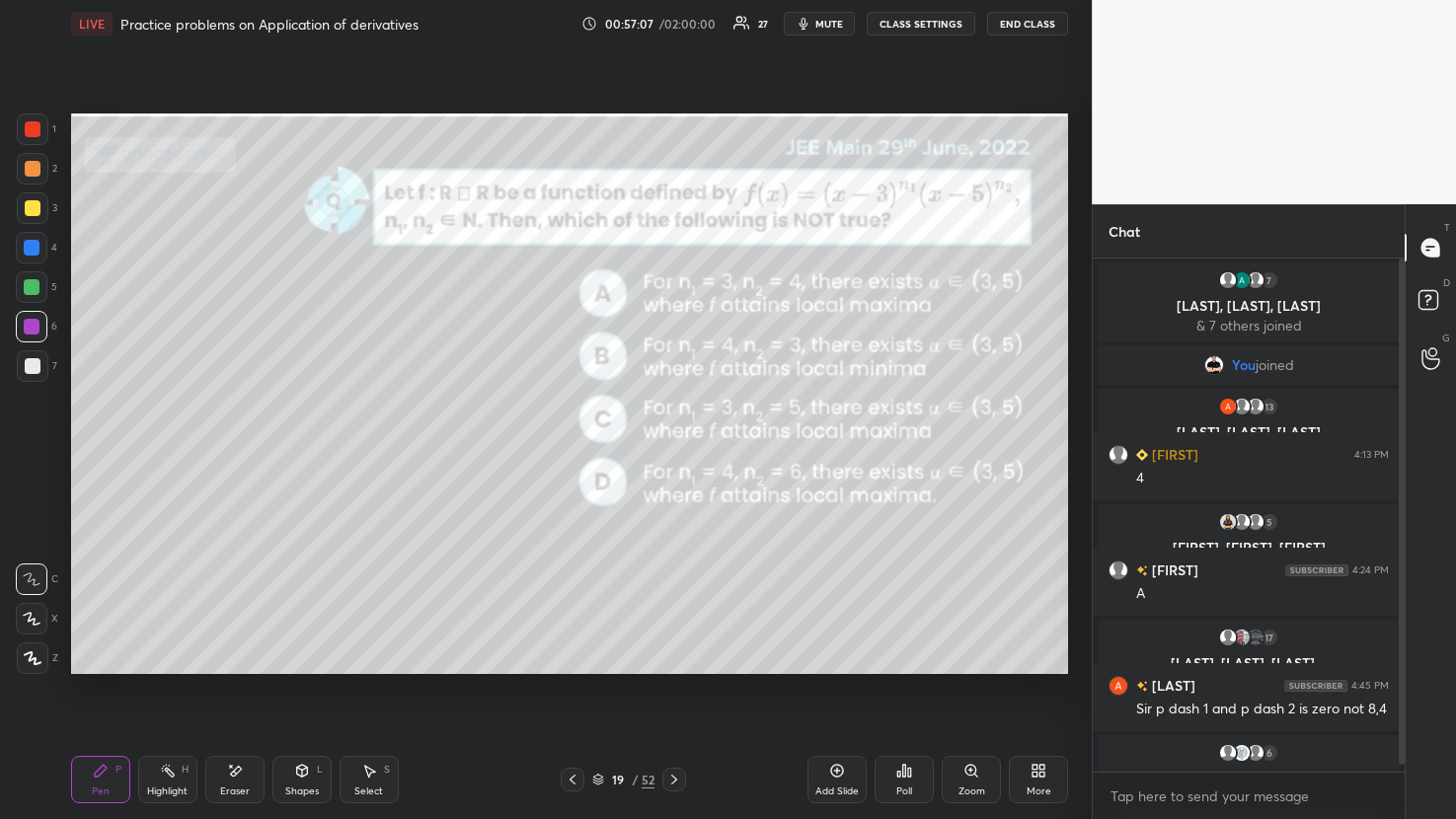 click 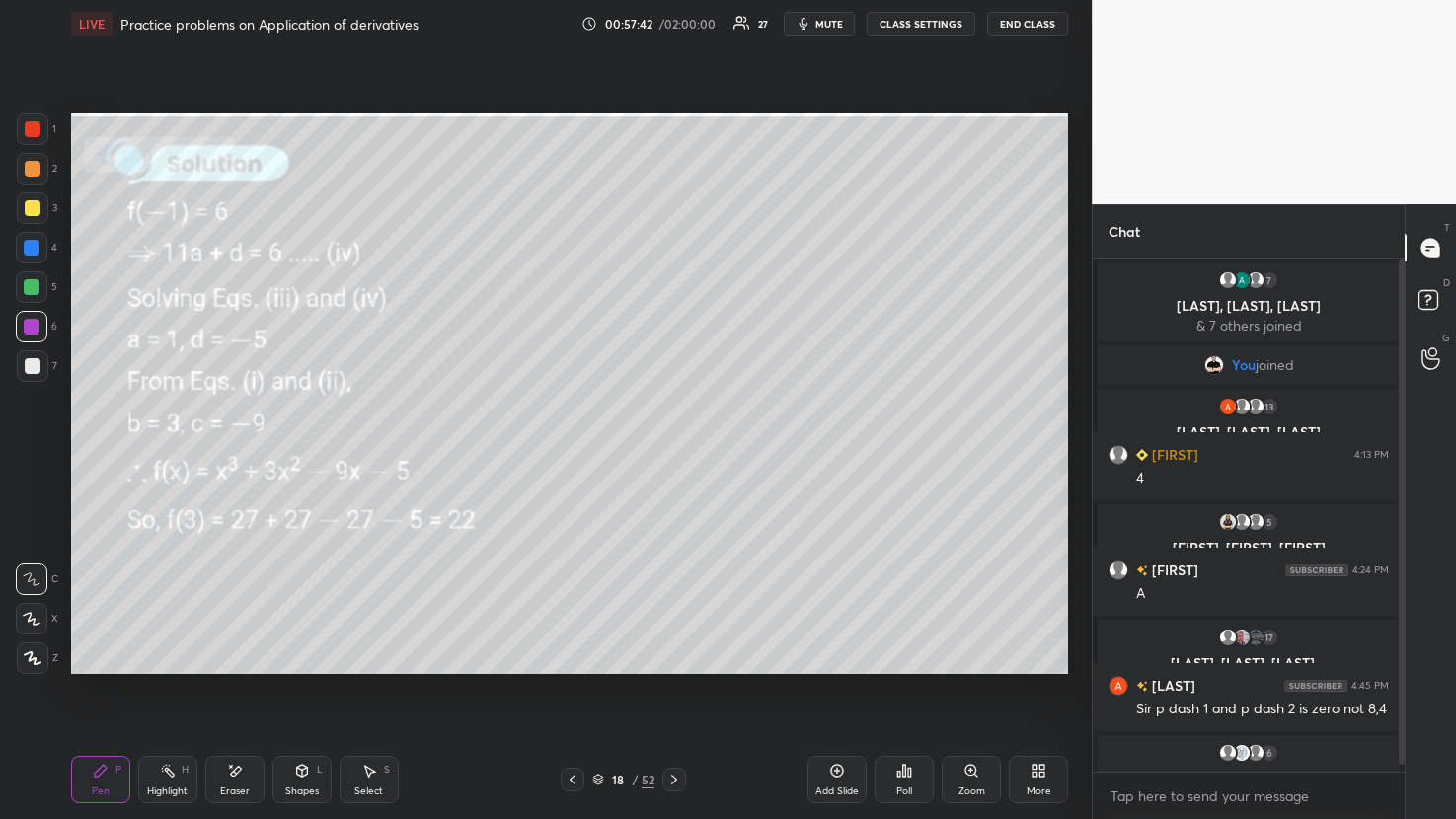 click 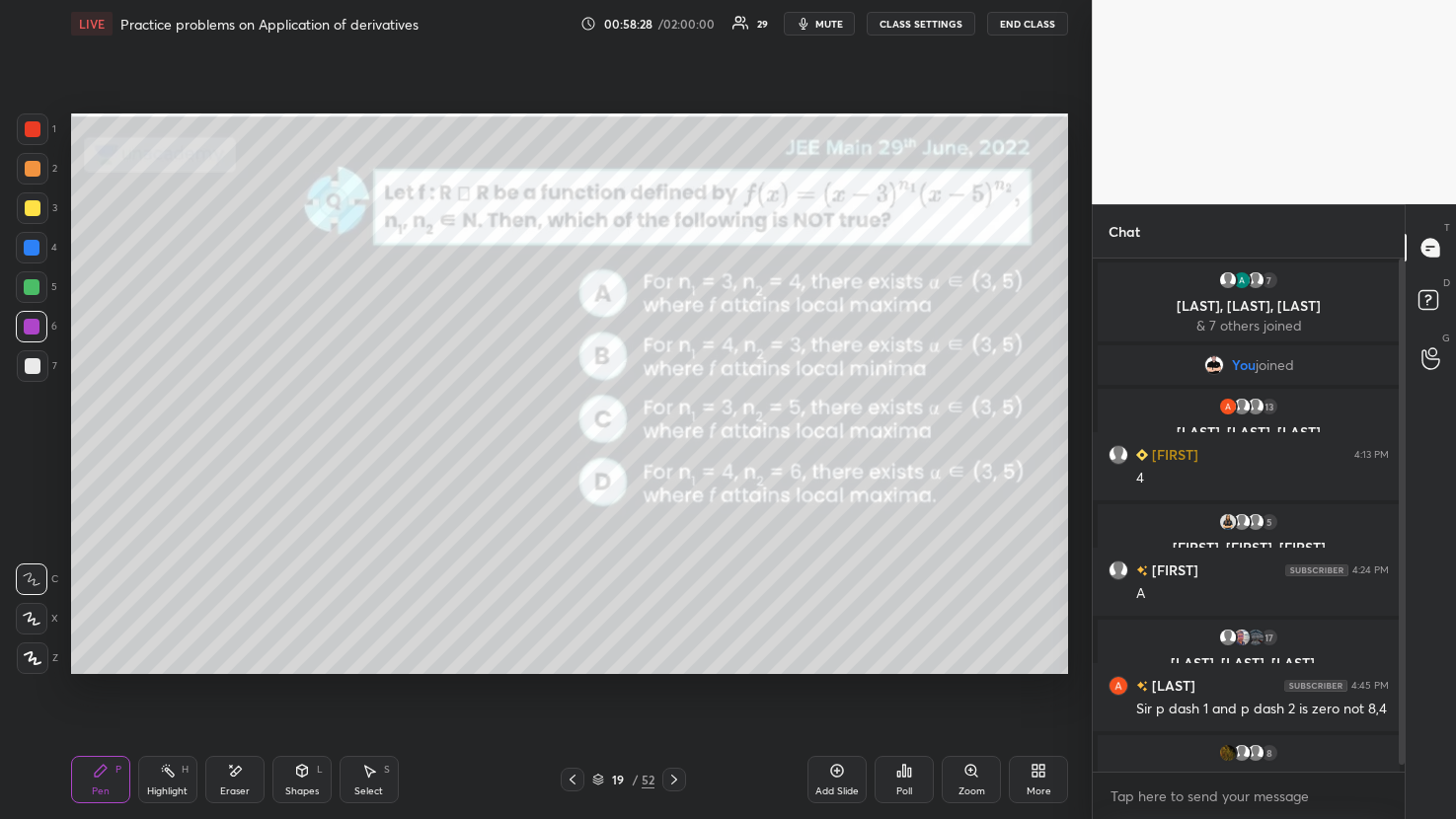 click 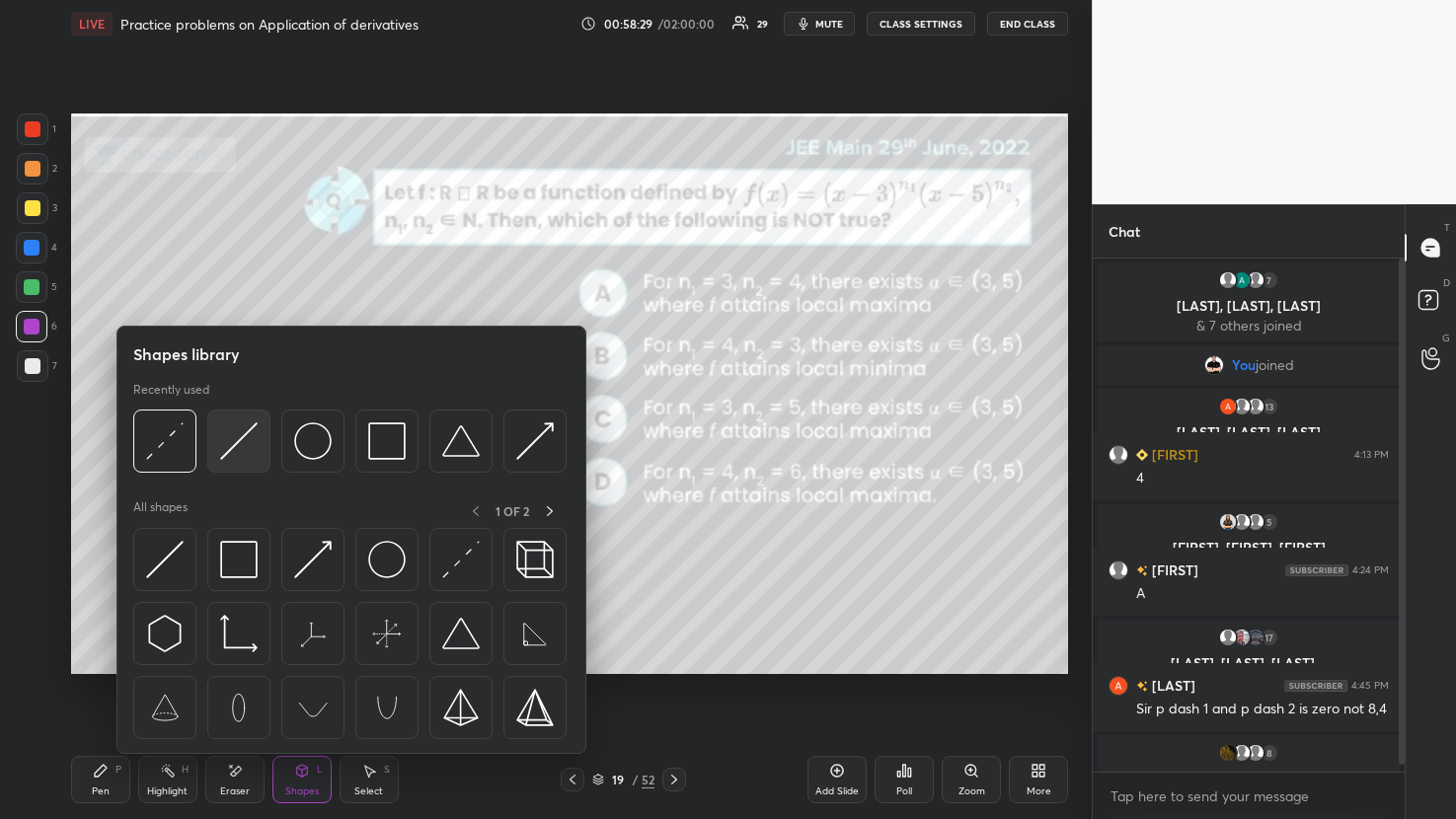click at bounding box center (239, 441) 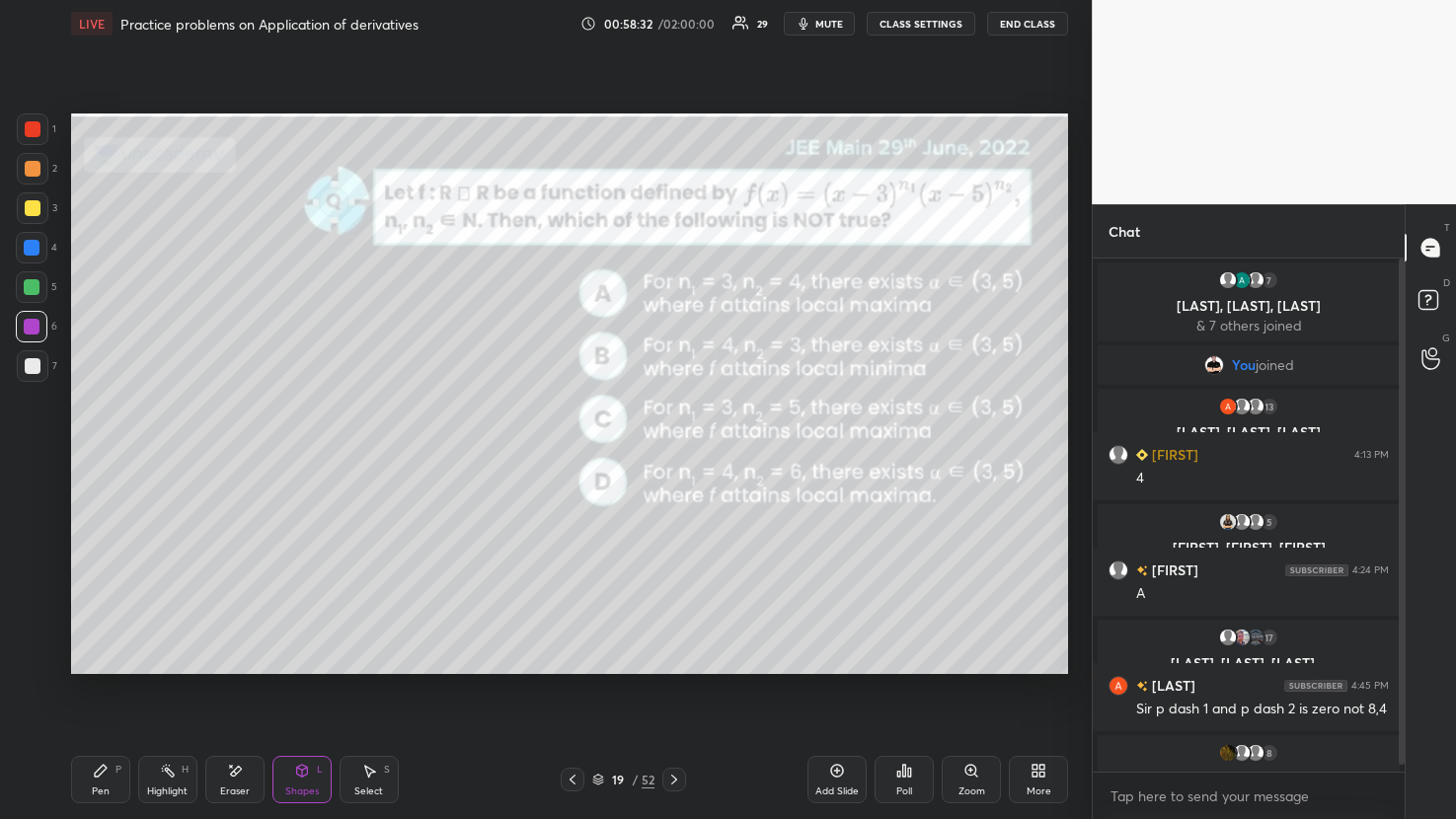 click at bounding box center [33, 208] 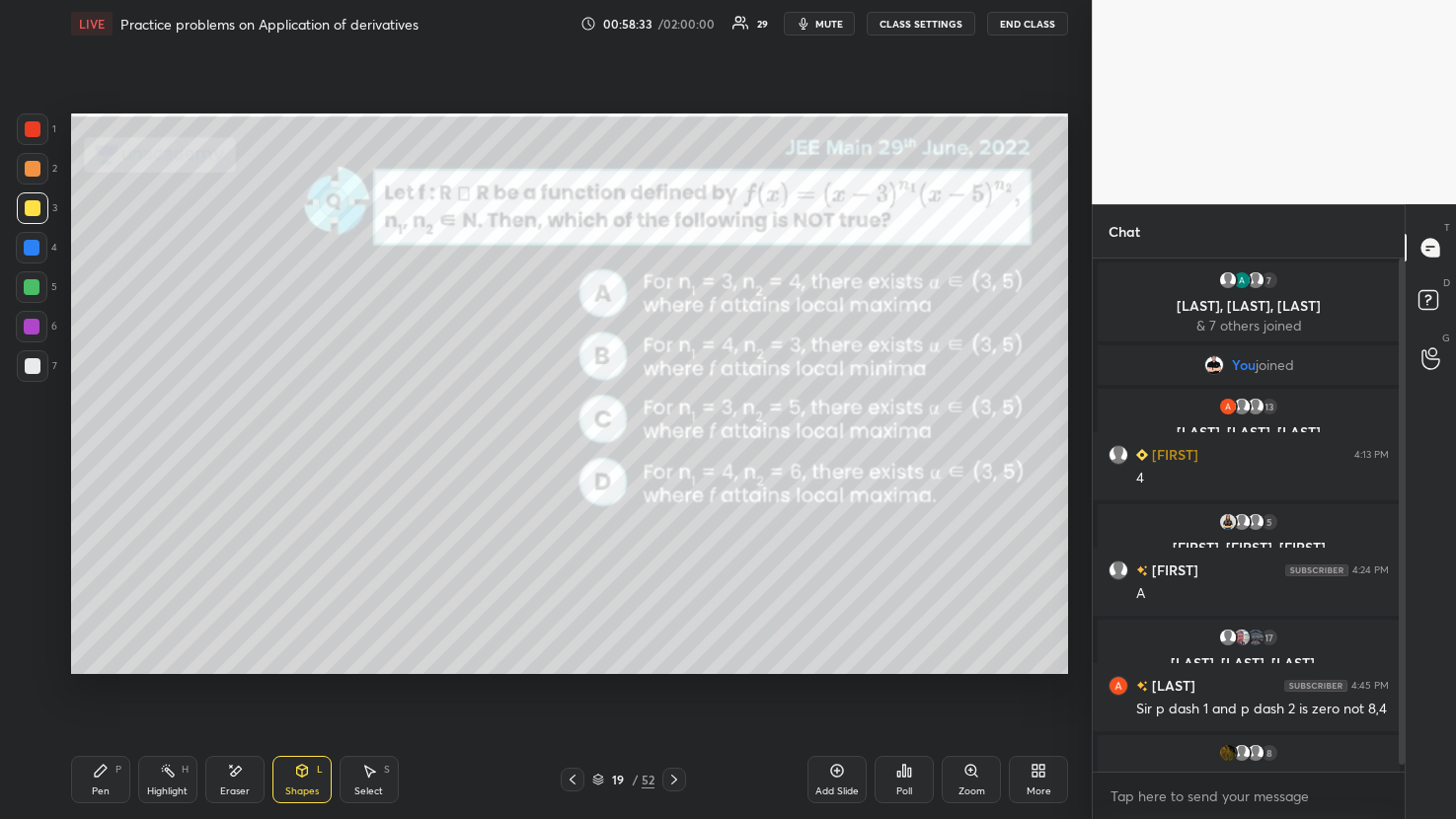 click 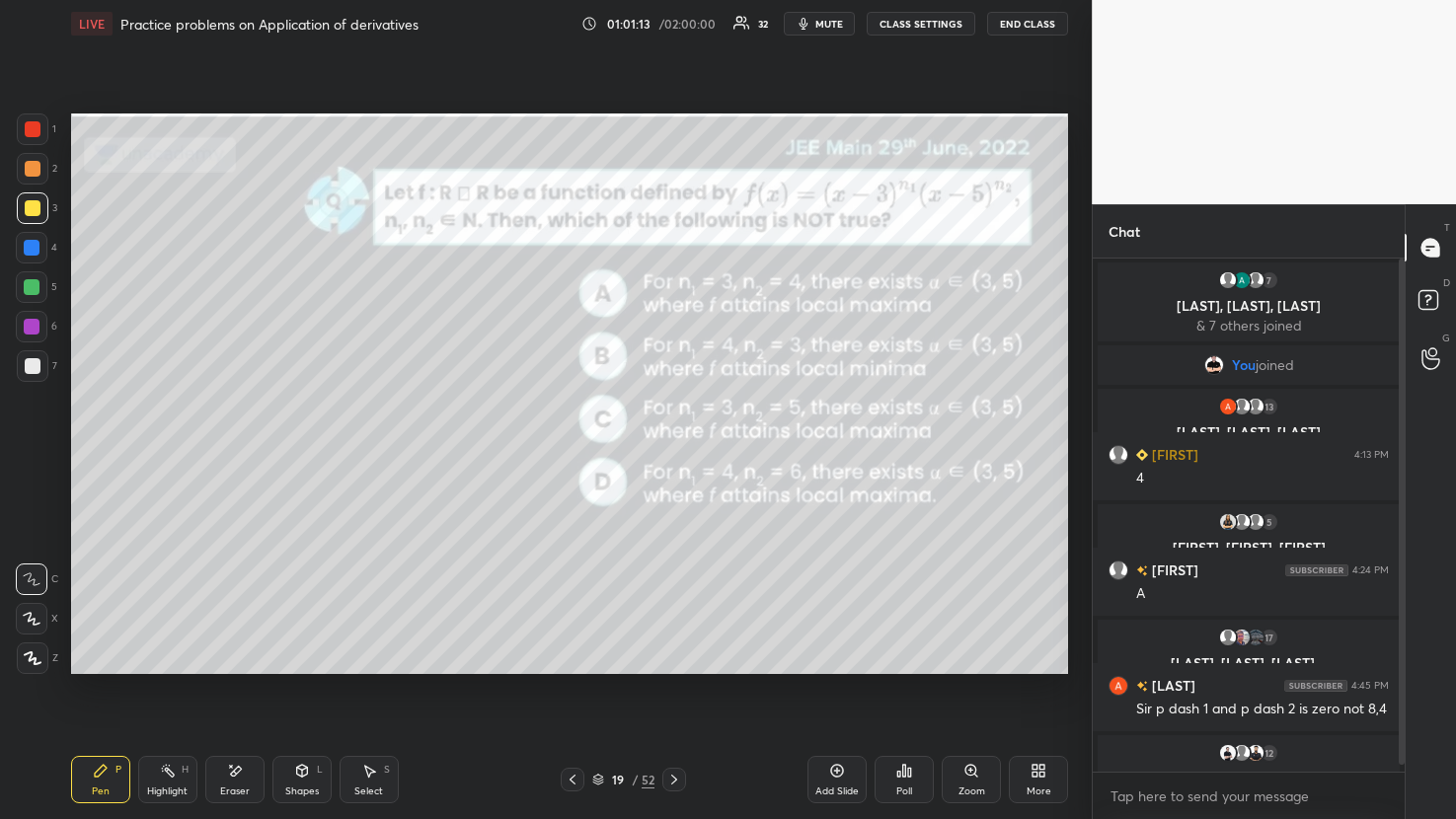 click 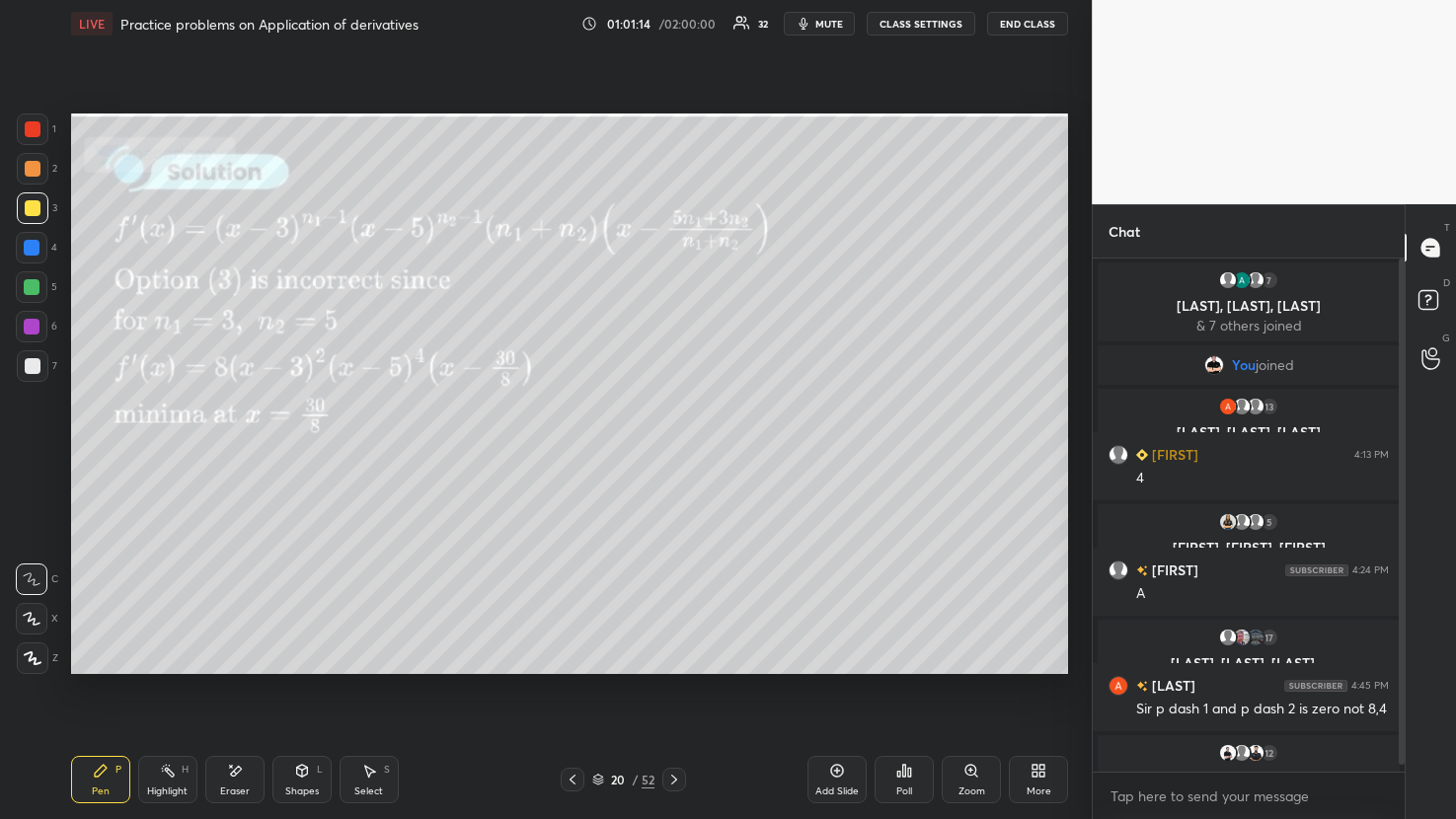 click 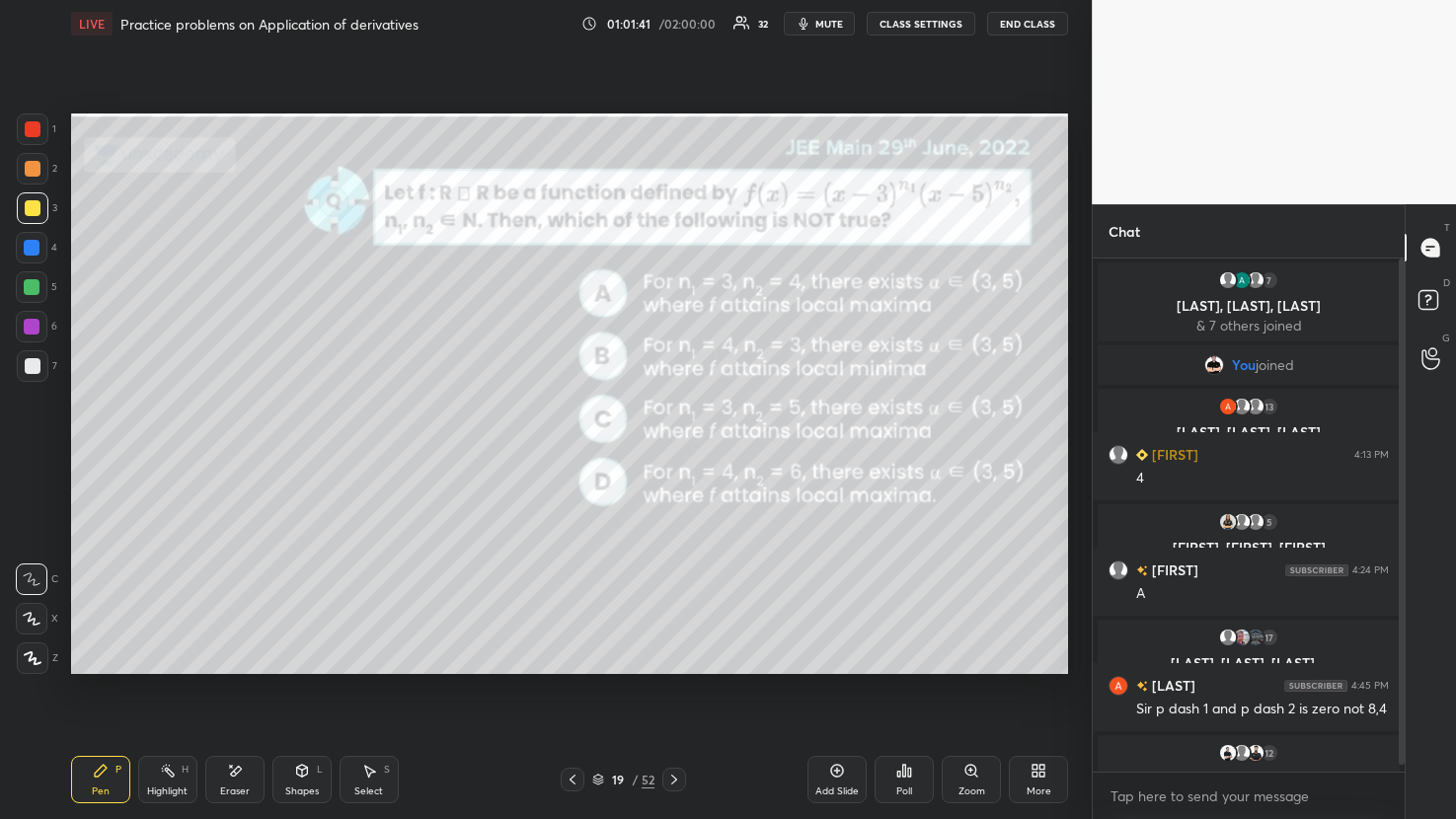 click 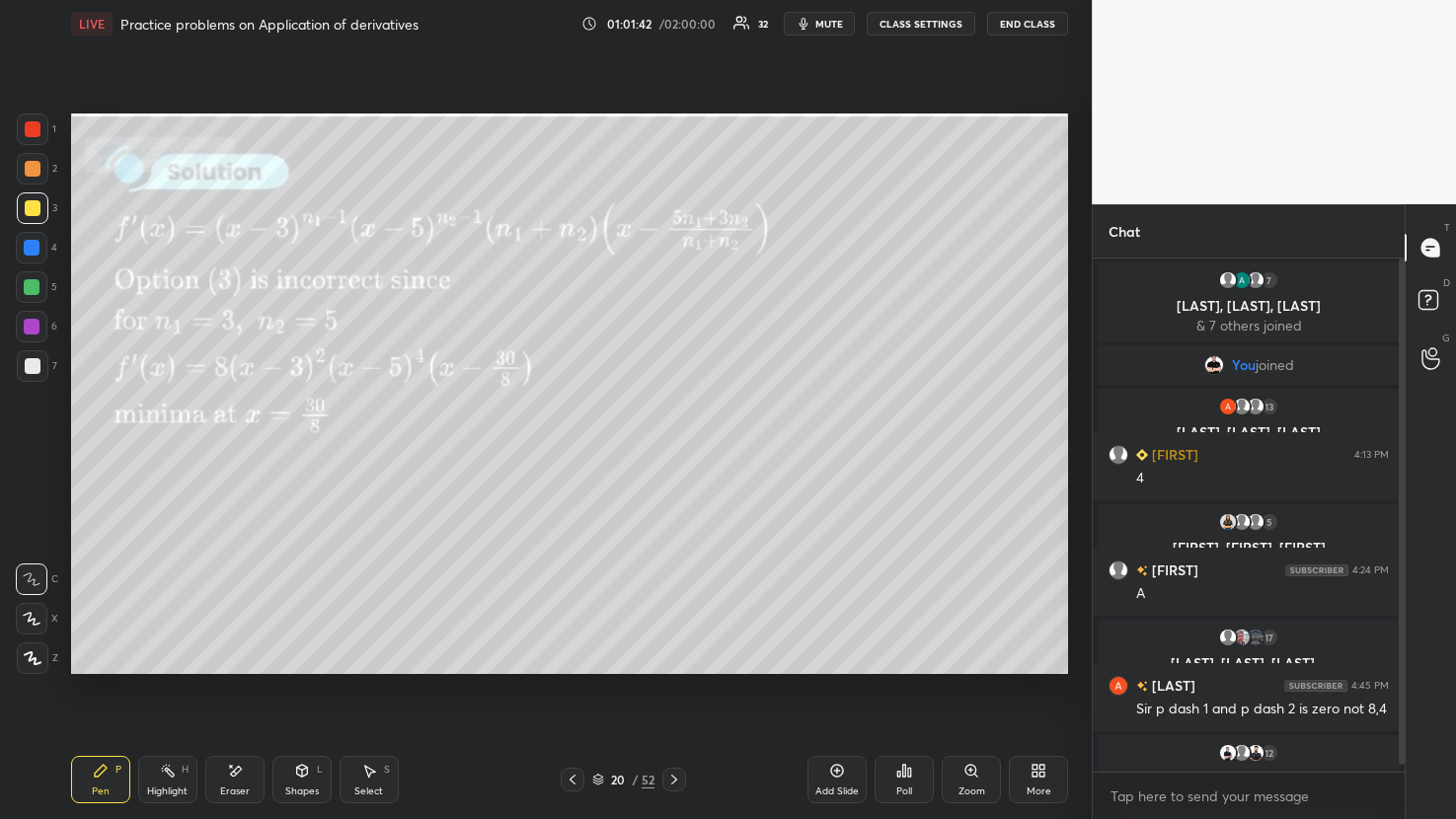 click 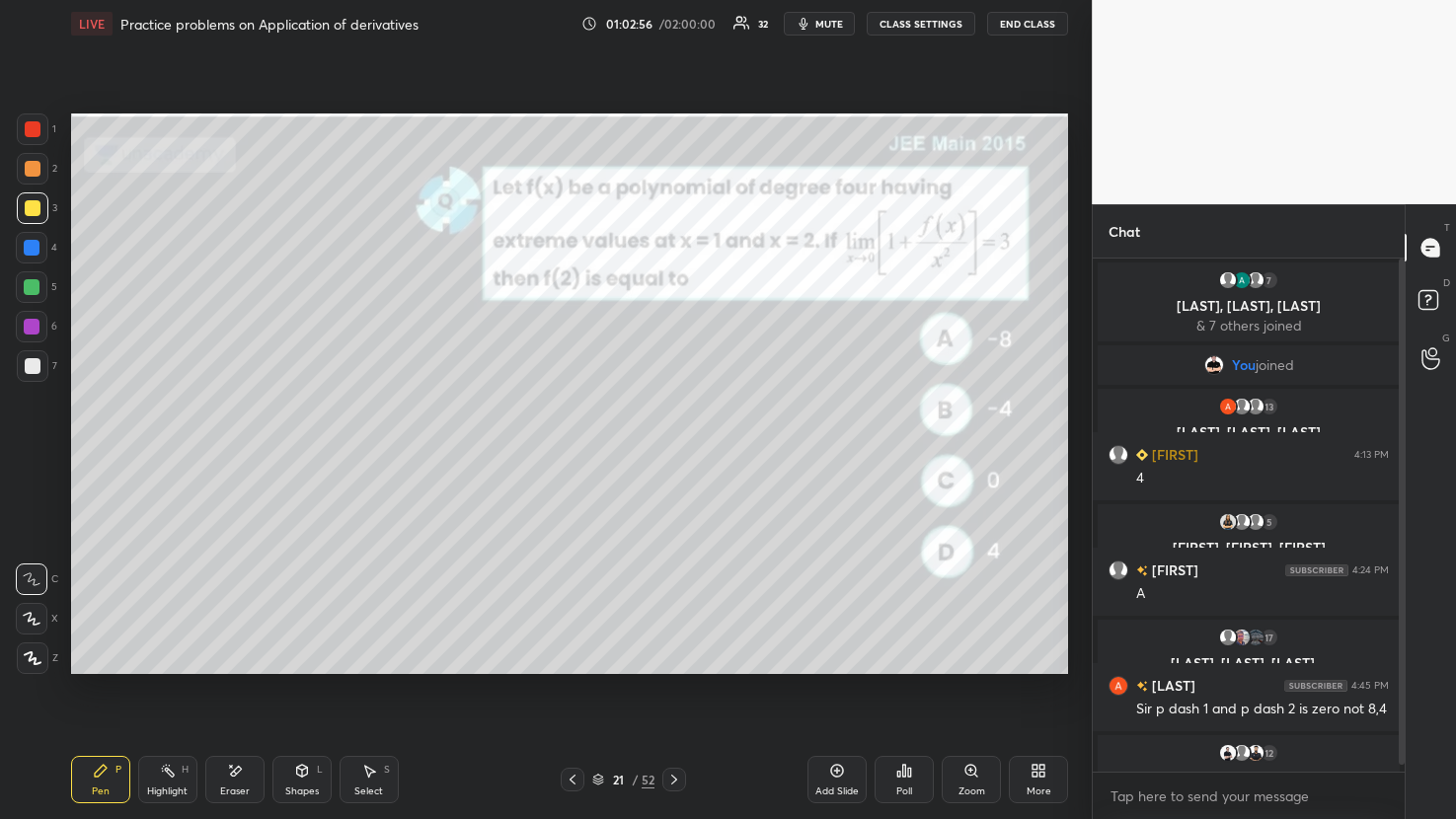 click at bounding box center [33, 208] 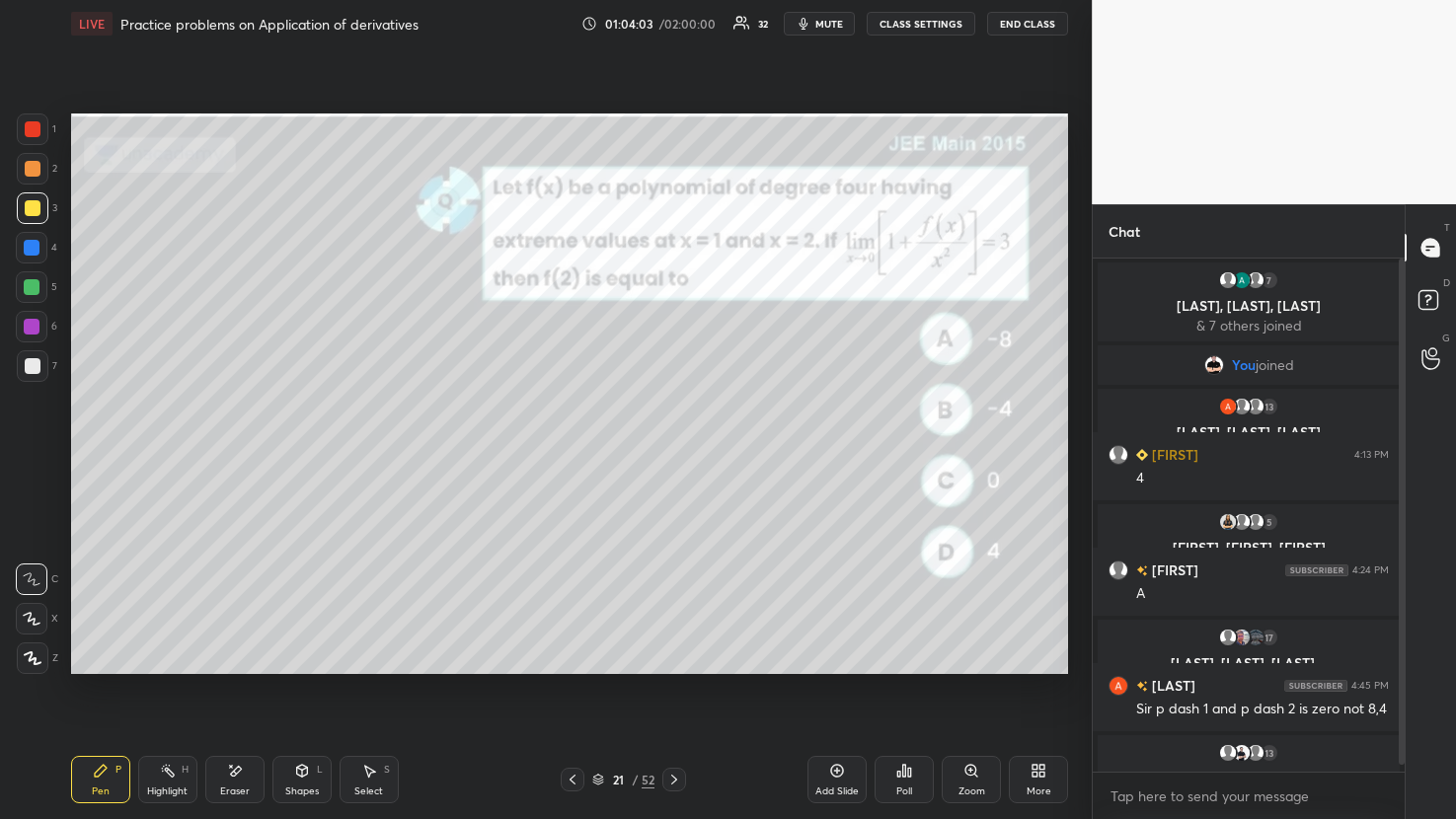 click on "Eraser" at bounding box center [235, 780] 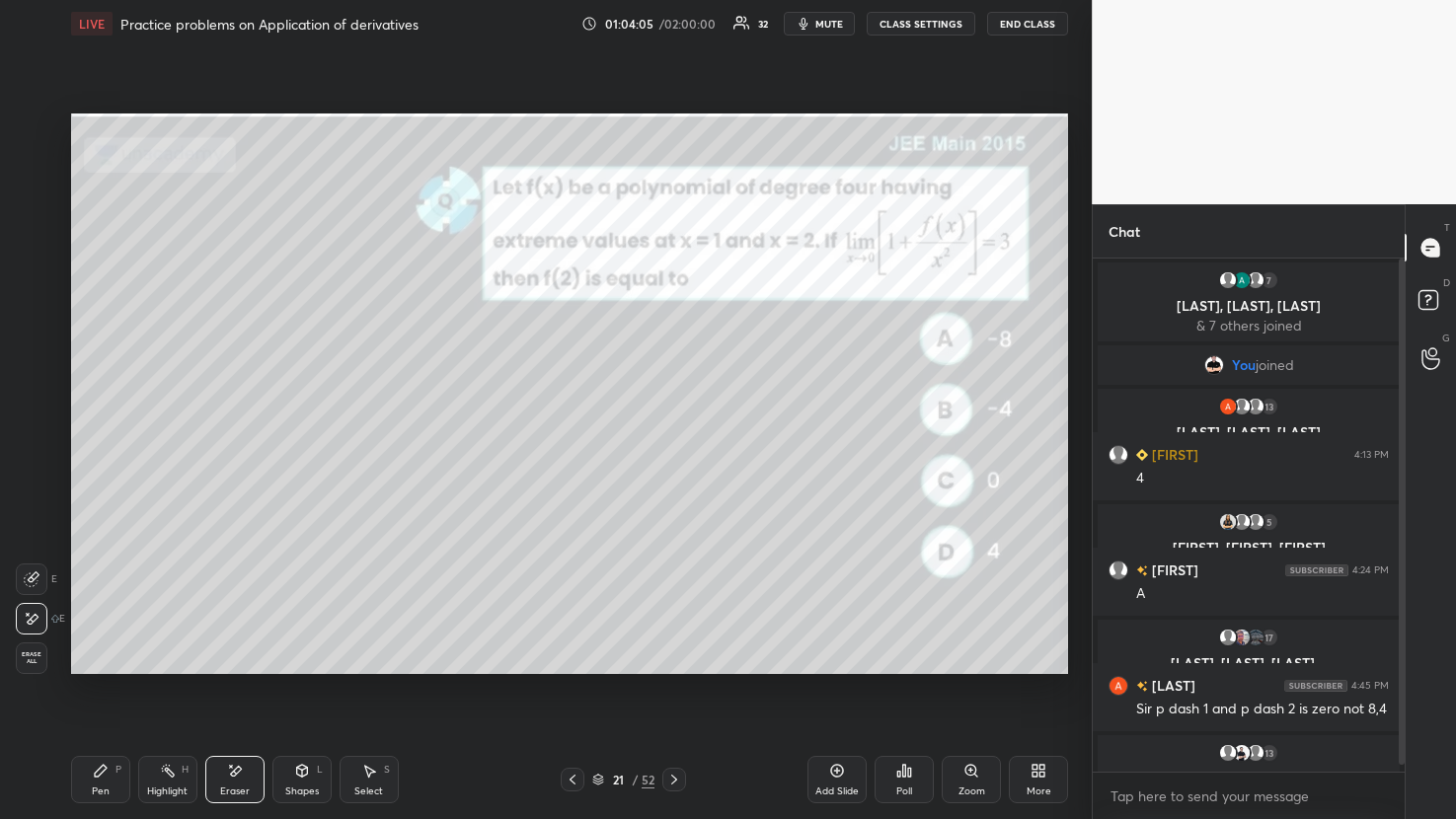 click 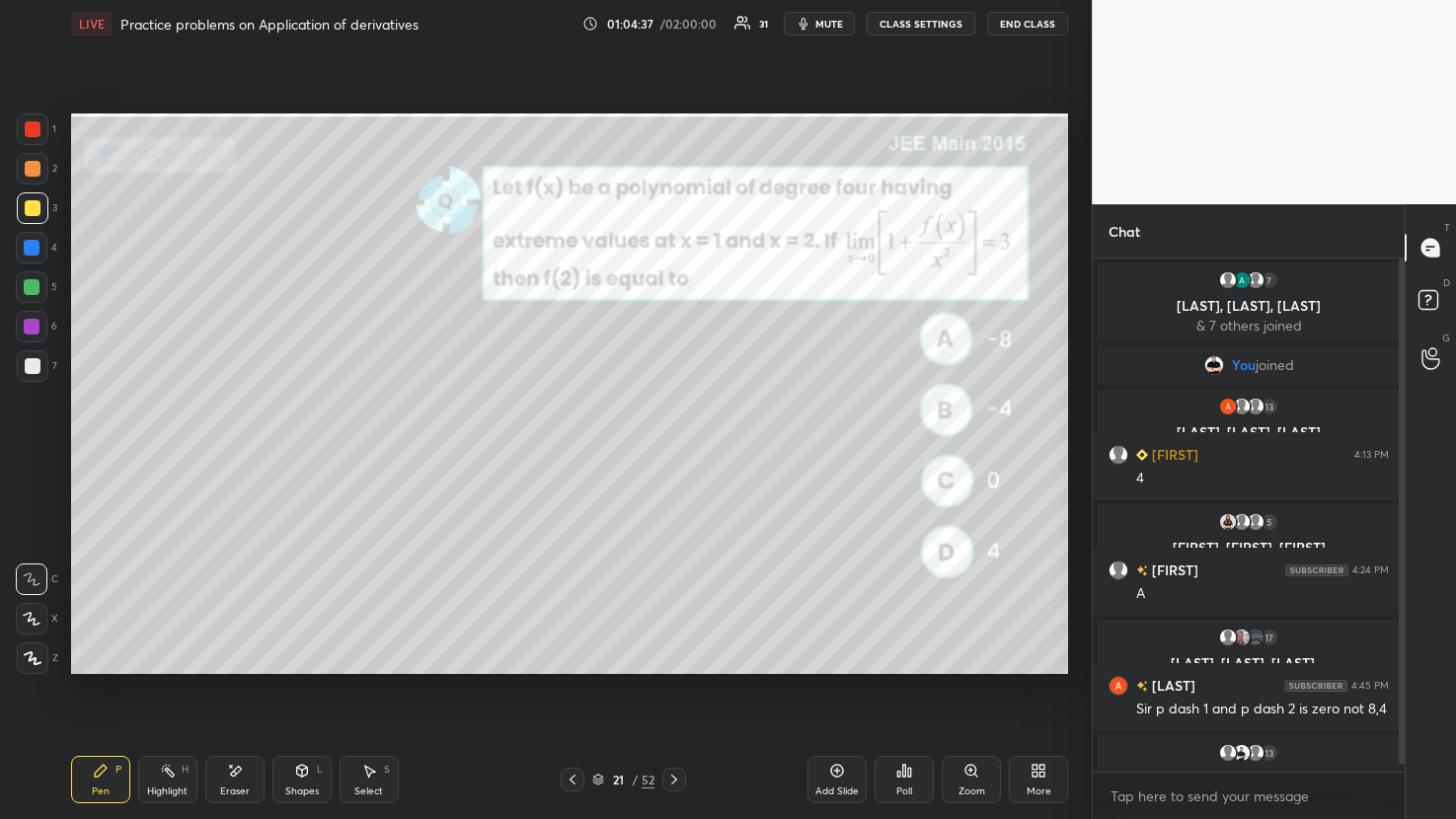 click at bounding box center (32, 327) 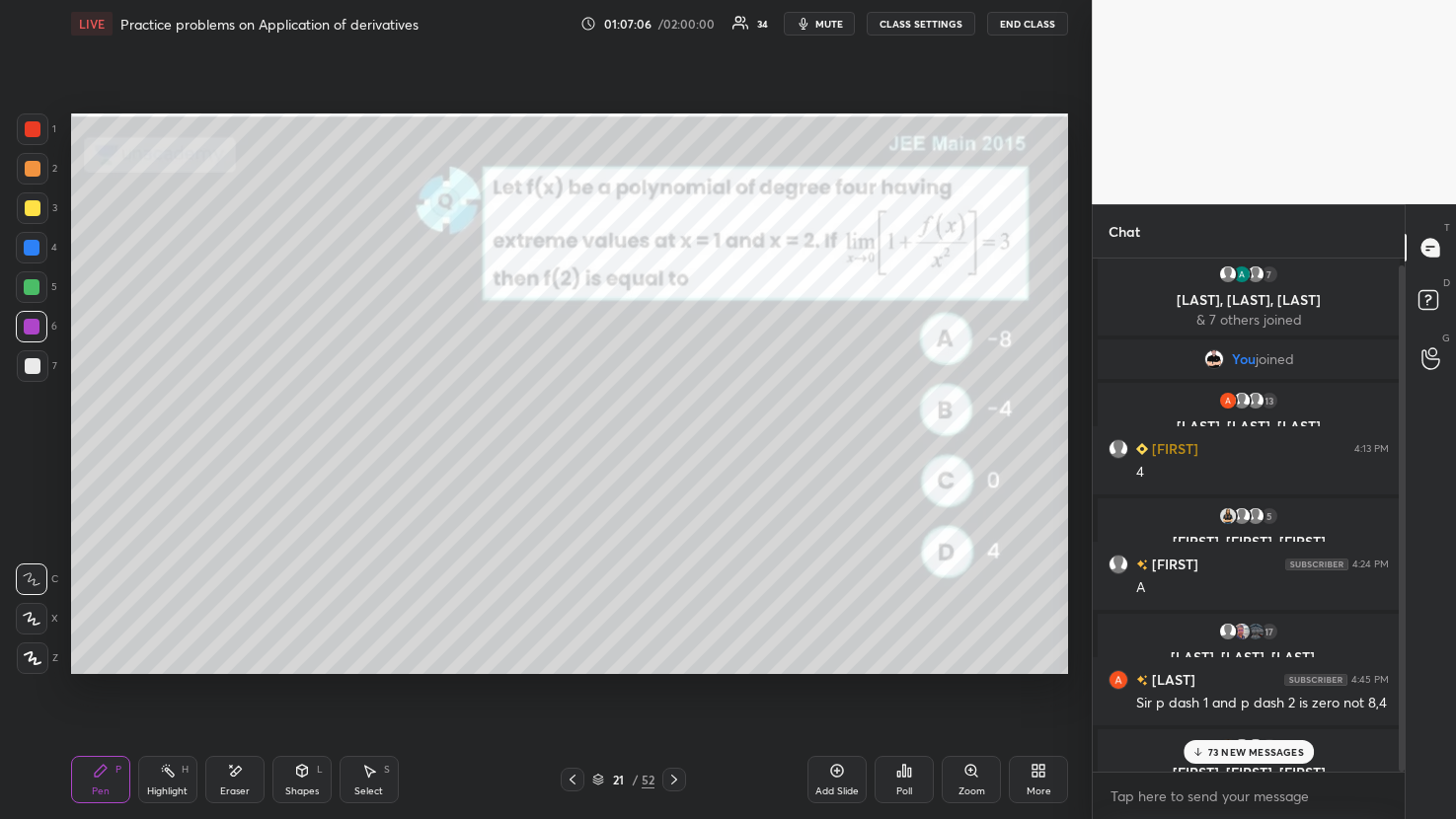 scroll, scrollTop: 0, scrollLeft: 0, axis: both 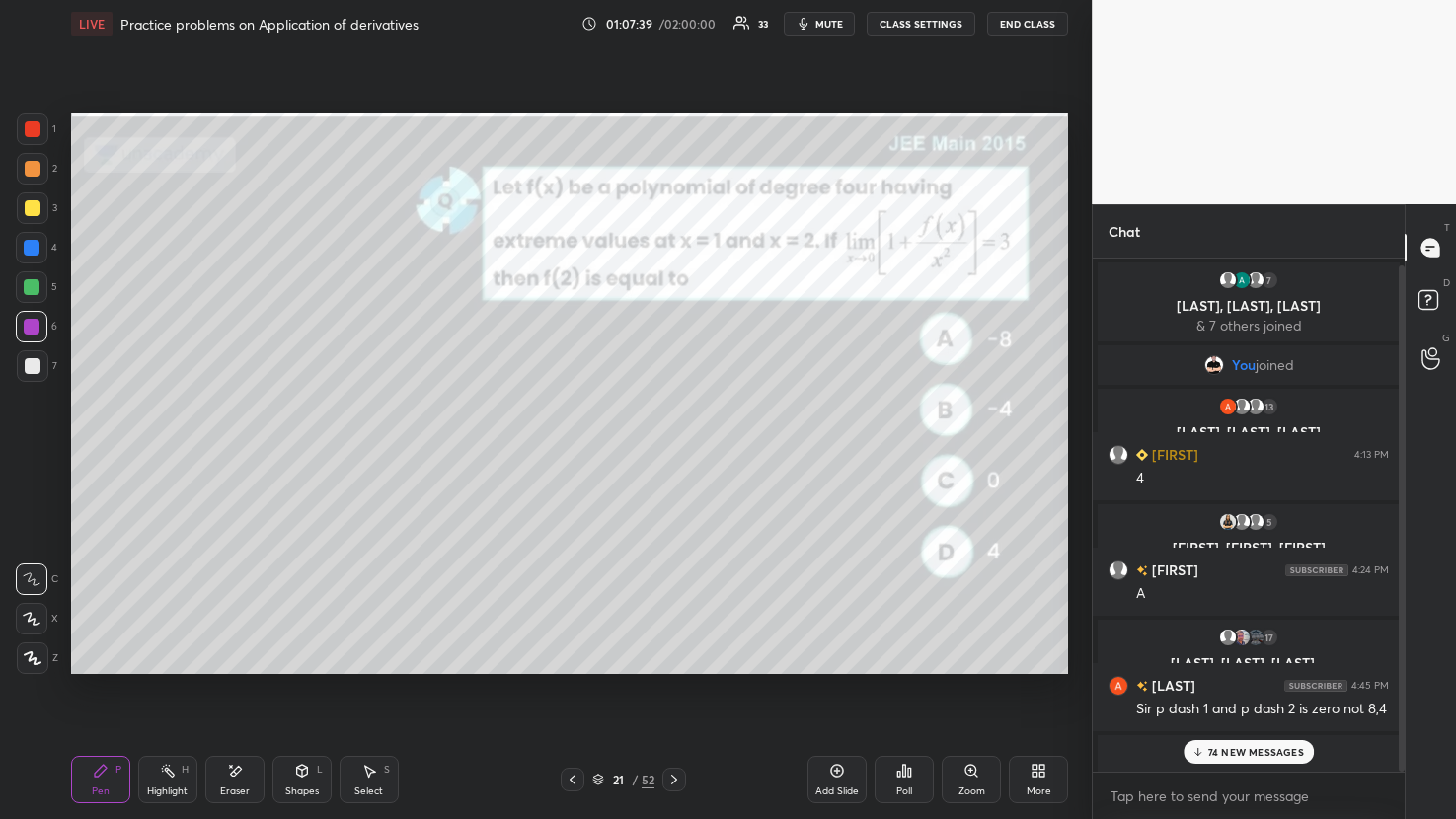 click 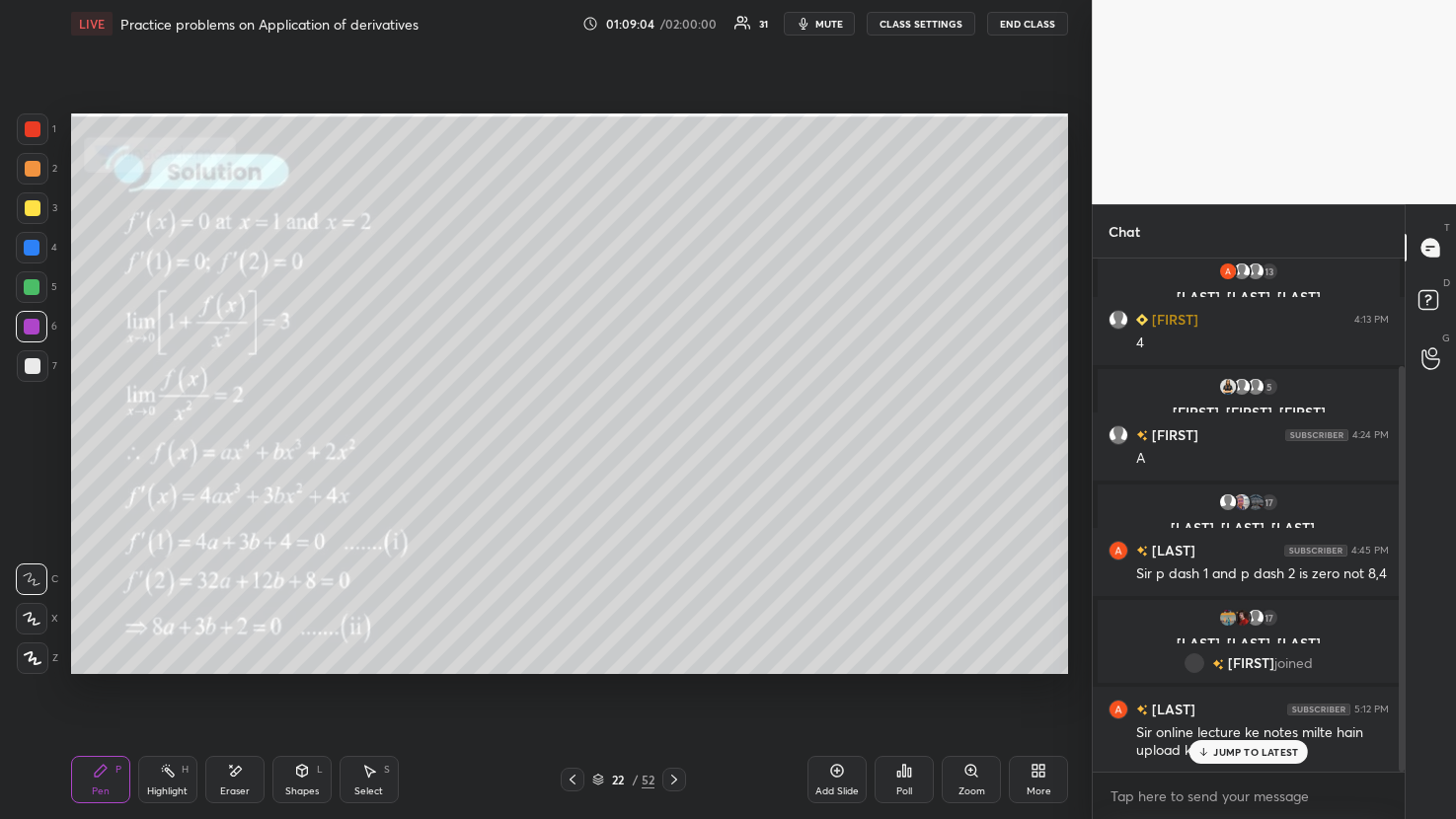 scroll, scrollTop: 203, scrollLeft: 0, axis: vertical 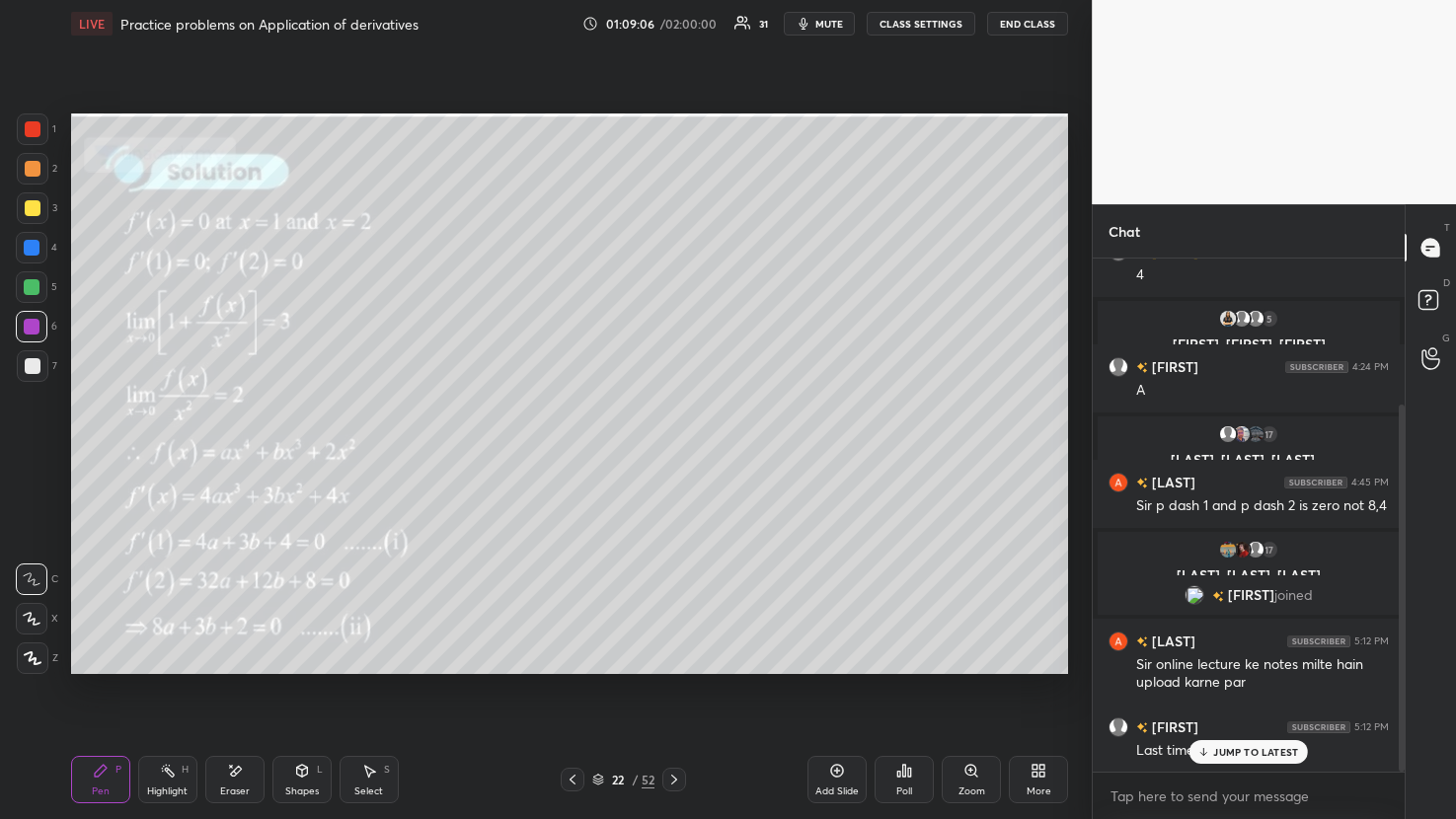 click 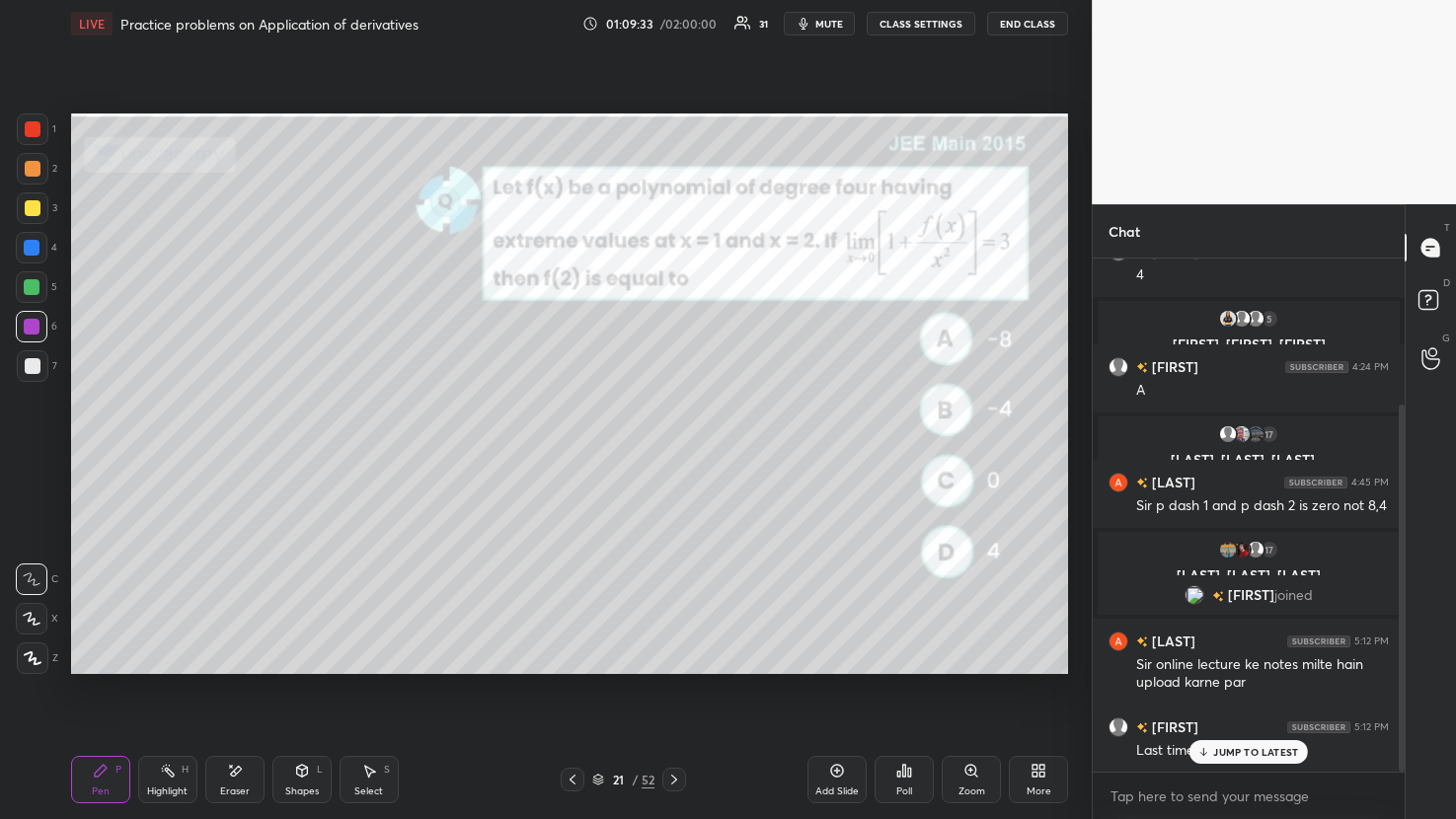 click 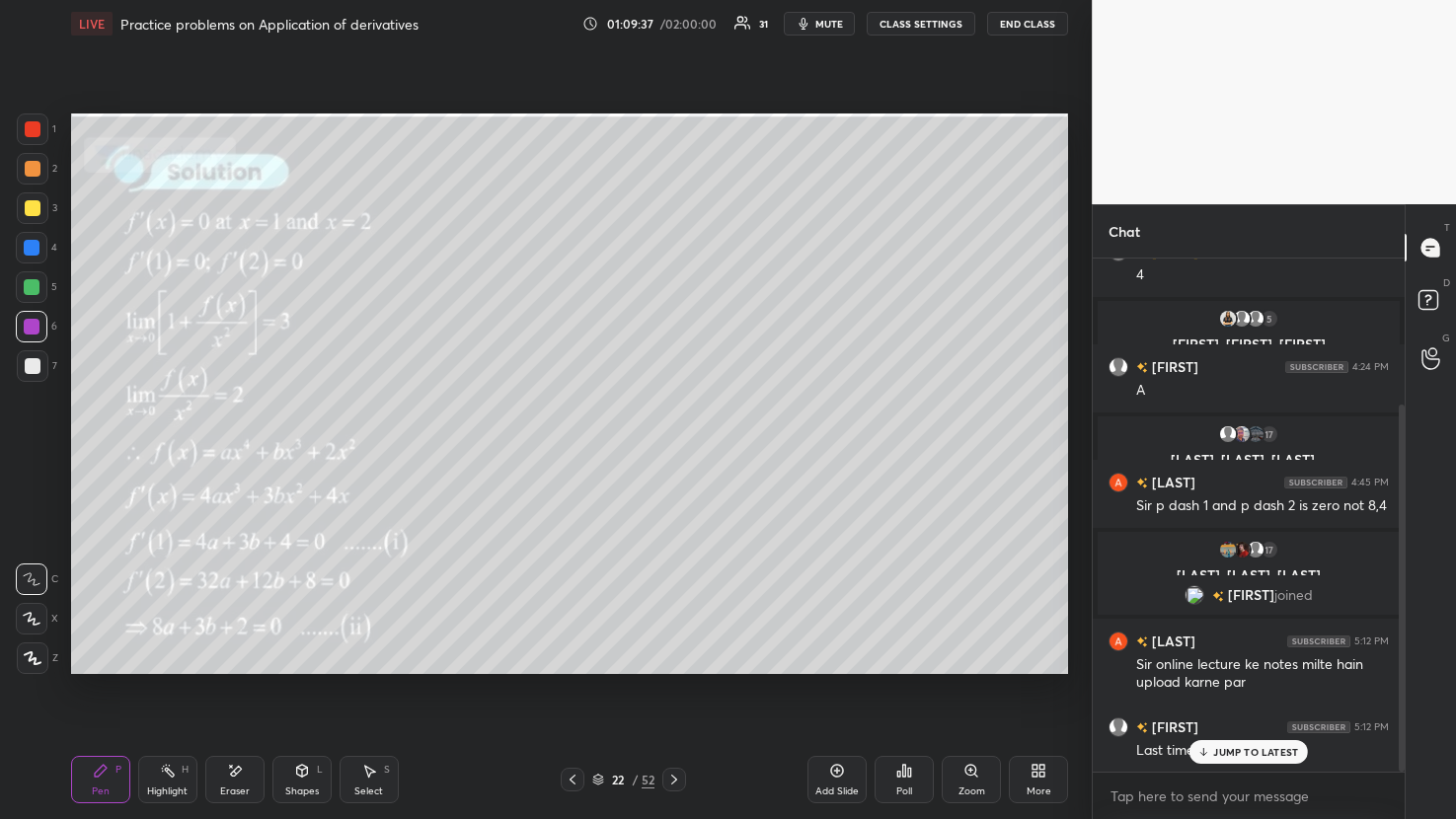 click 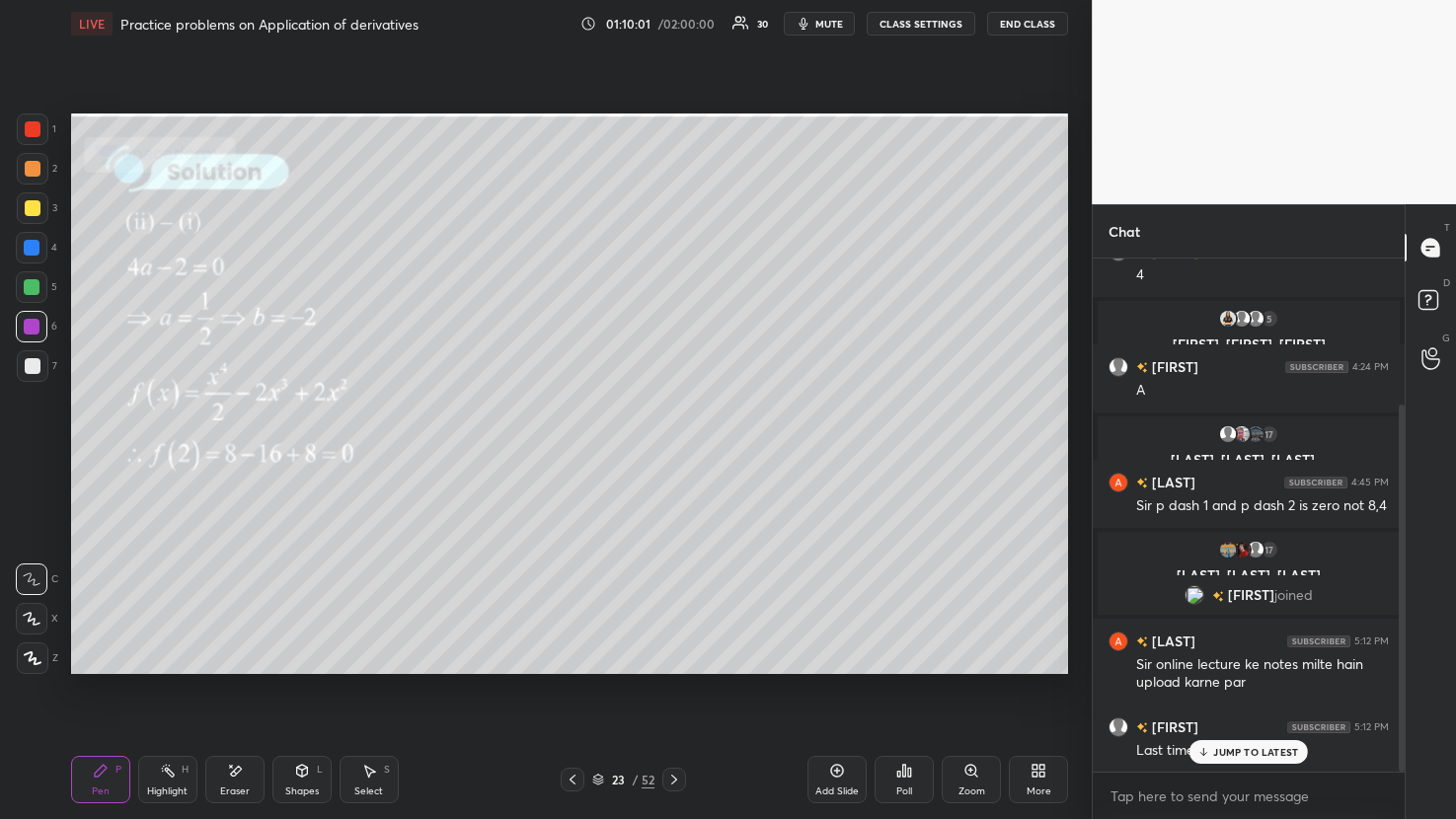 click 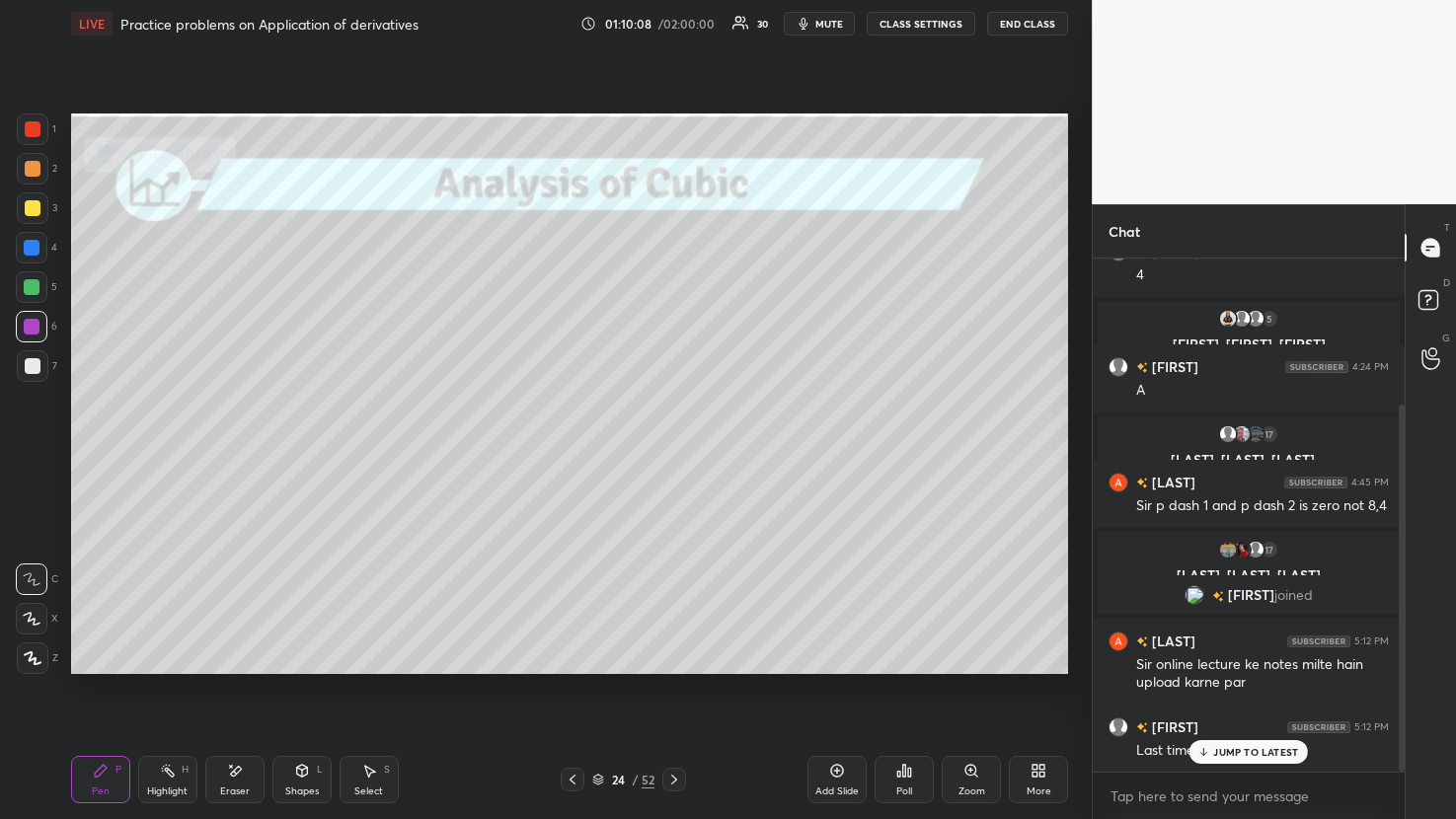 scroll, scrollTop: 251, scrollLeft: 0, axis: vertical 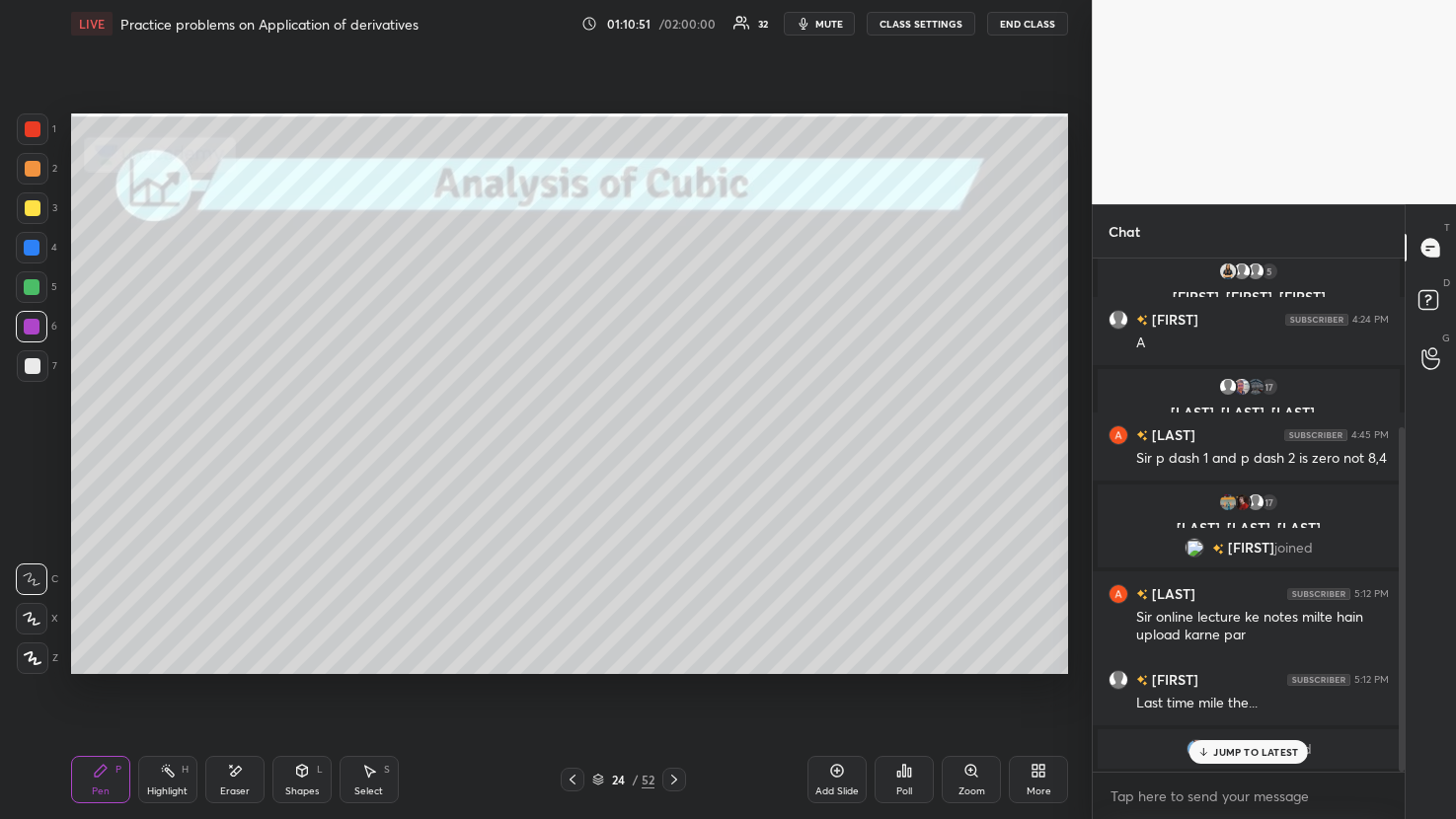click at bounding box center (32, 248) 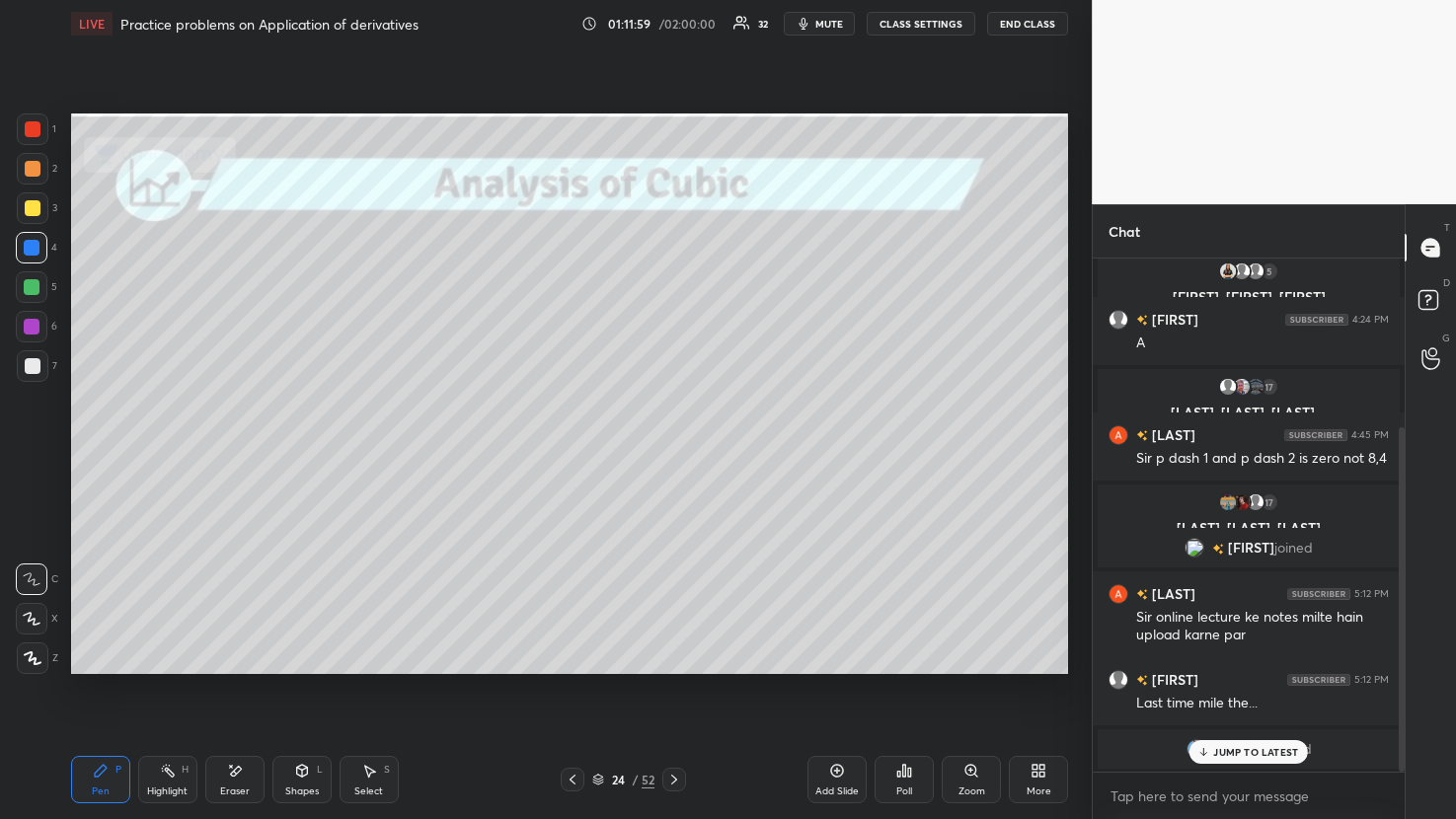 click at bounding box center (674, 780) 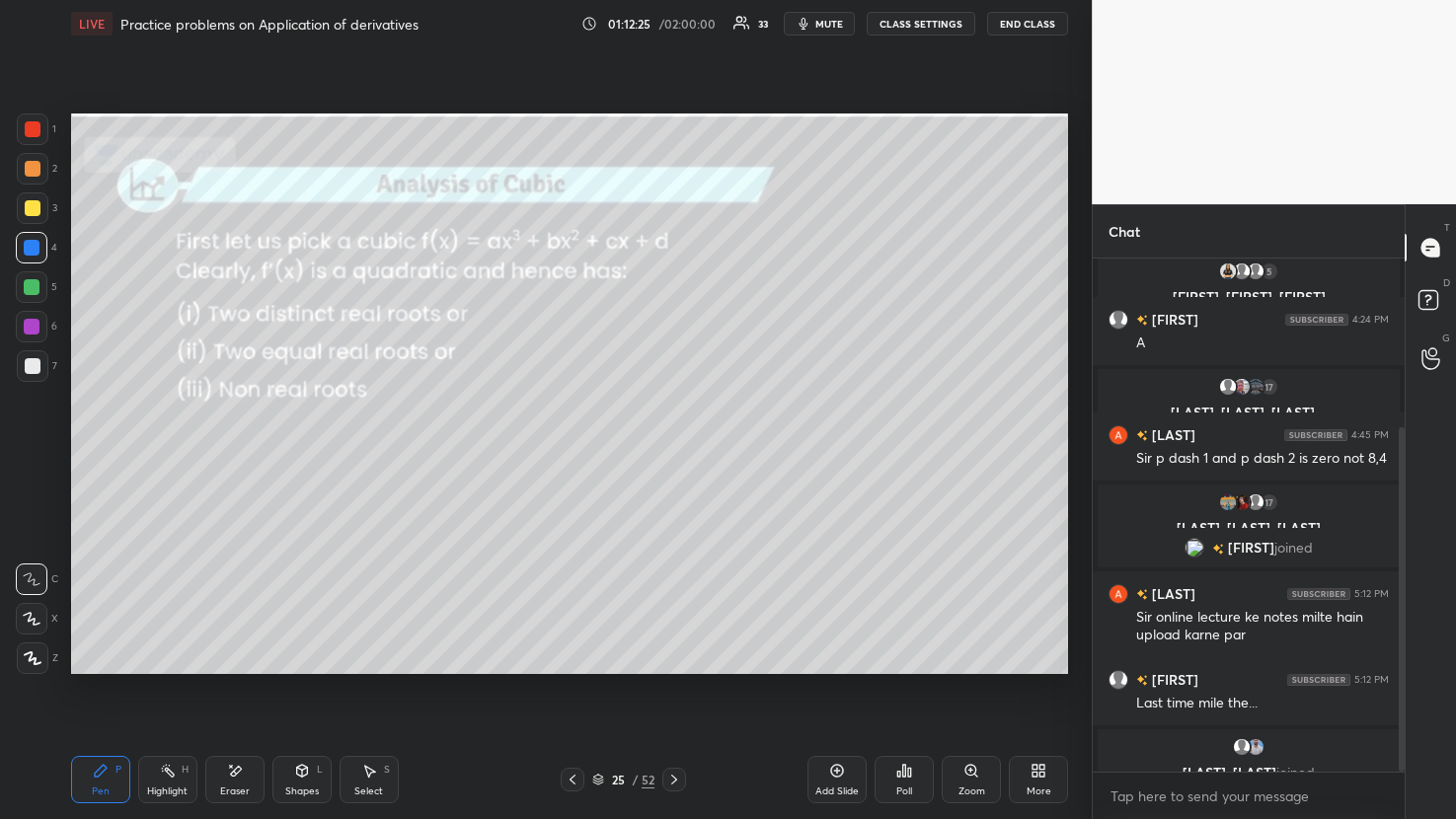 click 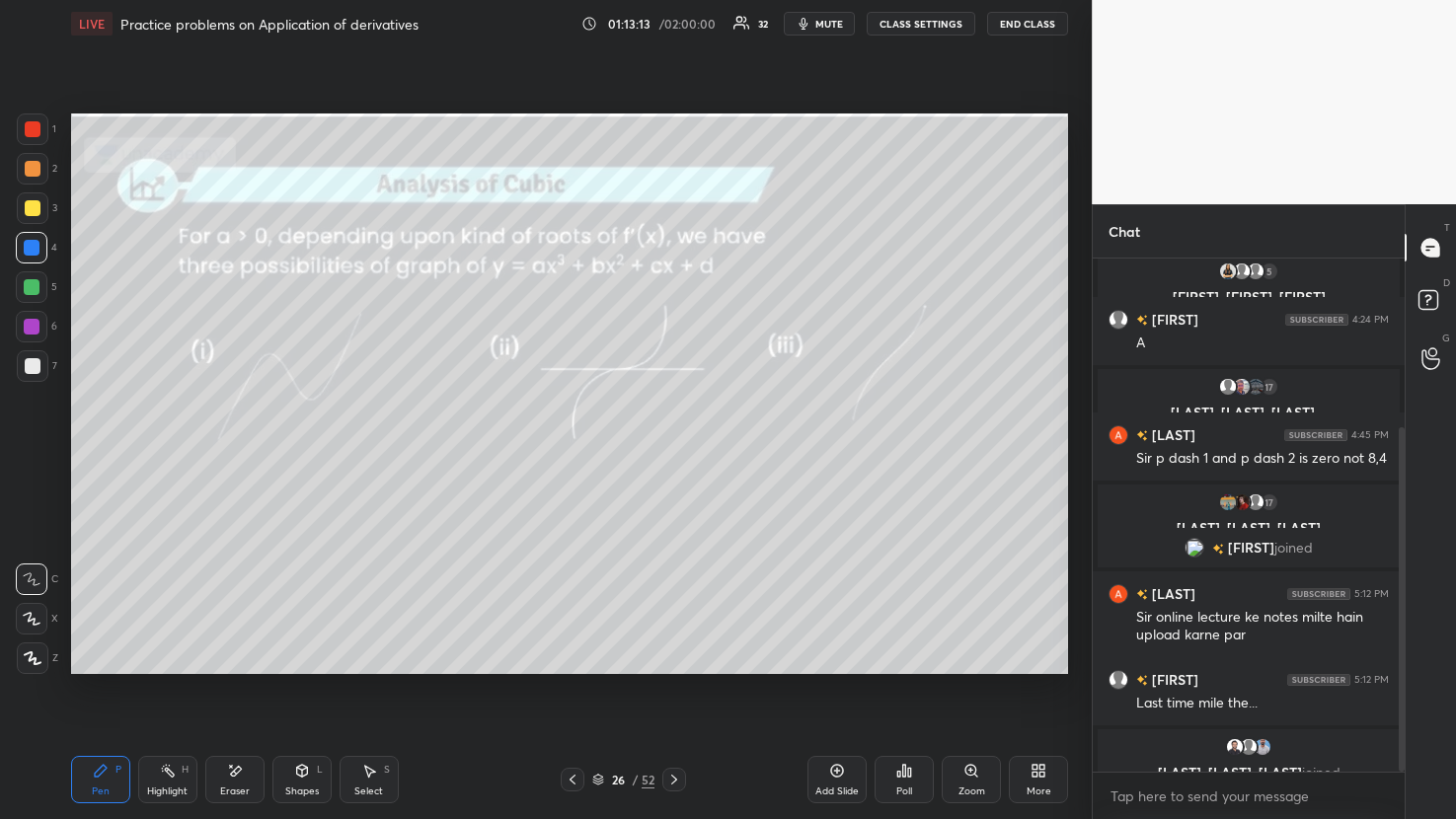 click on "Eraser" at bounding box center (235, 780) 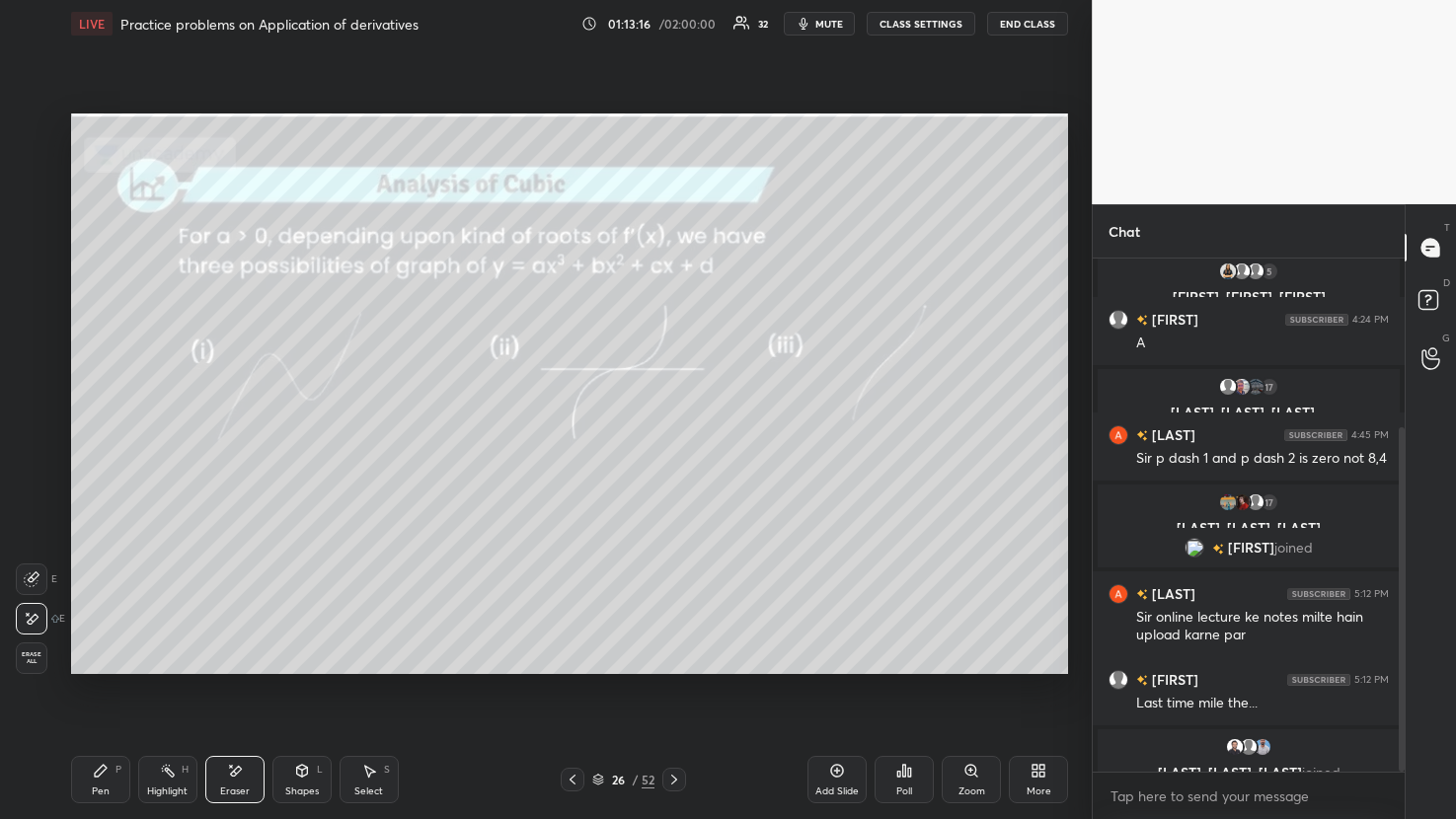 click on "Pen" at bounding box center [101, 791] 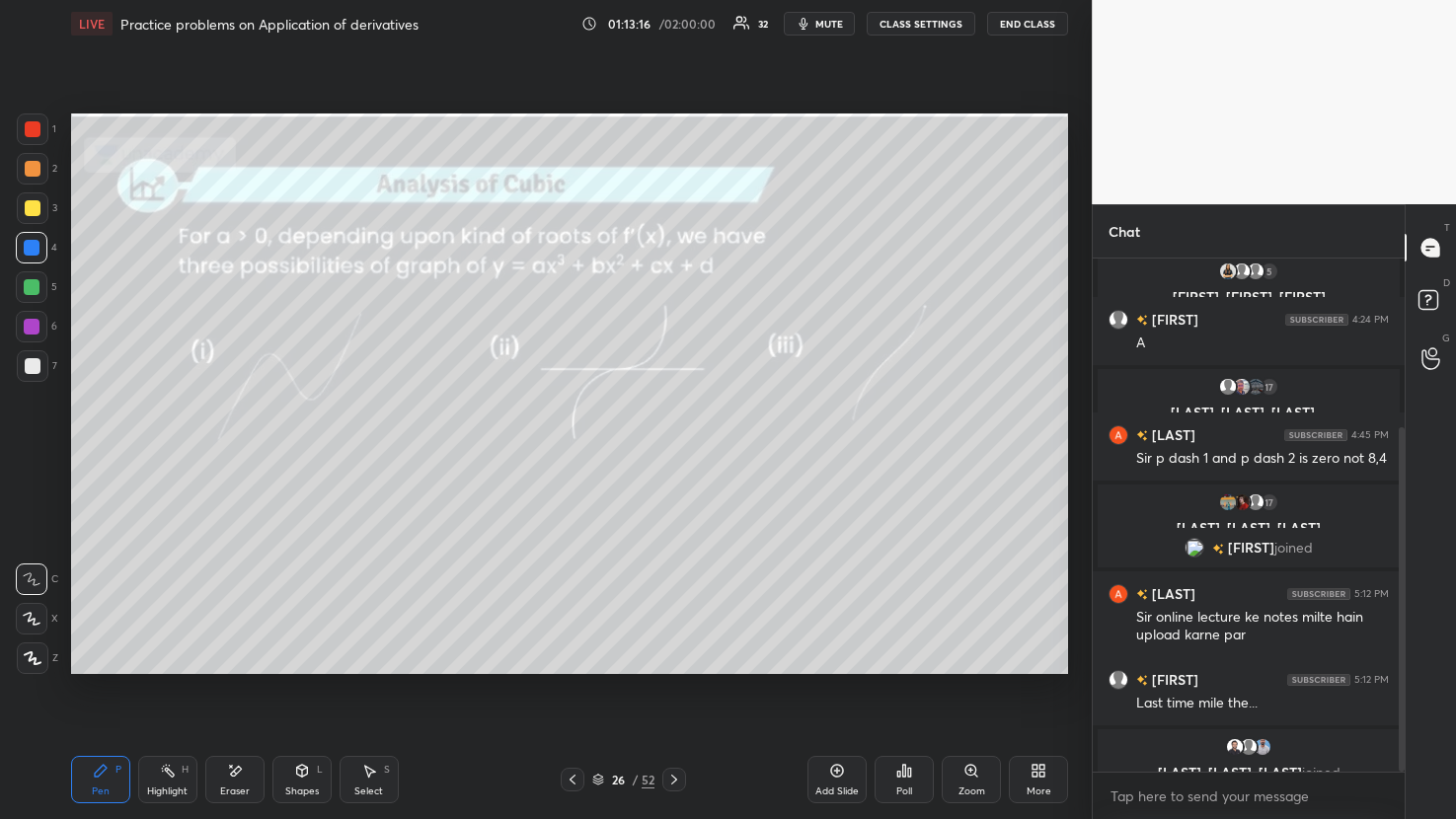 click on "Pen" at bounding box center (101, 791) 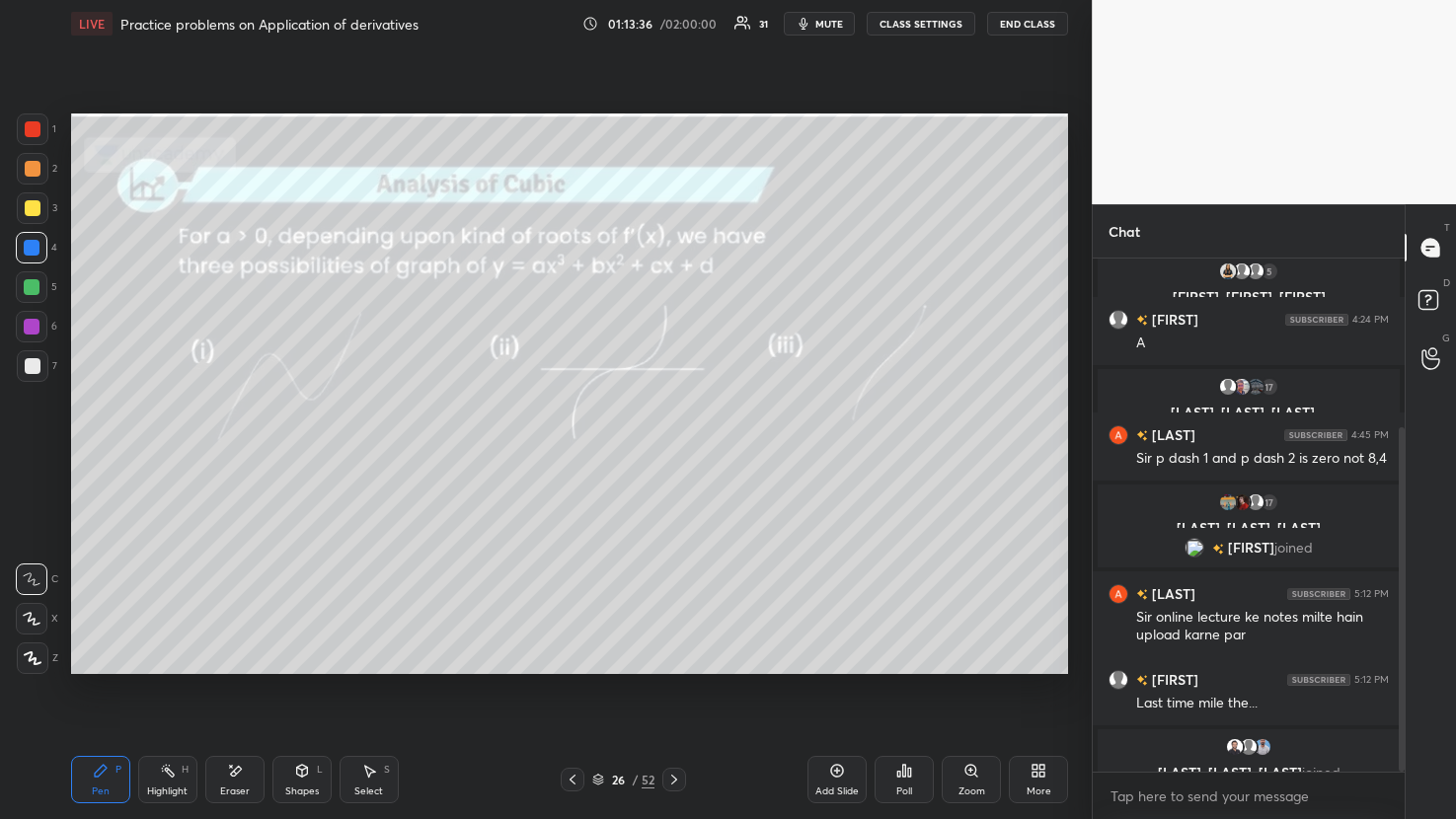 click at bounding box center [32, 248] 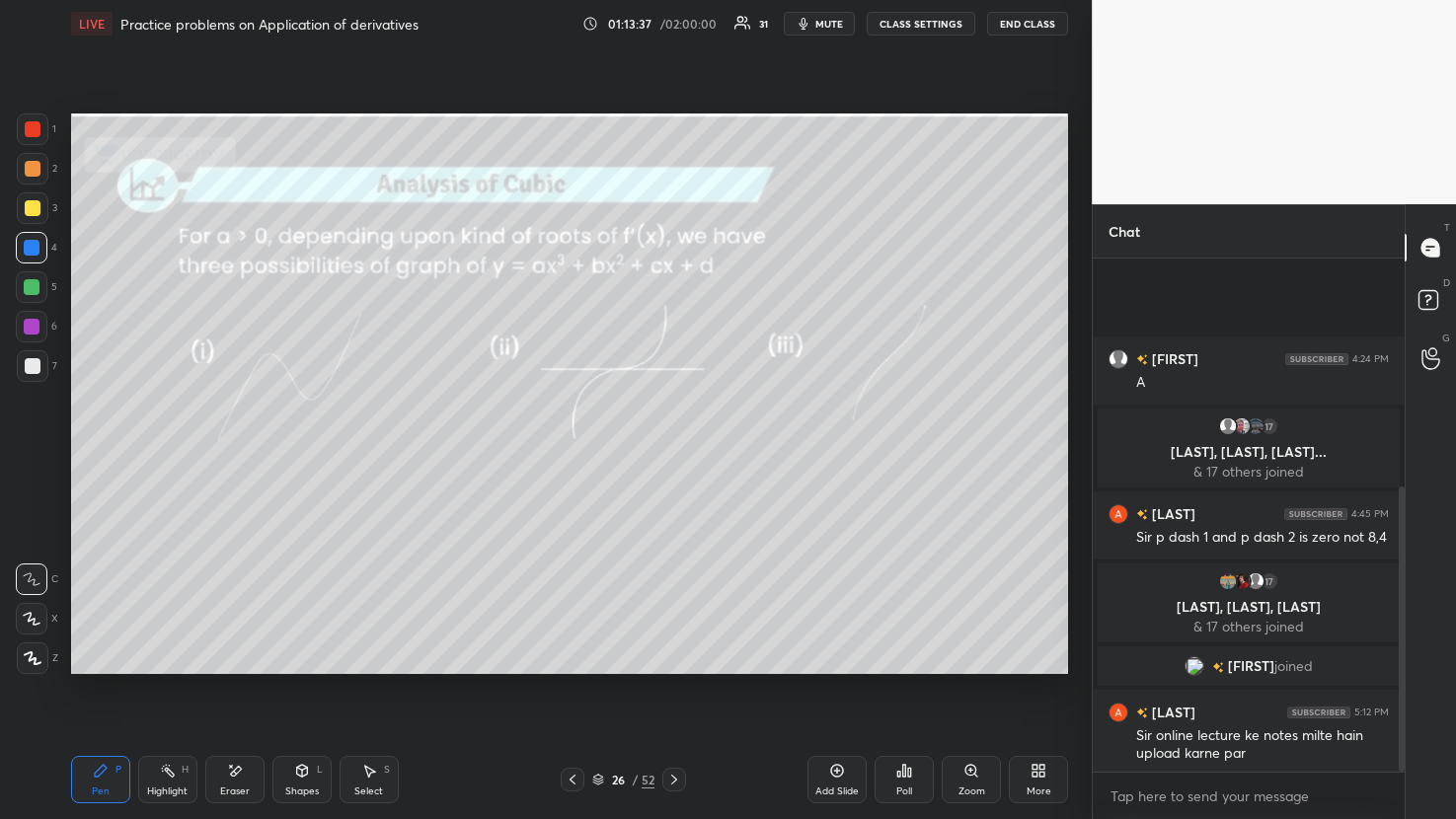 scroll, scrollTop: 410, scrollLeft: 0, axis: vertical 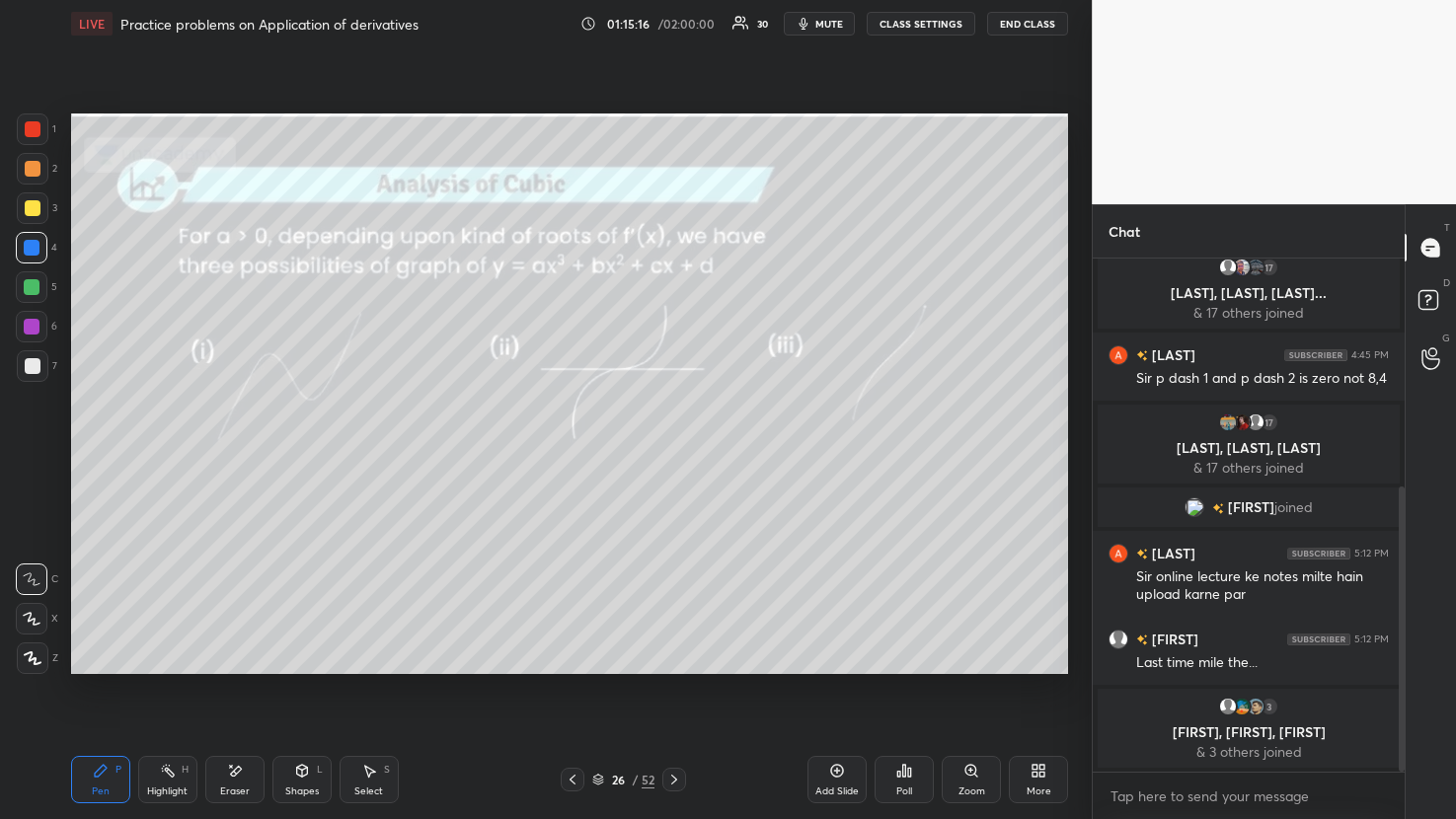 click 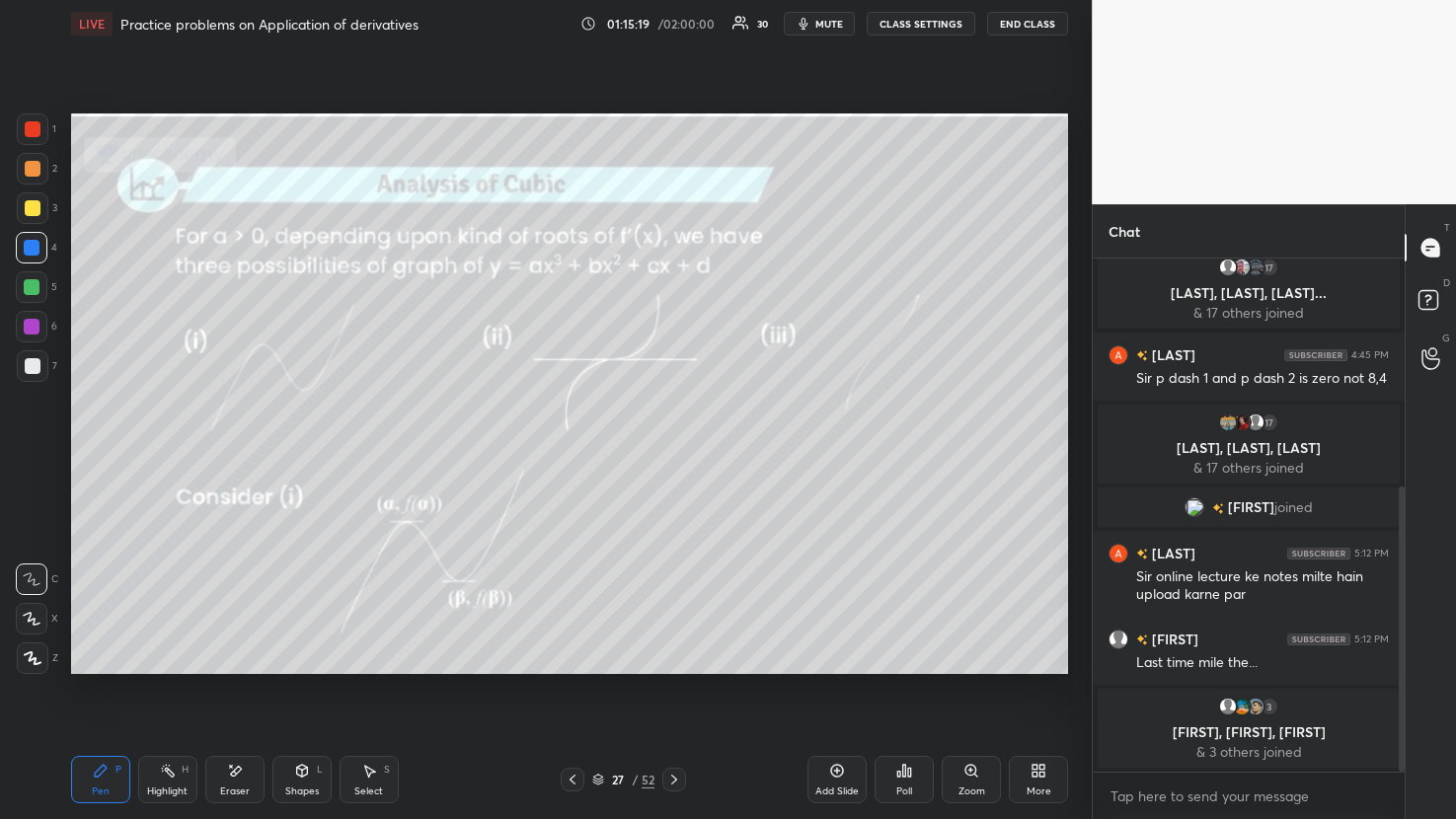 click at bounding box center [674, 780] 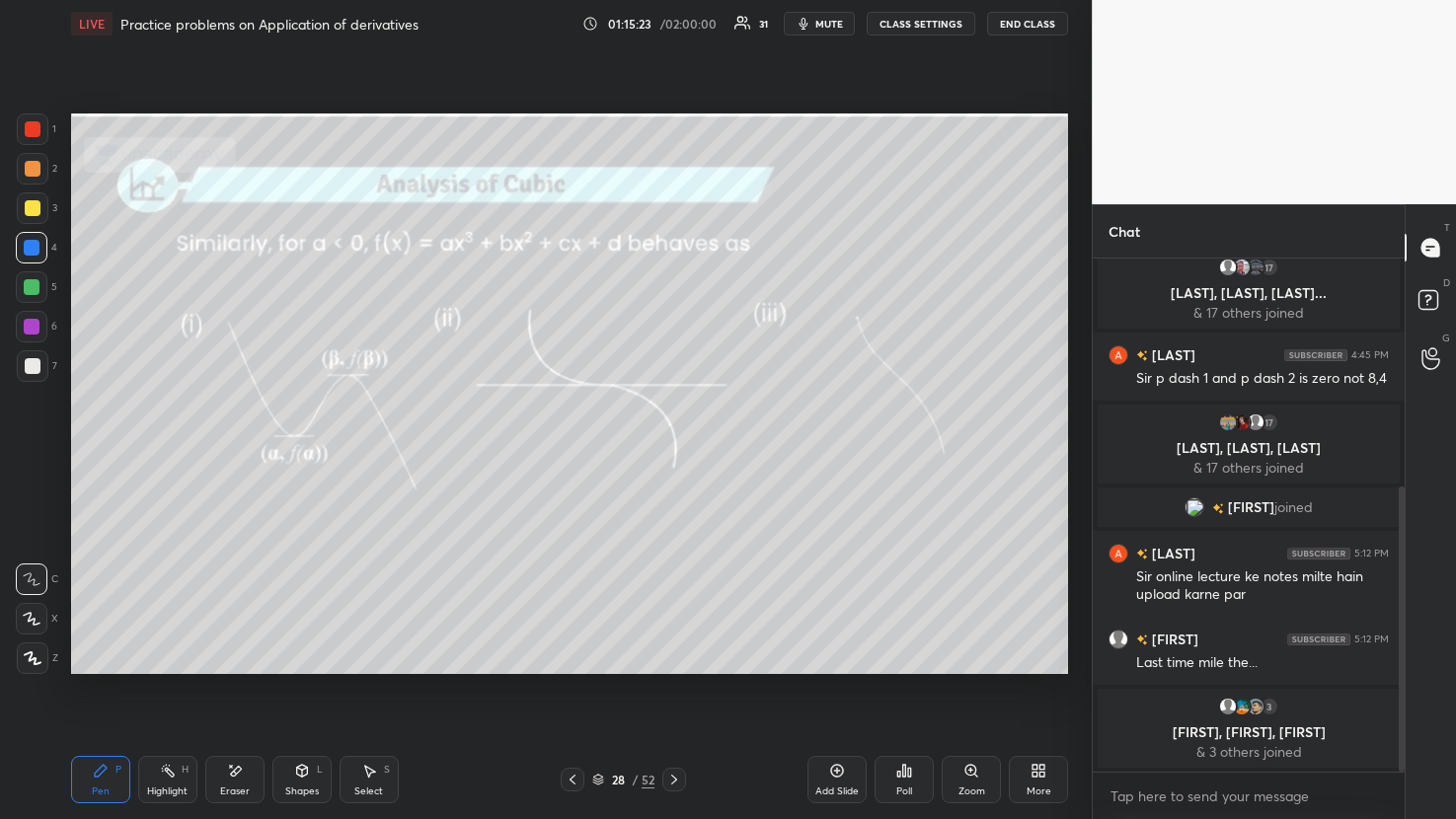 click 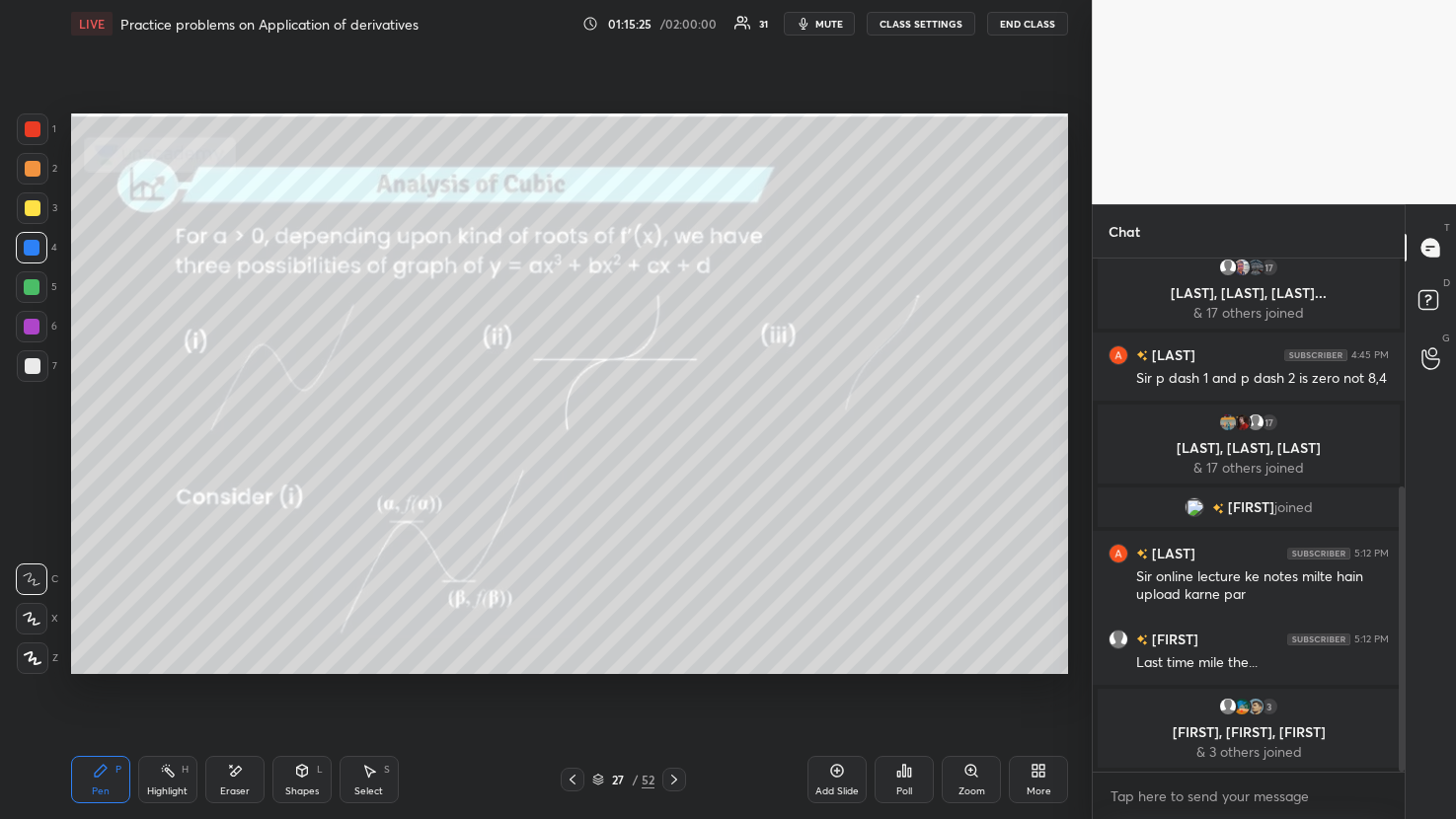 click 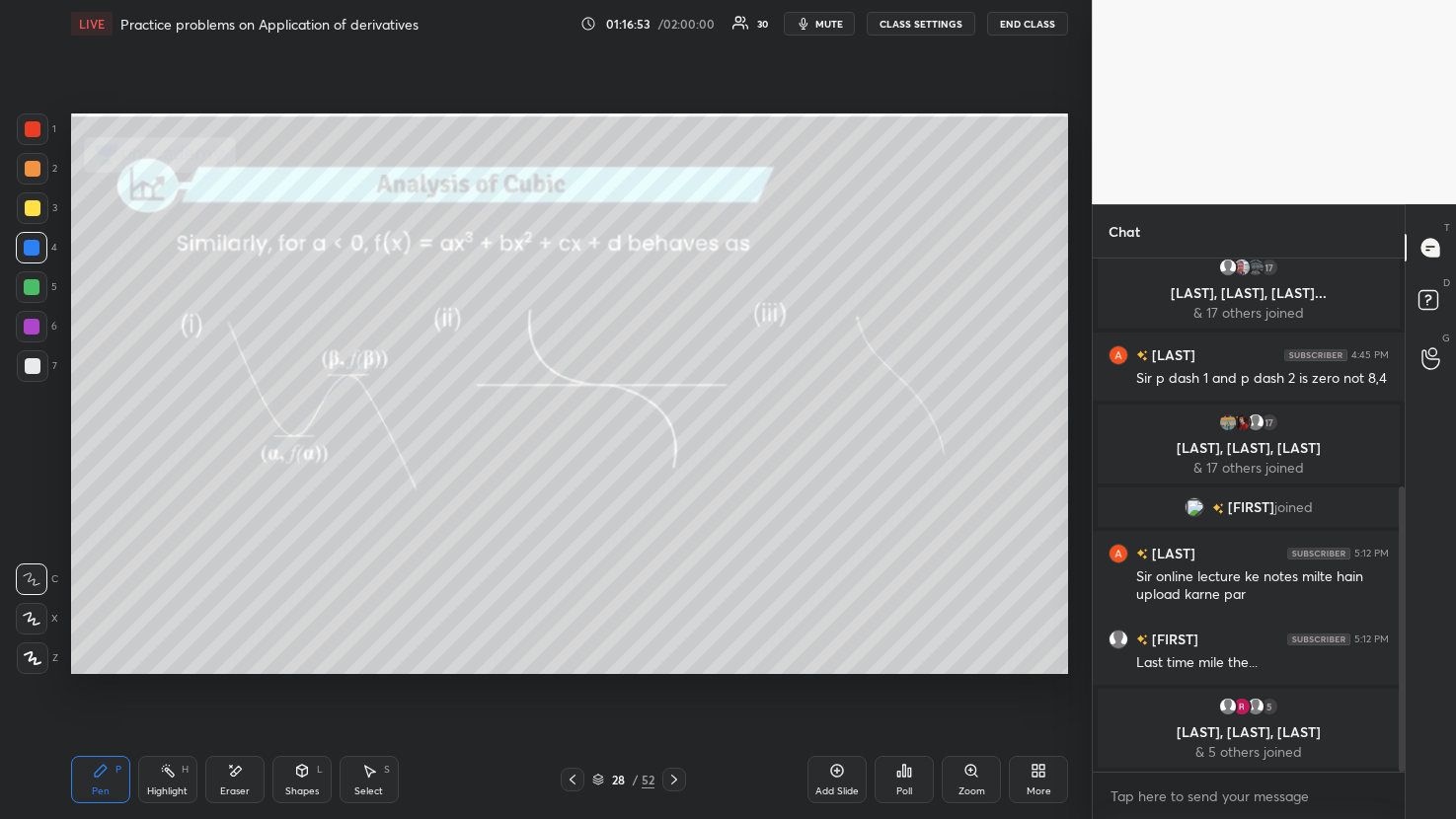 click 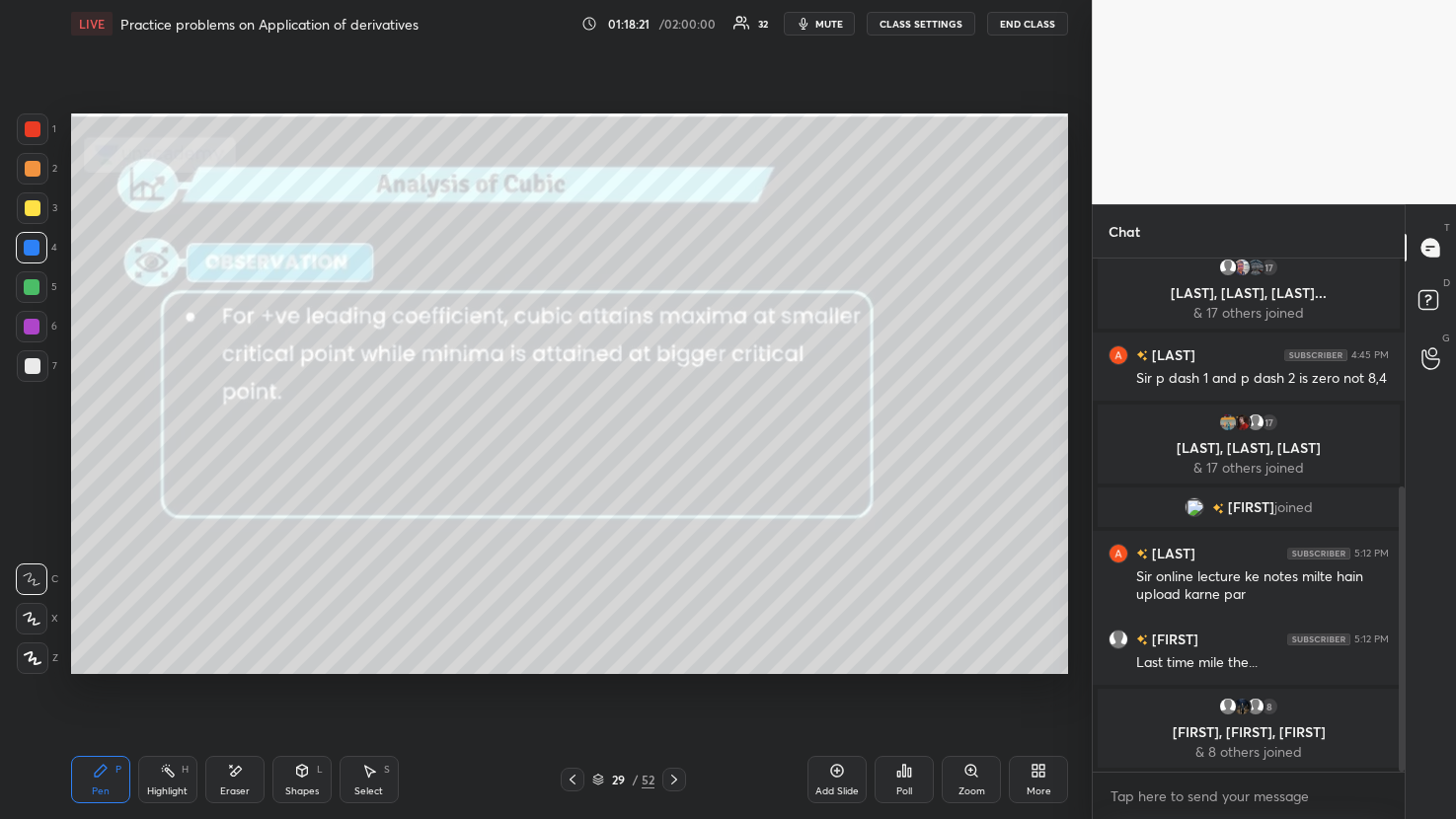click 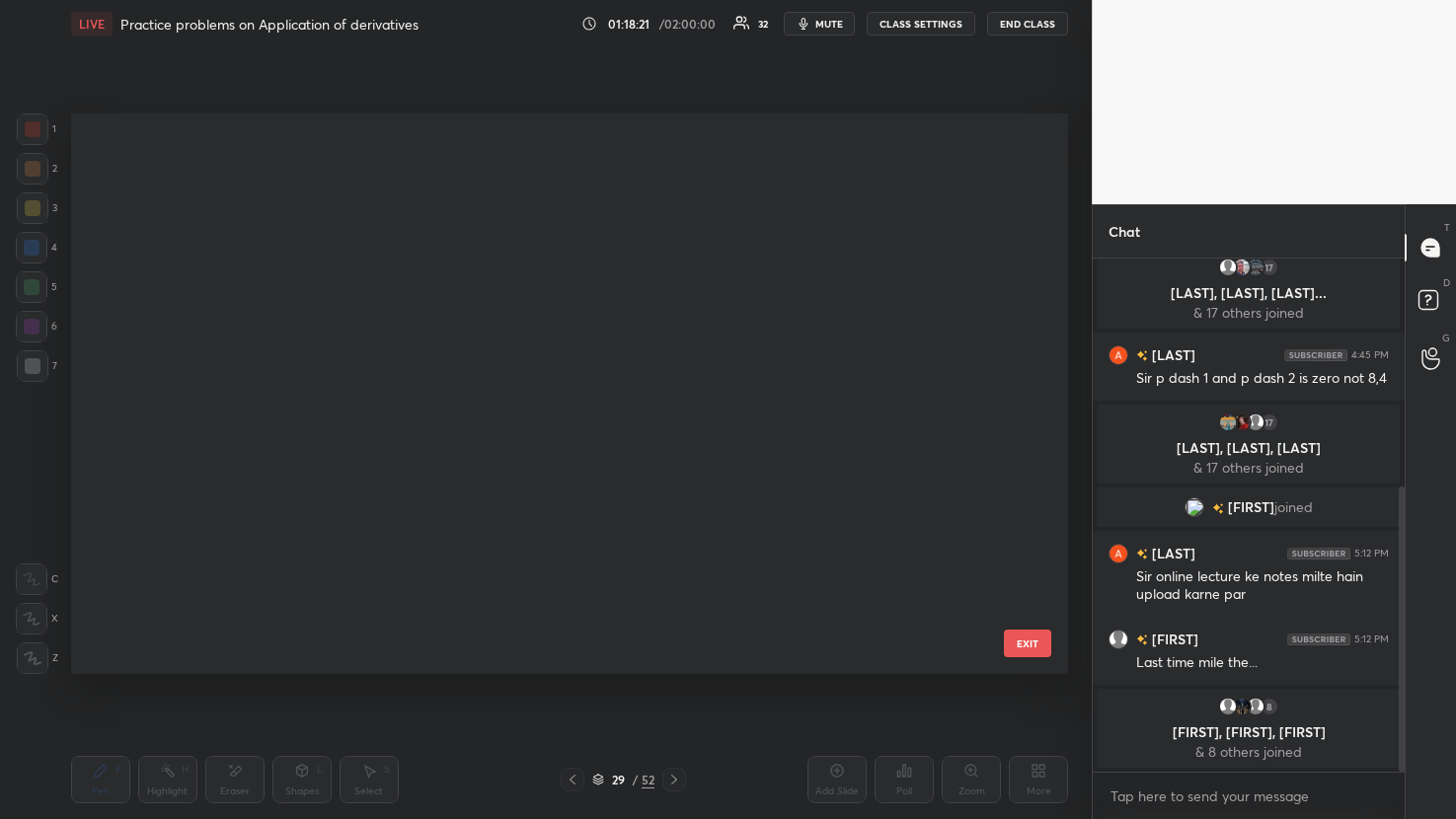 scroll, scrollTop: 1161, scrollLeft: 0, axis: vertical 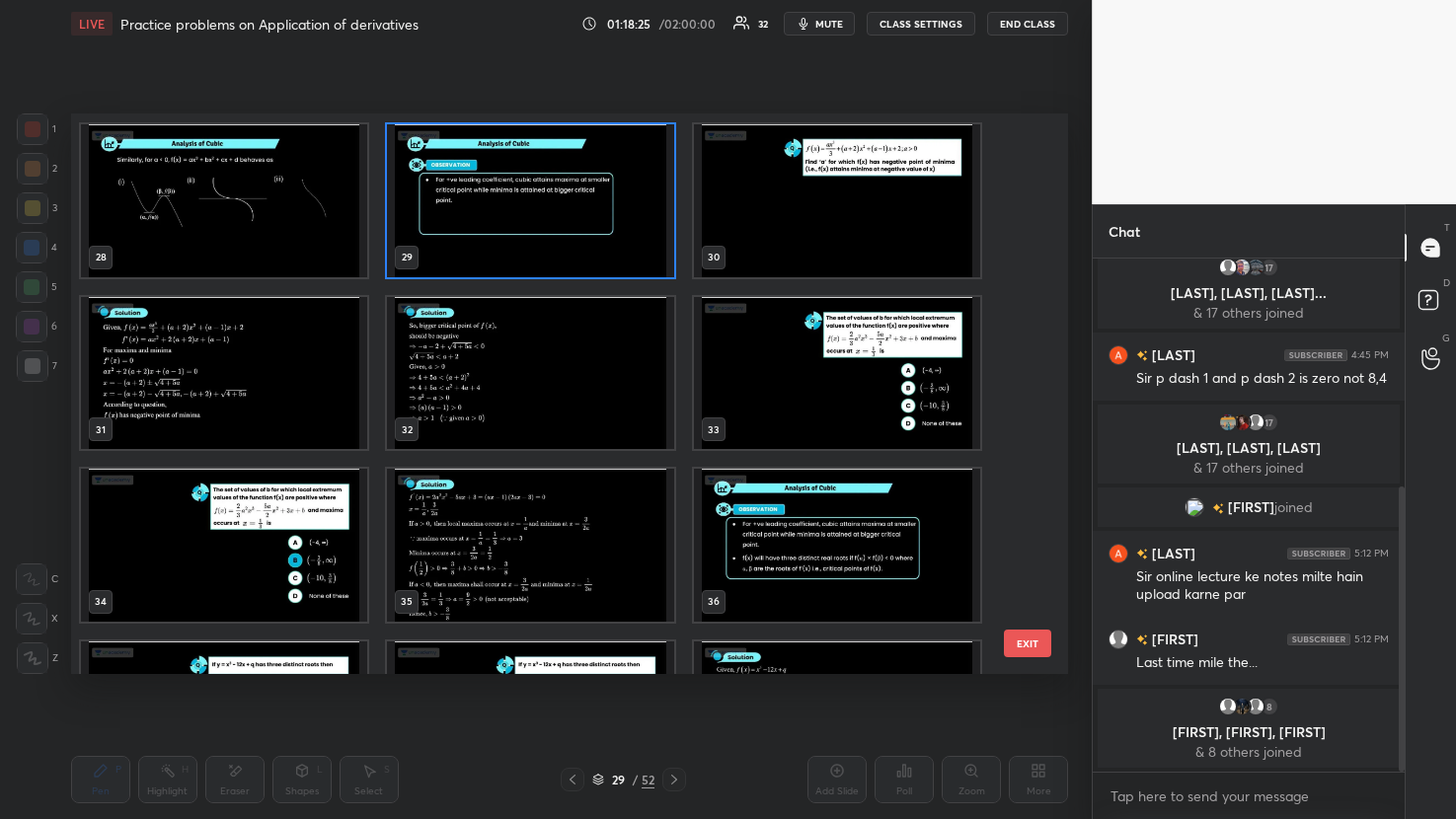 click at bounding box center (837, 545) 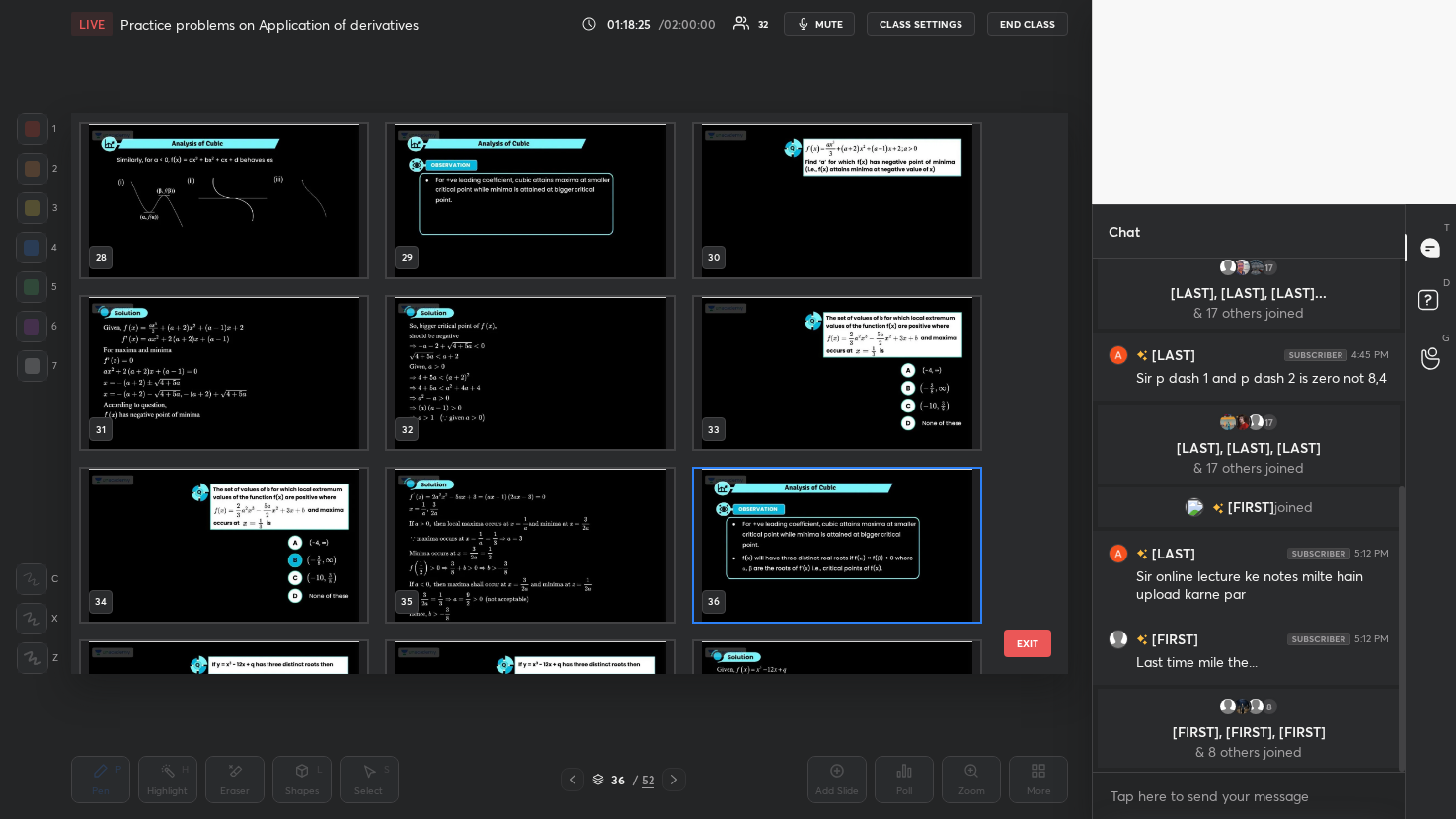 click at bounding box center (837, 545) 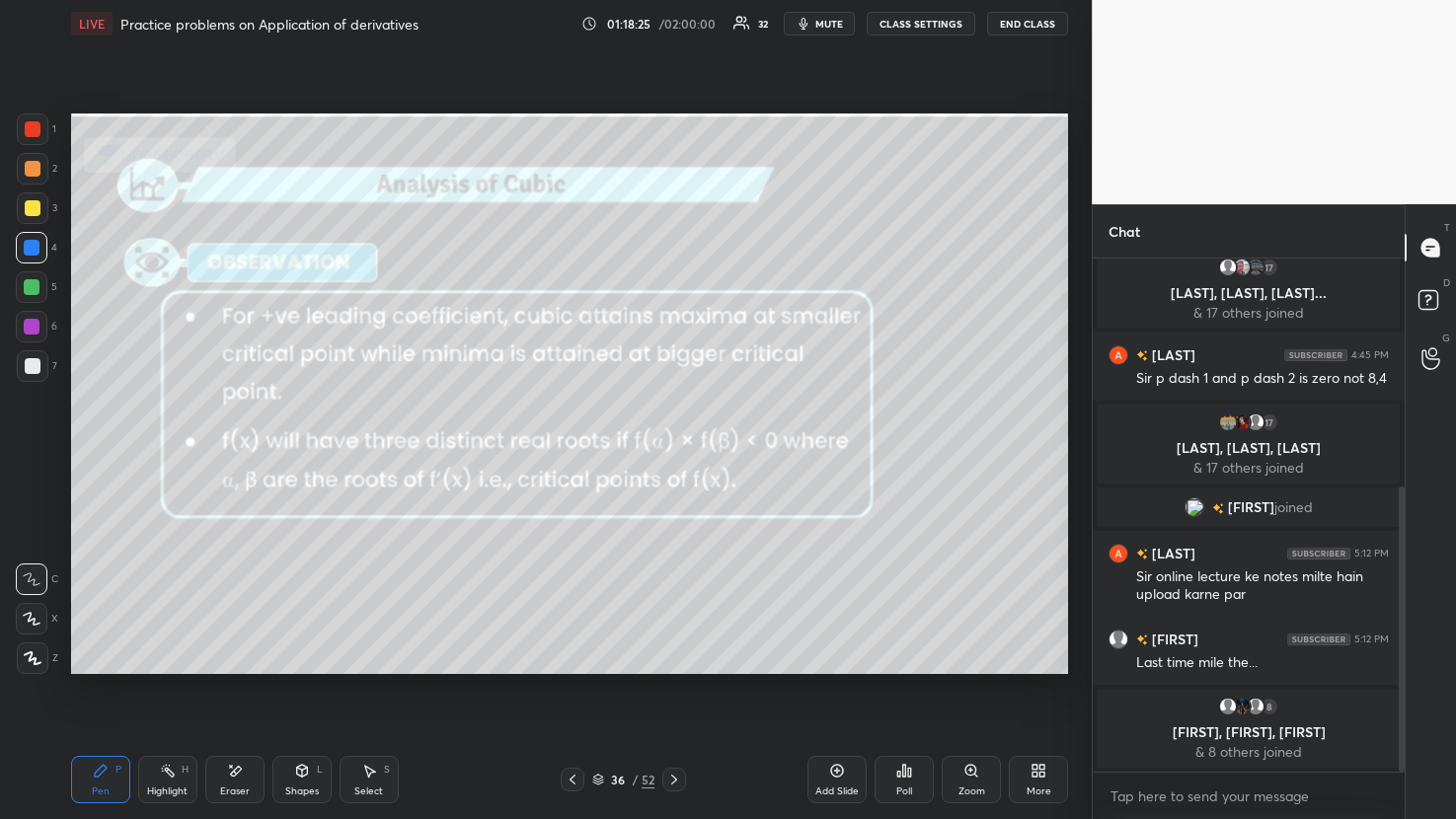click at bounding box center [837, 545] 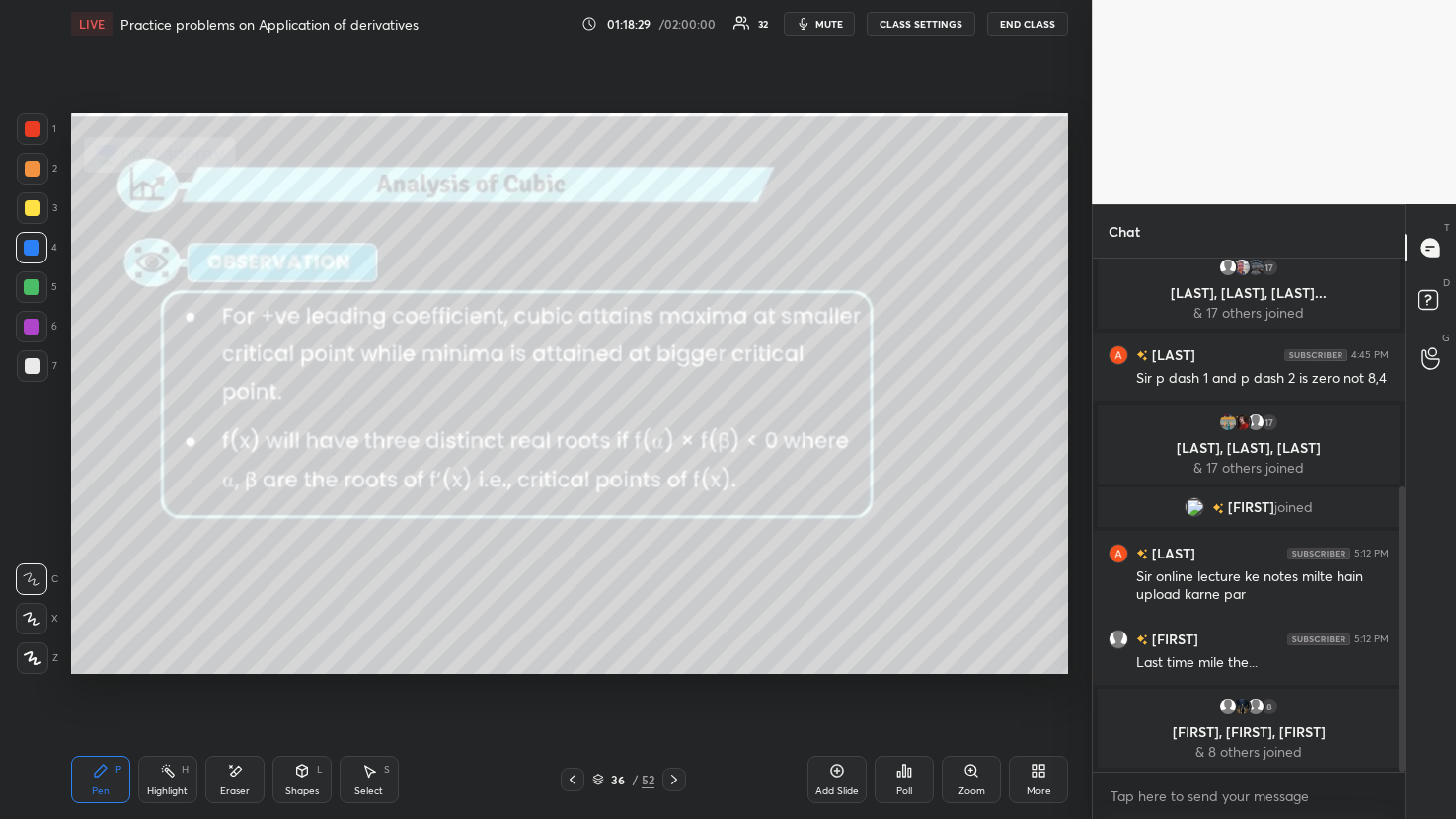 scroll, scrollTop: 467, scrollLeft: 306, axis: both 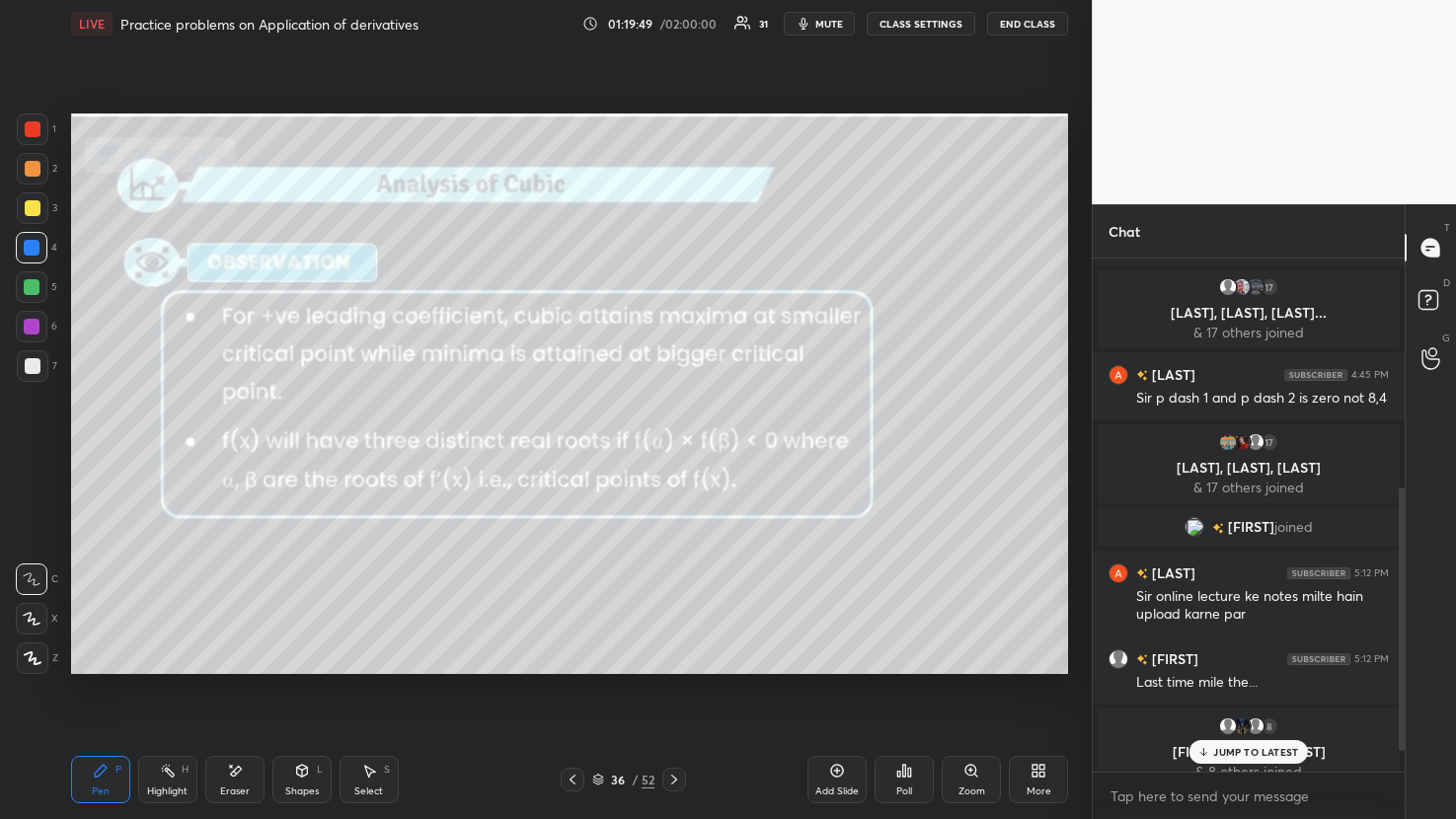 click at bounding box center (674, 780) 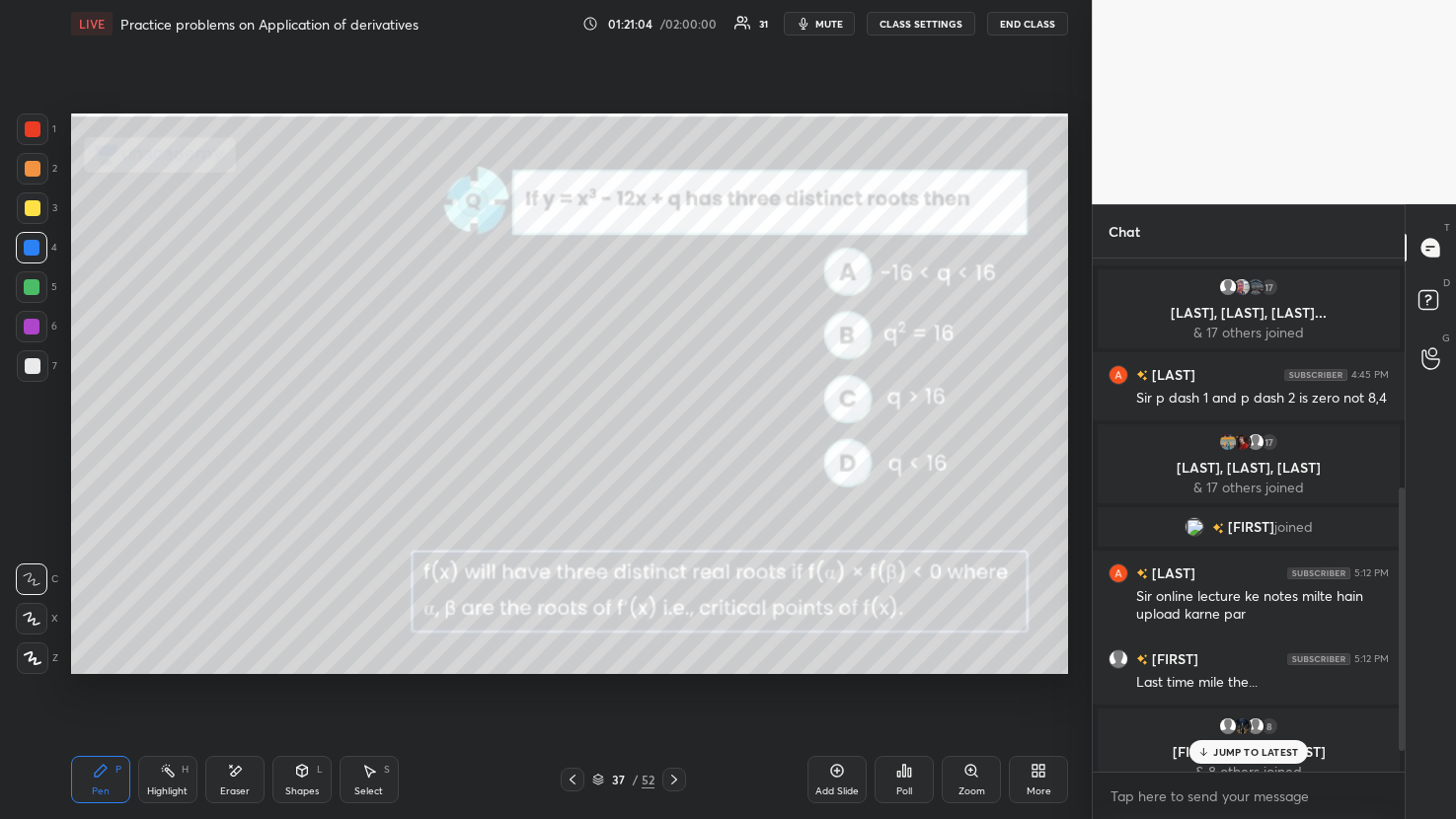 click at bounding box center [33, 366] 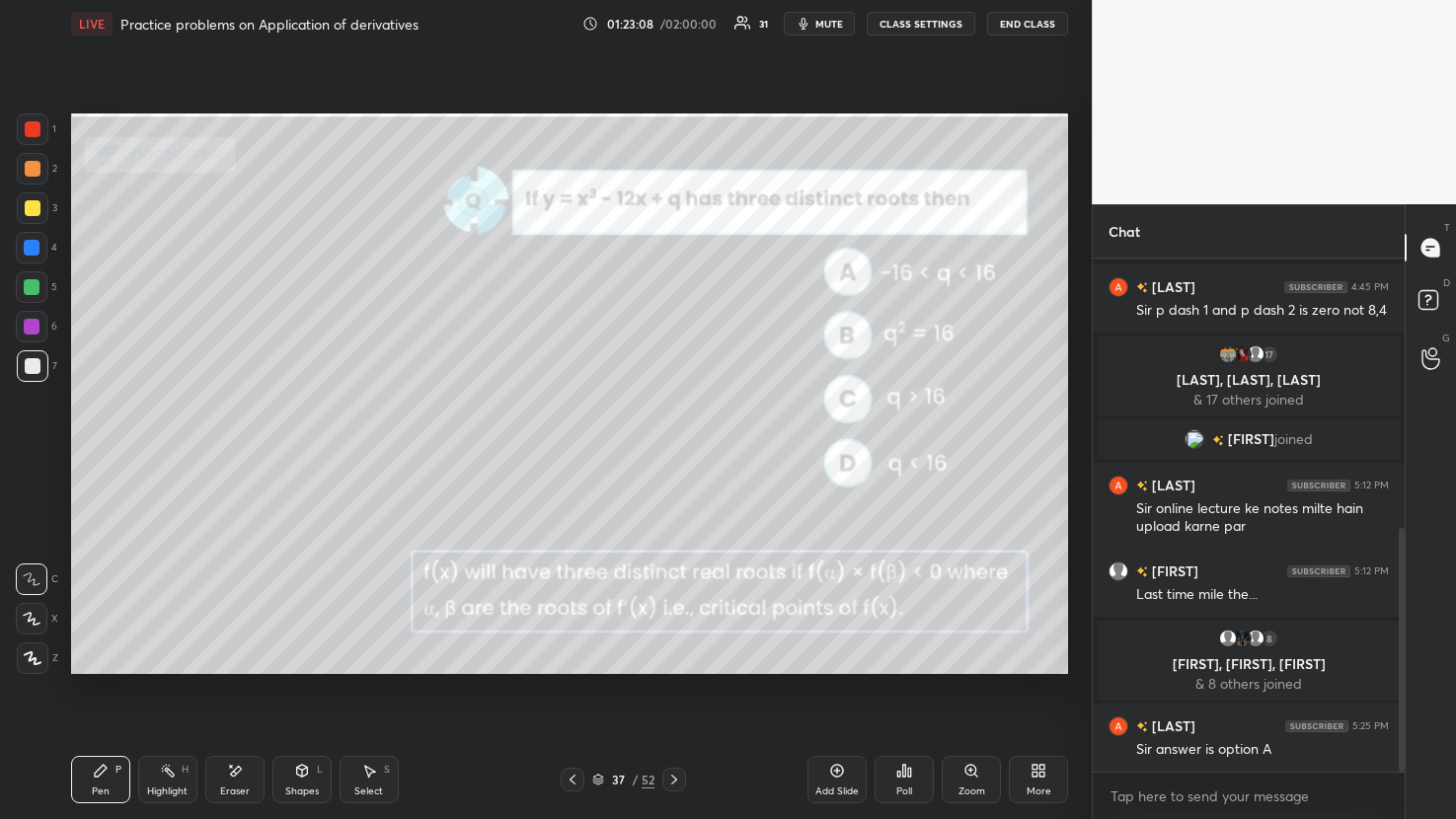 scroll, scrollTop: 564, scrollLeft: 0, axis: vertical 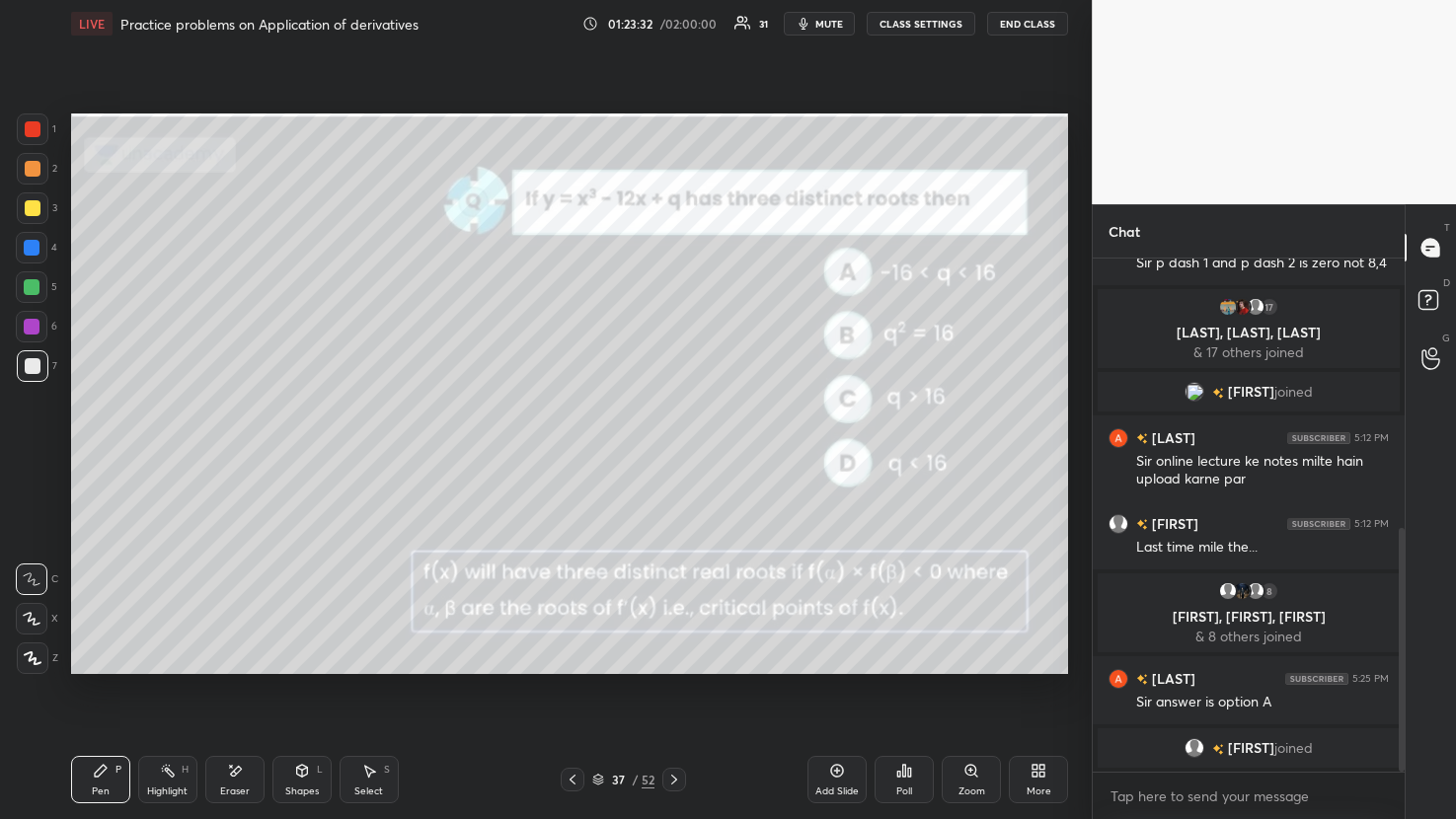 click 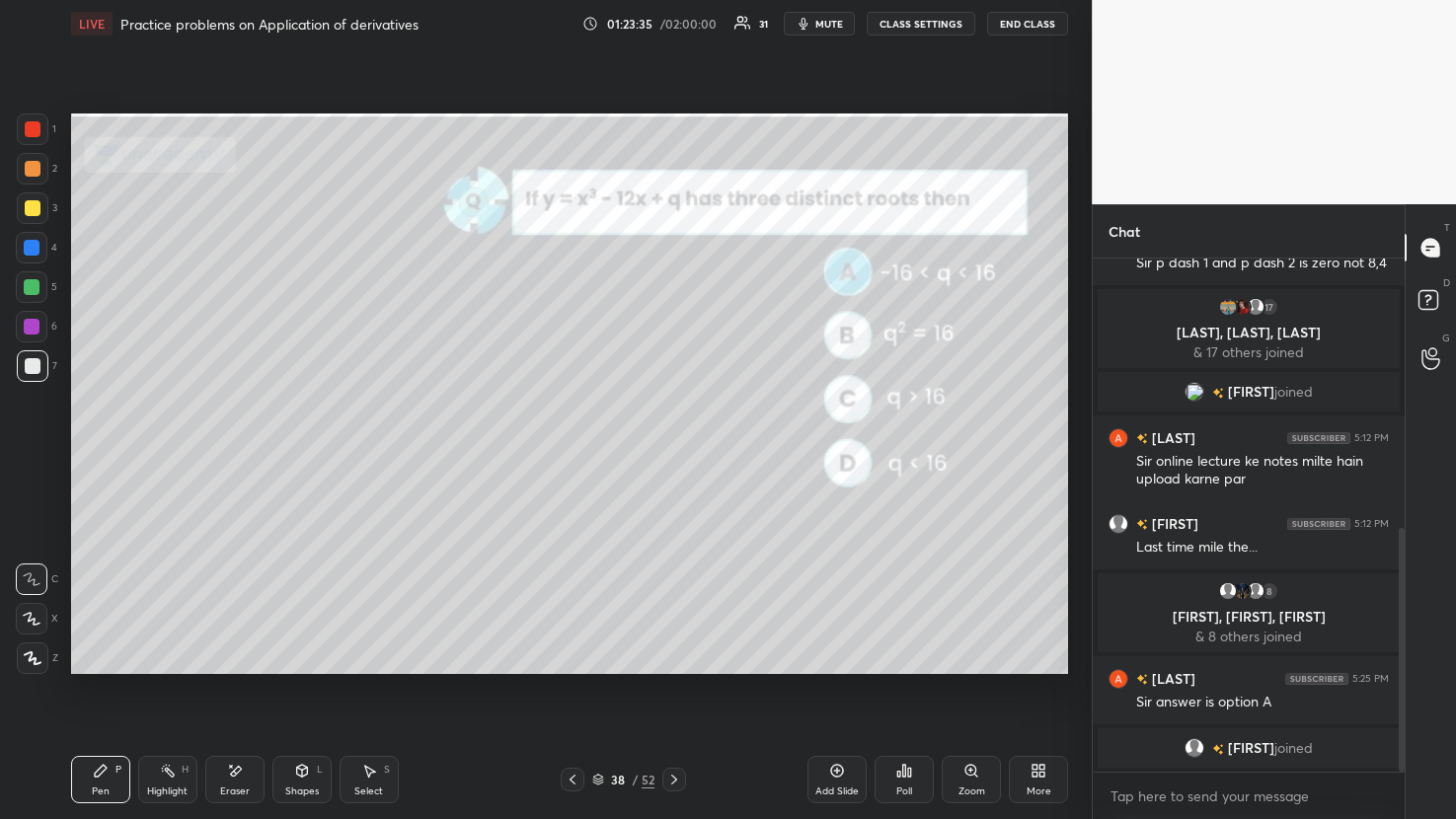 click at bounding box center (674, 780) 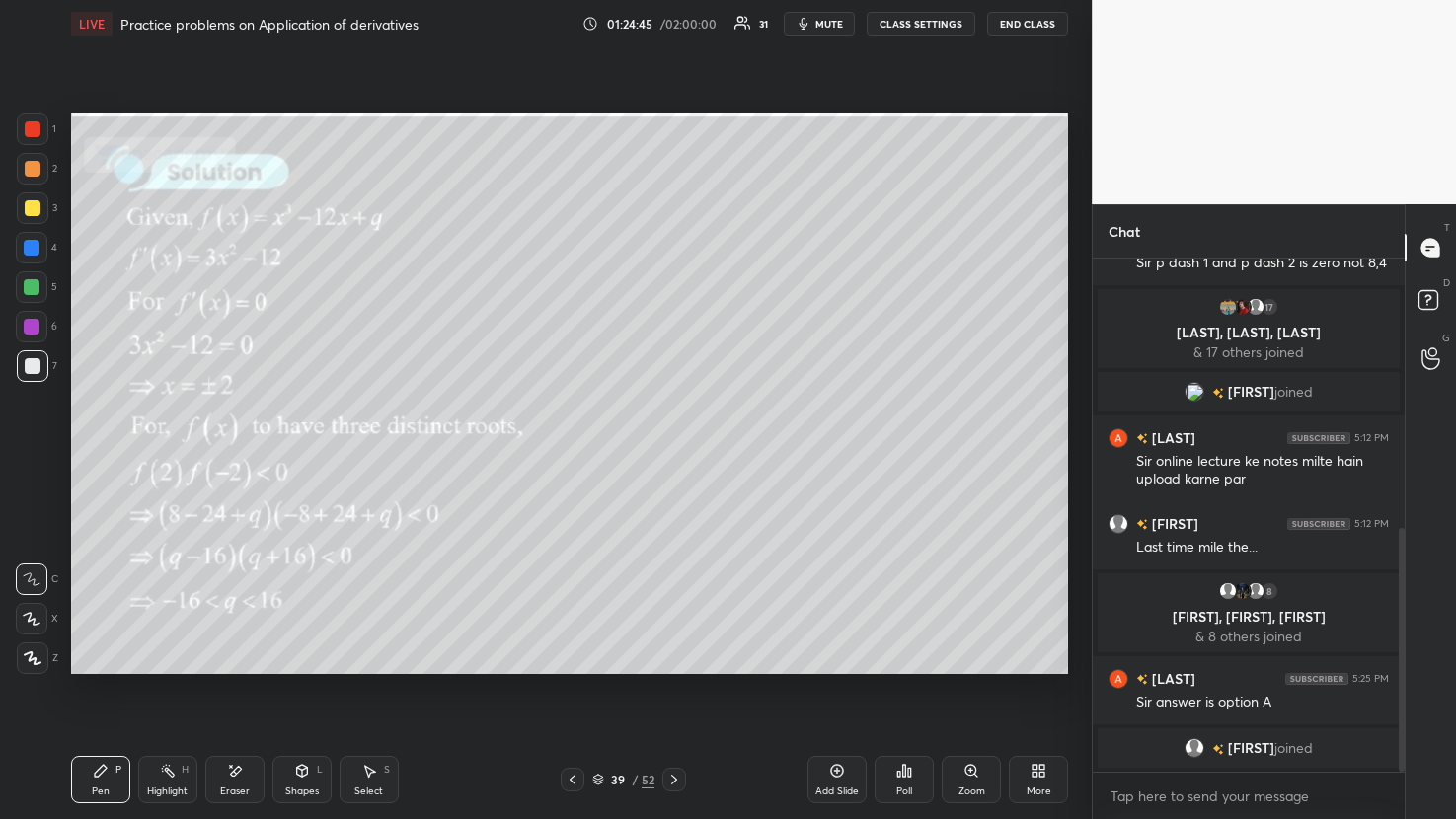 click at bounding box center (674, 780) 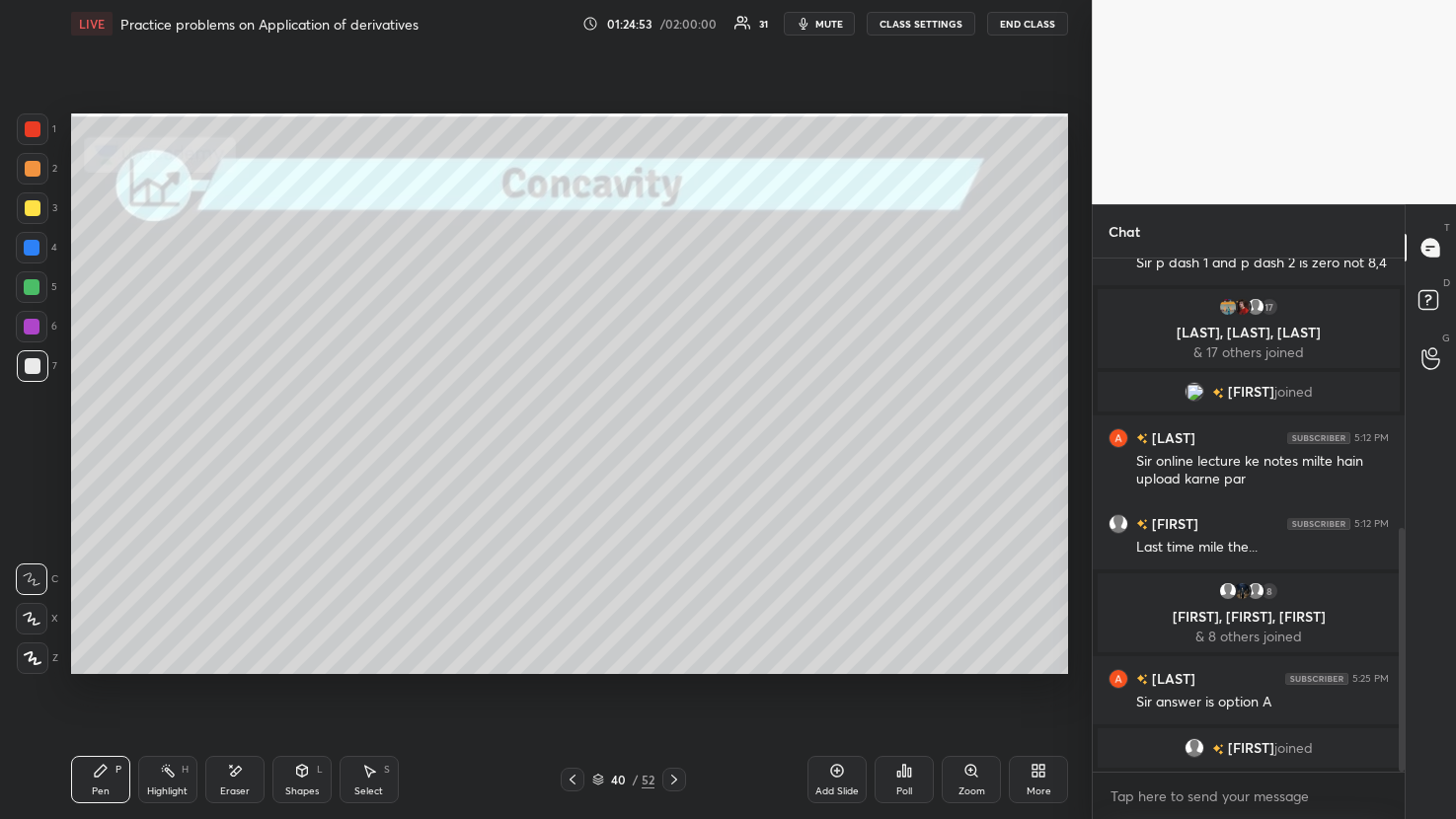 scroll, scrollTop: 587, scrollLeft: 0, axis: vertical 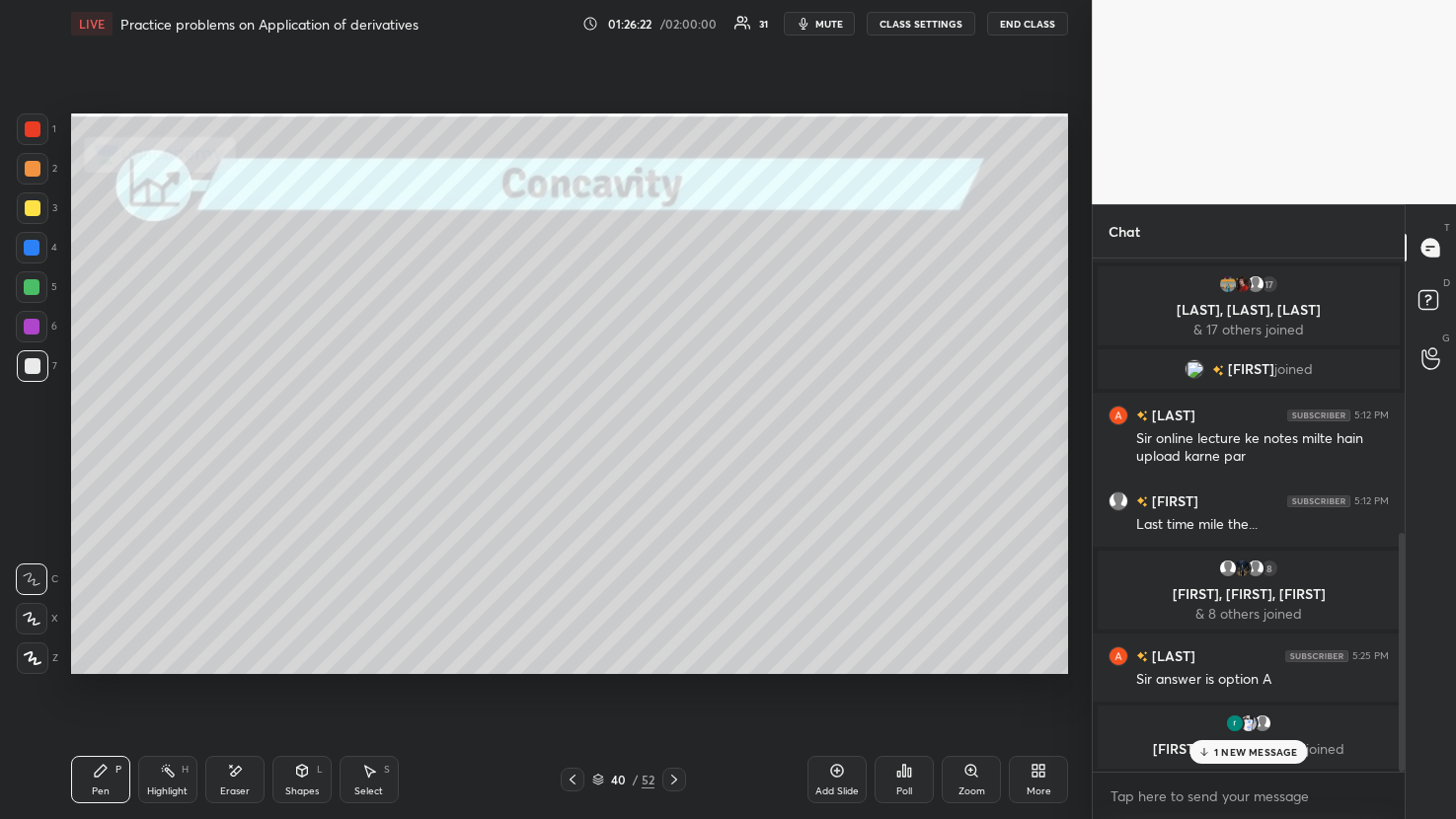click 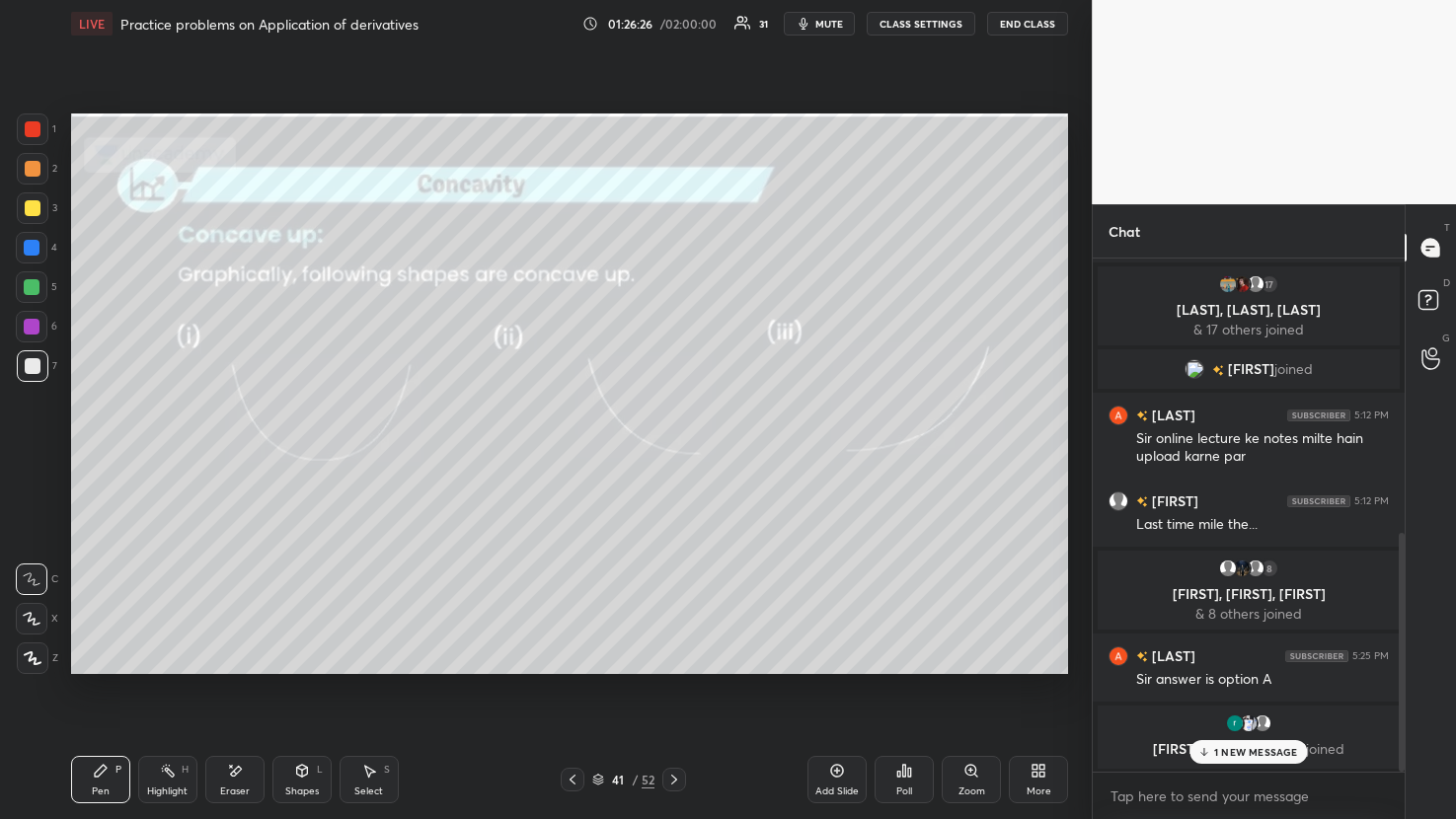 click at bounding box center [573, 780] 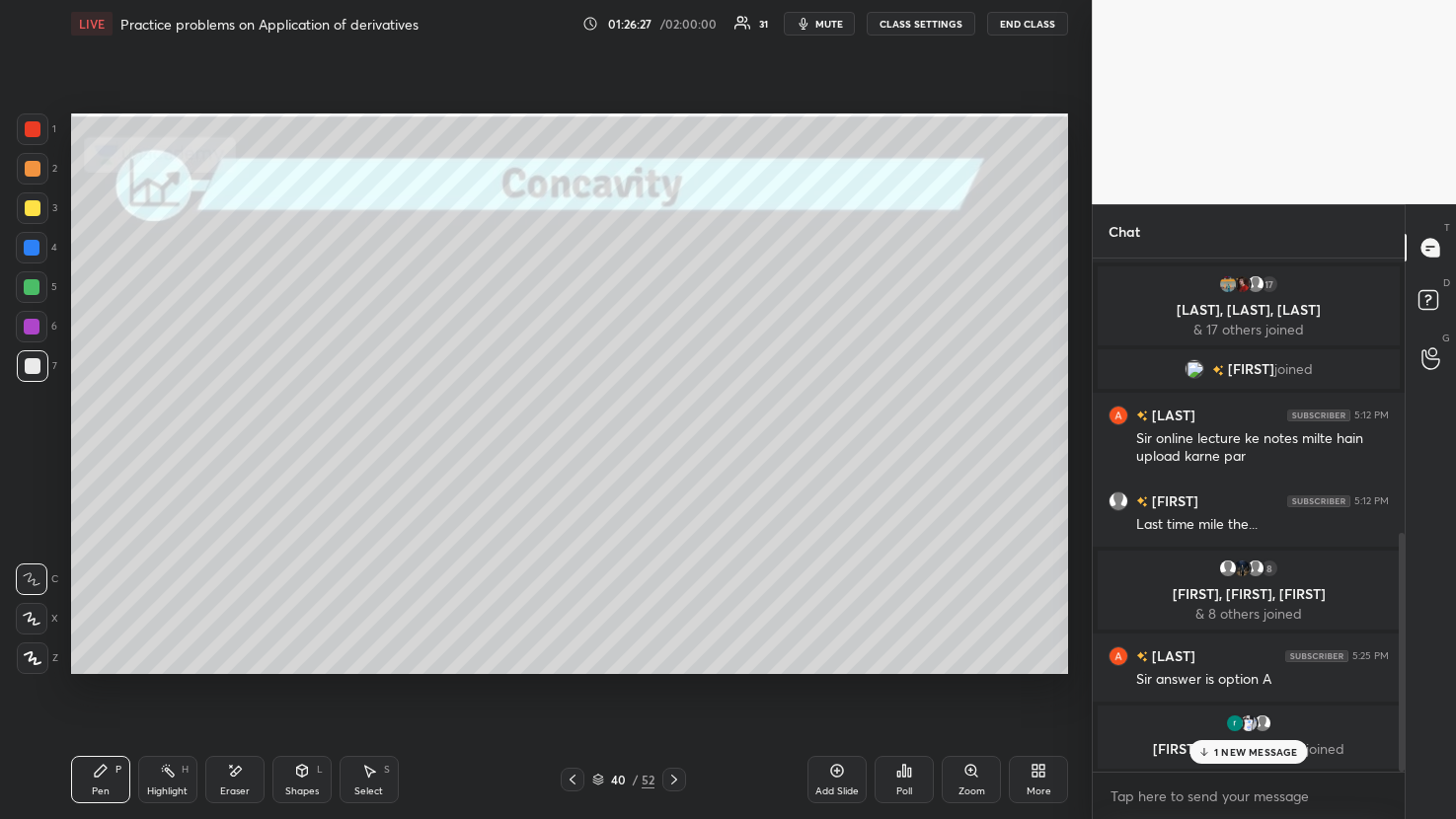 click 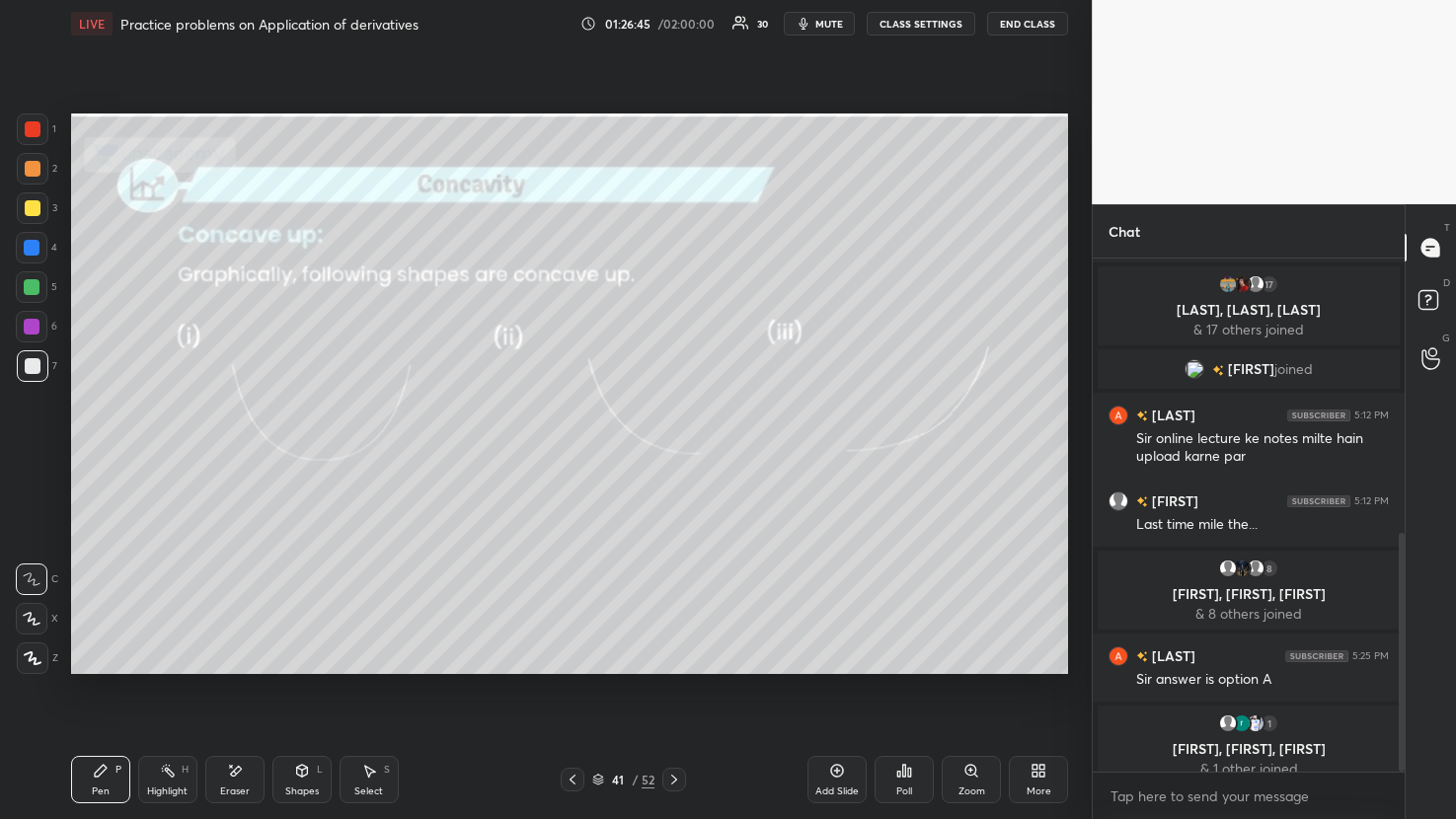 click 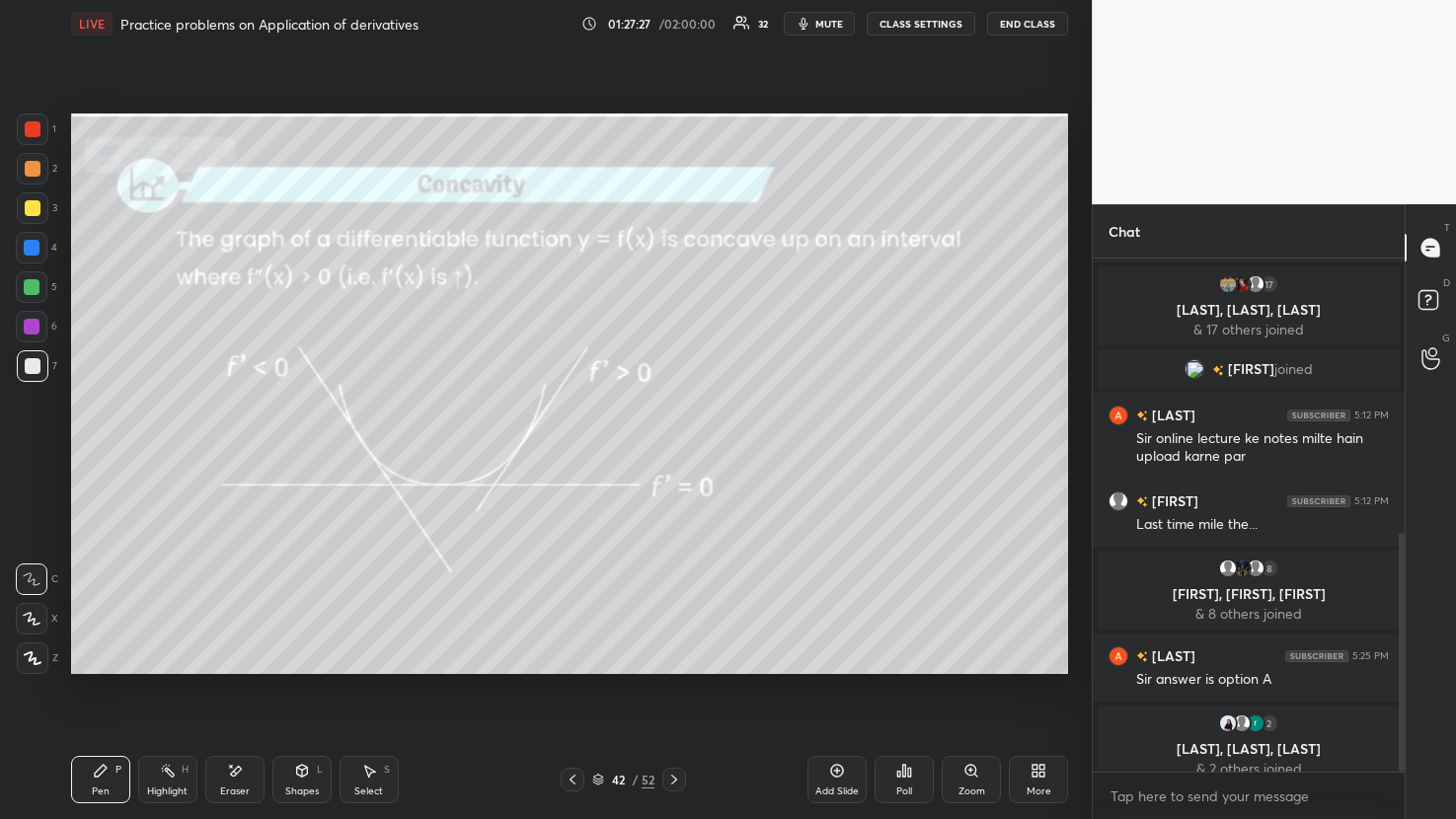 click 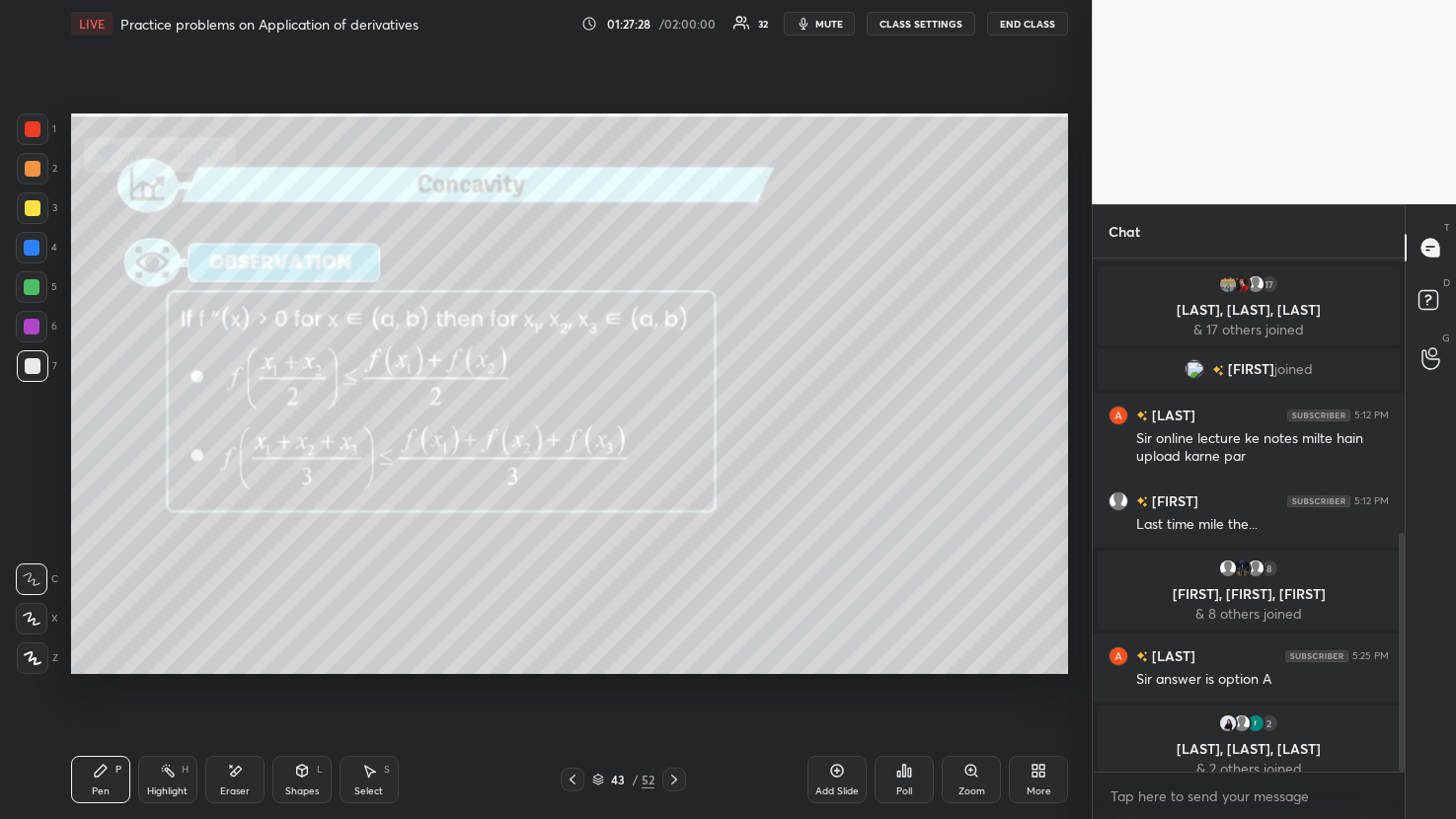 click at bounding box center [573, 780] 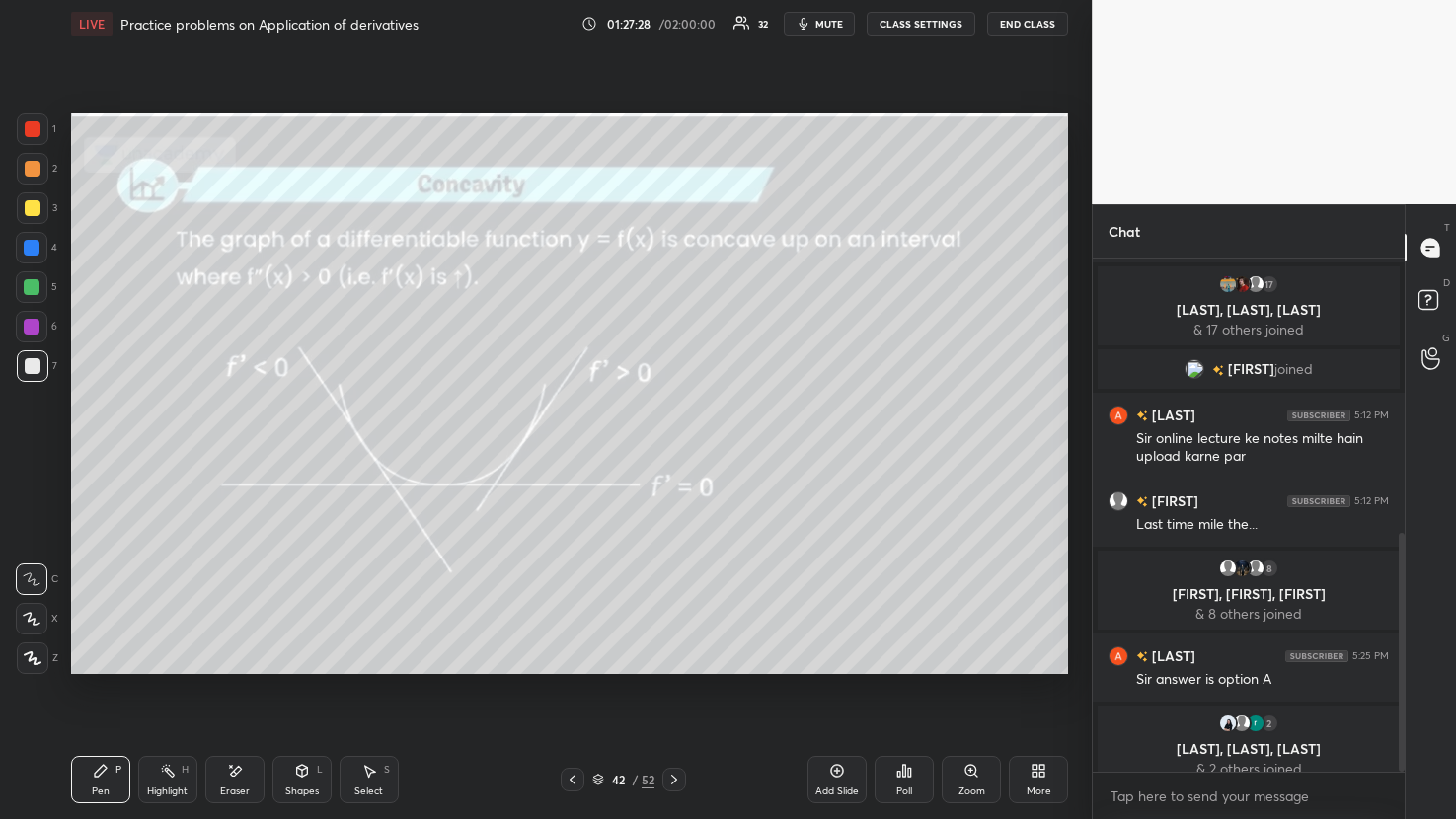 click 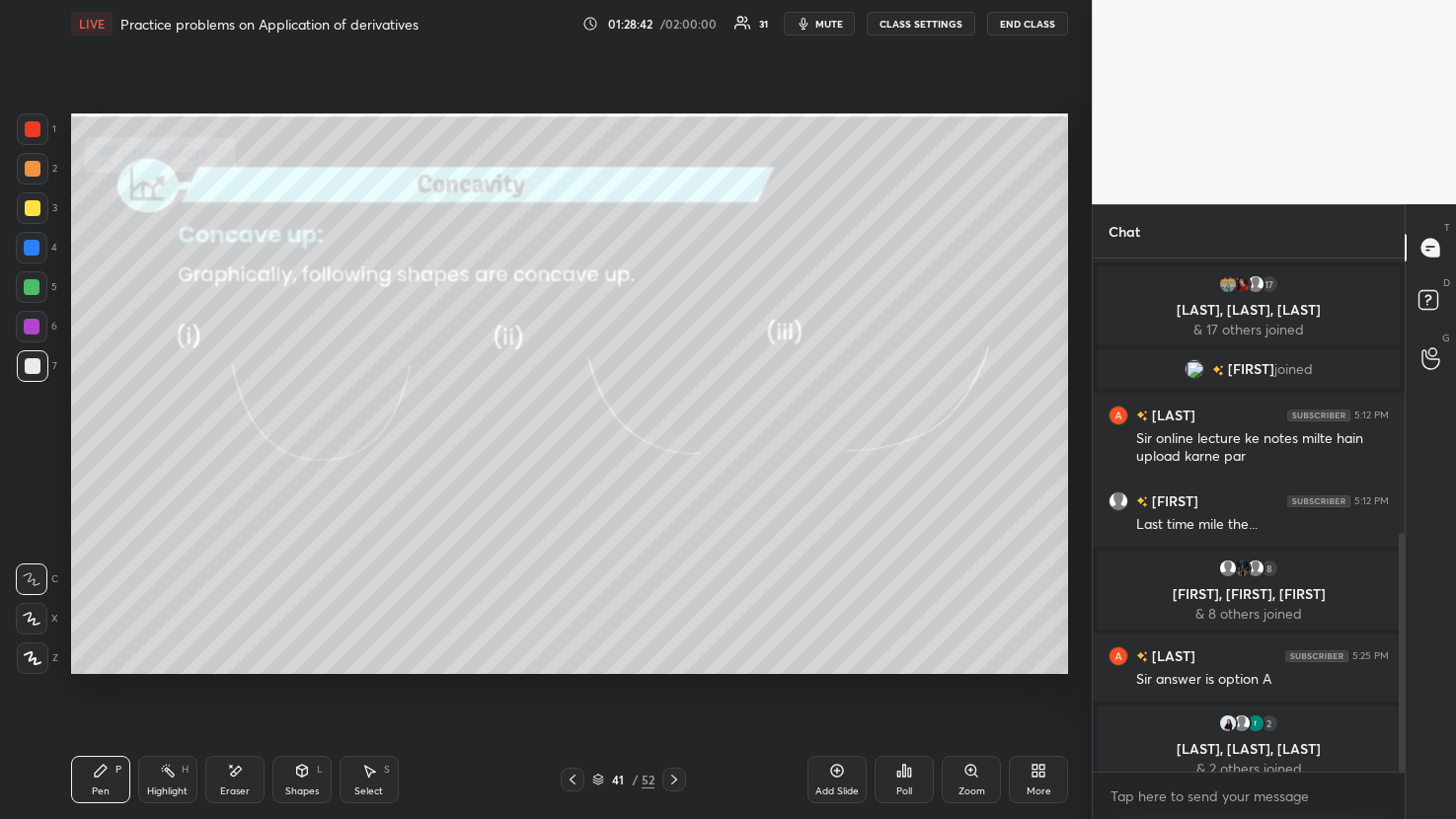 click 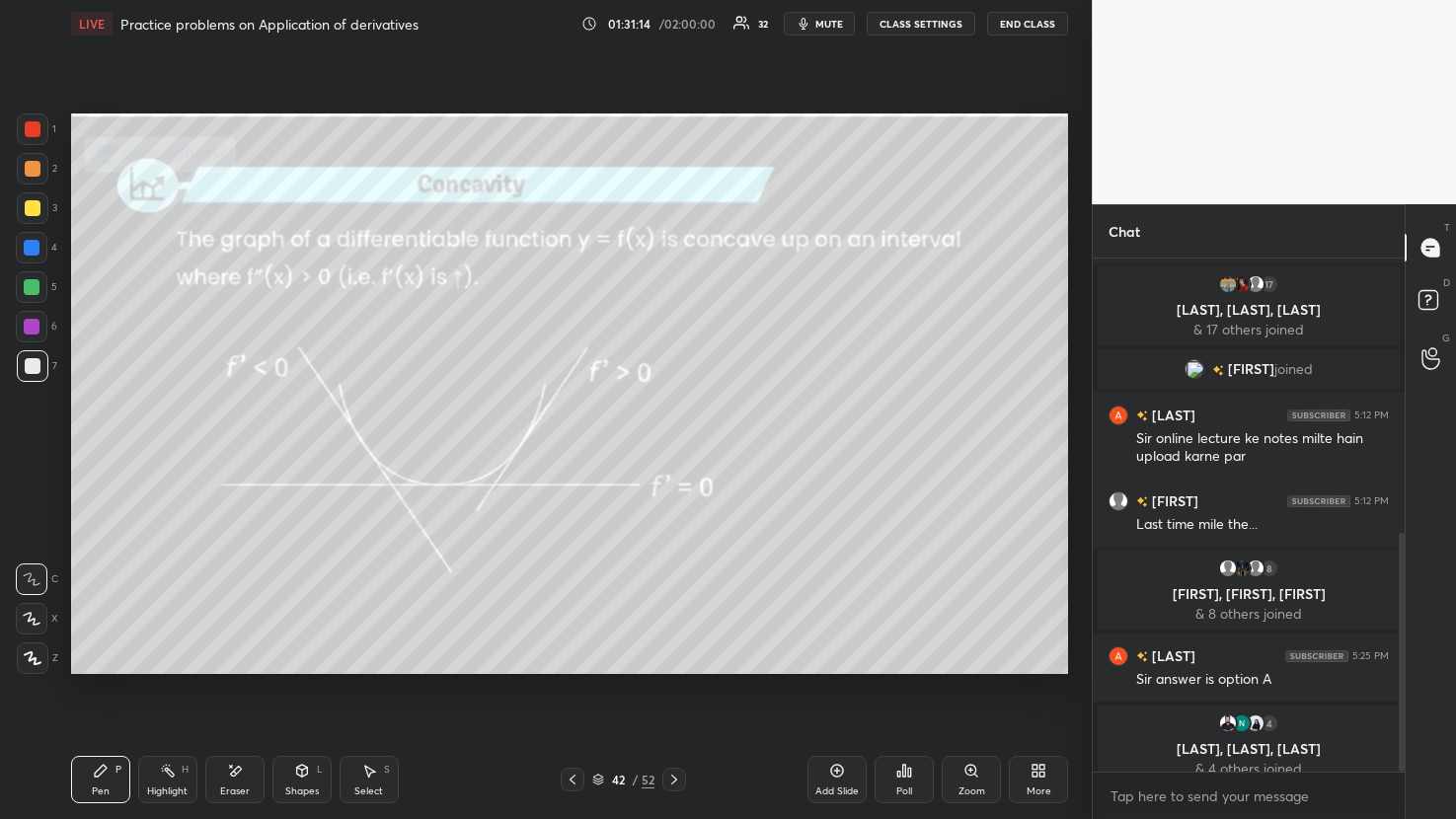 click 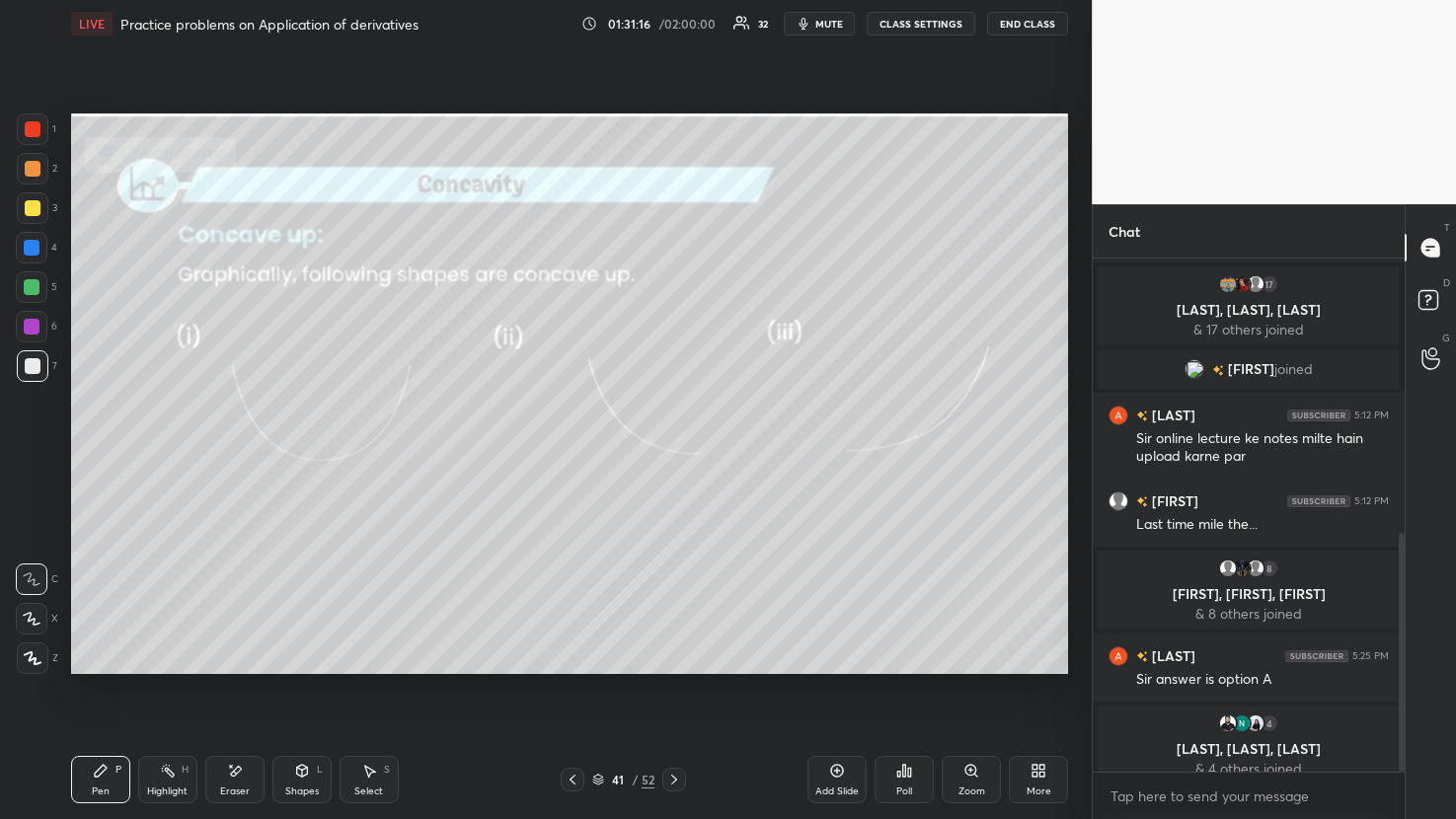 click 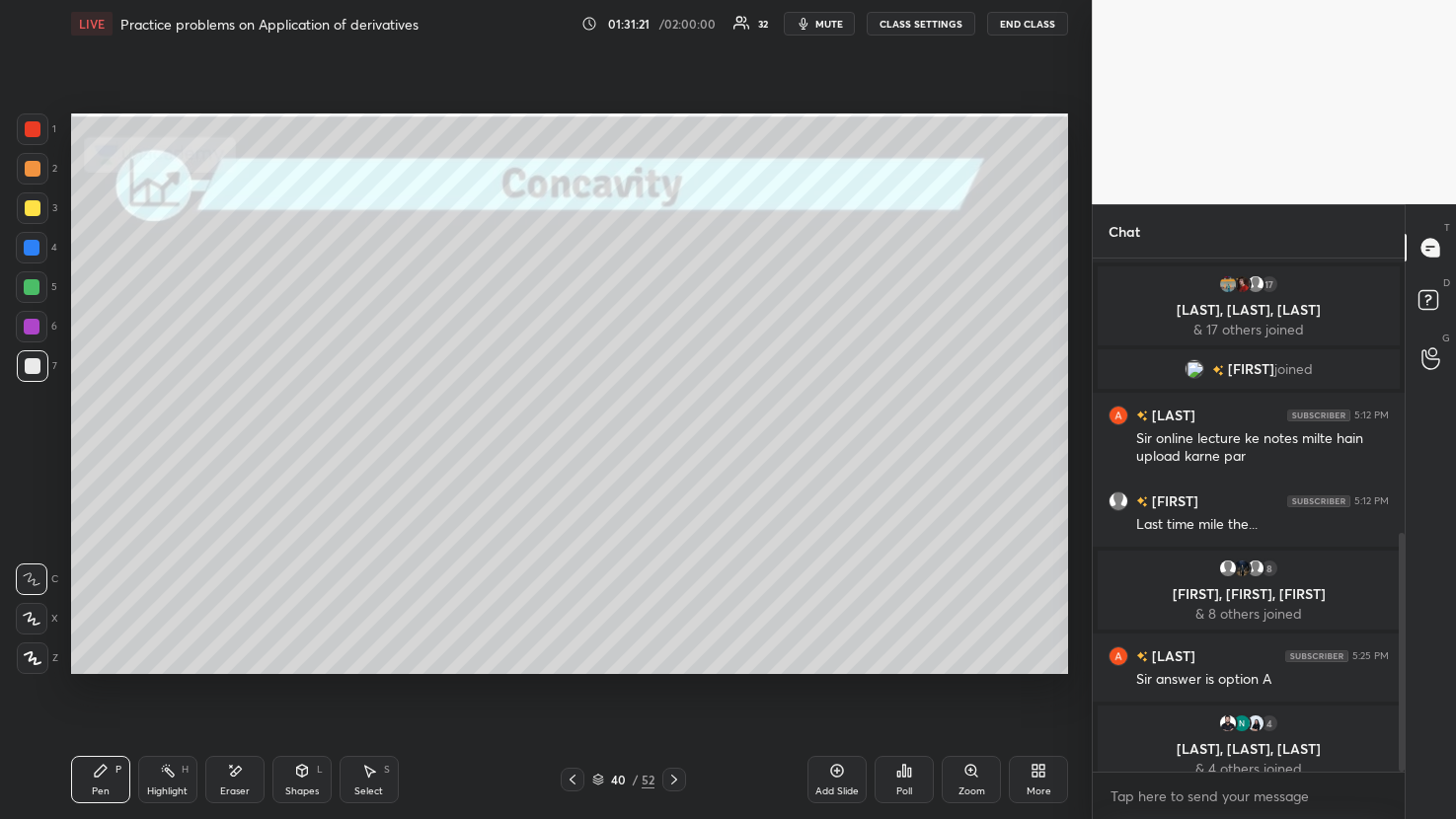 click 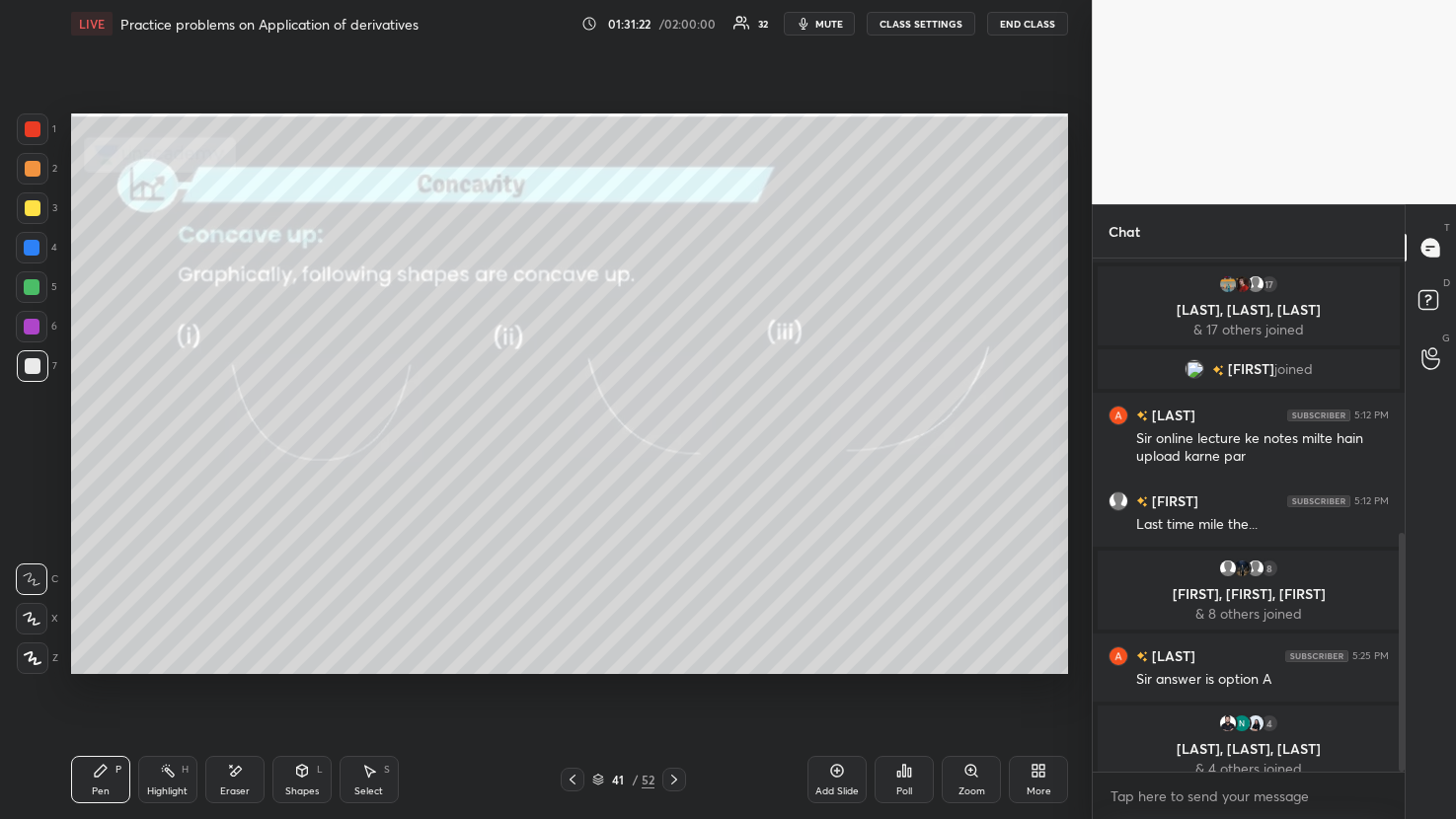 click 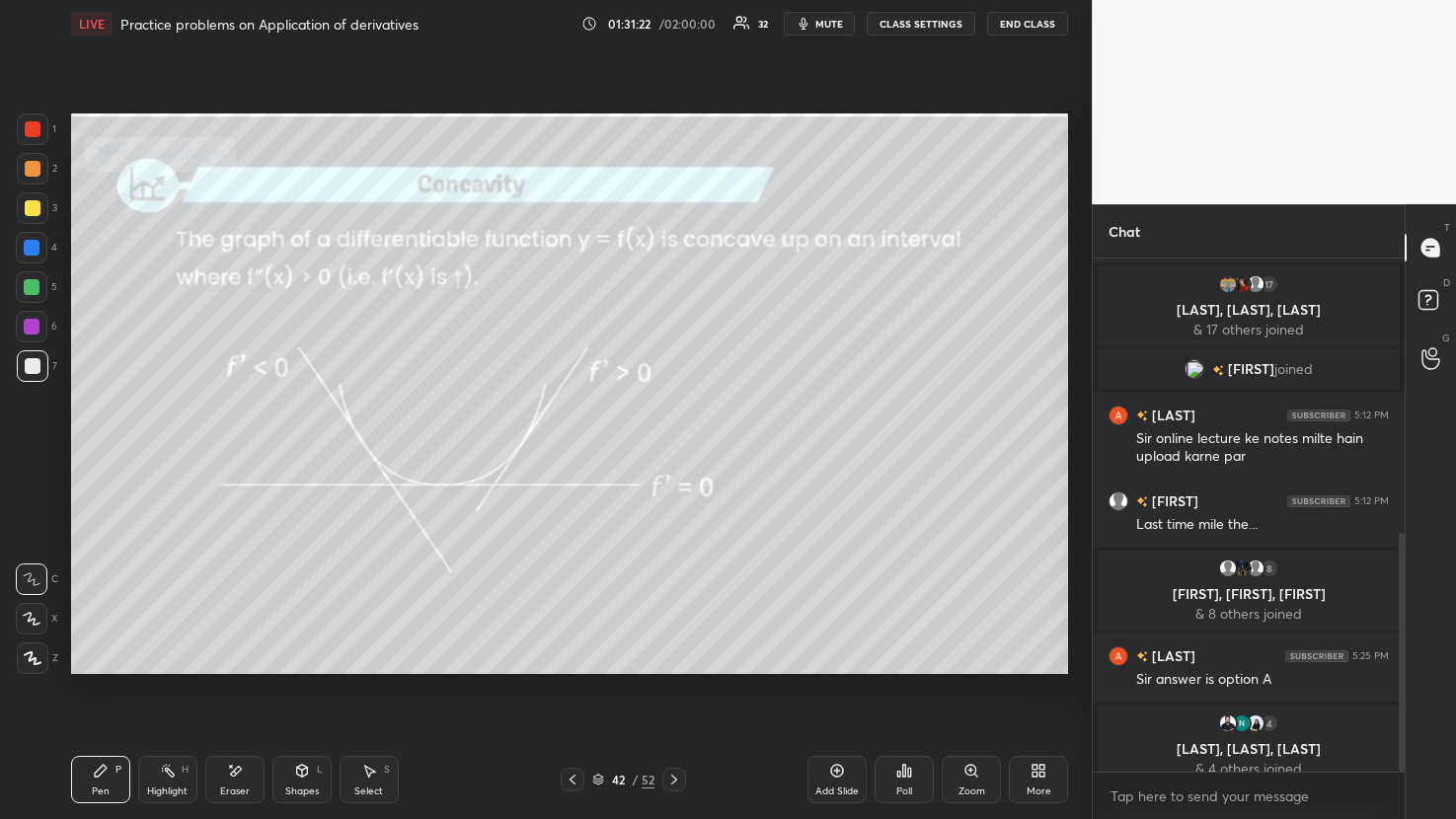click 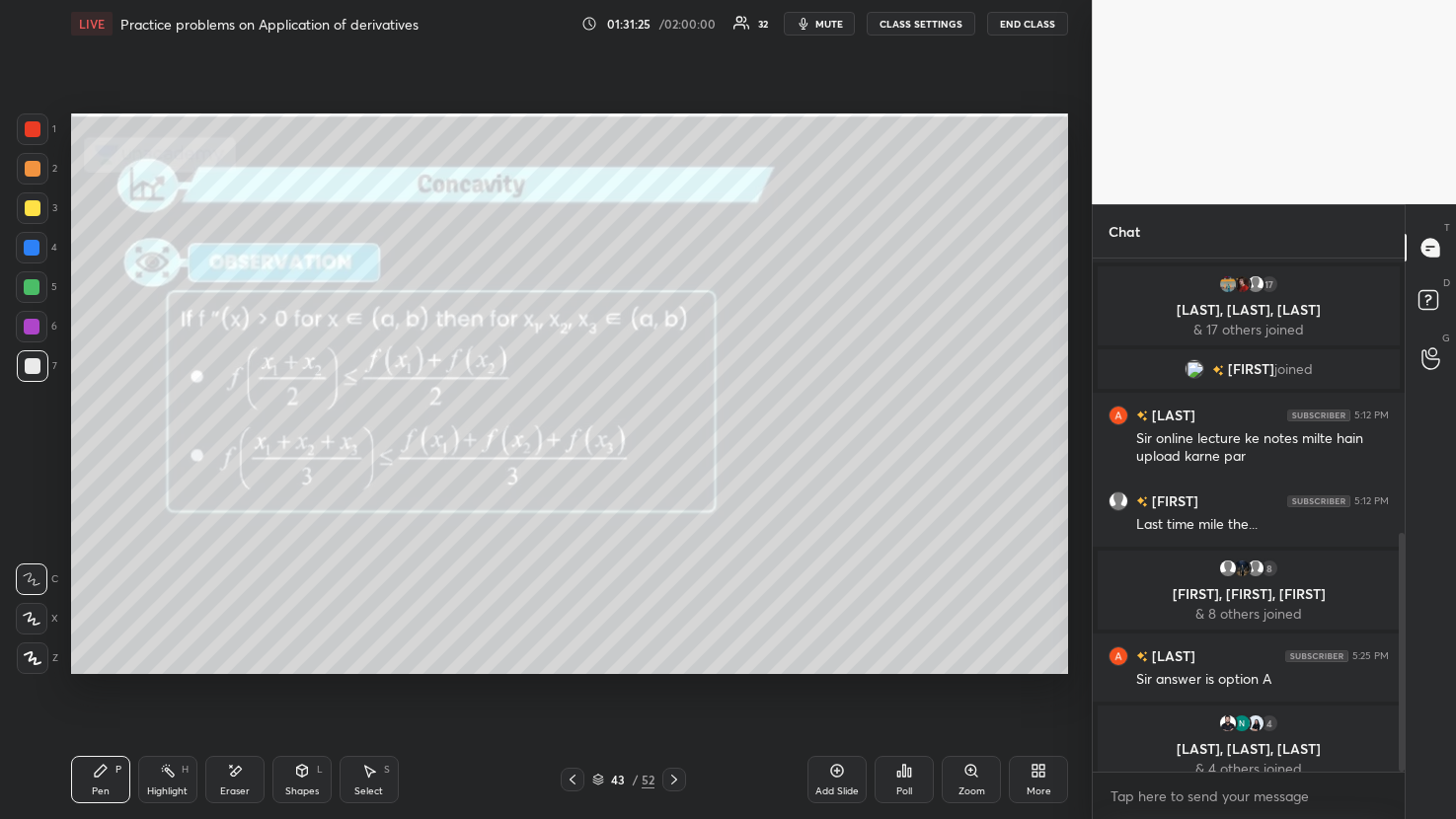 click 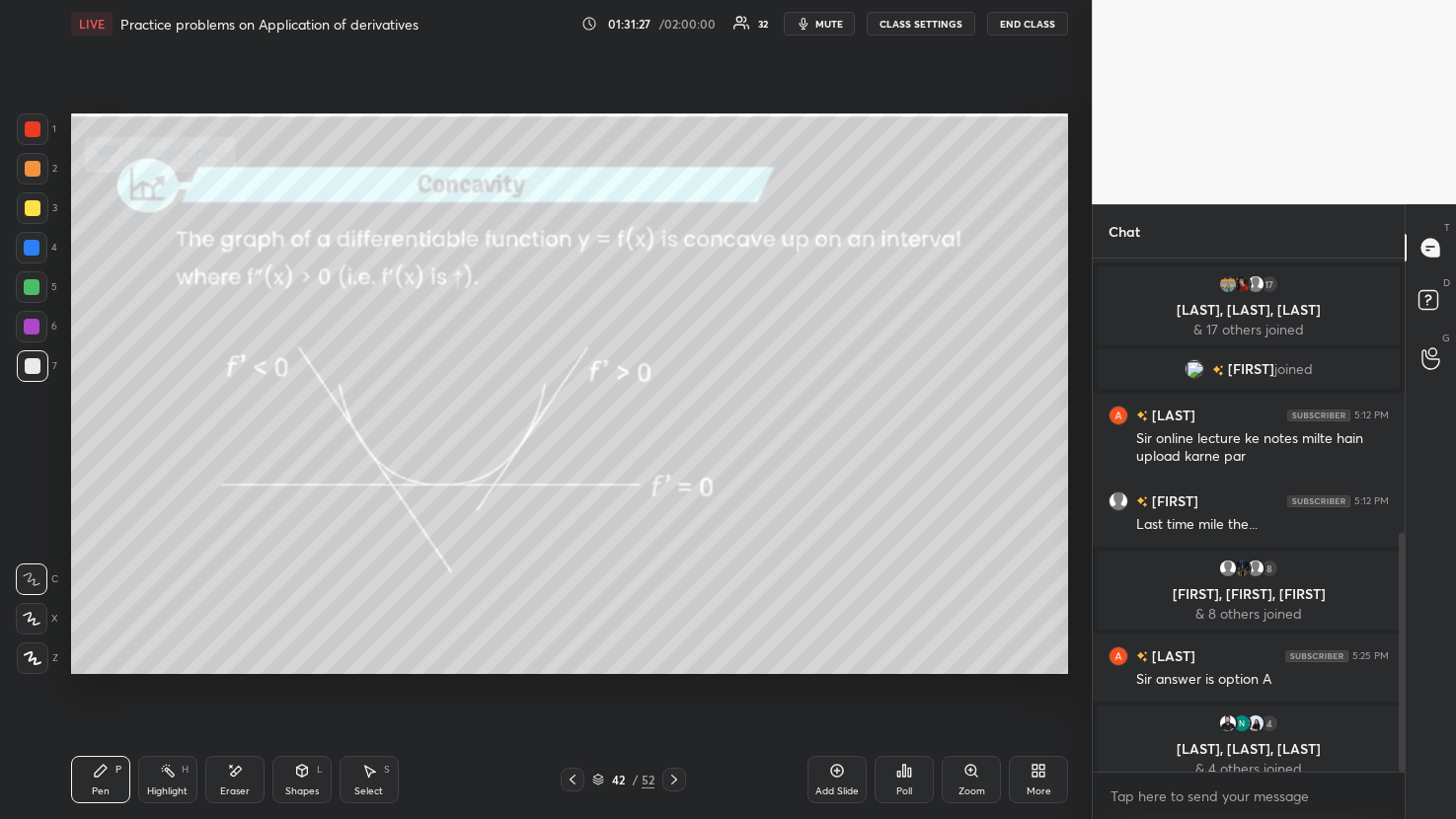 click 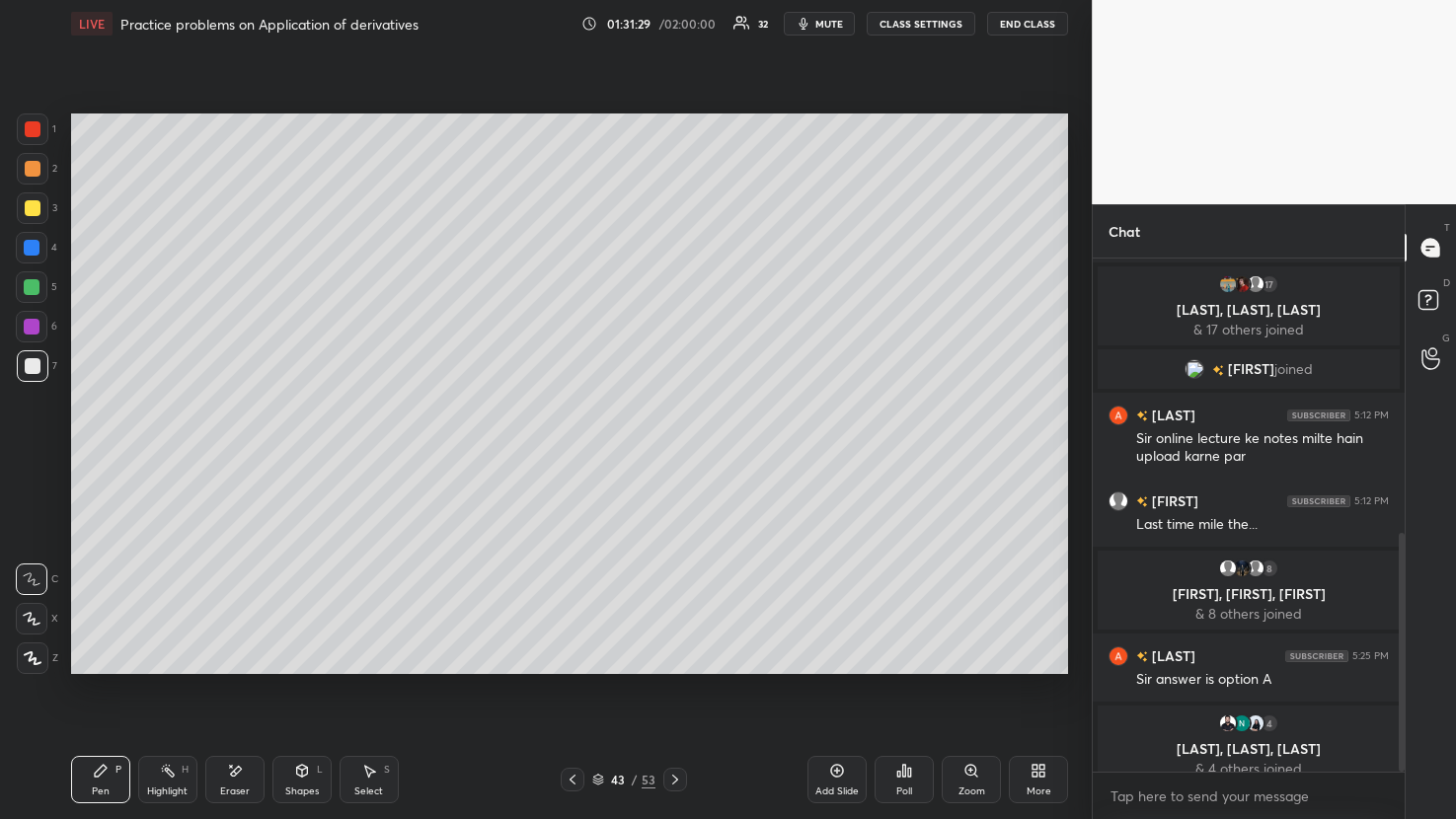 click at bounding box center (32, 327) 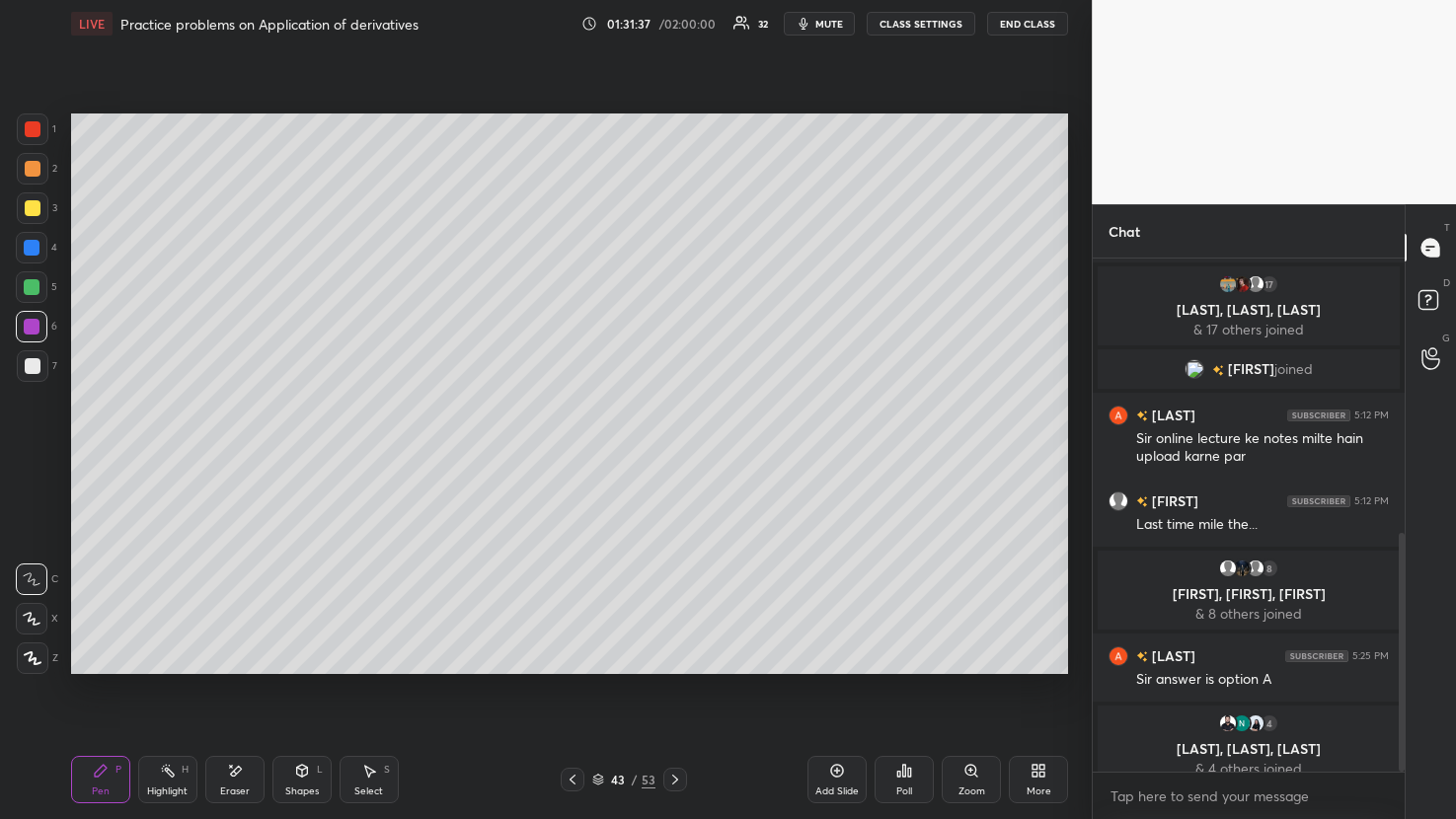 click at bounding box center (32, 287) 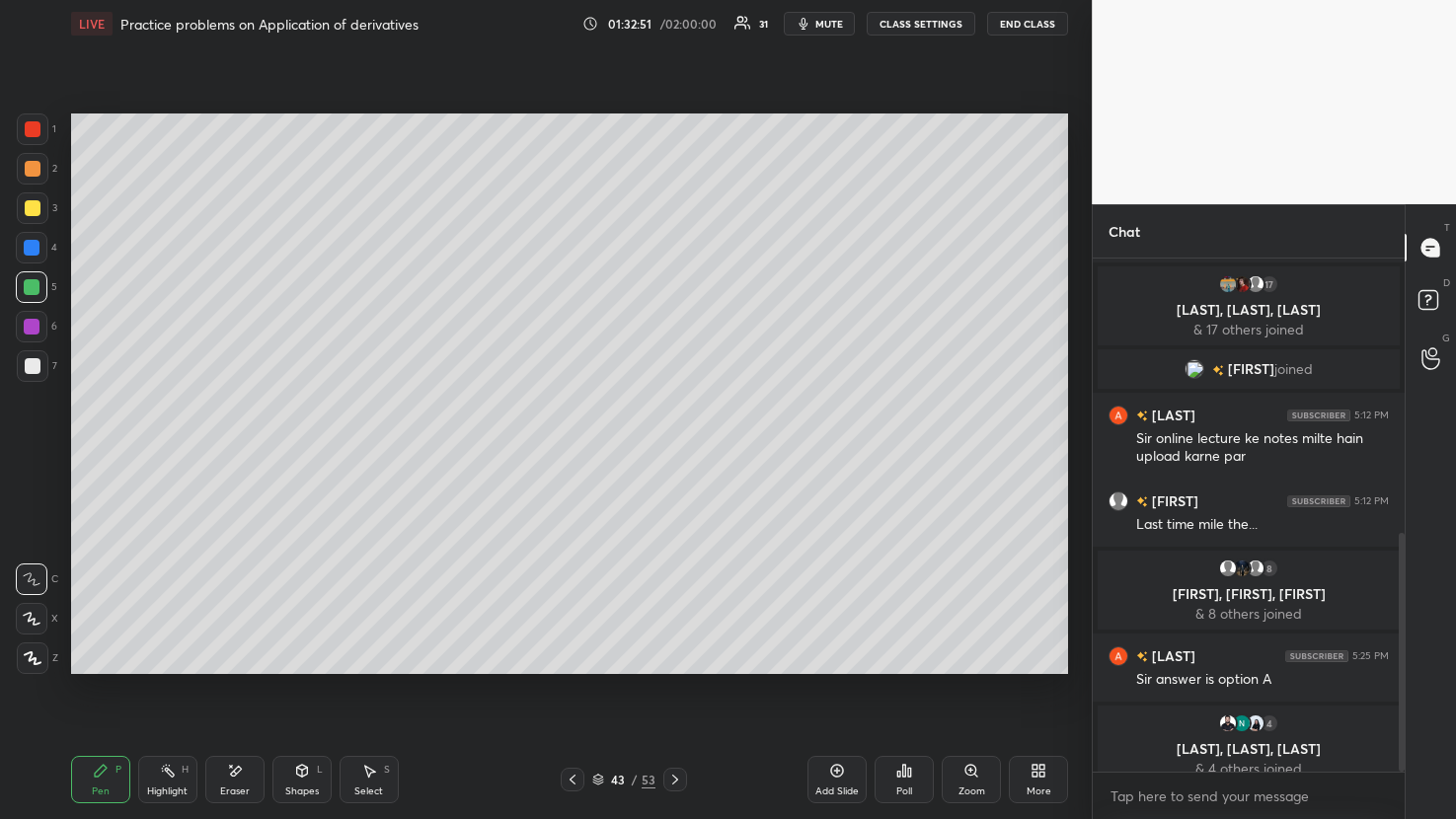 click 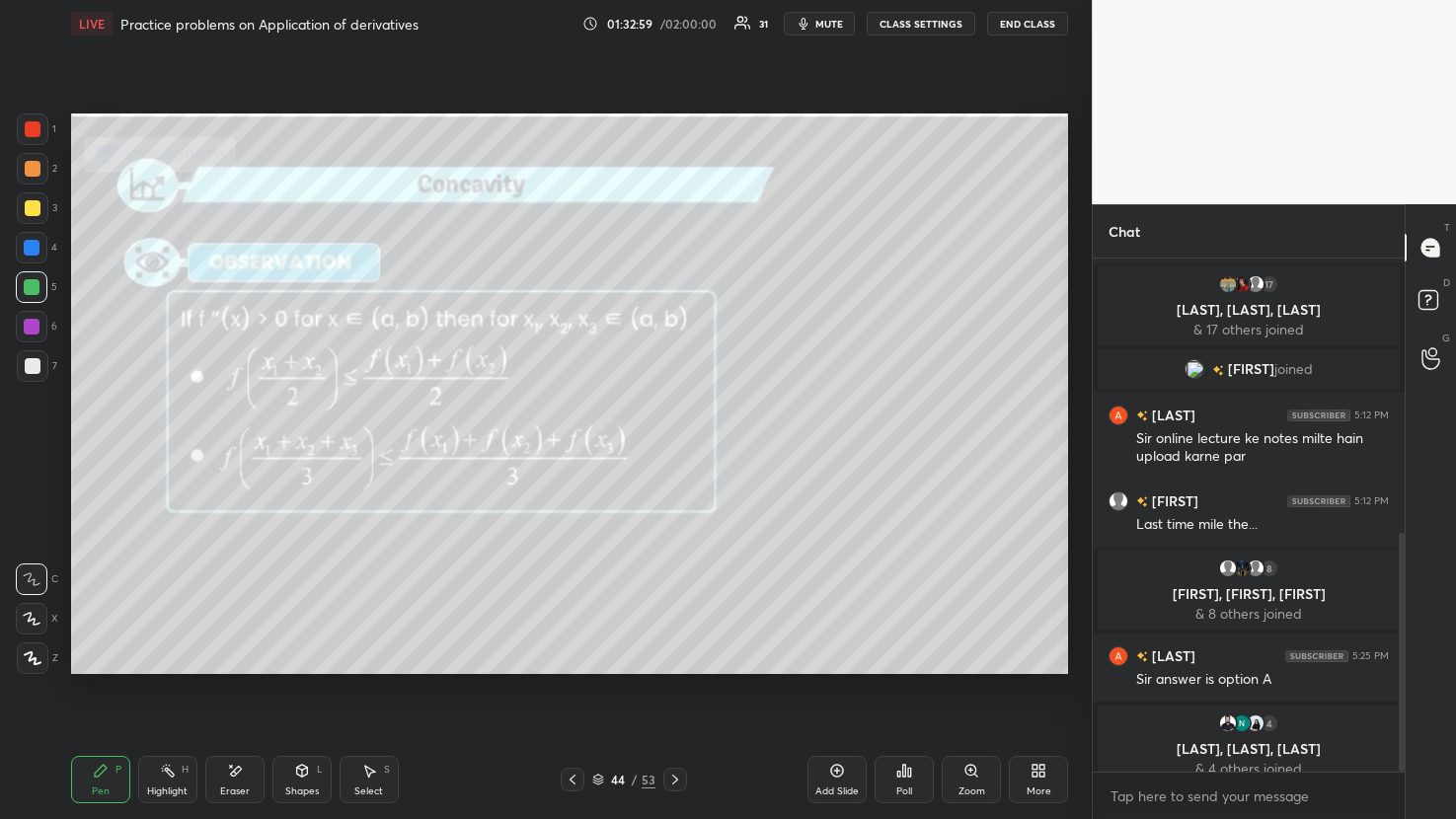 click 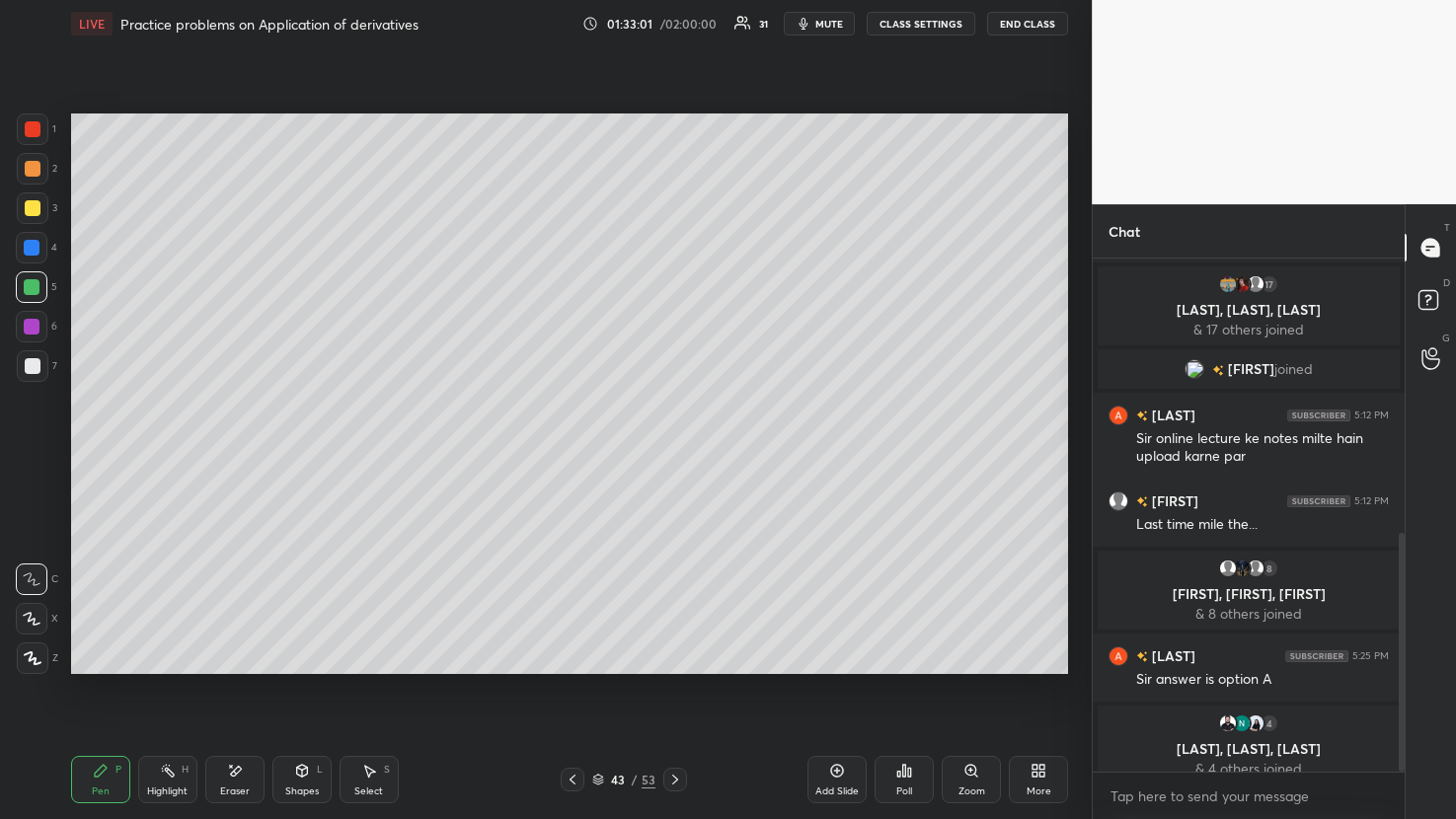click at bounding box center [32, 248] 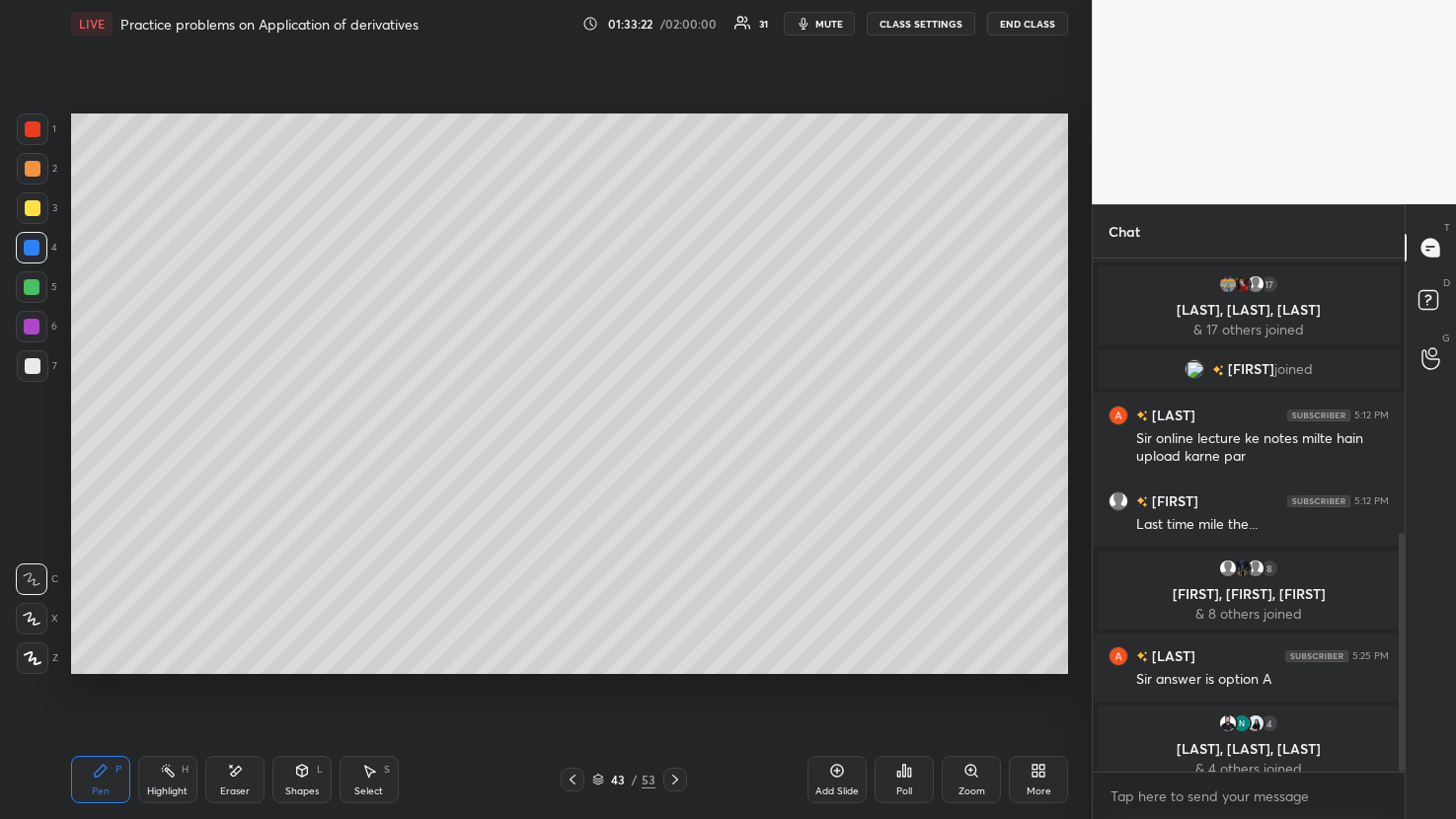 click 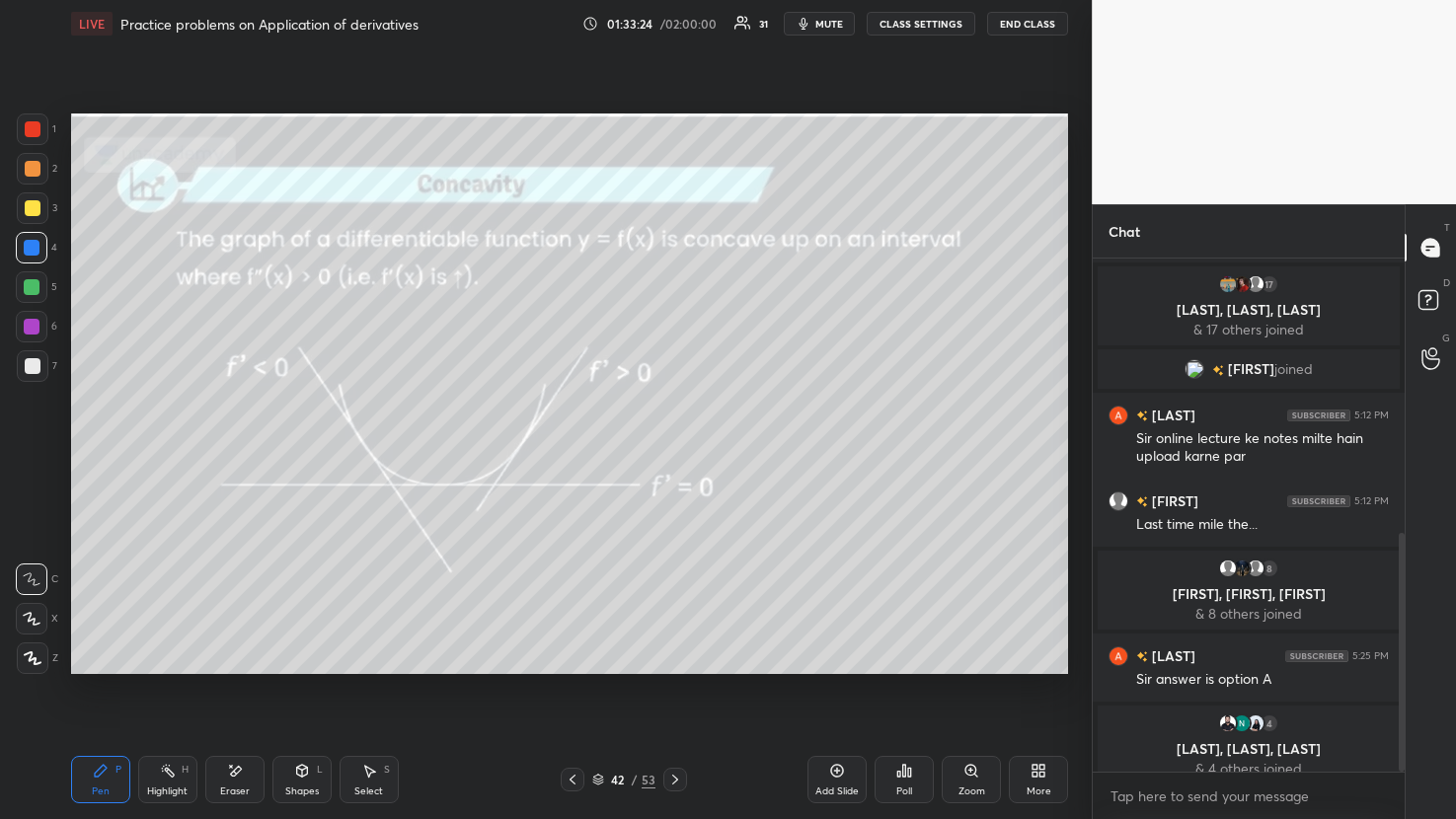 click 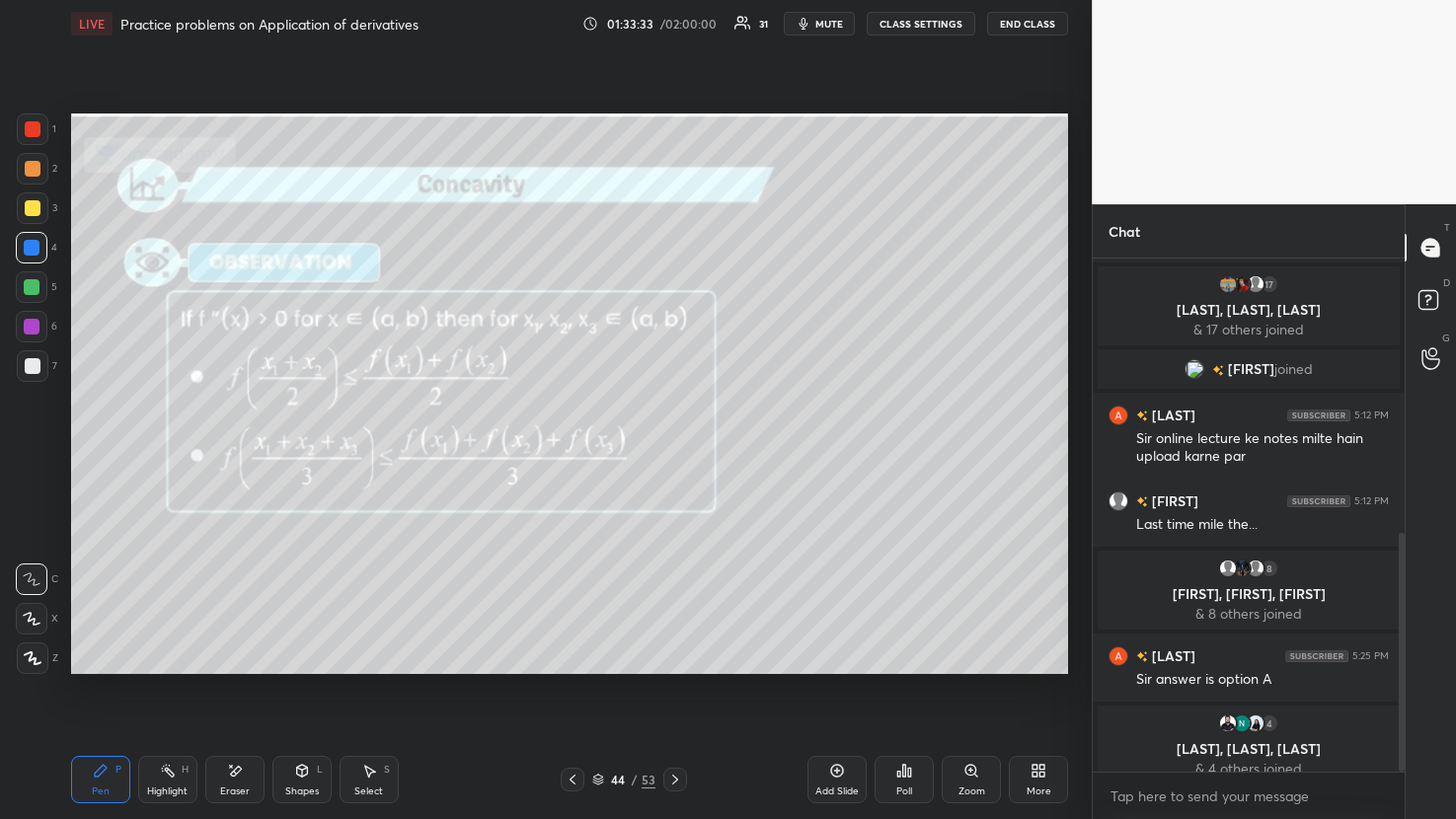 click at bounding box center [573, 780] 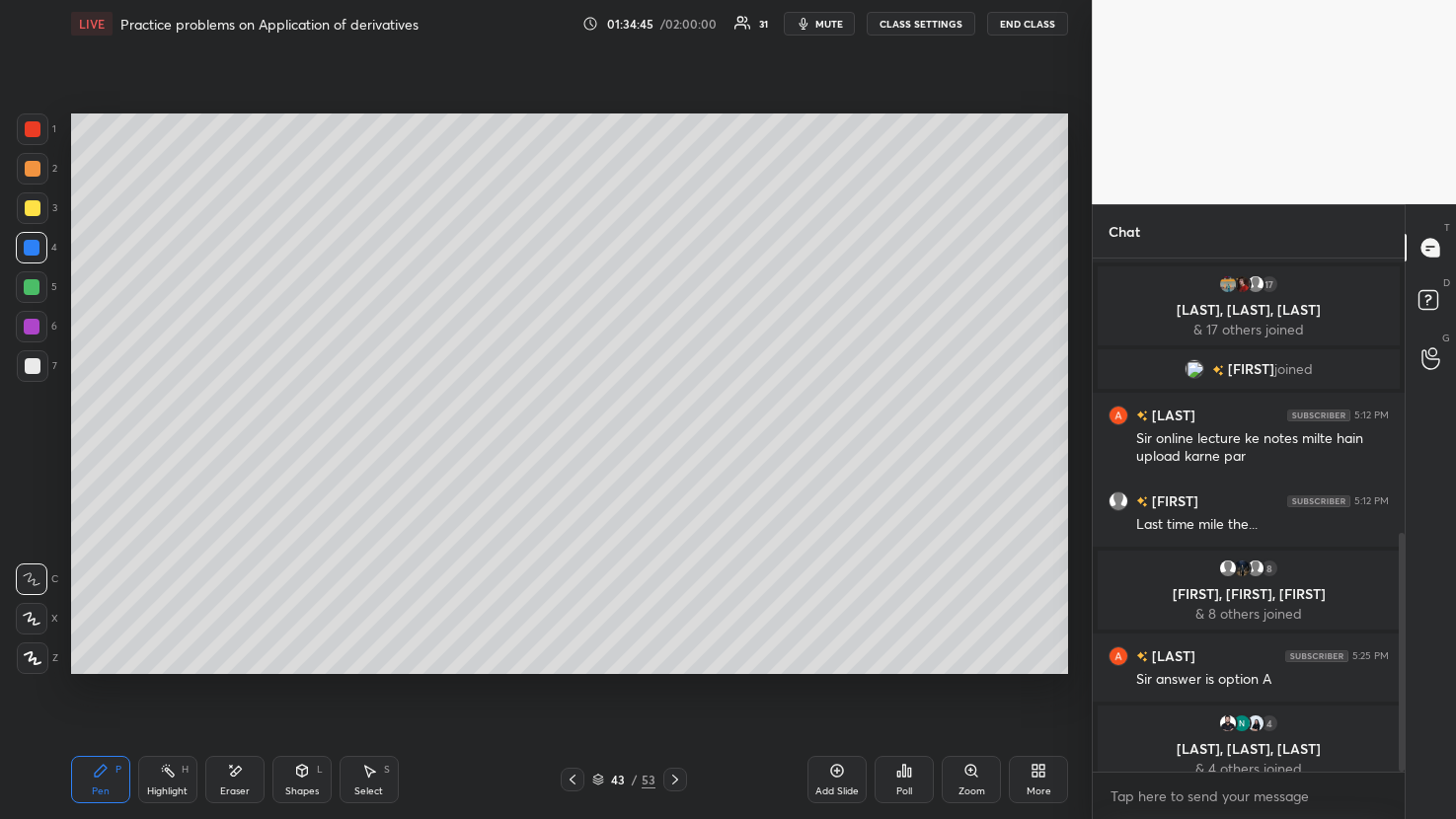 click at bounding box center [675, 780] 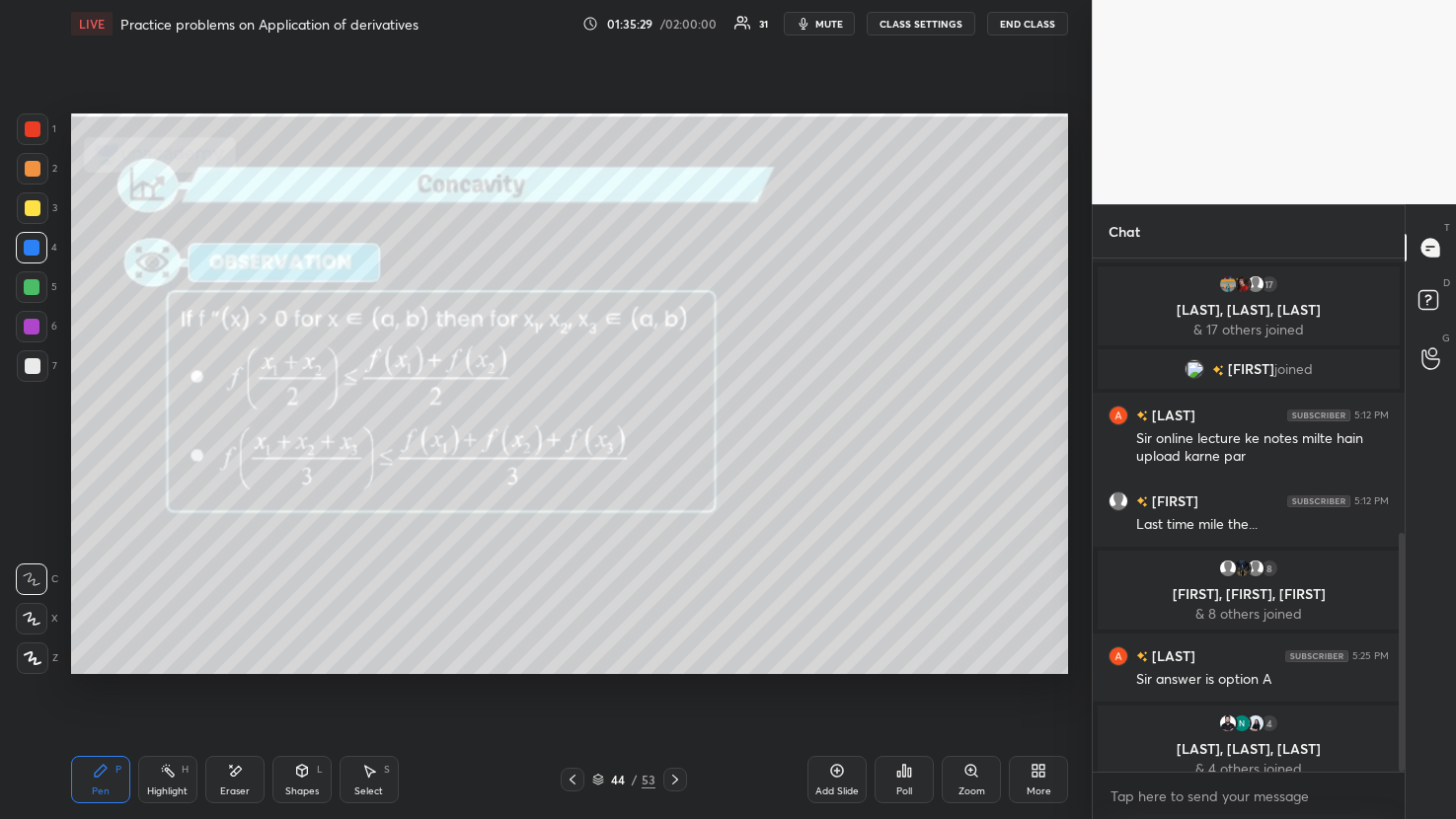 click 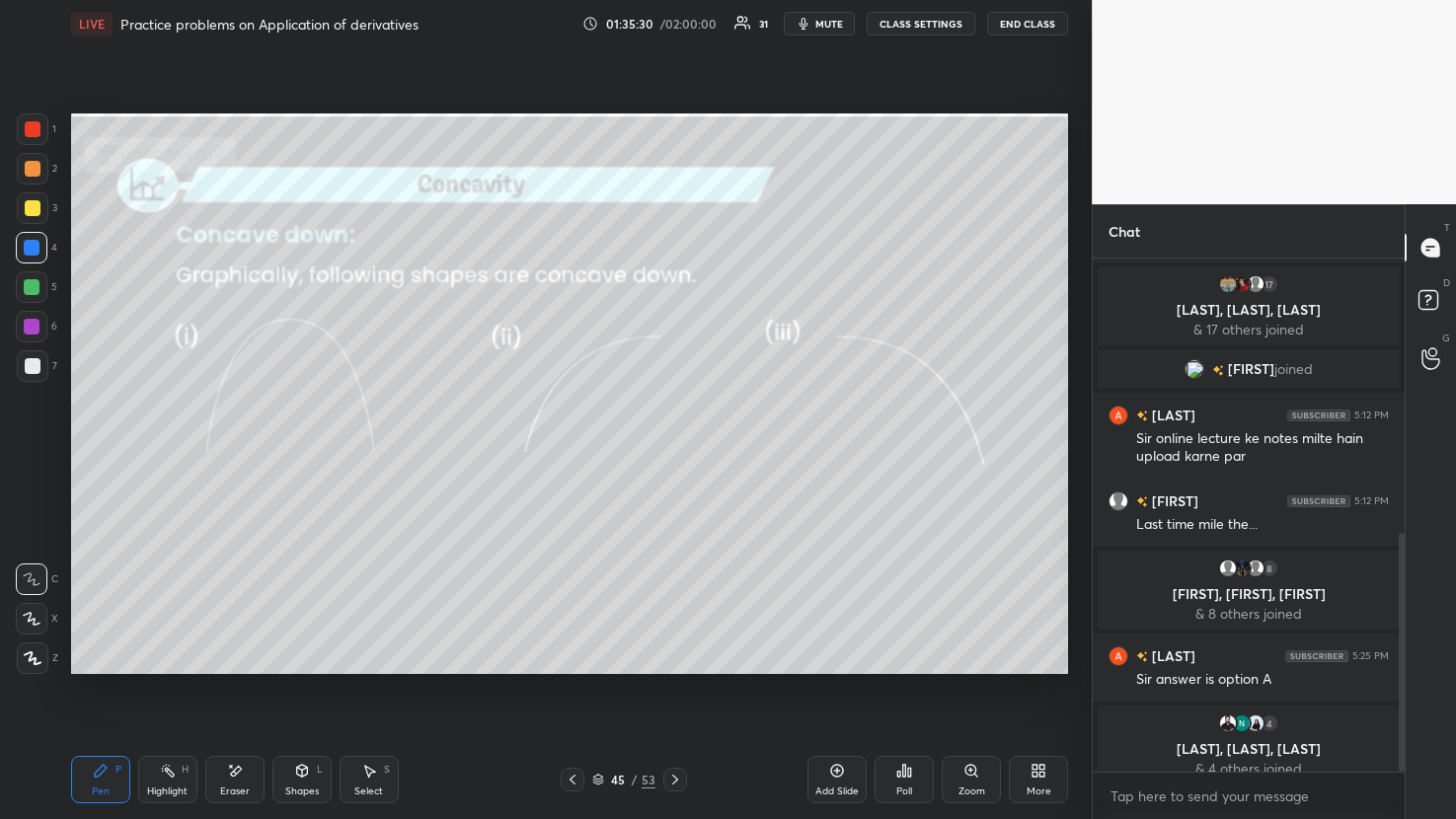 click at bounding box center (675, 780) 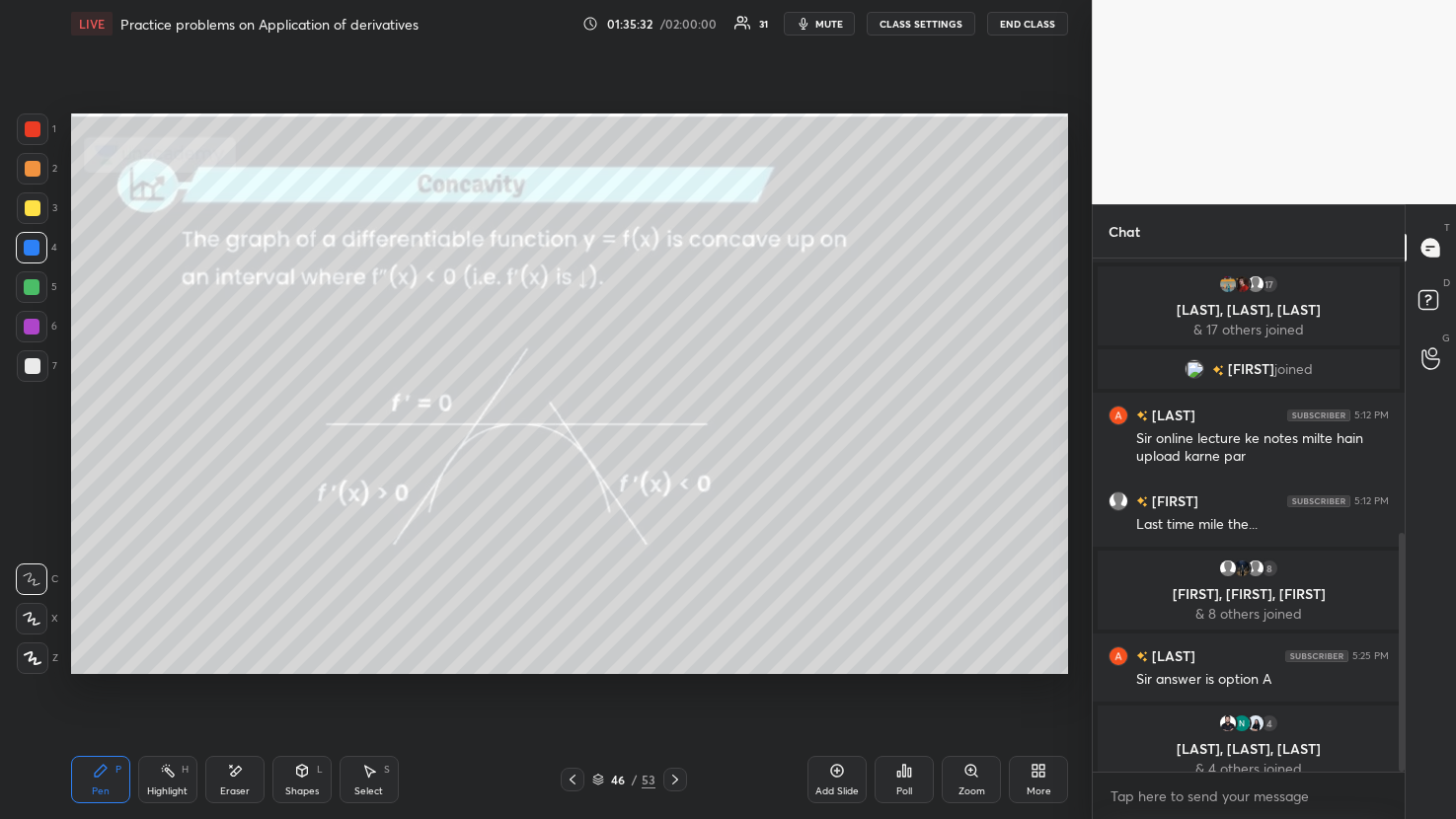 click at bounding box center (675, 780) 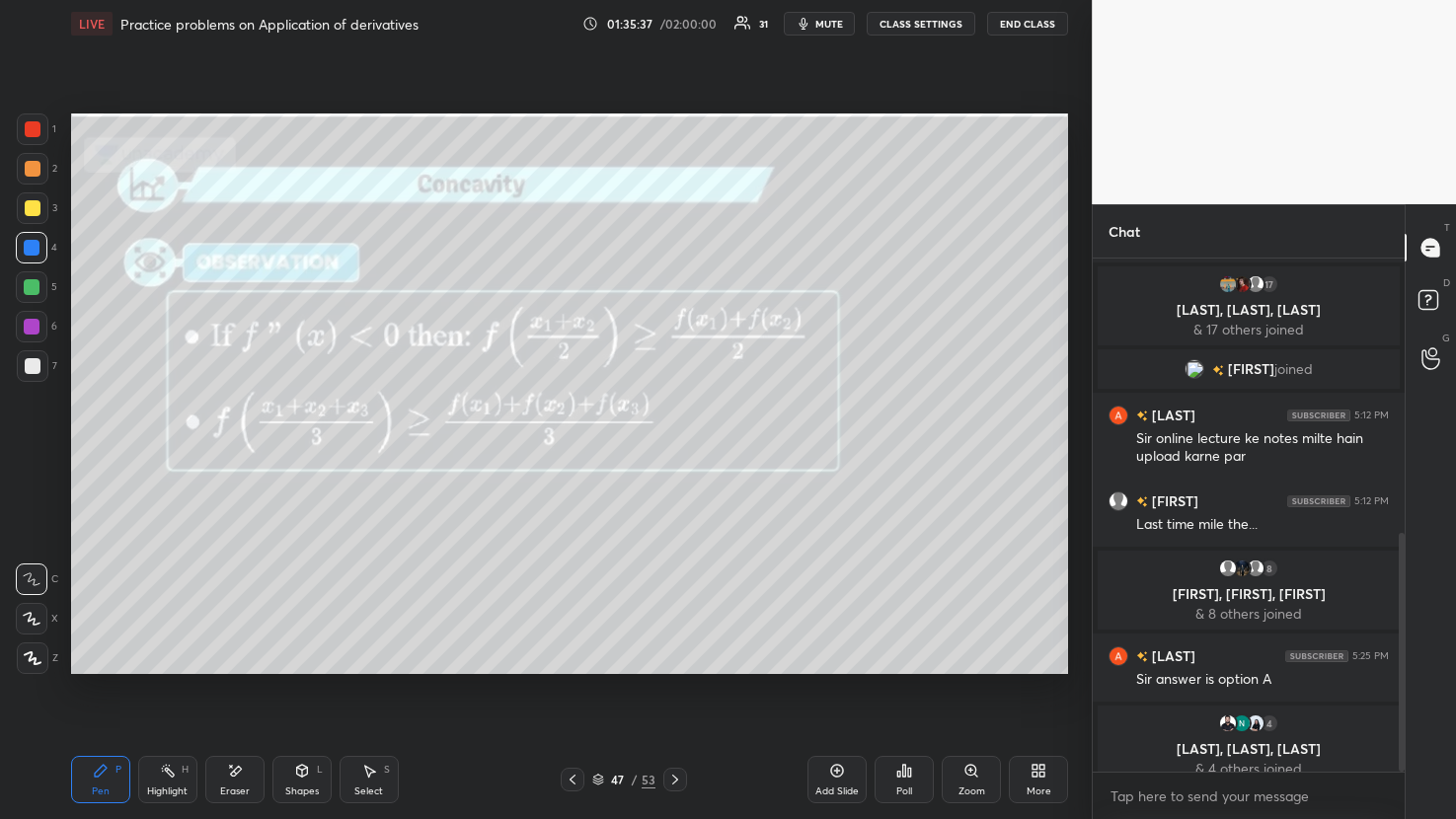 click 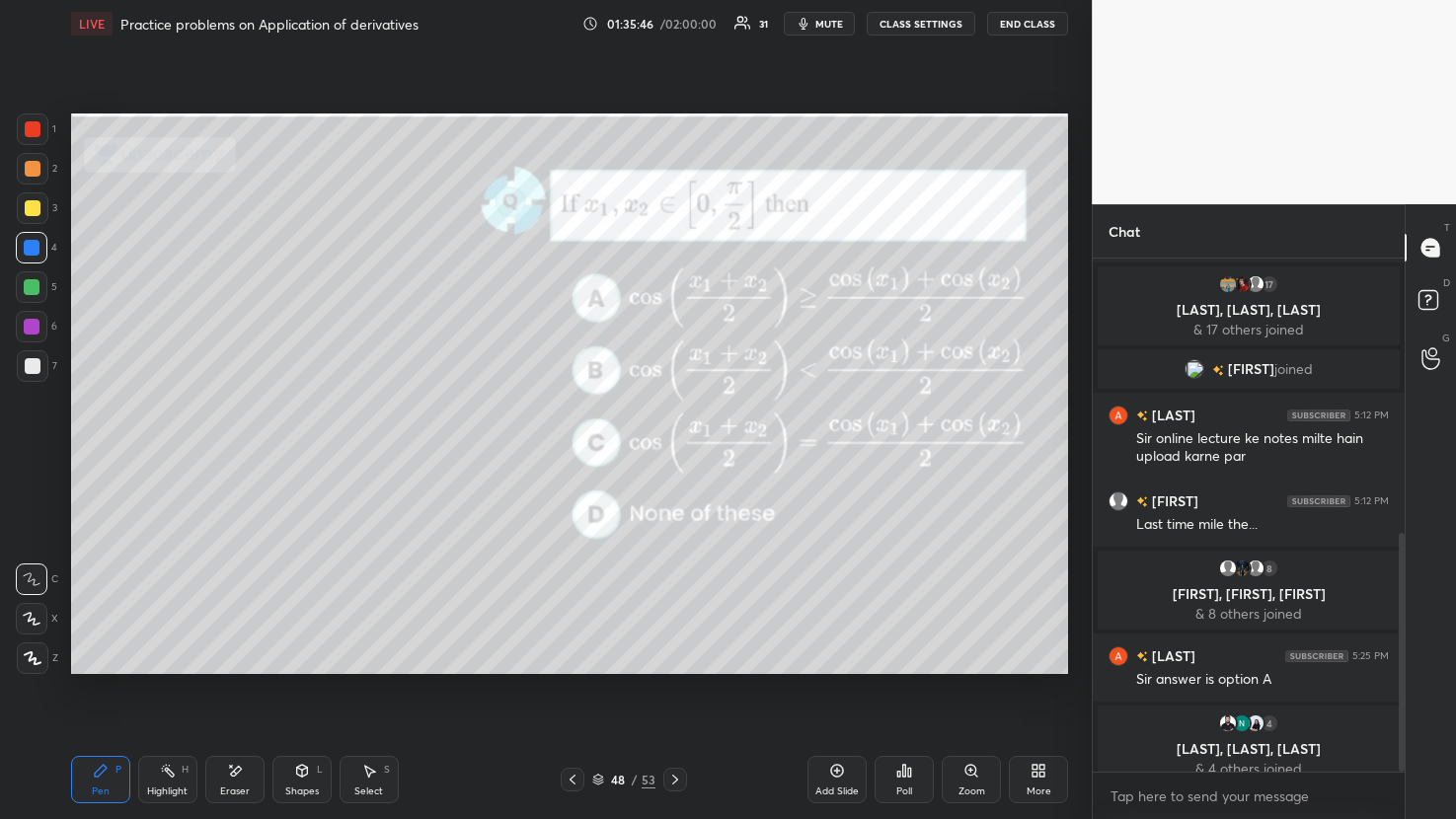 click 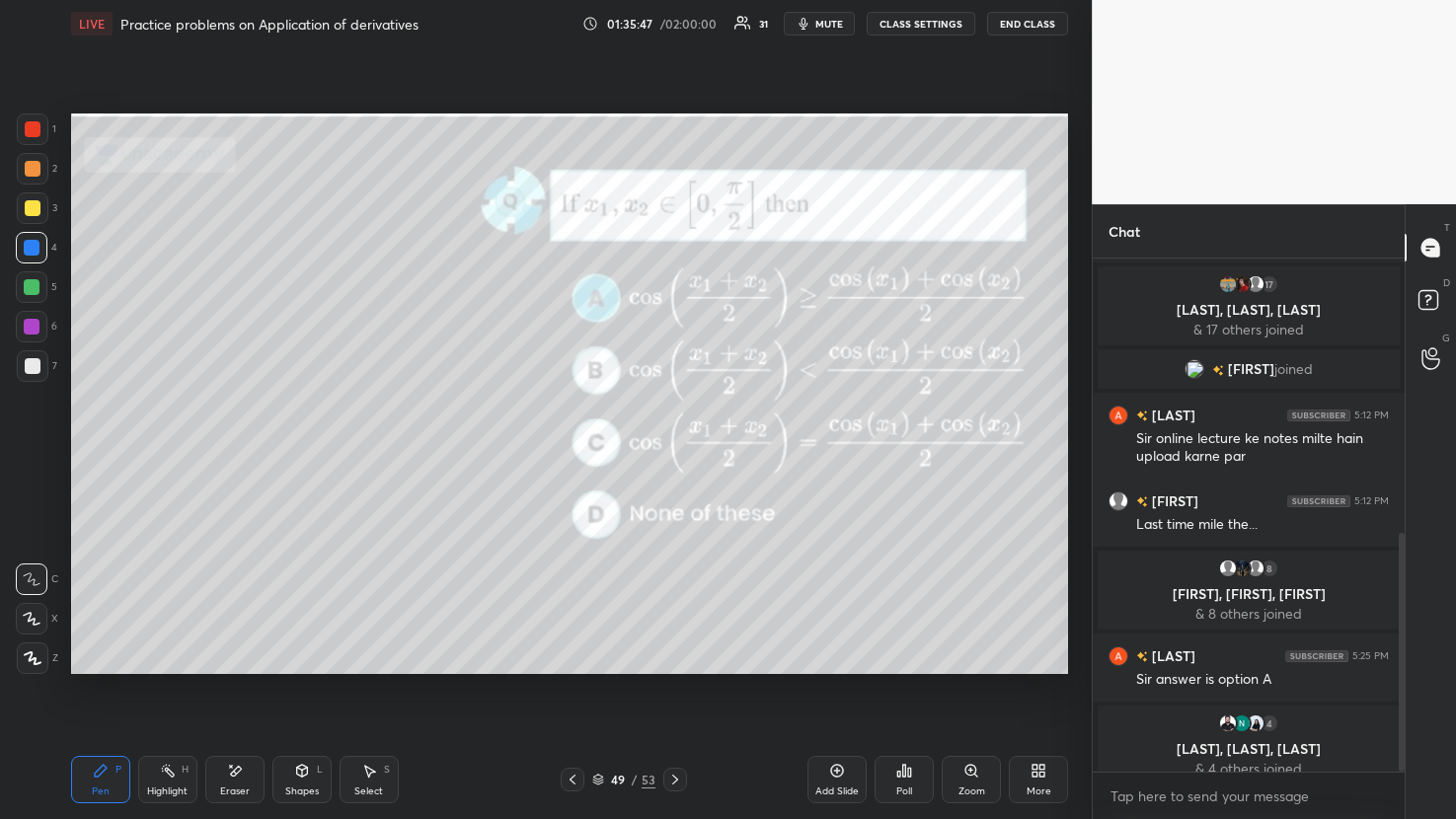 click at bounding box center [675, 780] 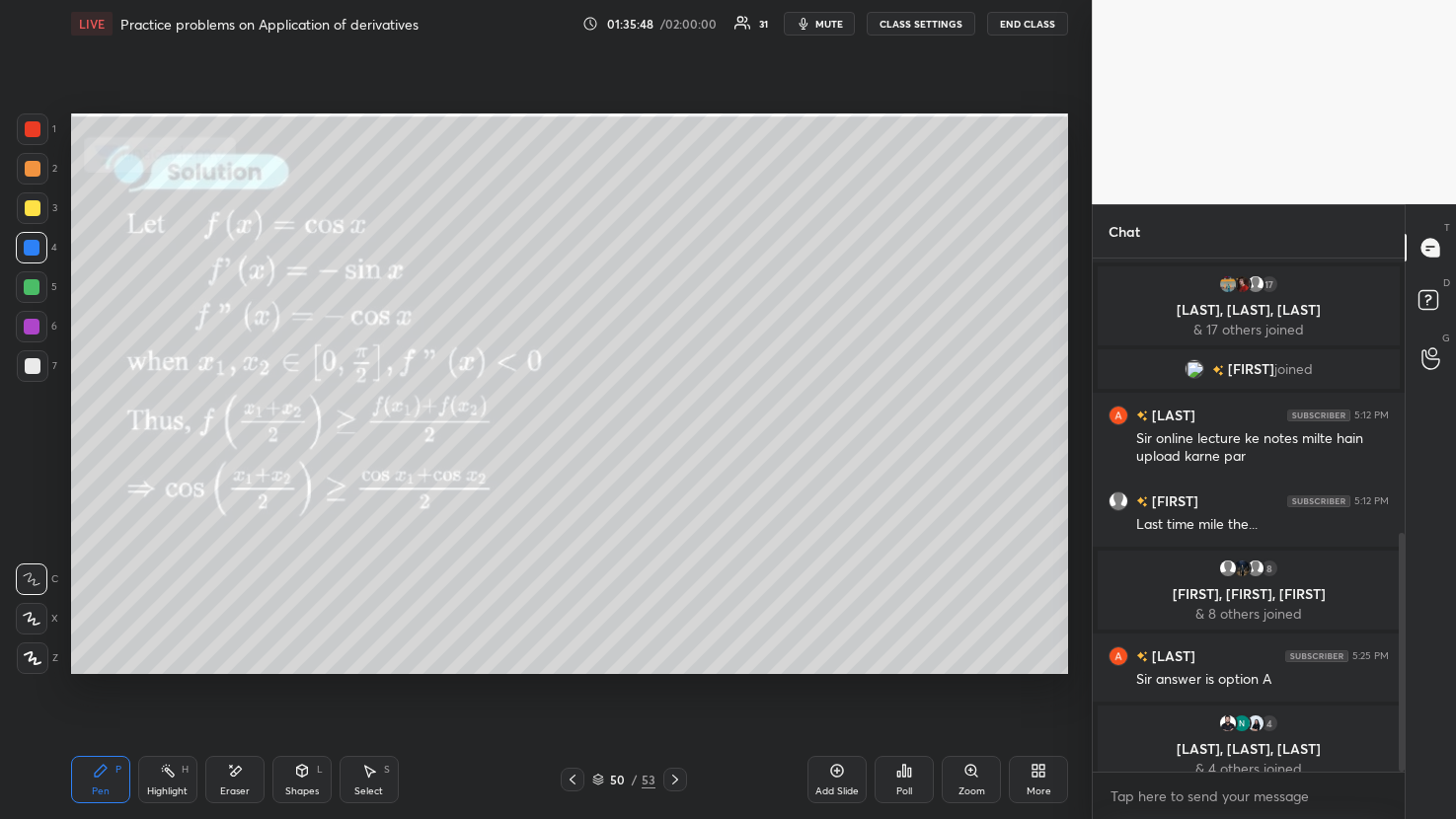 click at bounding box center (675, 780) 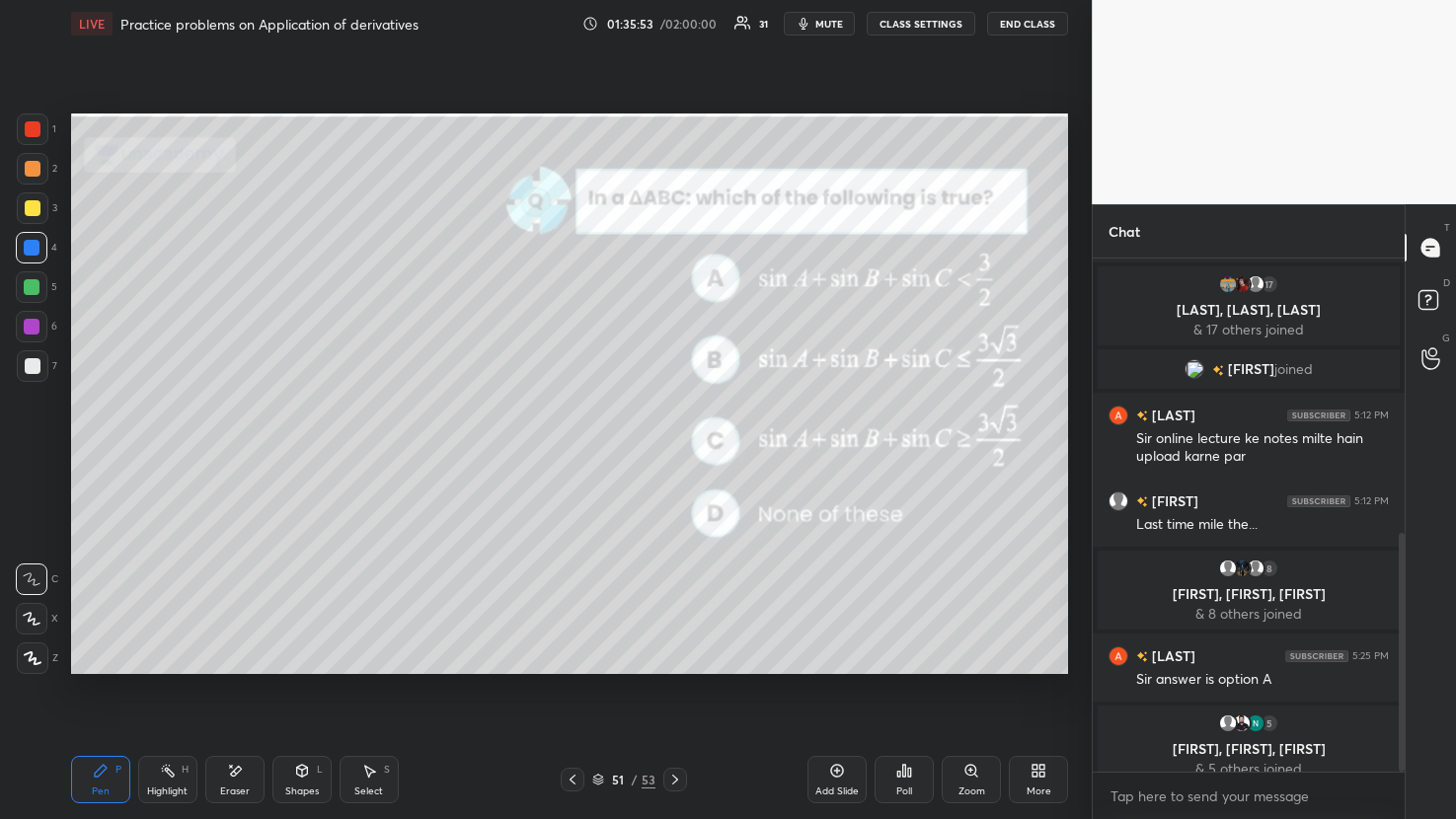 click 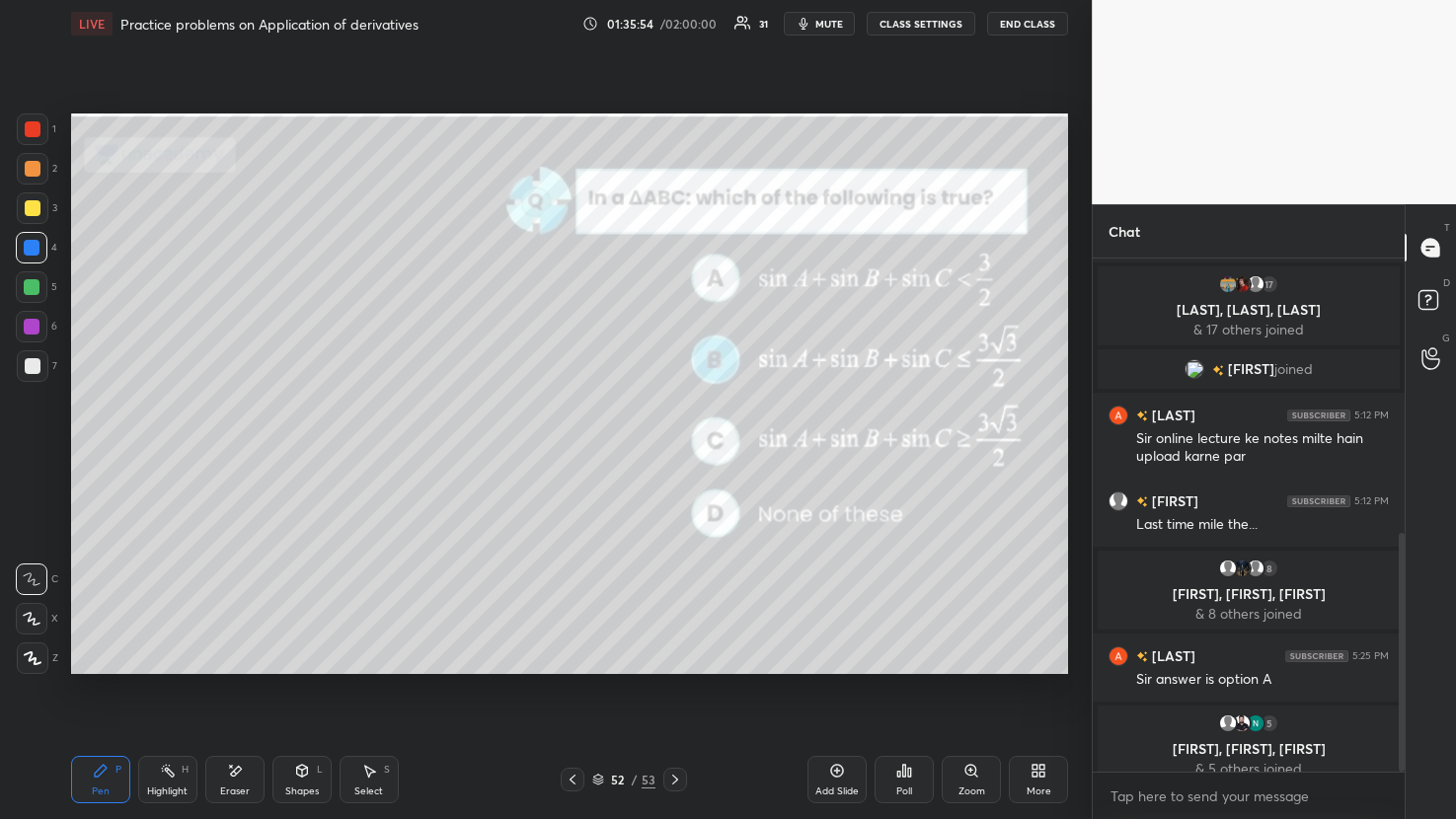 click 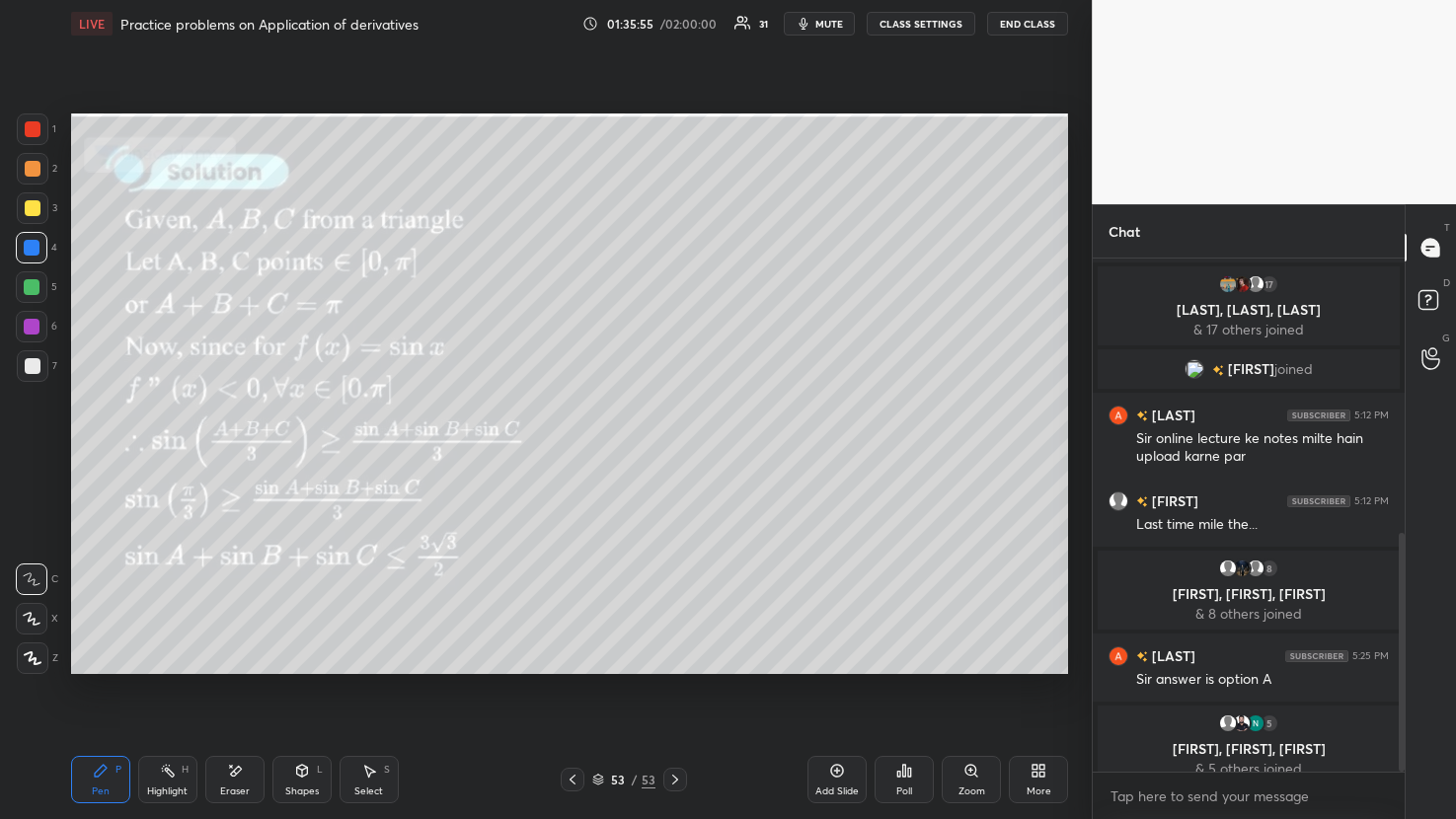 click 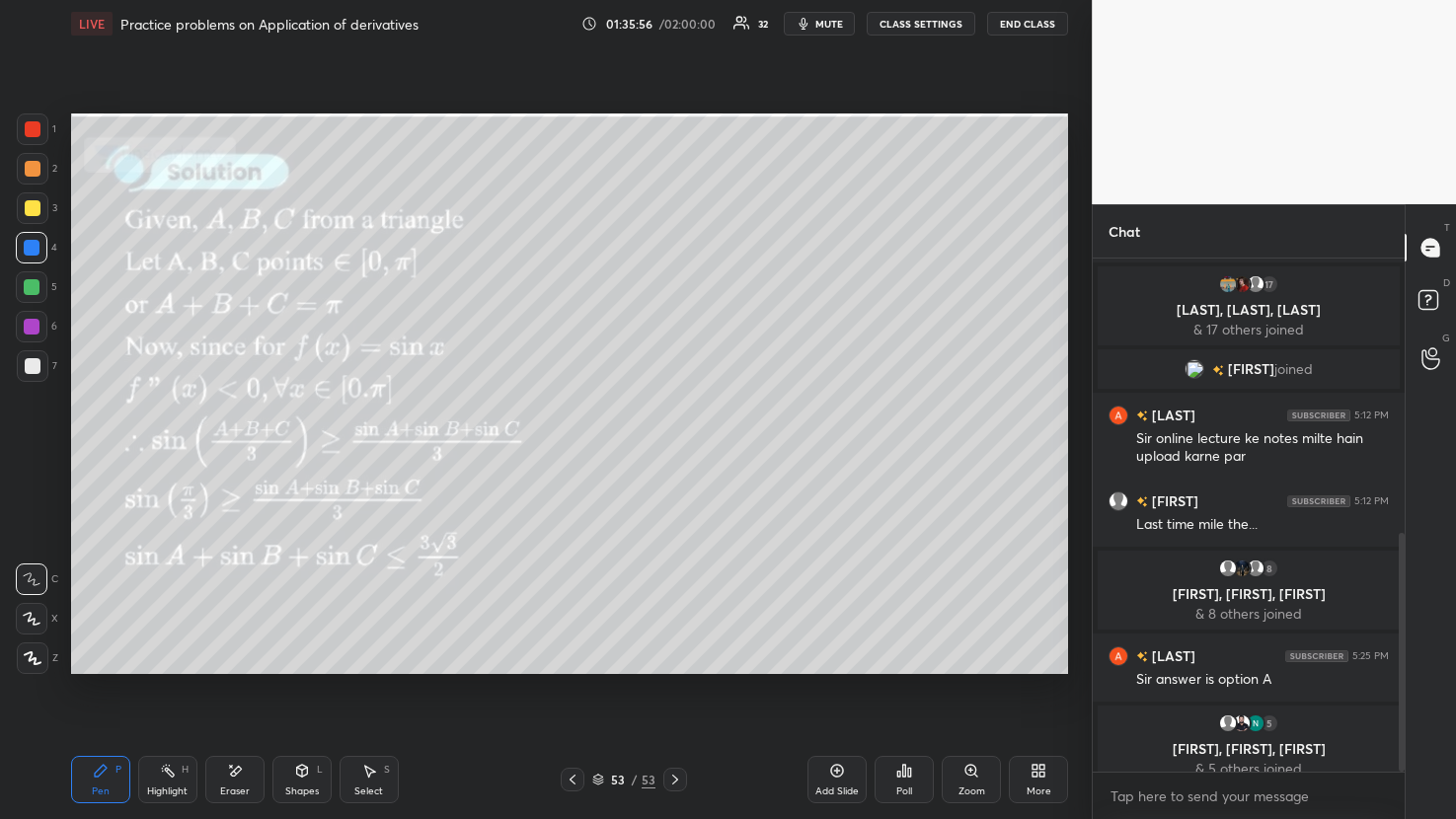click 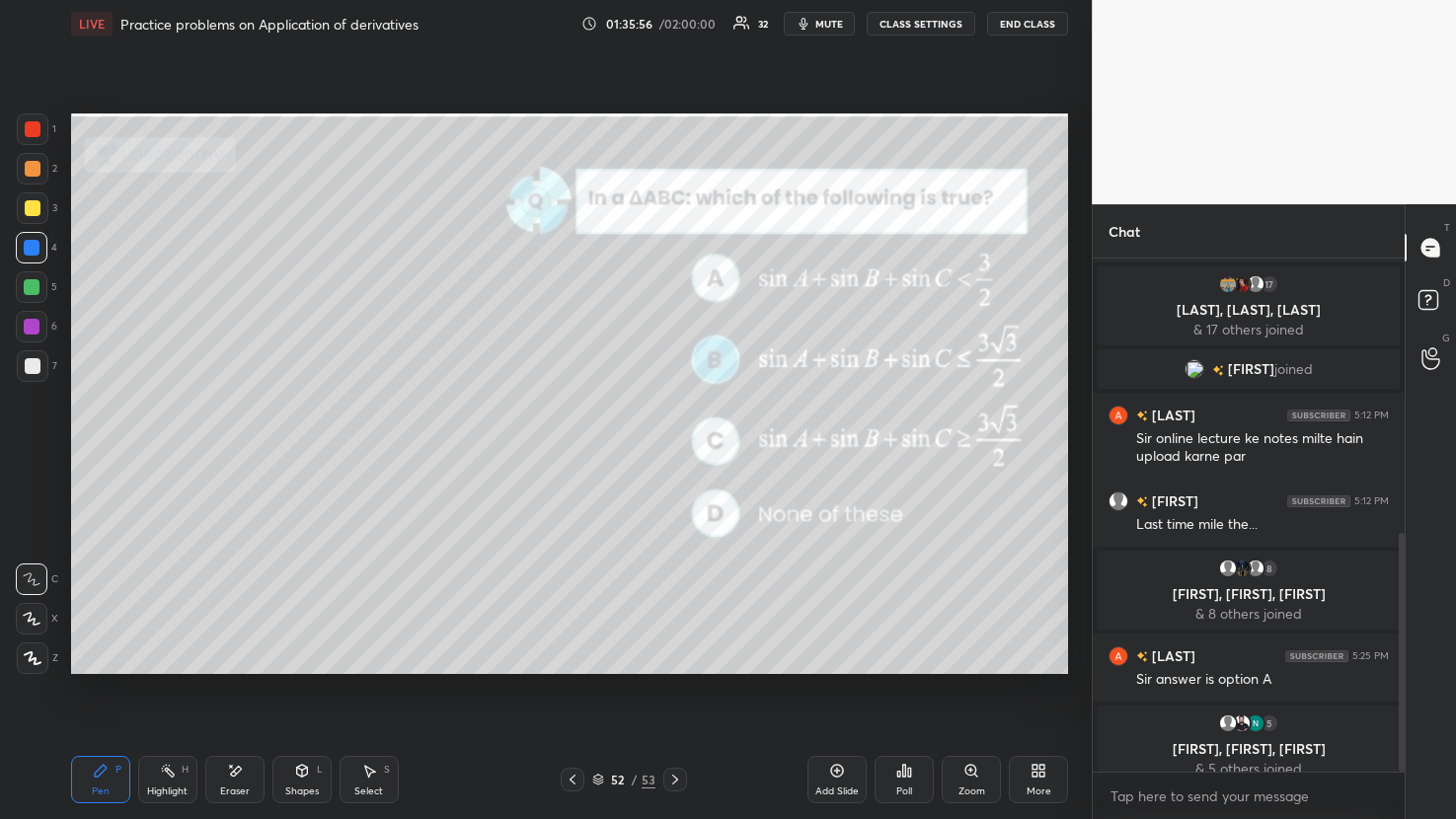 click at bounding box center (573, 780) 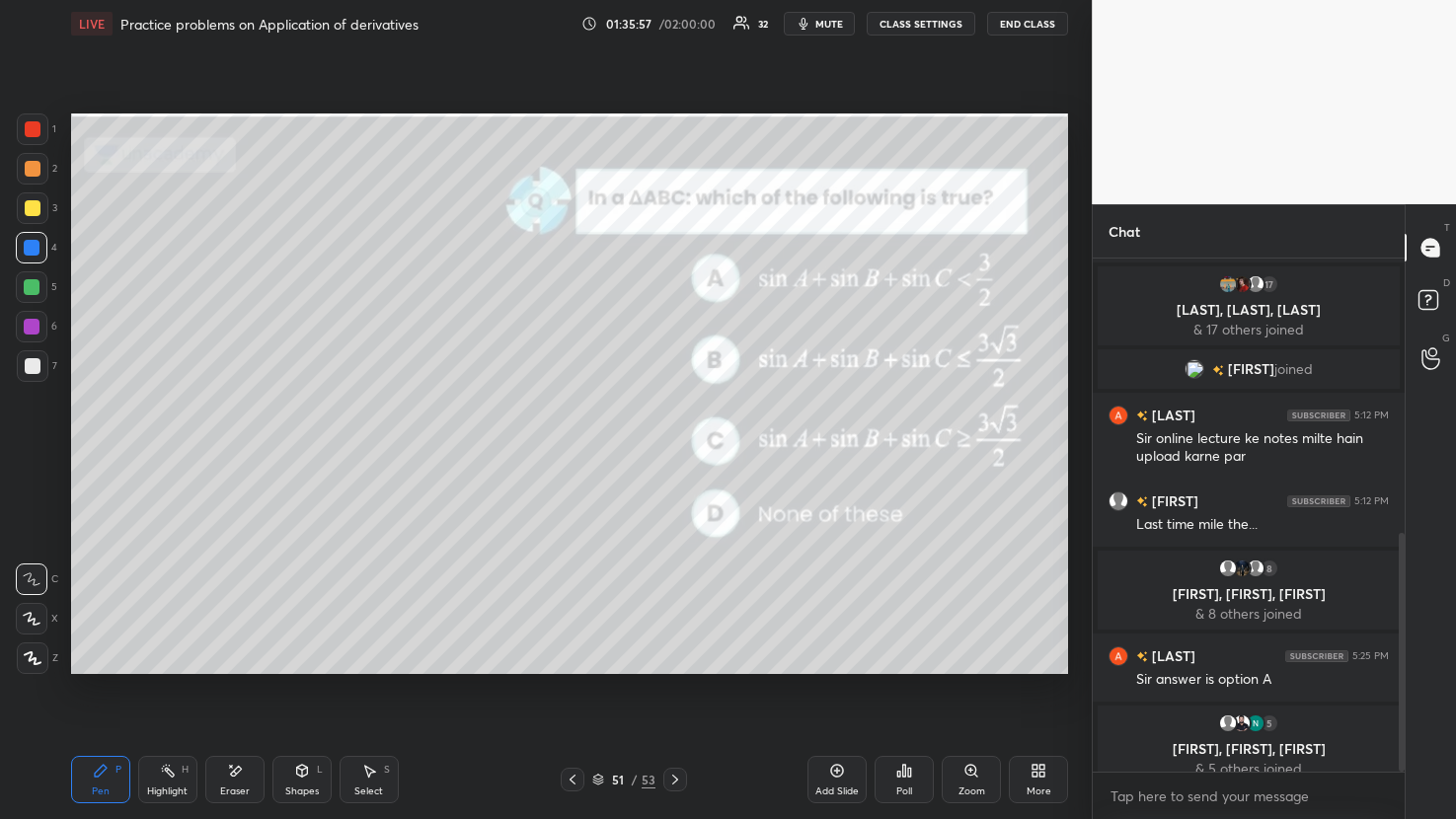 click 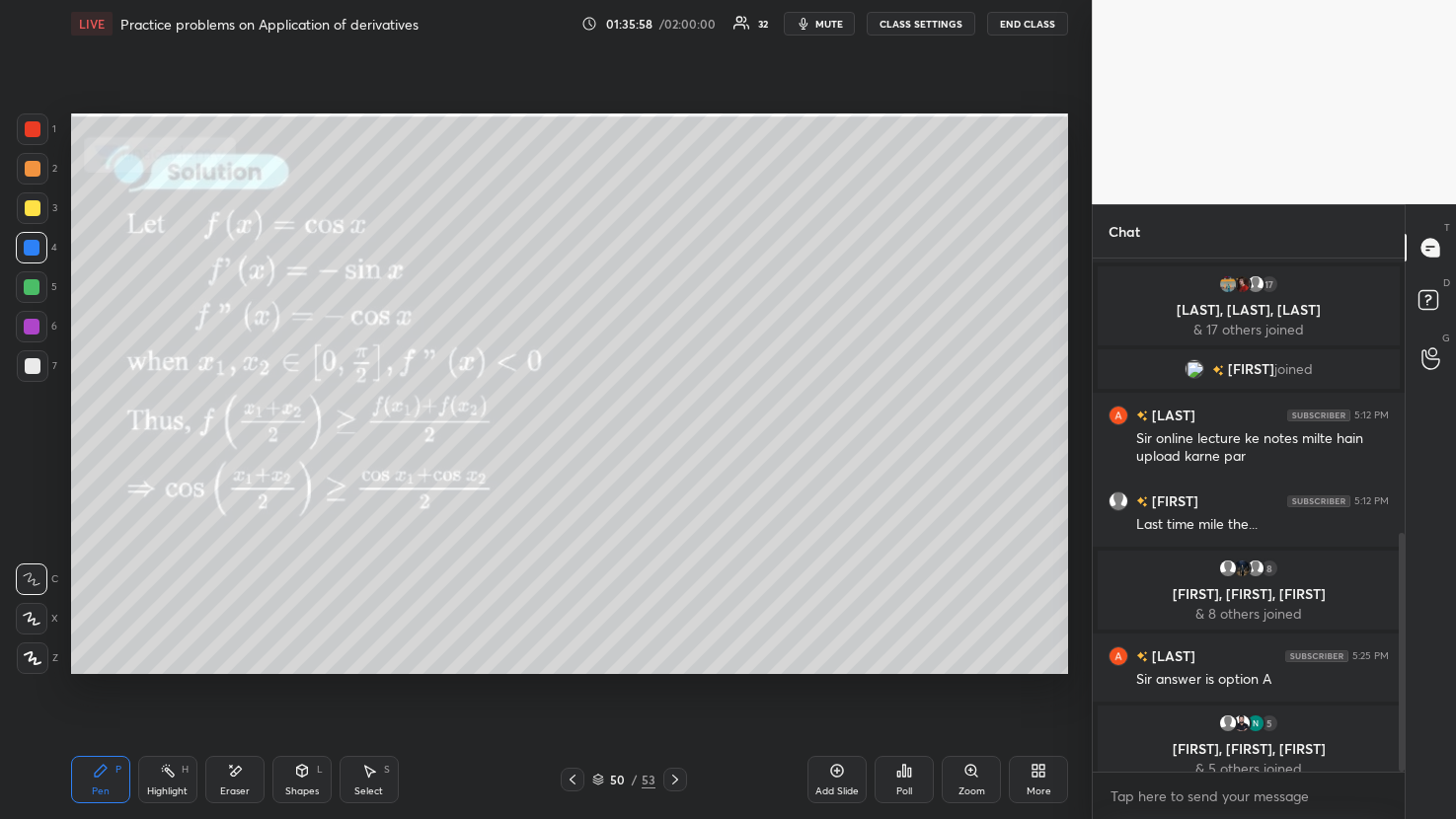 click at bounding box center [675, 780] 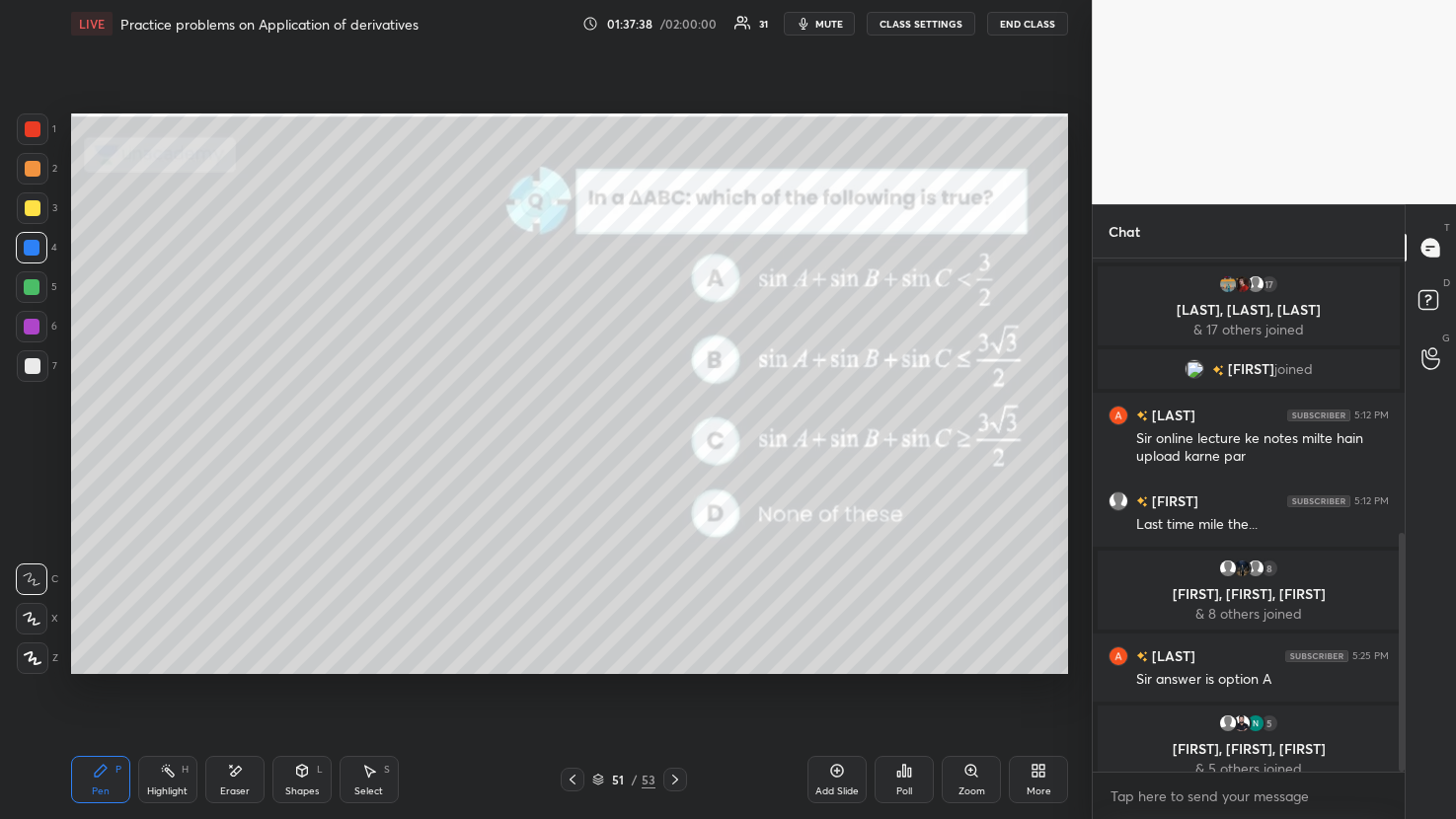 click 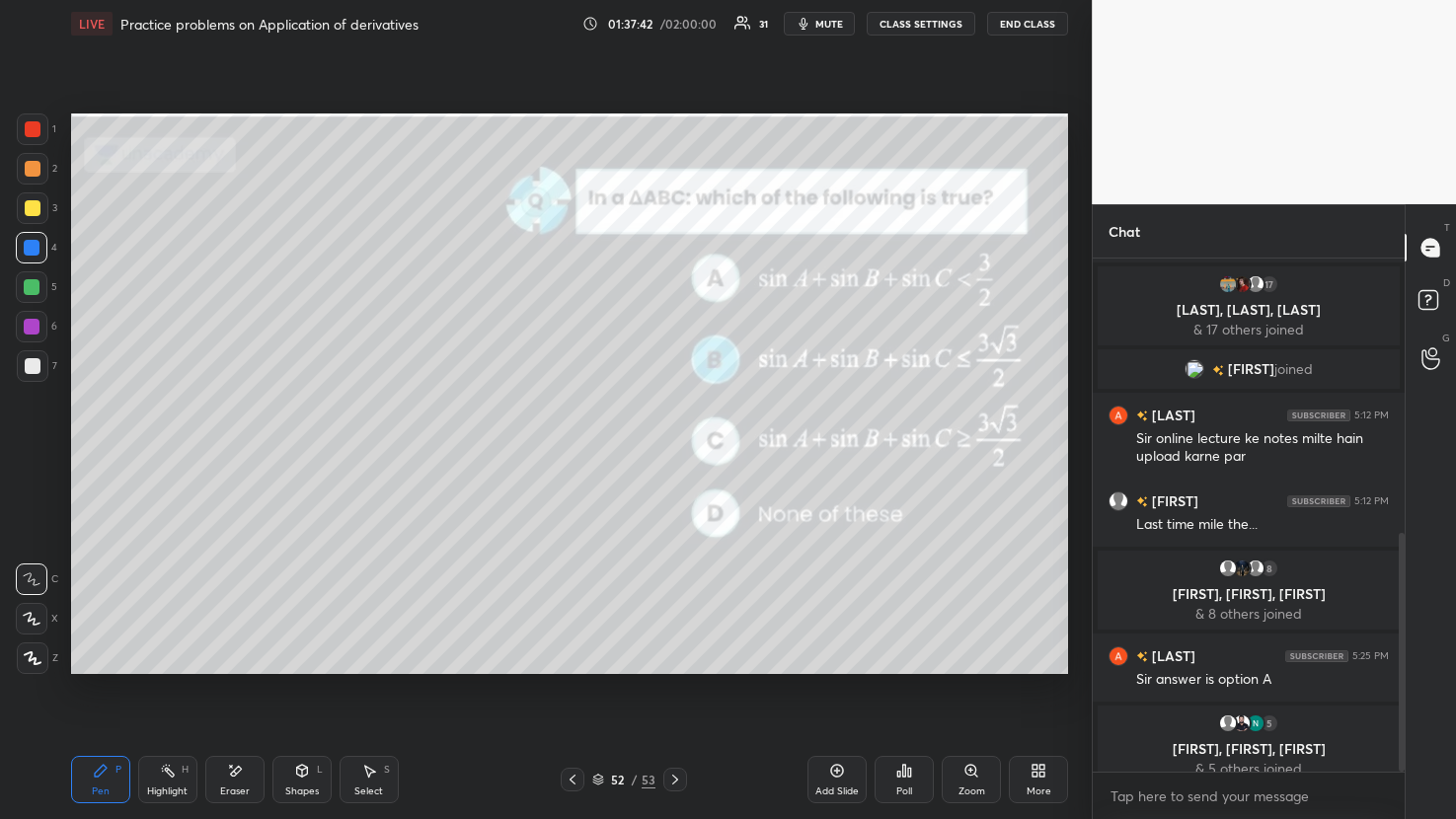 click at bounding box center [573, 780] 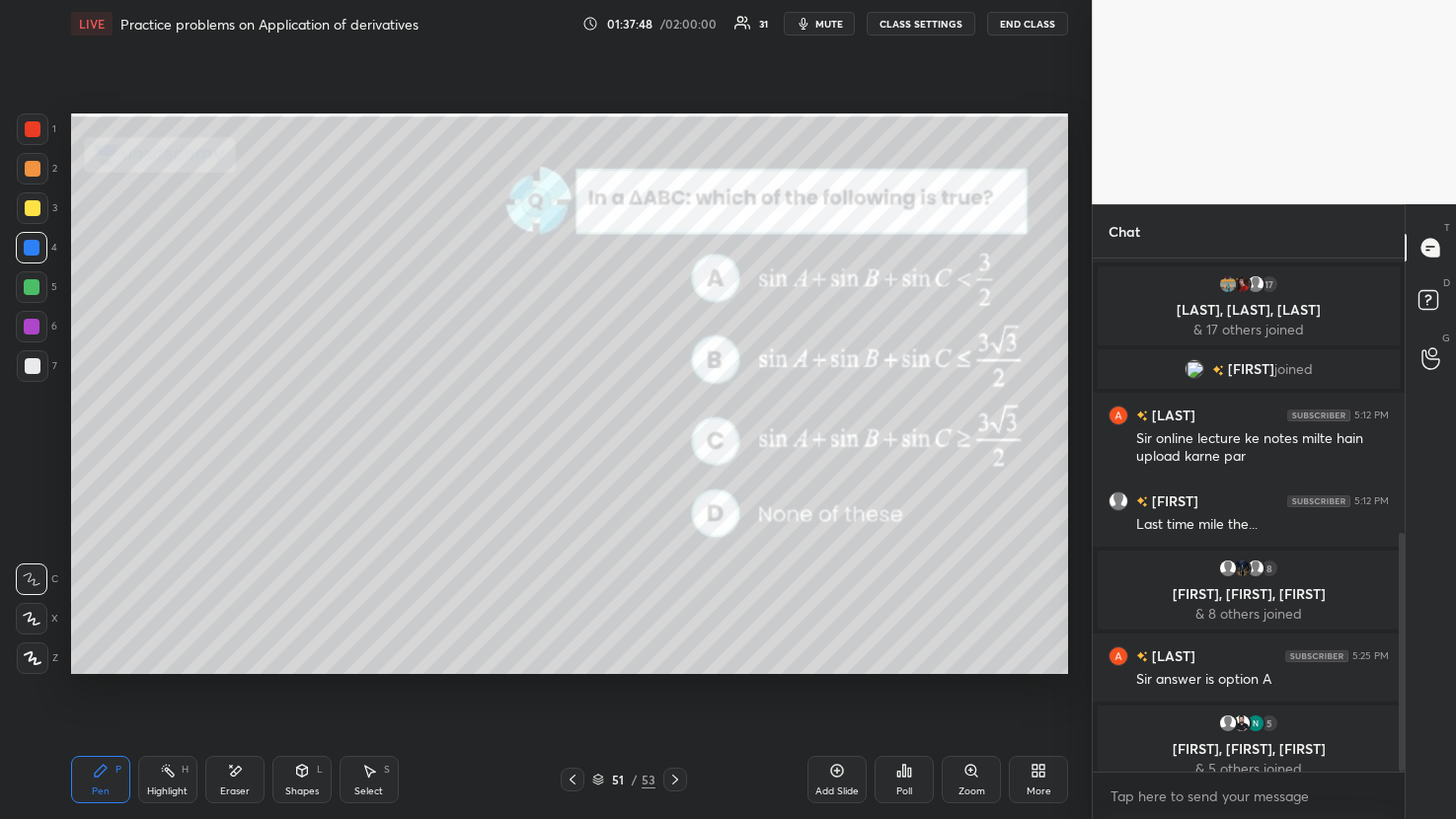 click 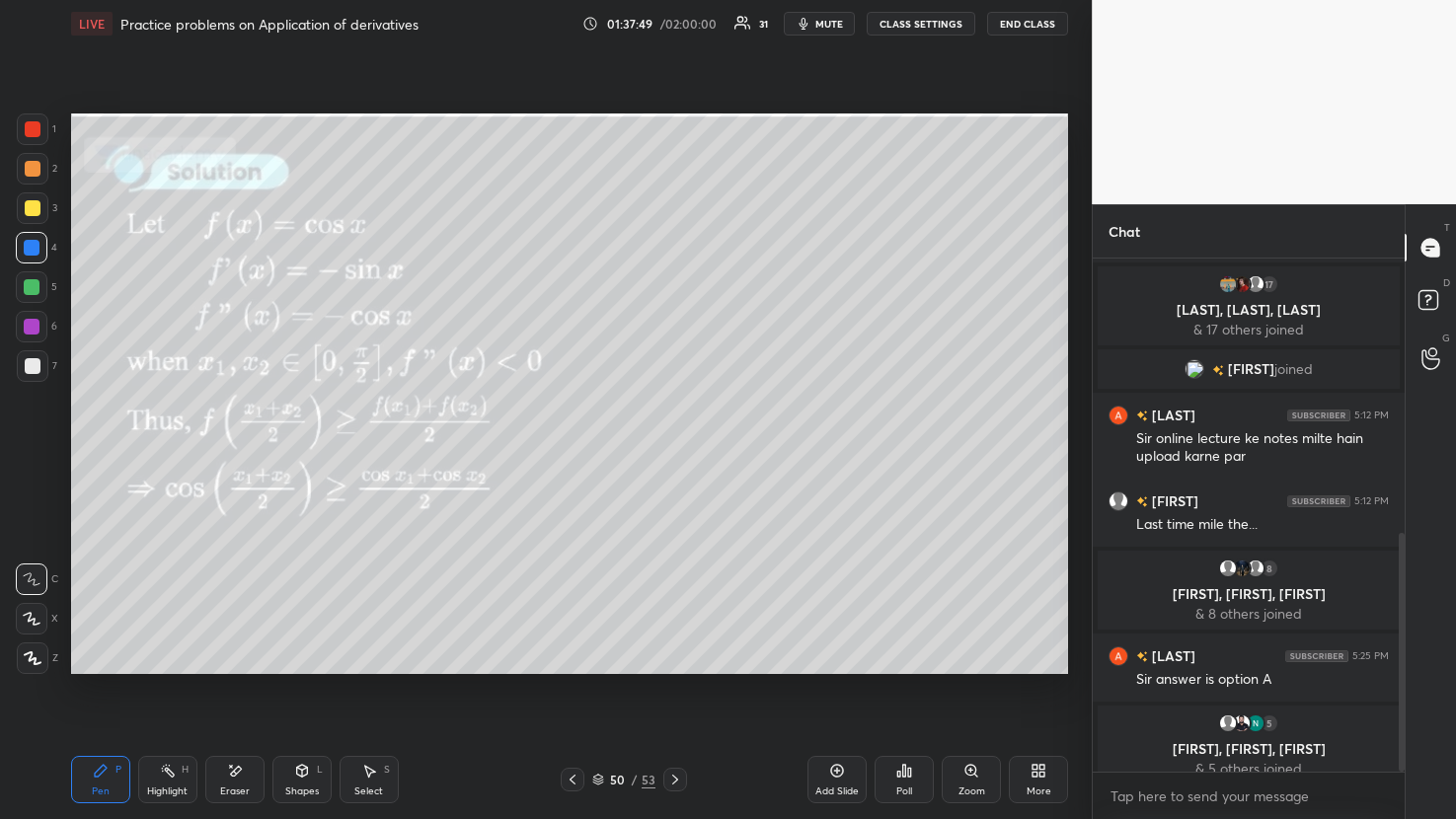 click at bounding box center (573, 780) 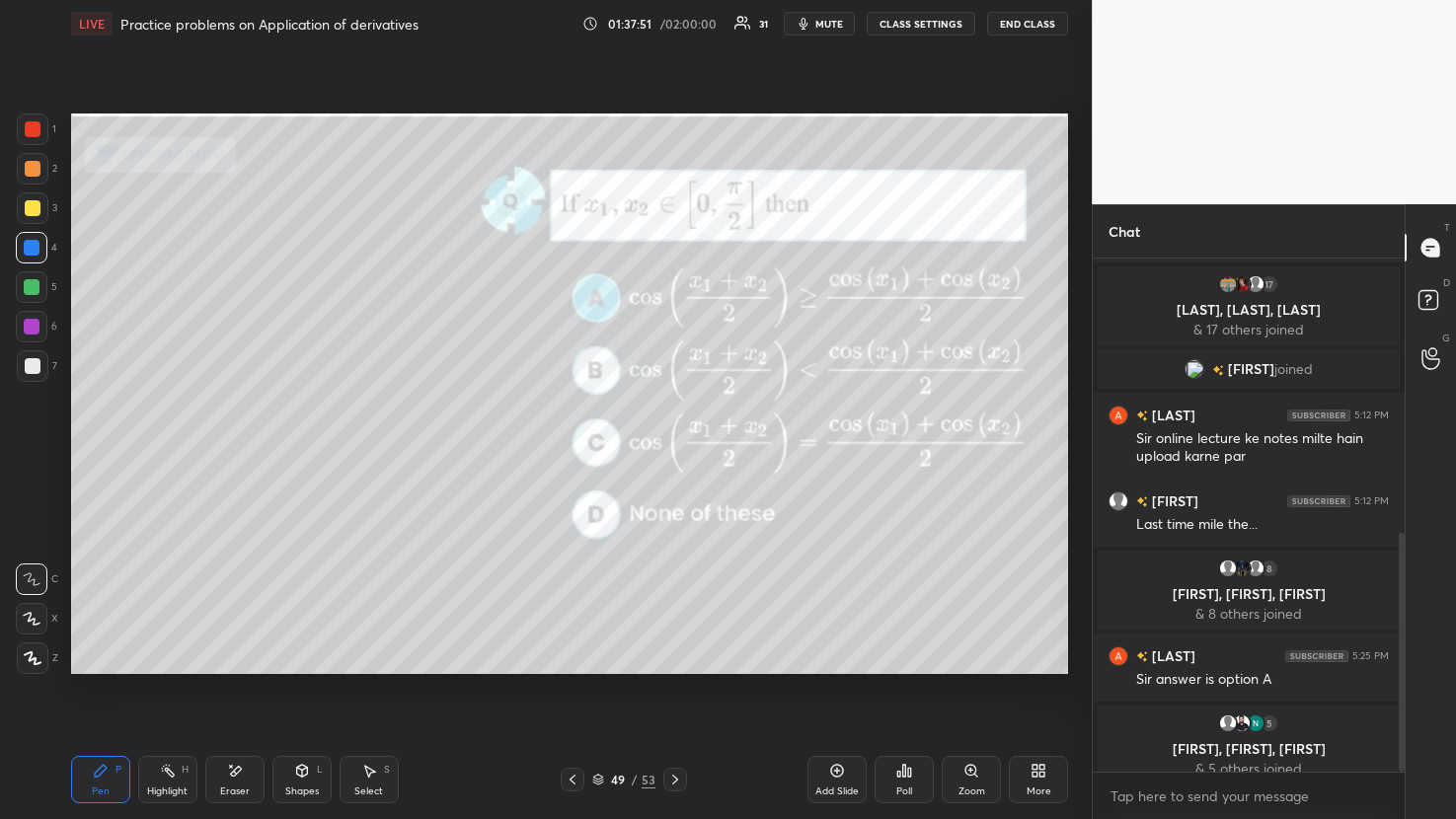 click 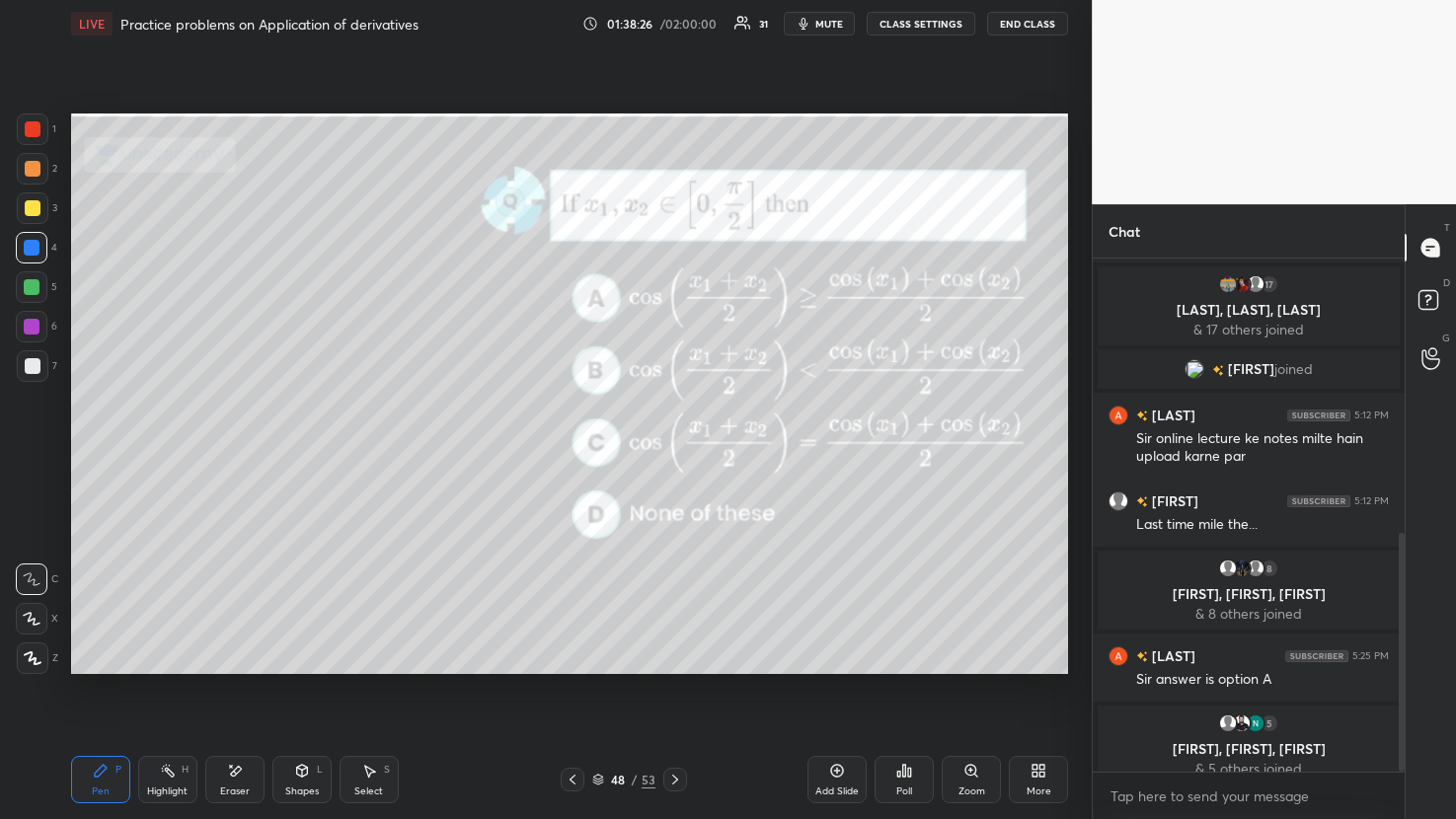 click 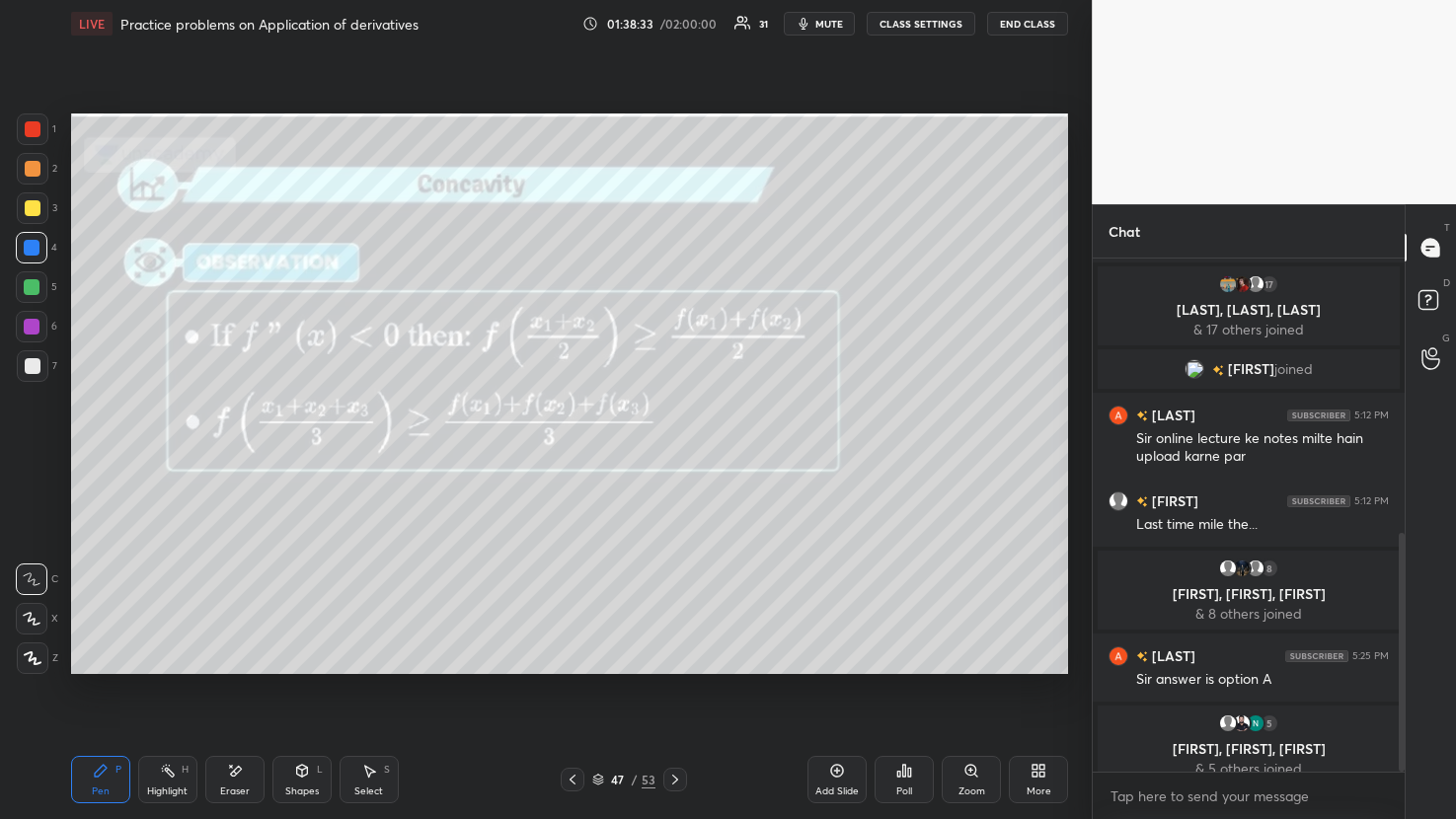 click at bounding box center [573, 780] 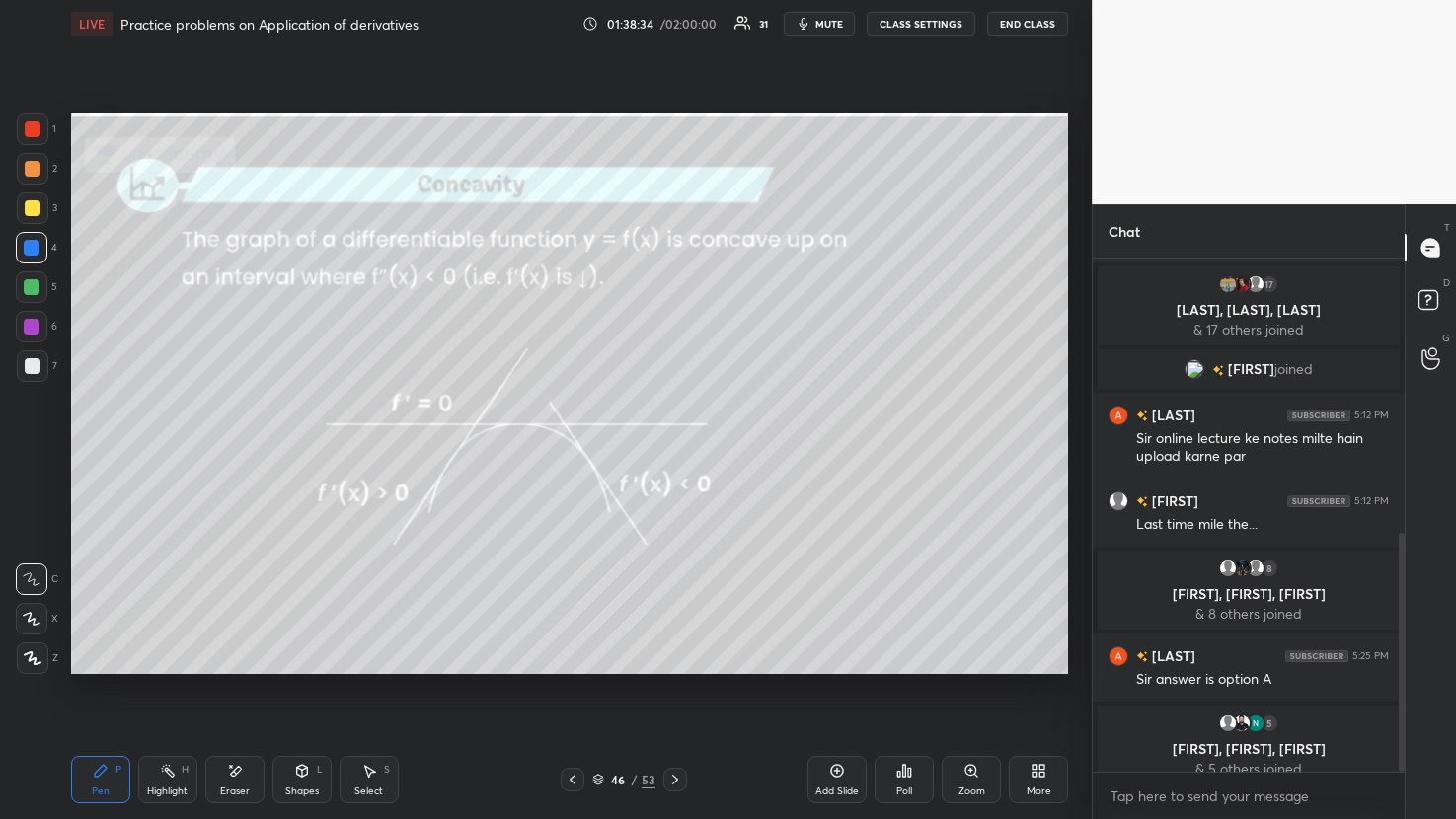 click at bounding box center [573, 780] 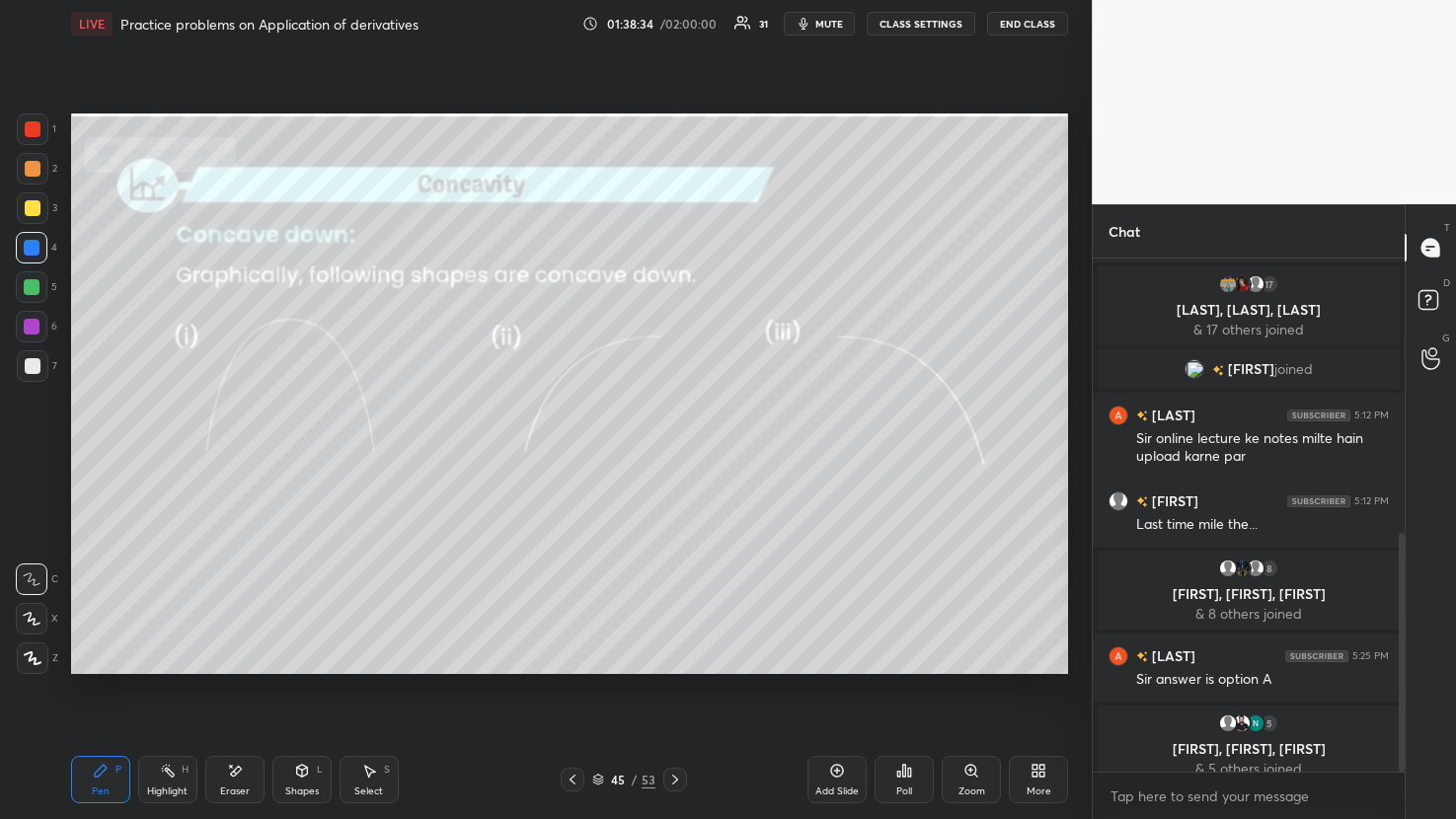 click at bounding box center [573, 780] 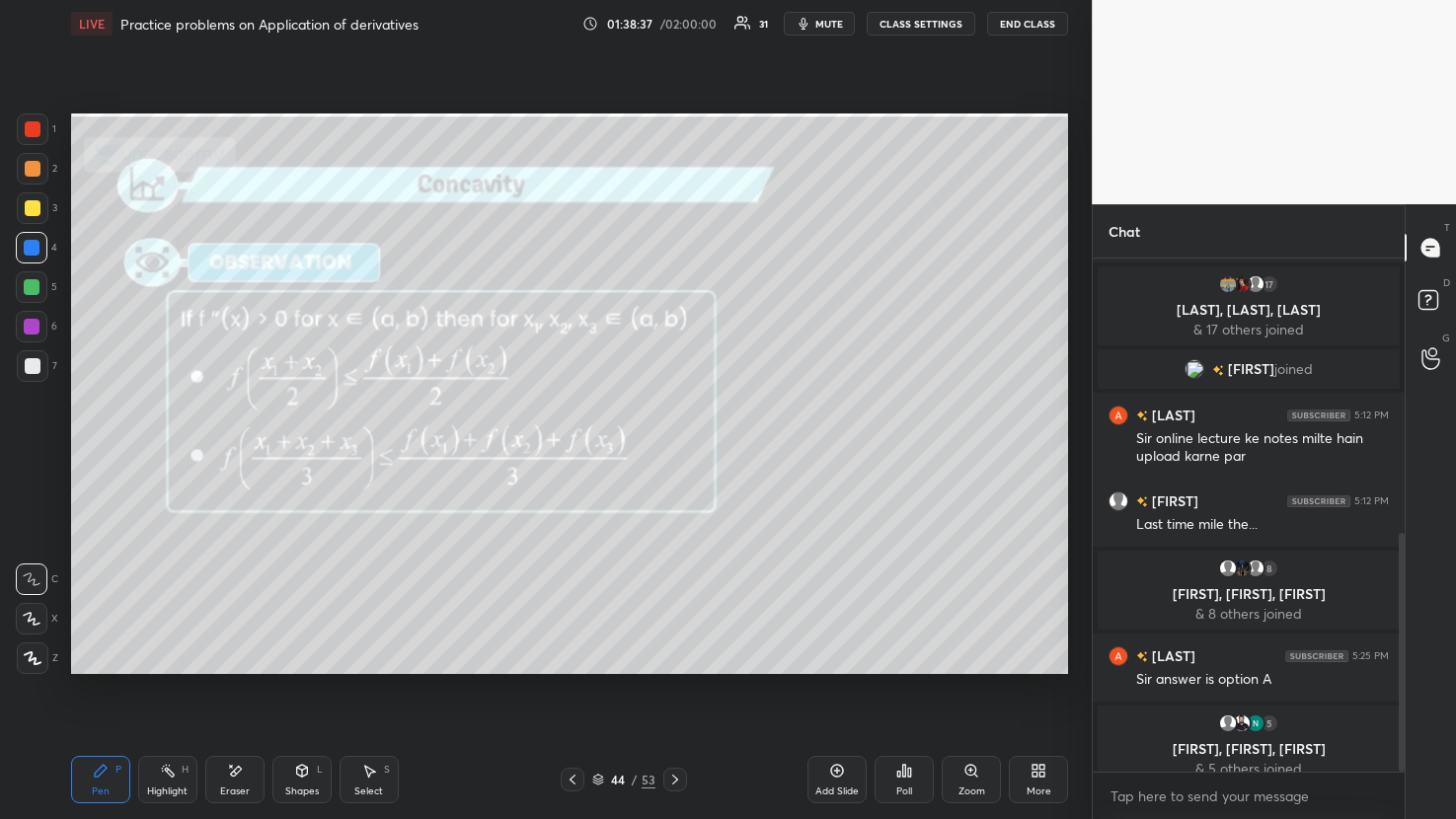 click at bounding box center [573, 780] 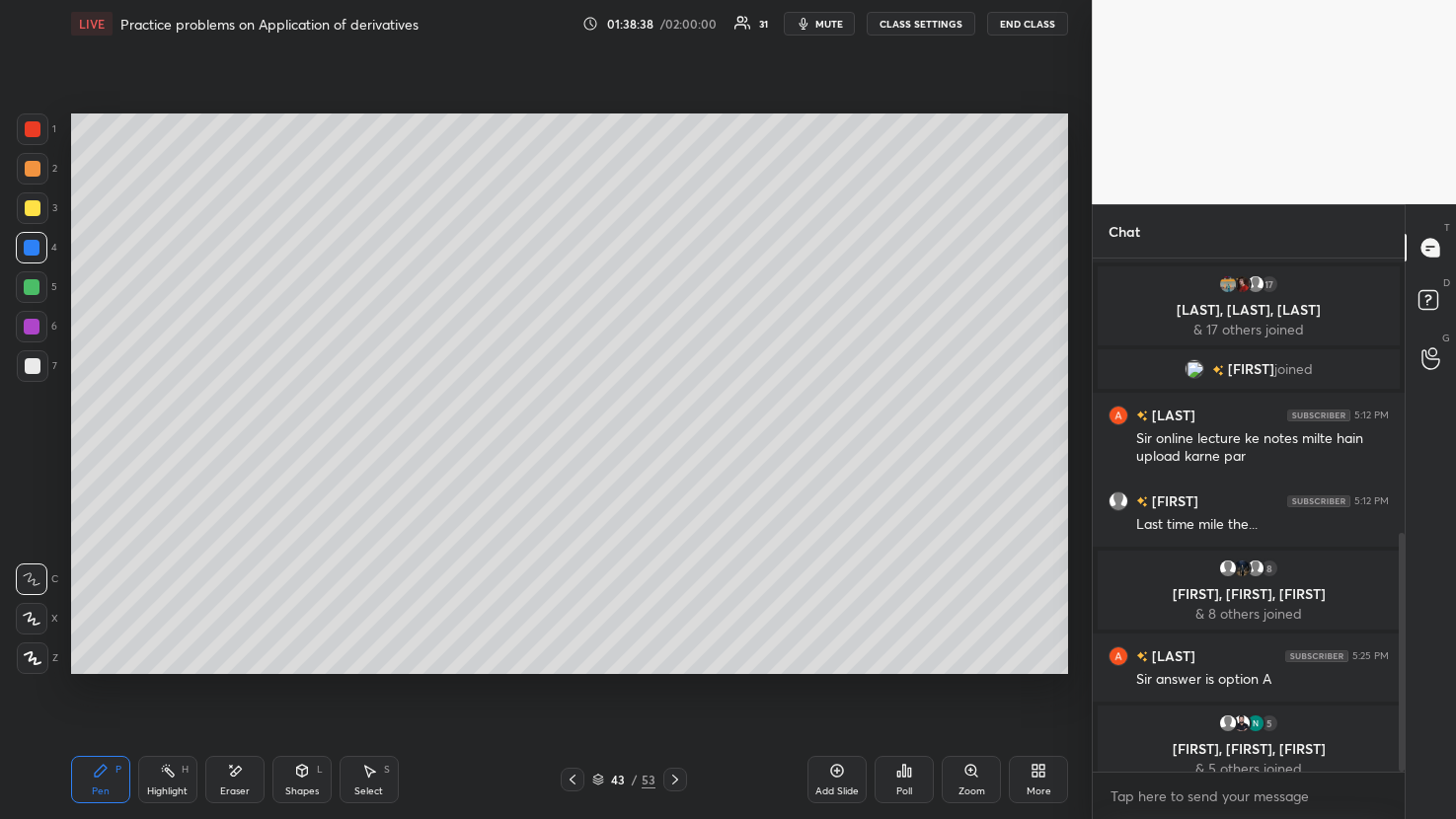 click 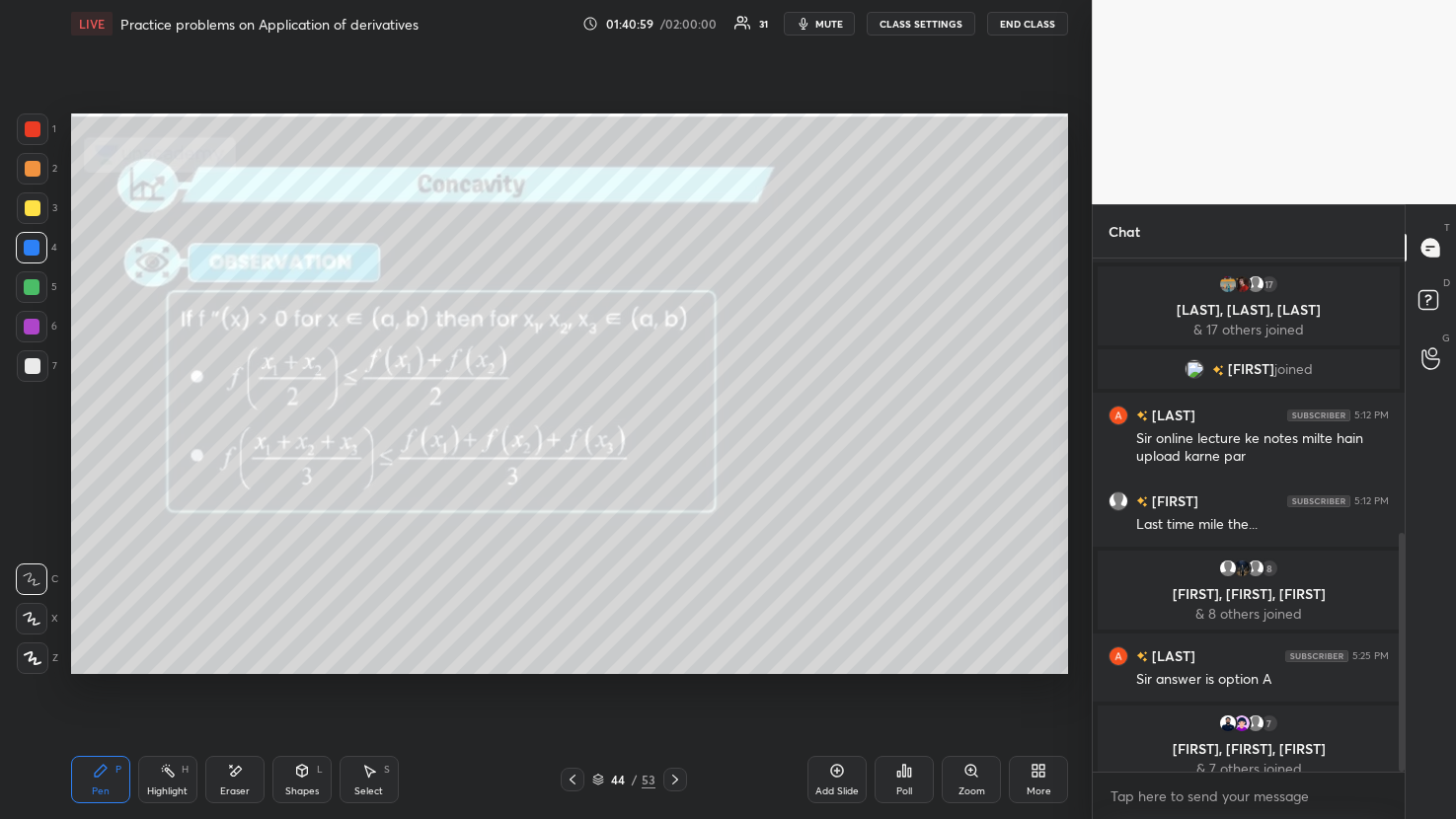 click at bounding box center (675, 780) 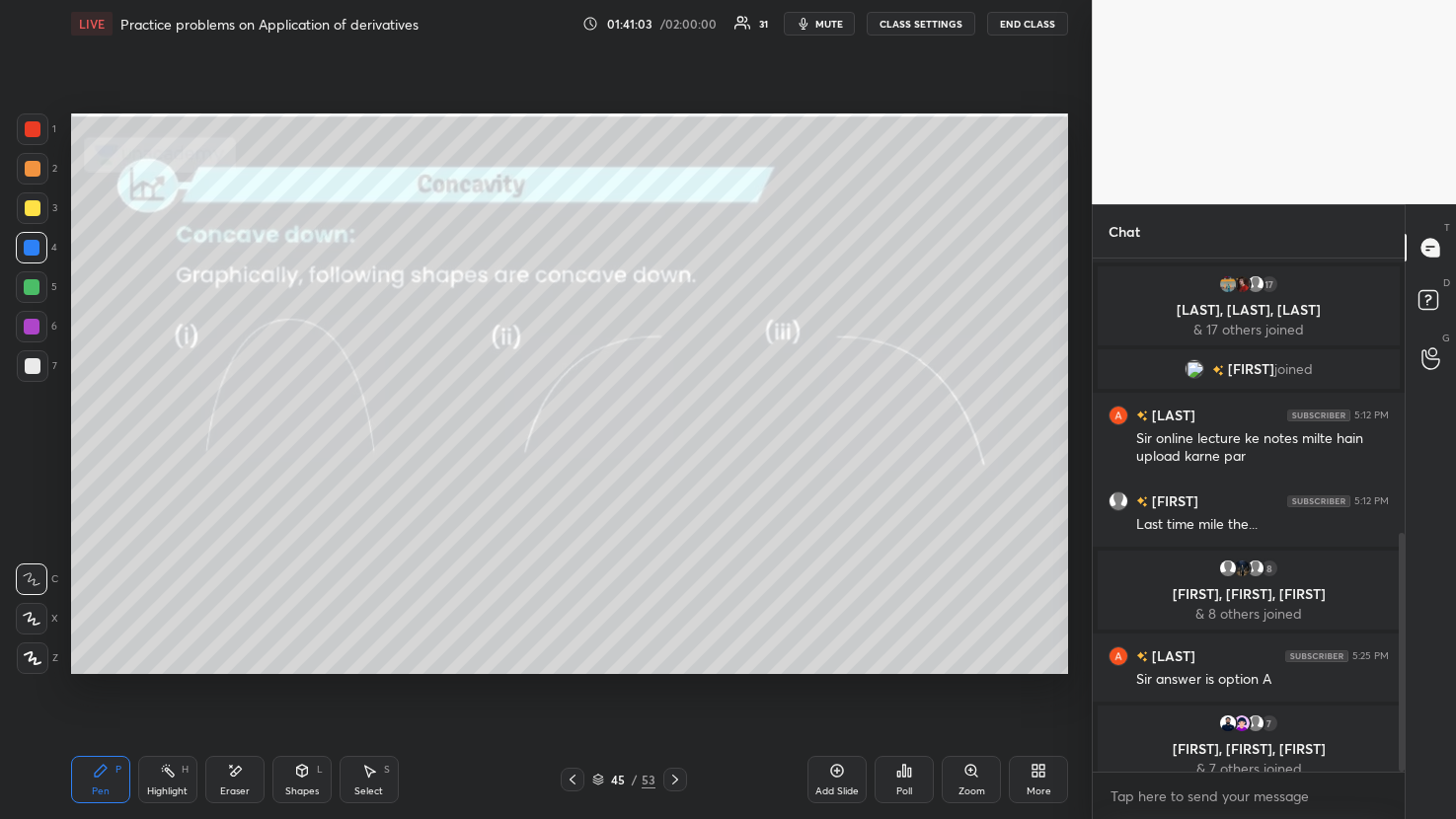 click at bounding box center (32, 327) 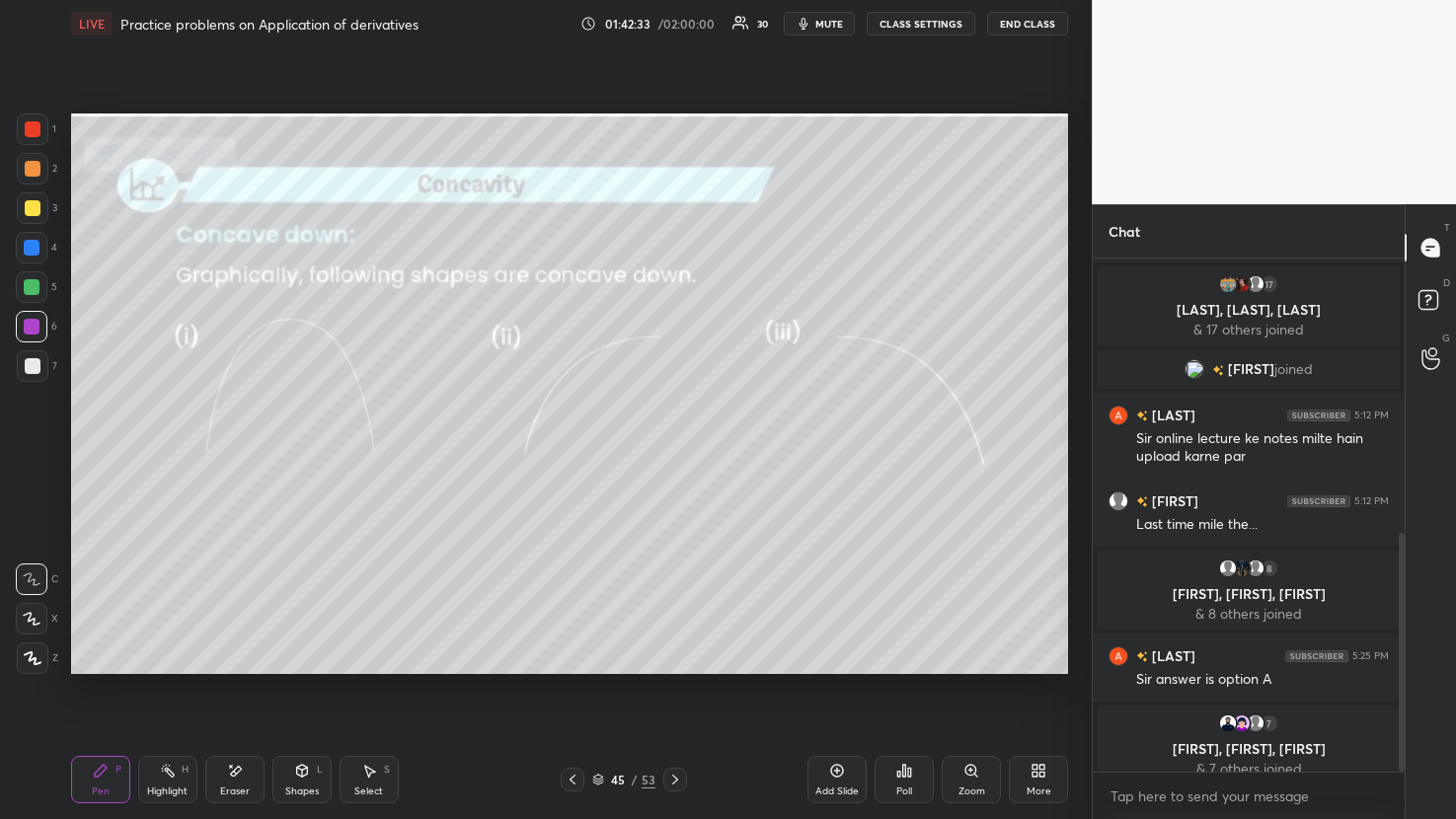 click 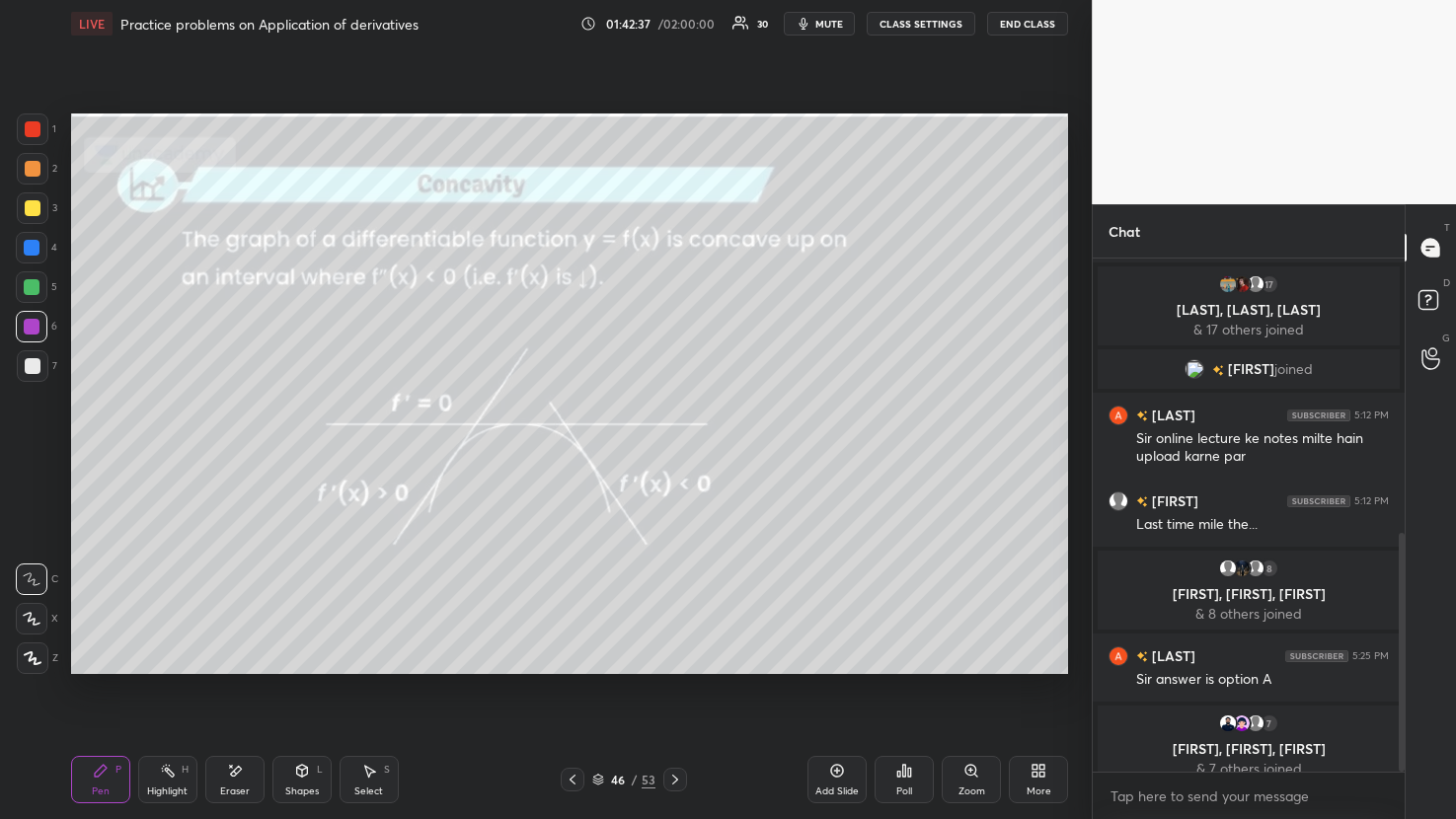 click at bounding box center (675, 780) 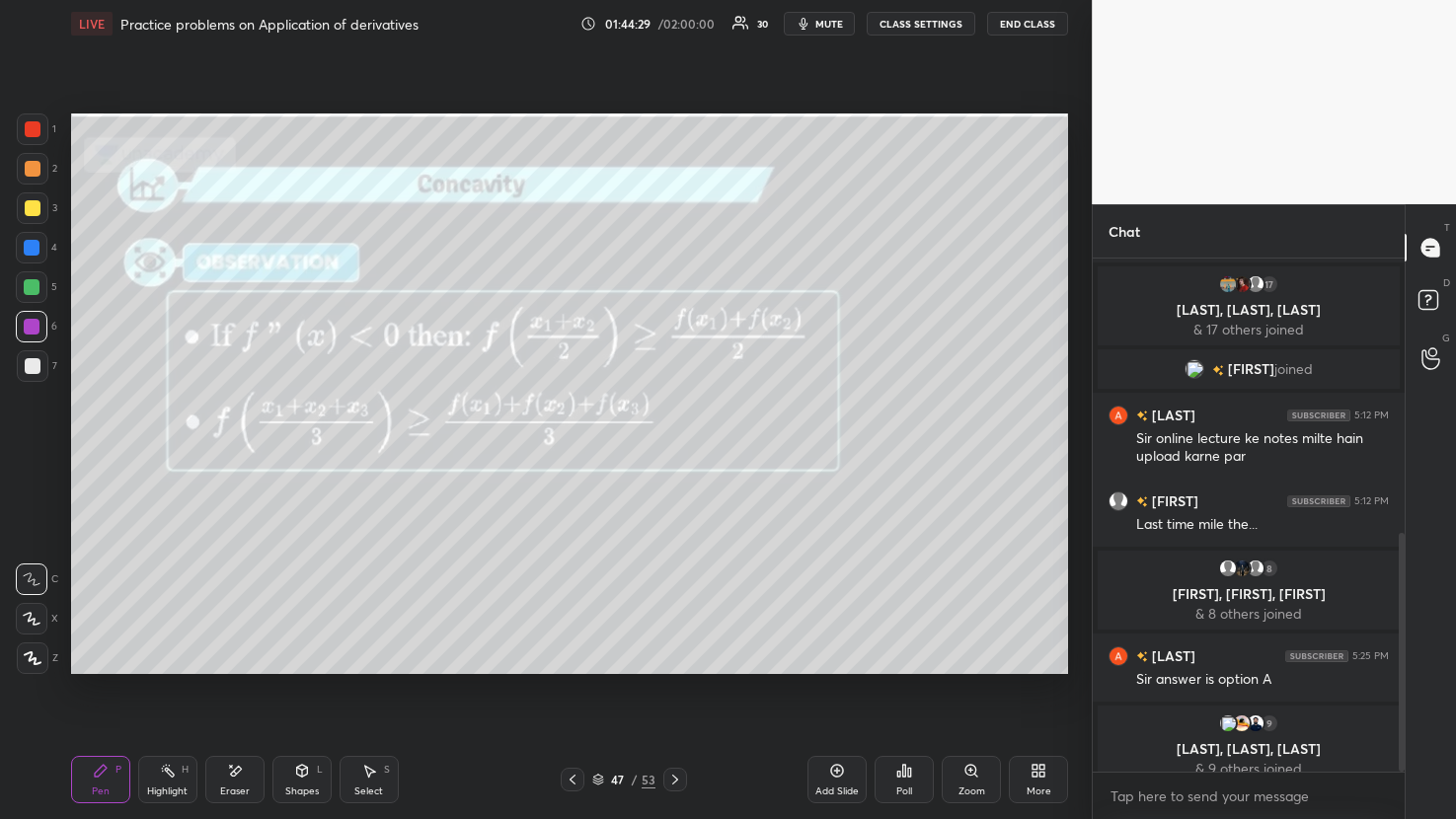 click 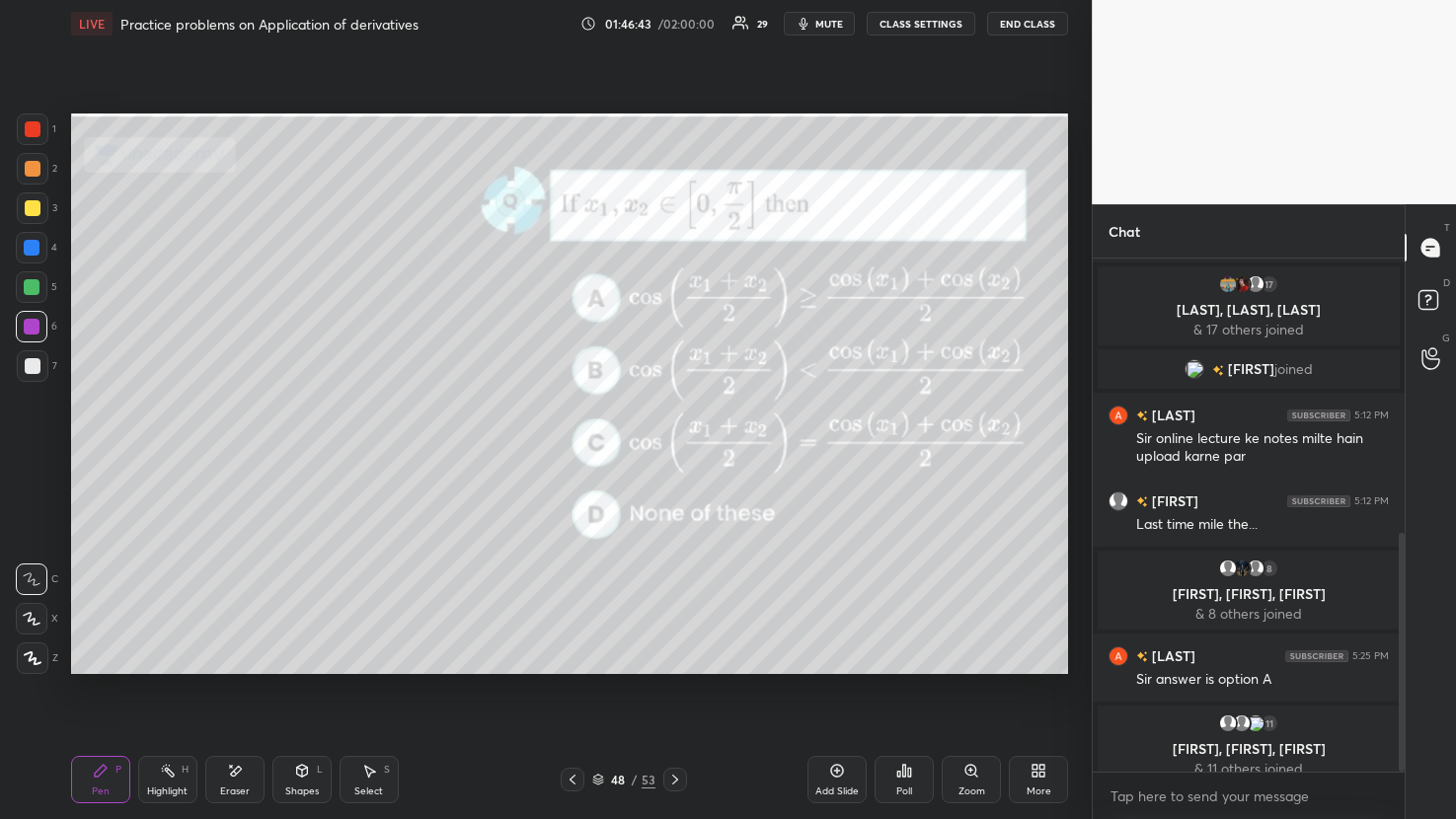 click on "Pen P Highlight H Eraser Shapes L Select S 48 / 53 Add Slide Poll Zoom More" at bounding box center (570, 780) 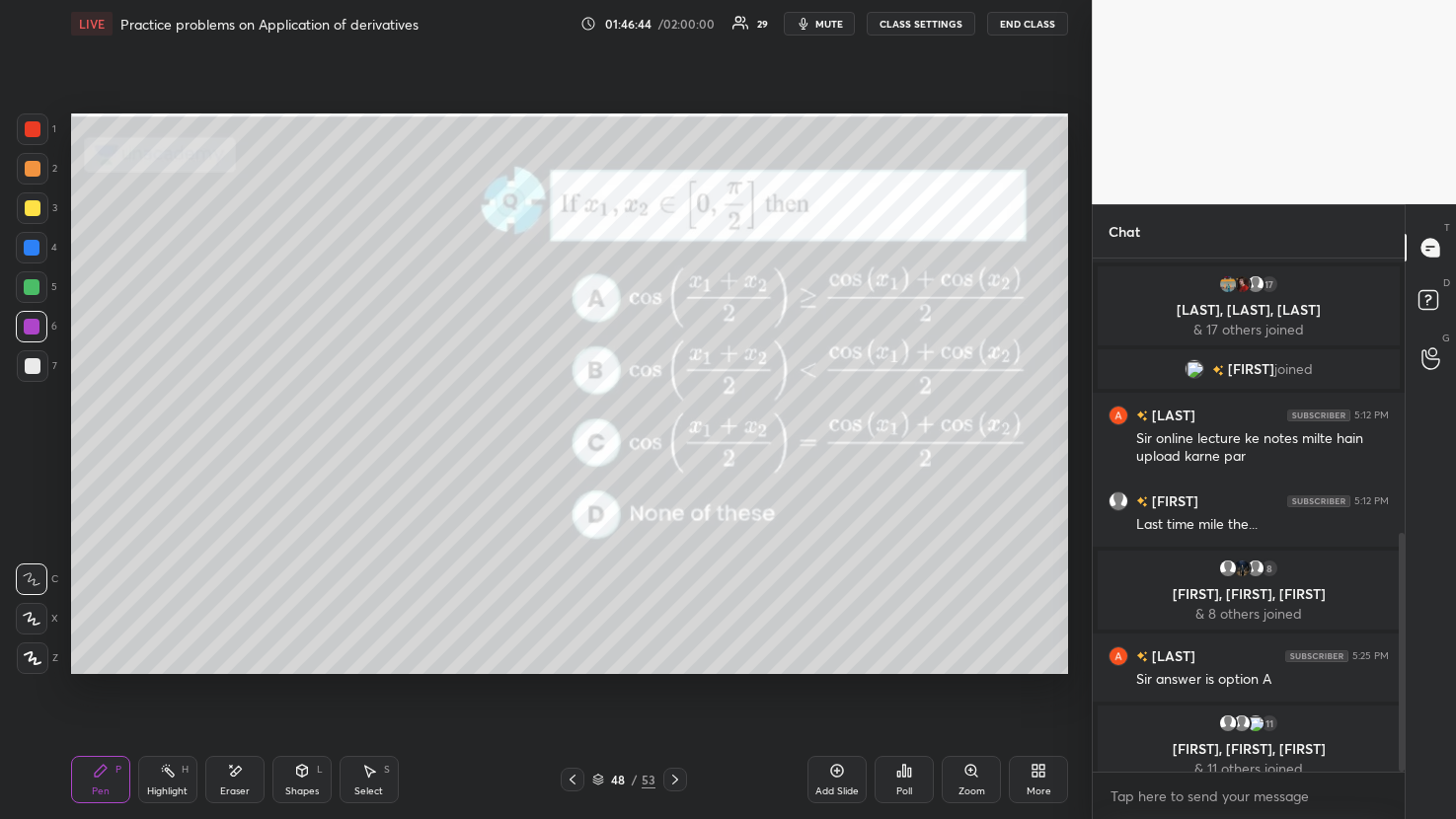 click 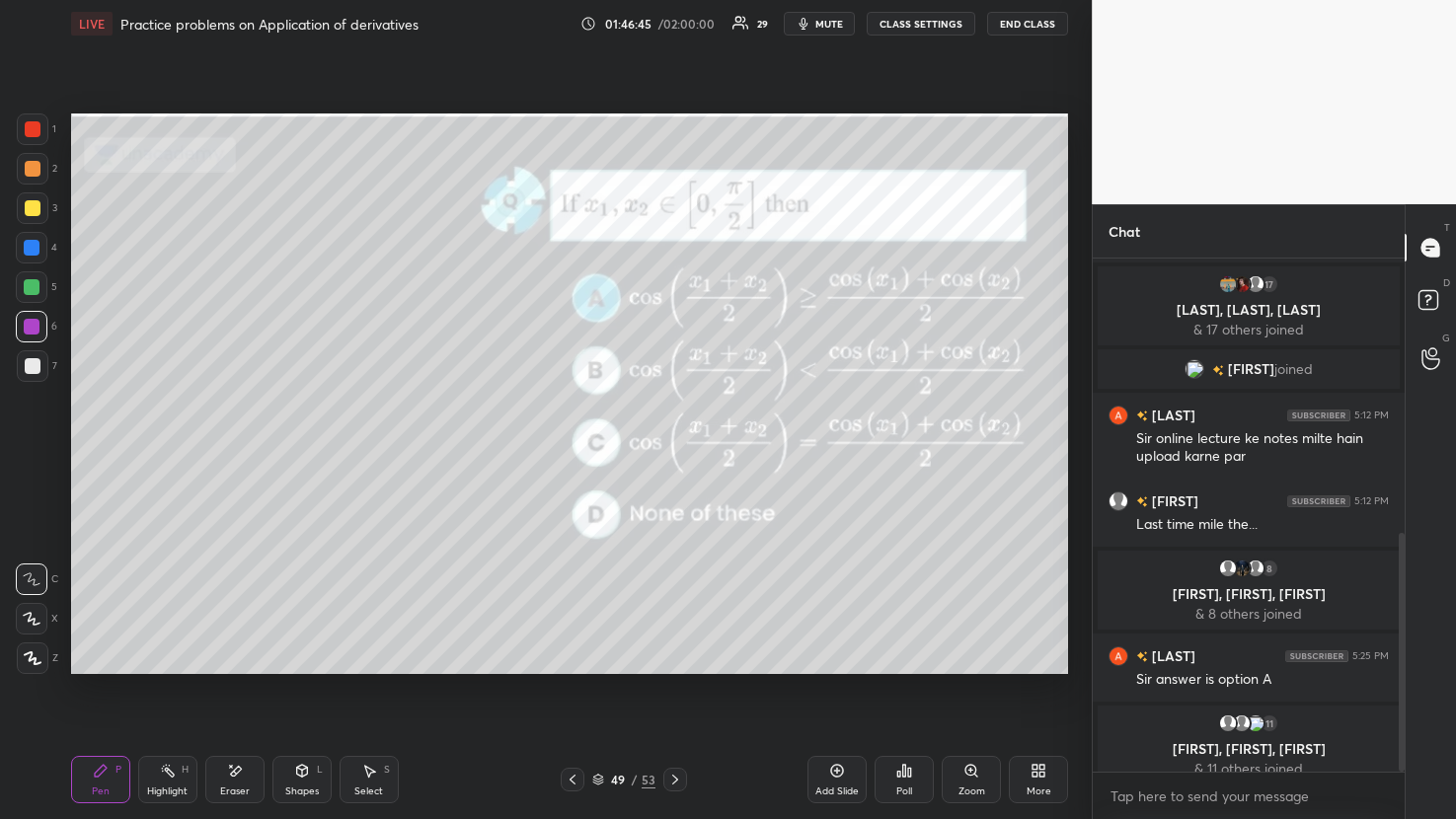 click at bounding box center (675, 780) 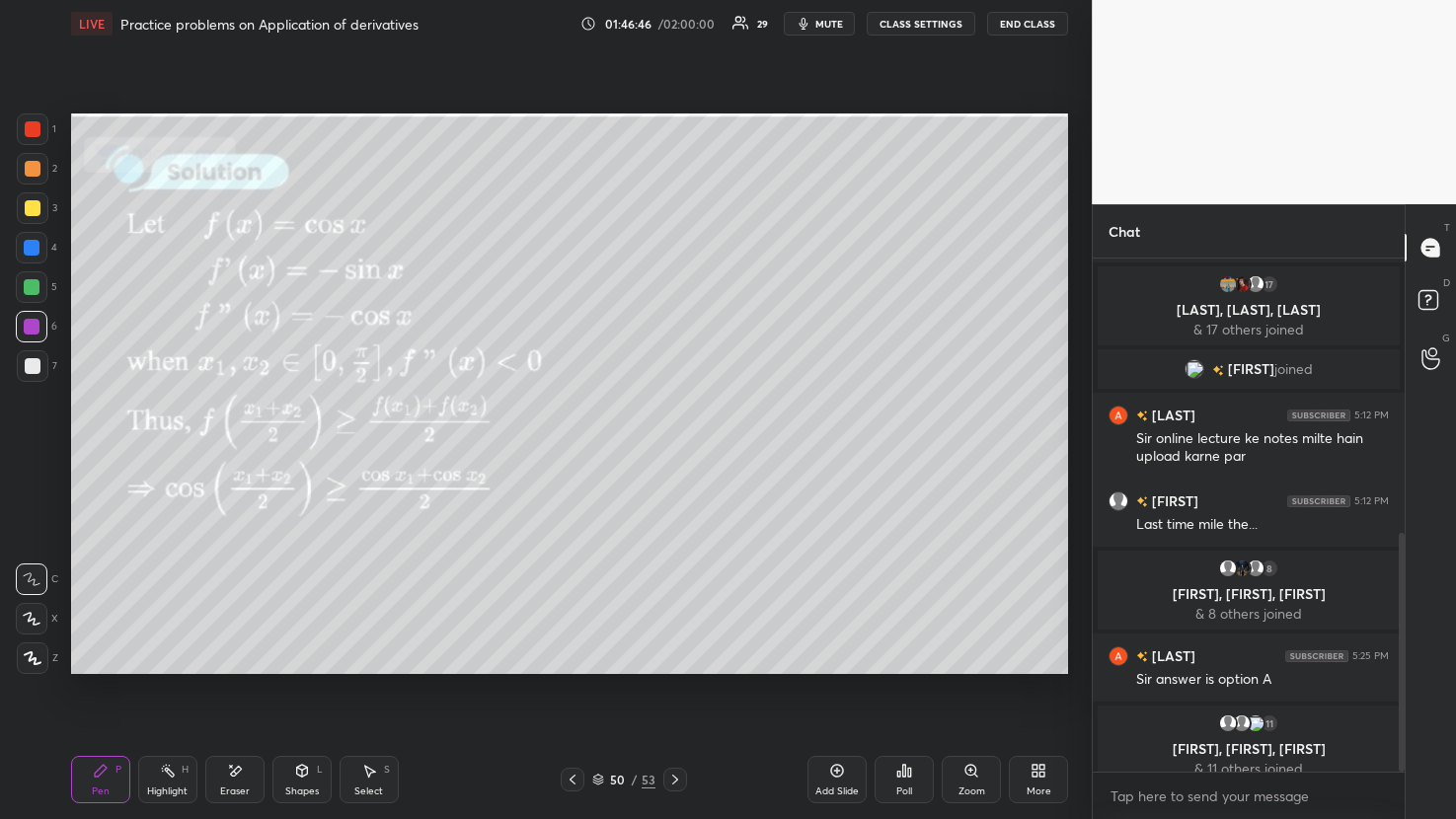 click at bounding box center (675, 780) 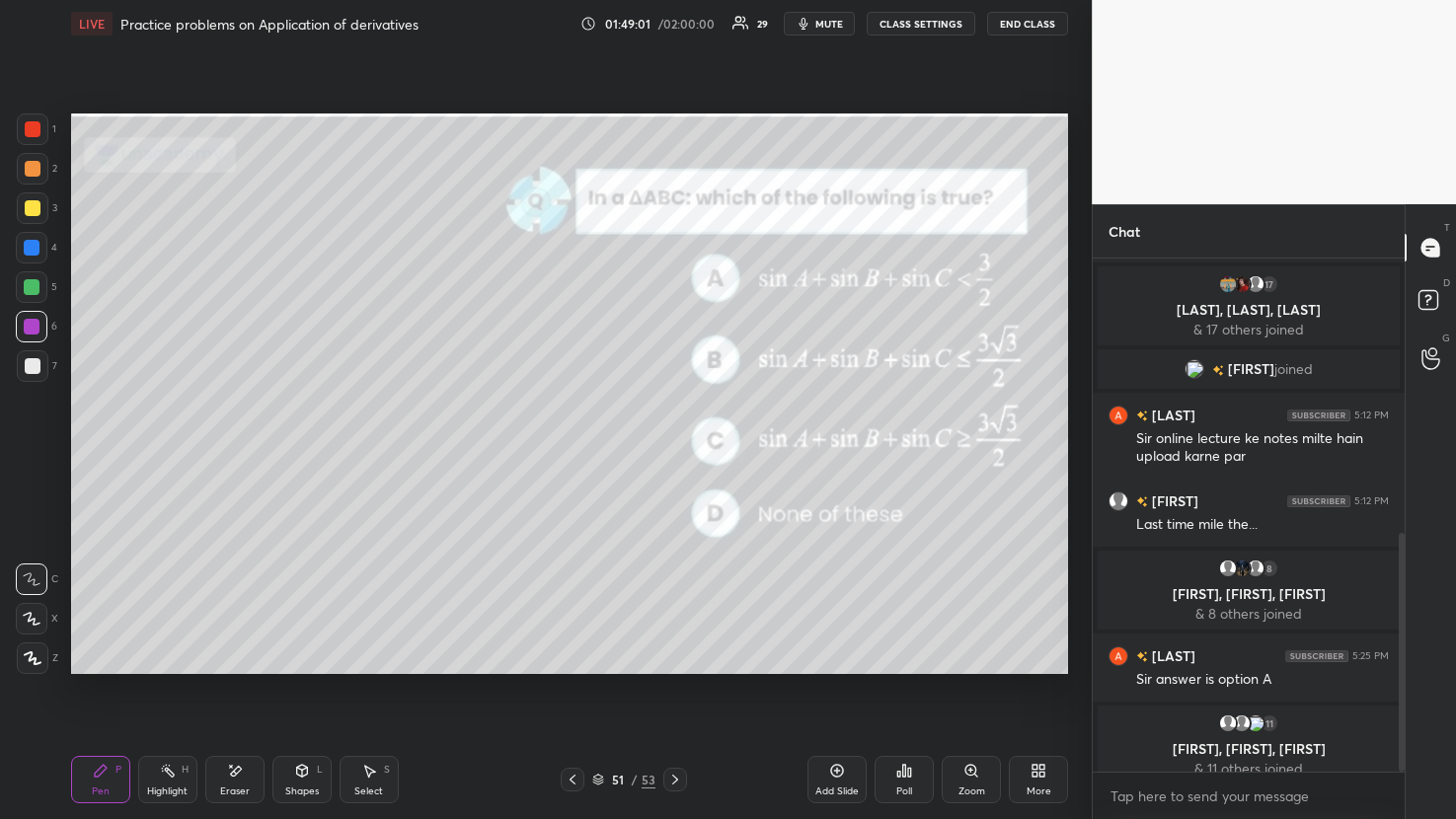 click on "CLASS SETTINGS" at bounding box center [921, 24] 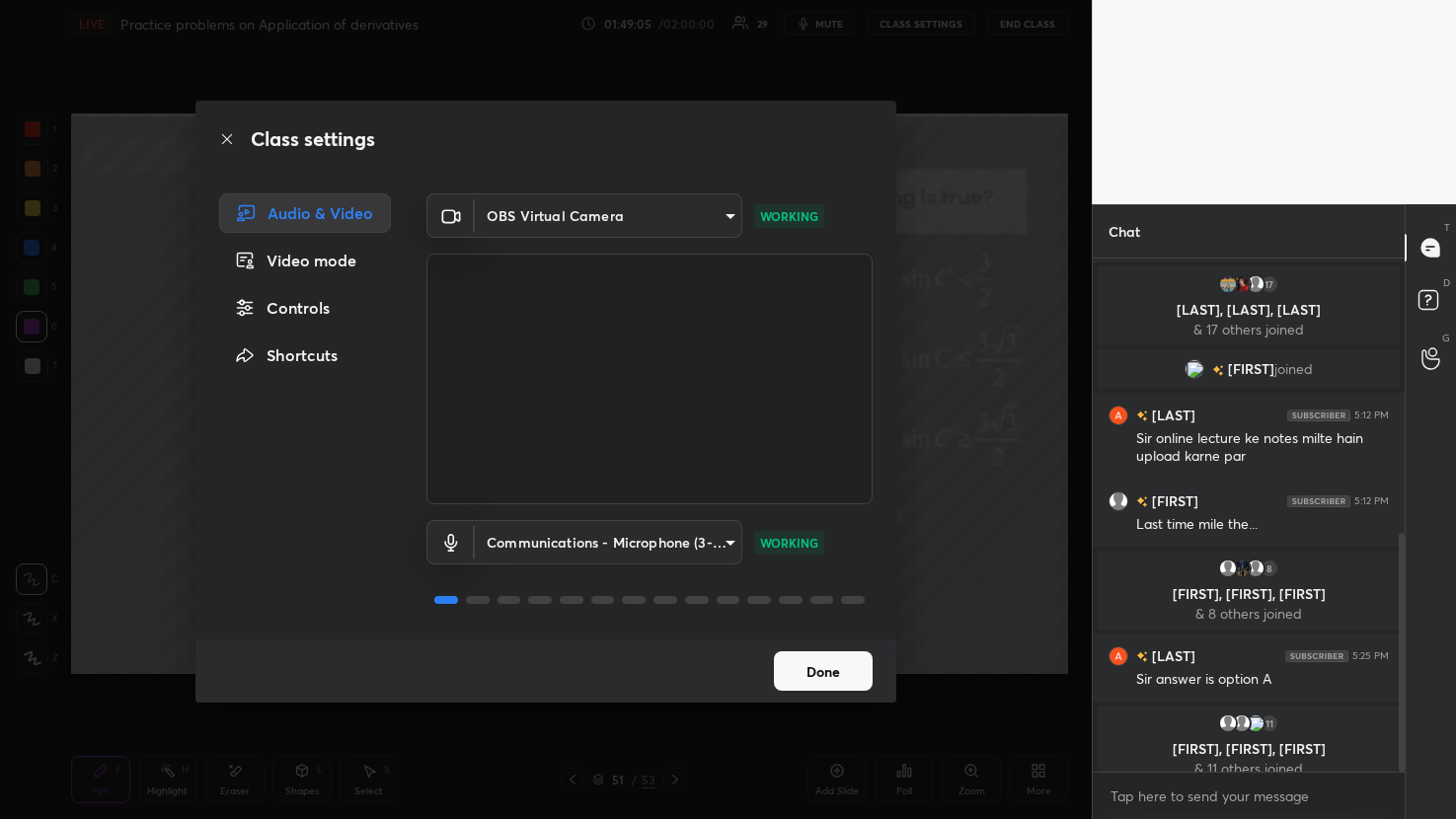 click on "Done" at bounding box center (823, 671) 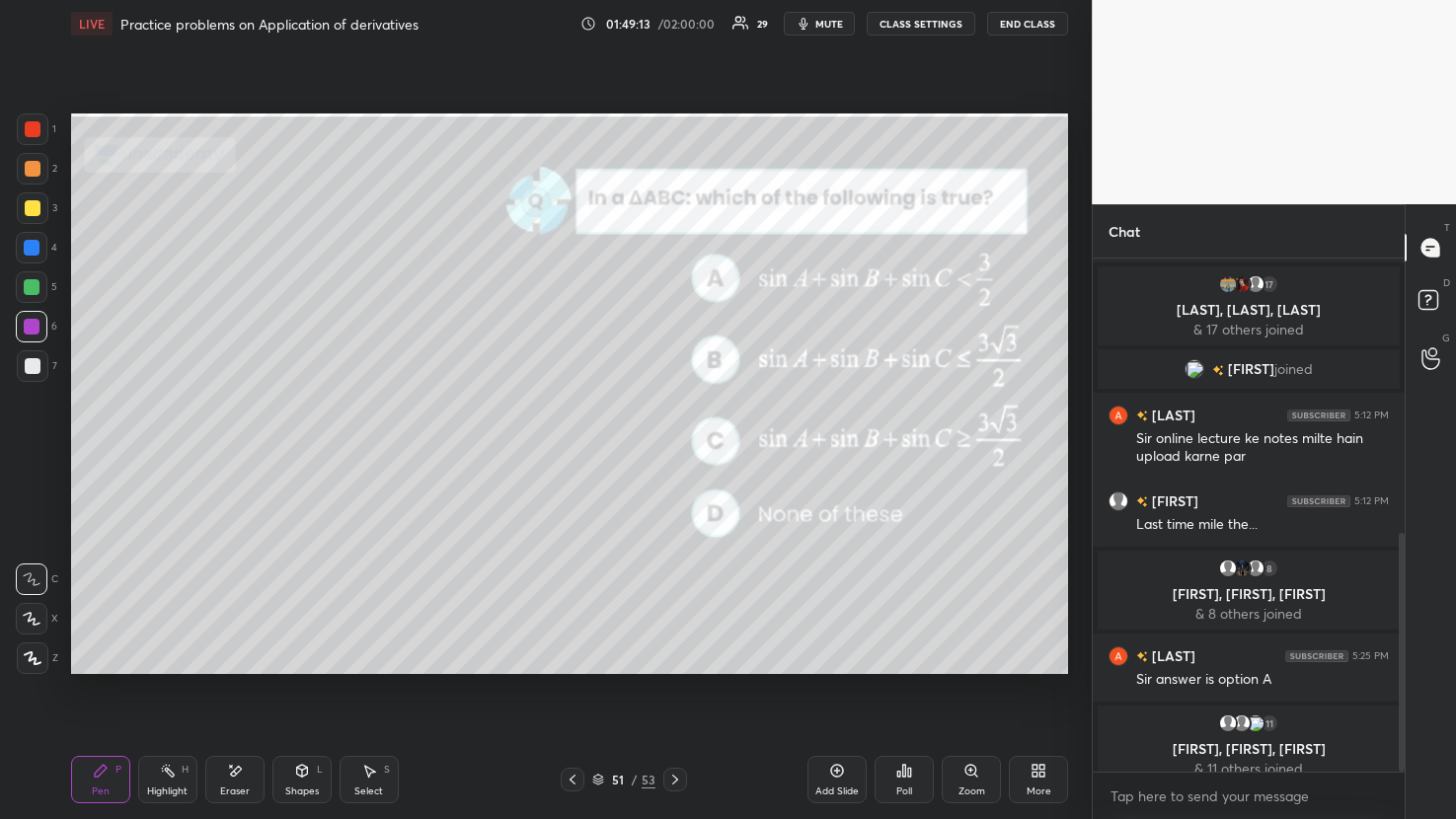 click on "Setting up your live class Poll for   secs No correct answer Start poll" at bounding box center [570, 394] 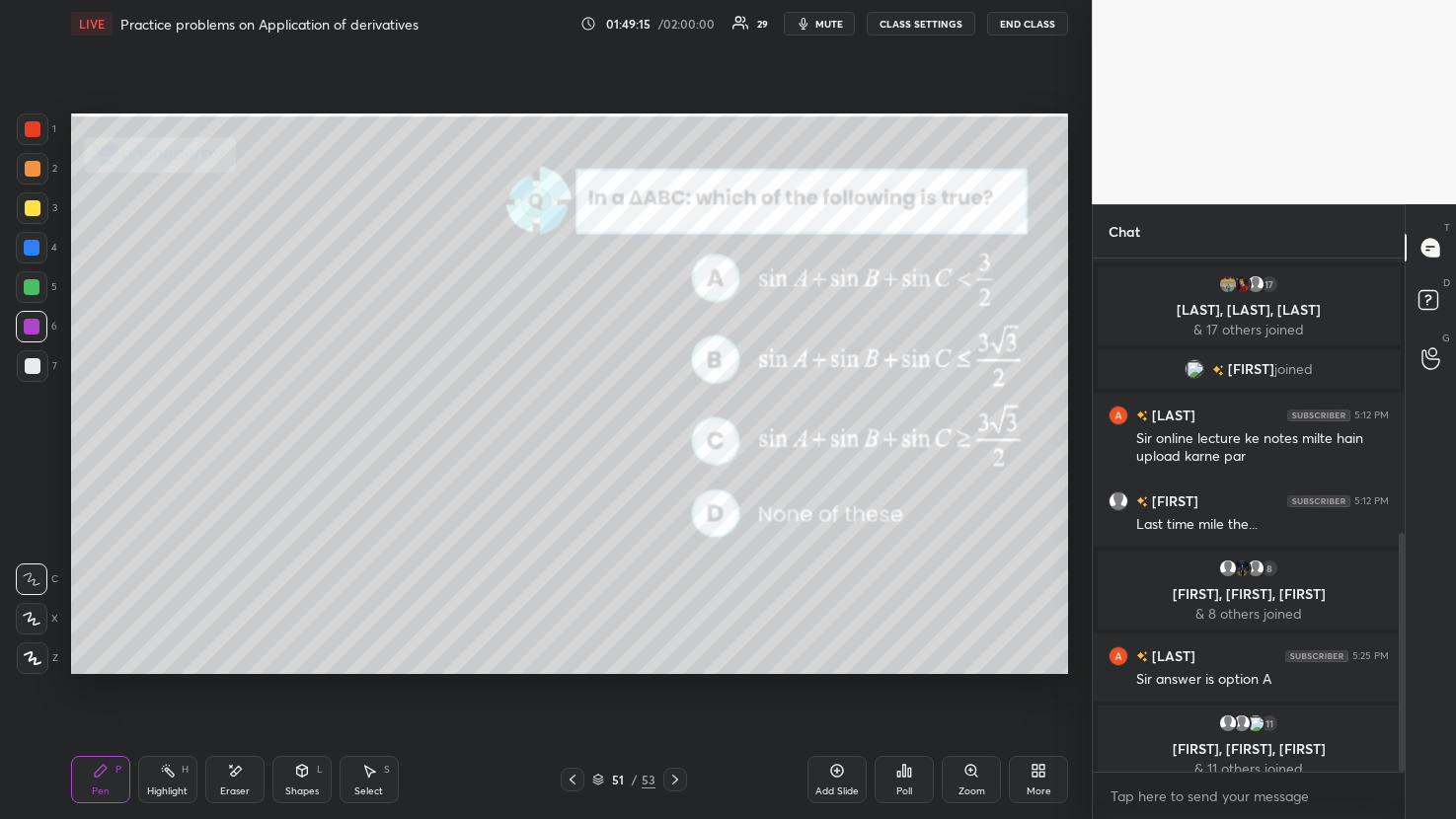 click on "End Class" at bounding box center (1028, 24) 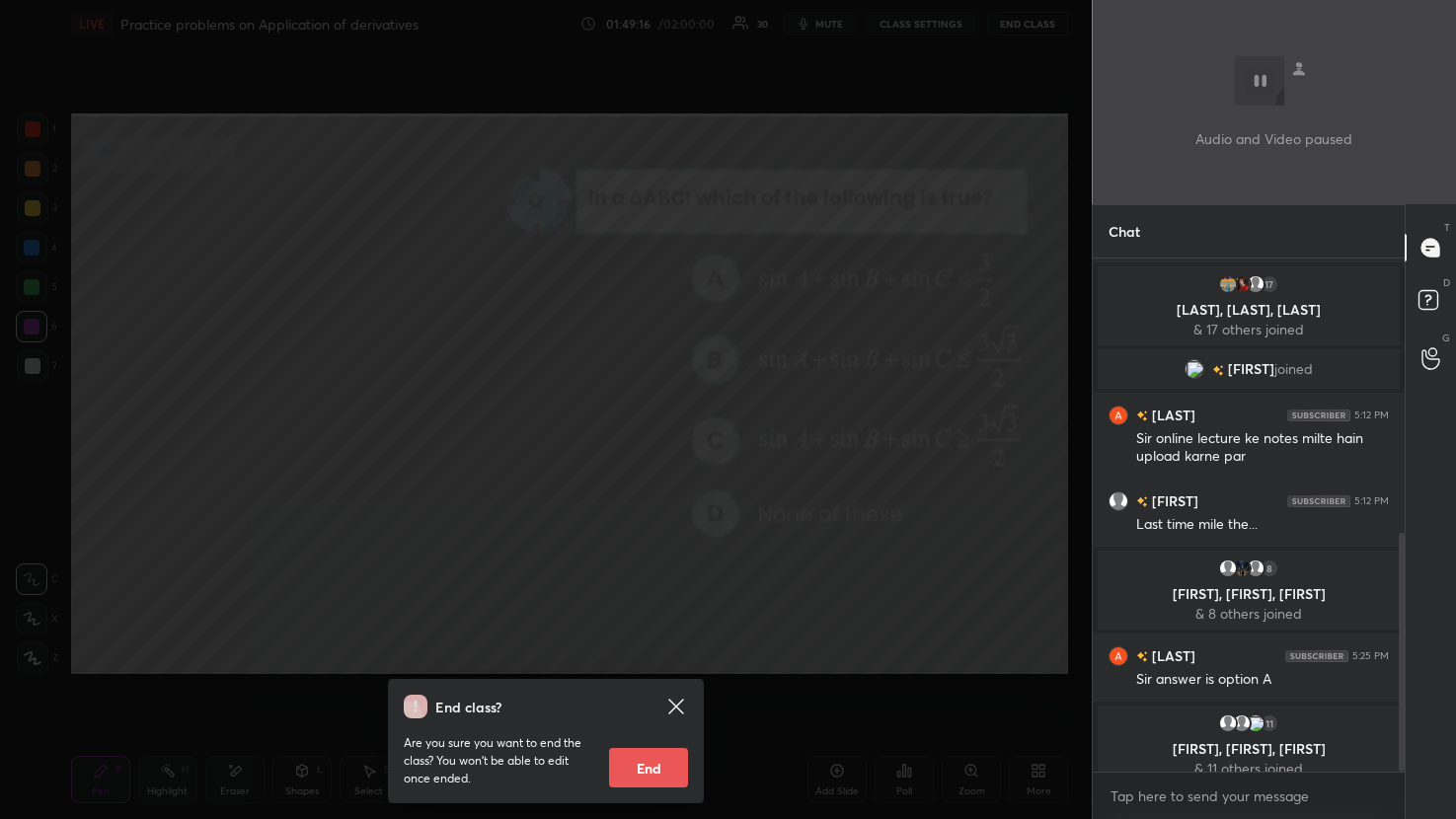 click on "End" at bounding box center (649, 768) 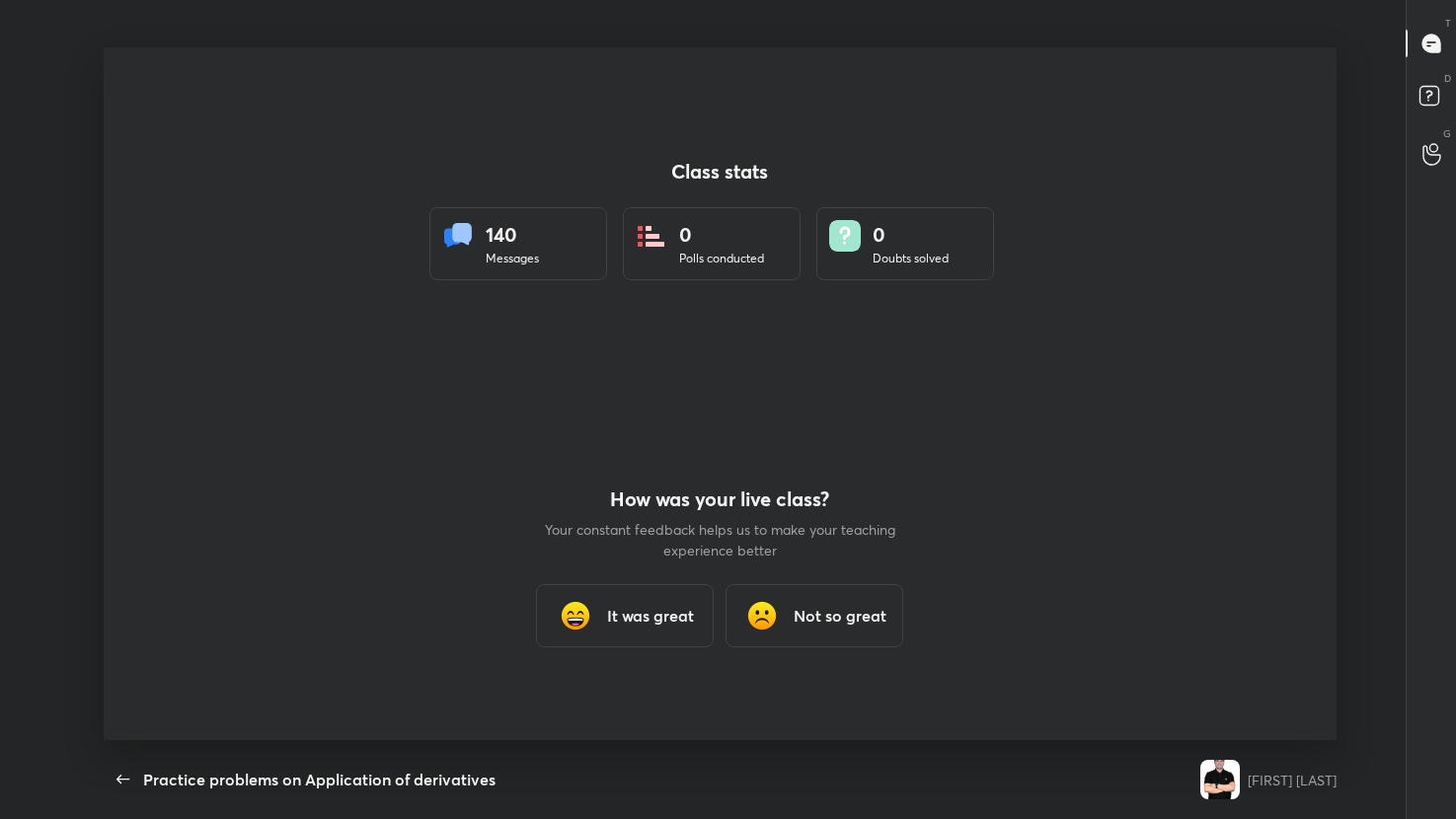 scroll, scrollTop: 97981, scrollLeft: 97271, axis: both 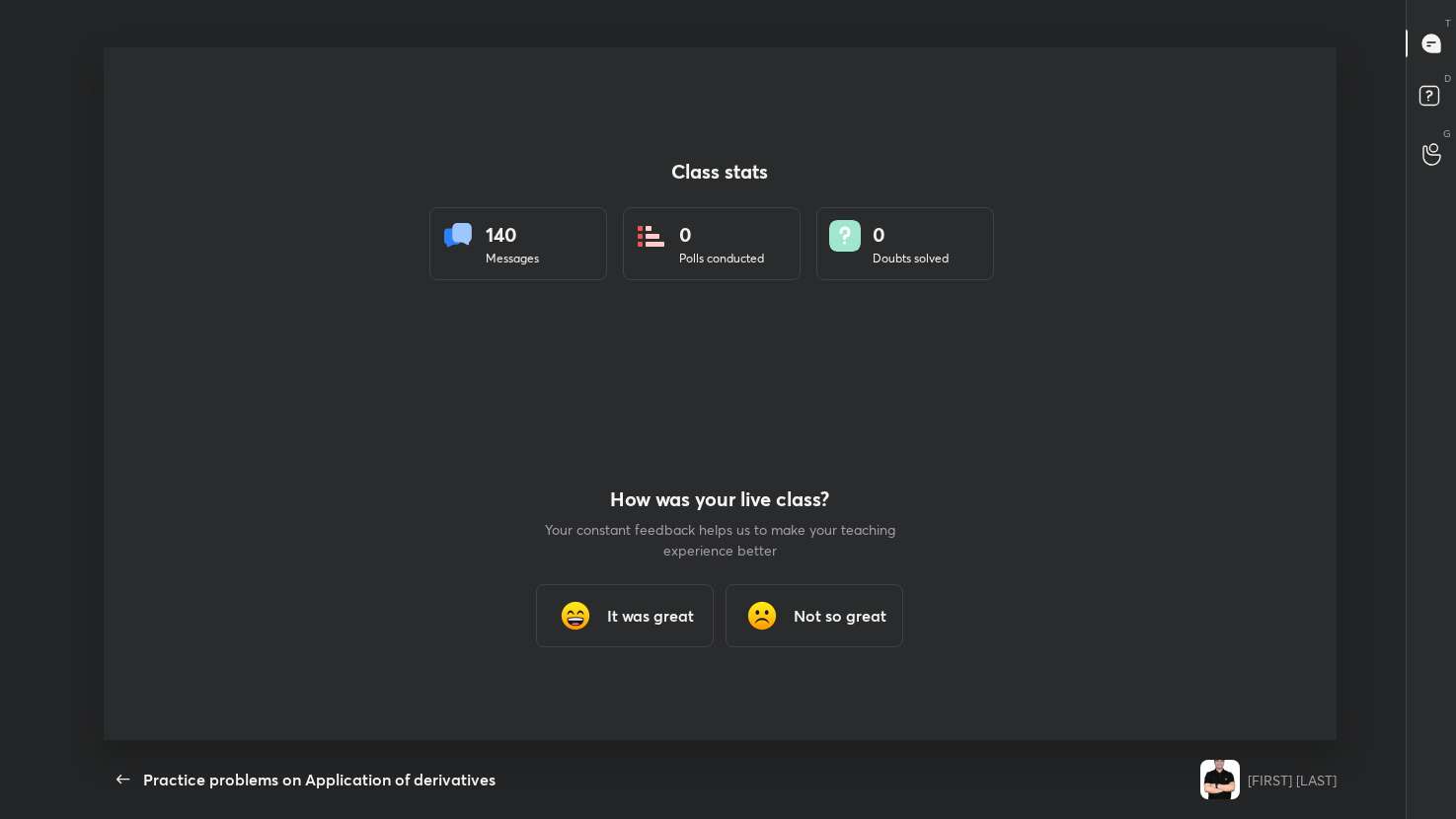 type on "x" 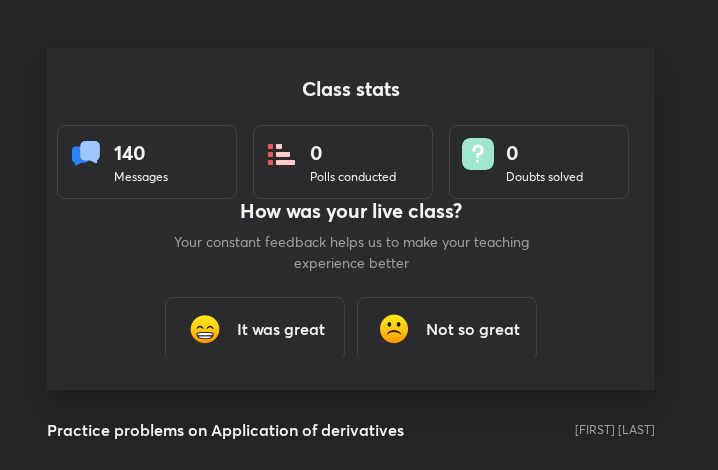 scroll, scrollTop: 341, scrollLeft: 702, axis: both 